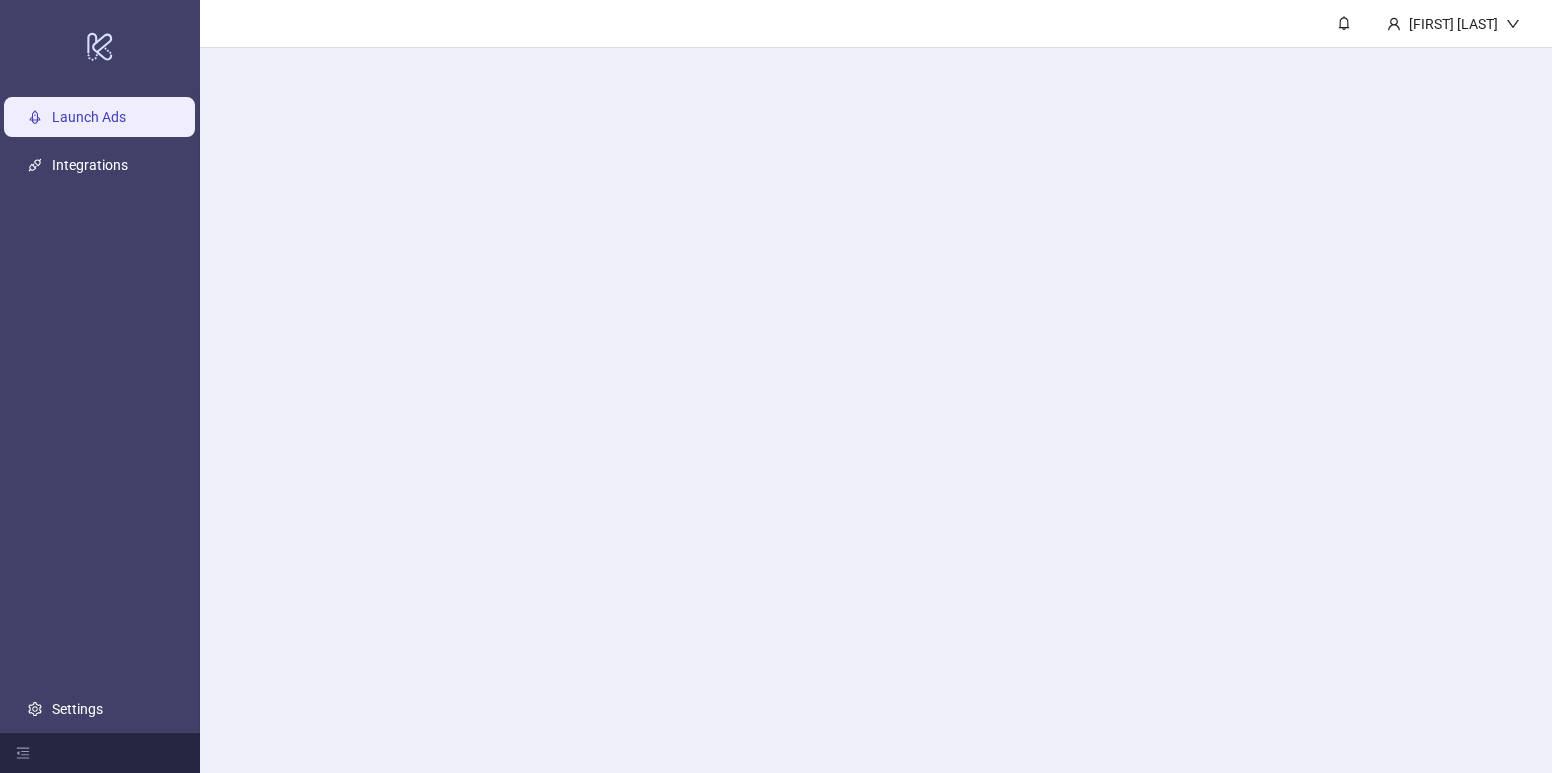scroll, scrollTop: 0, scrollLeft: 0, axis: both 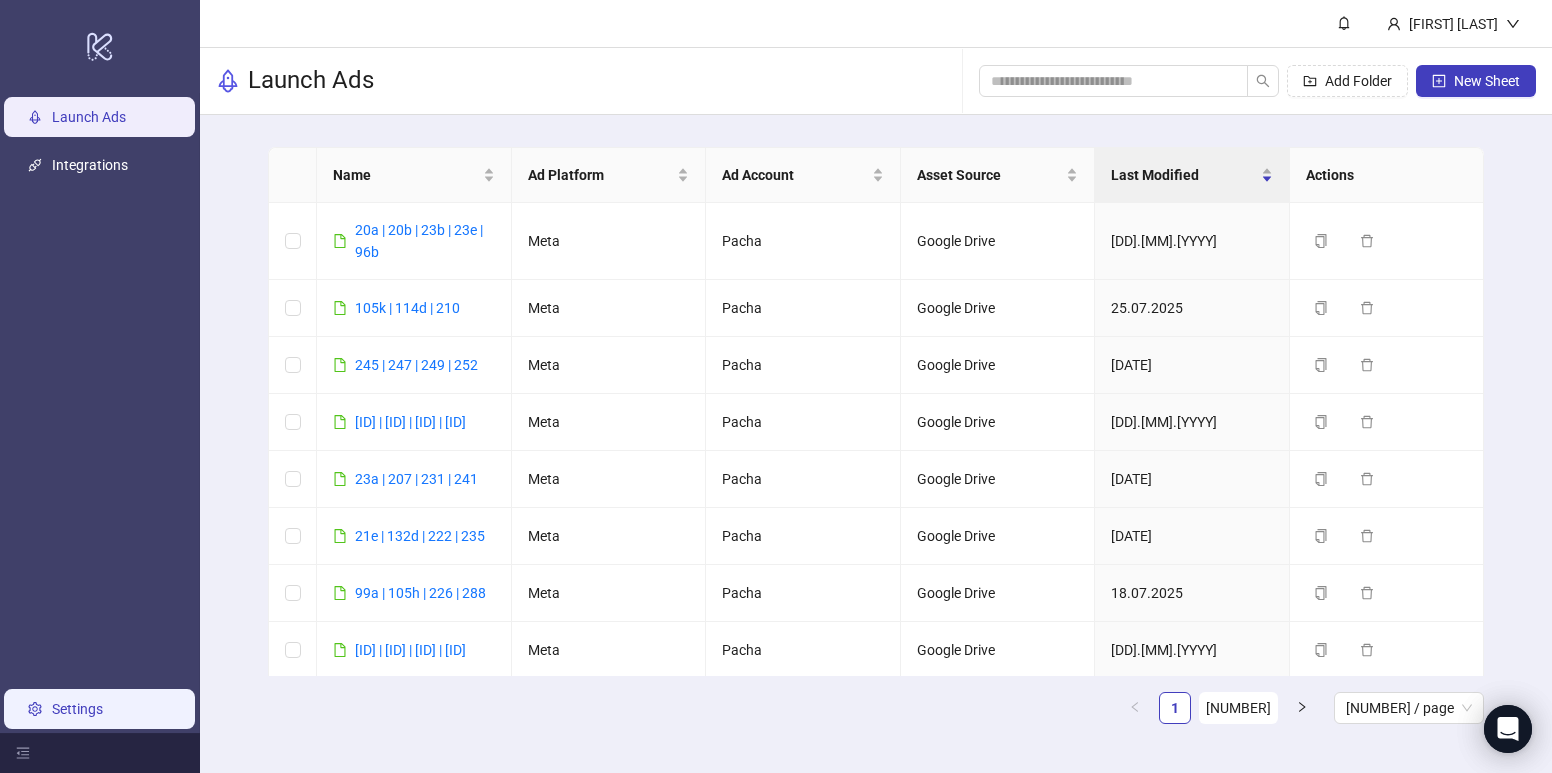 click on "Settings" at bounding box center [77, 709] 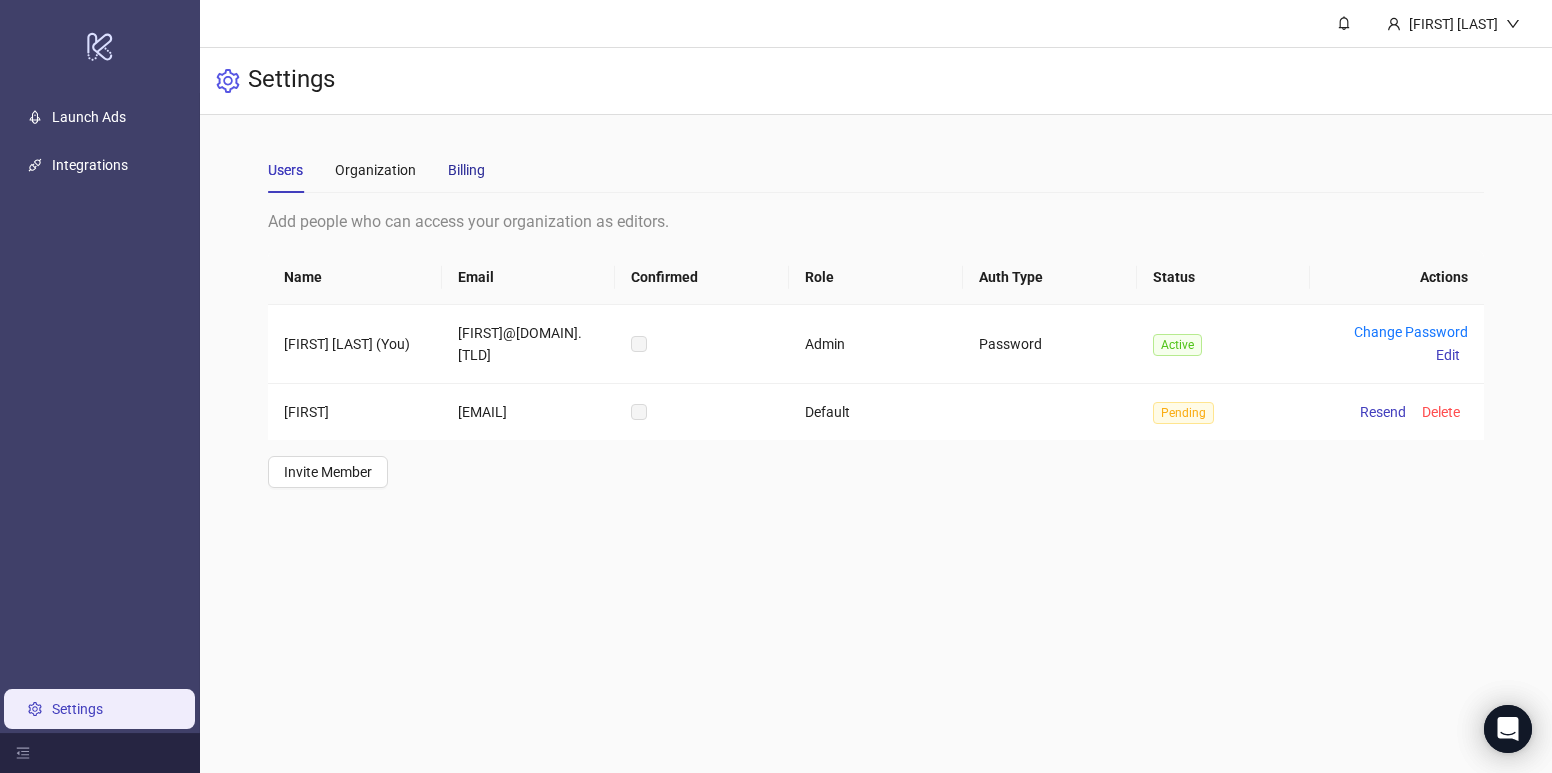 click on "Billing" at bounding box center [466, 170] 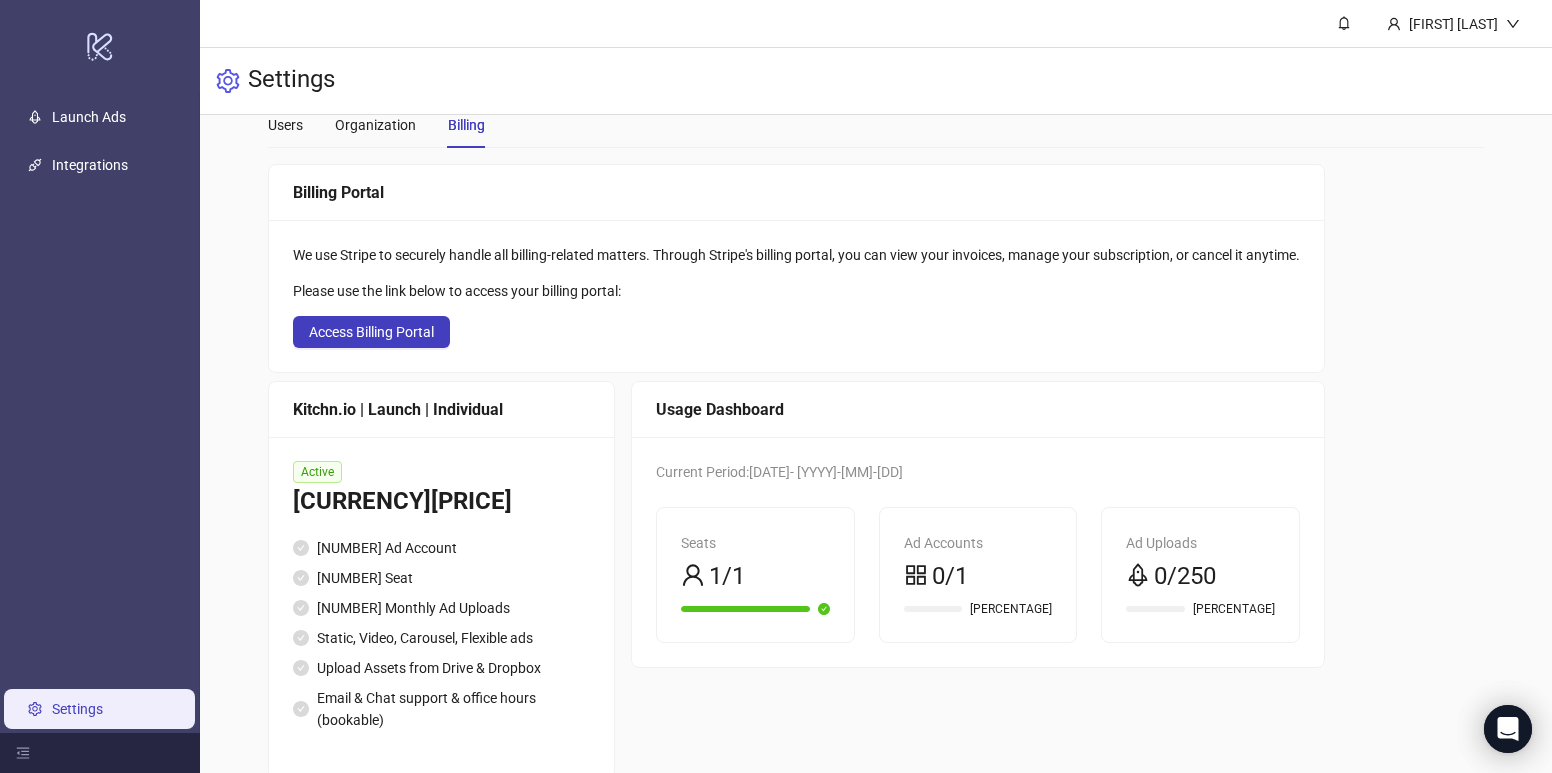 scroll, scrollTop: 0, scrollLeft: 0, axis: both 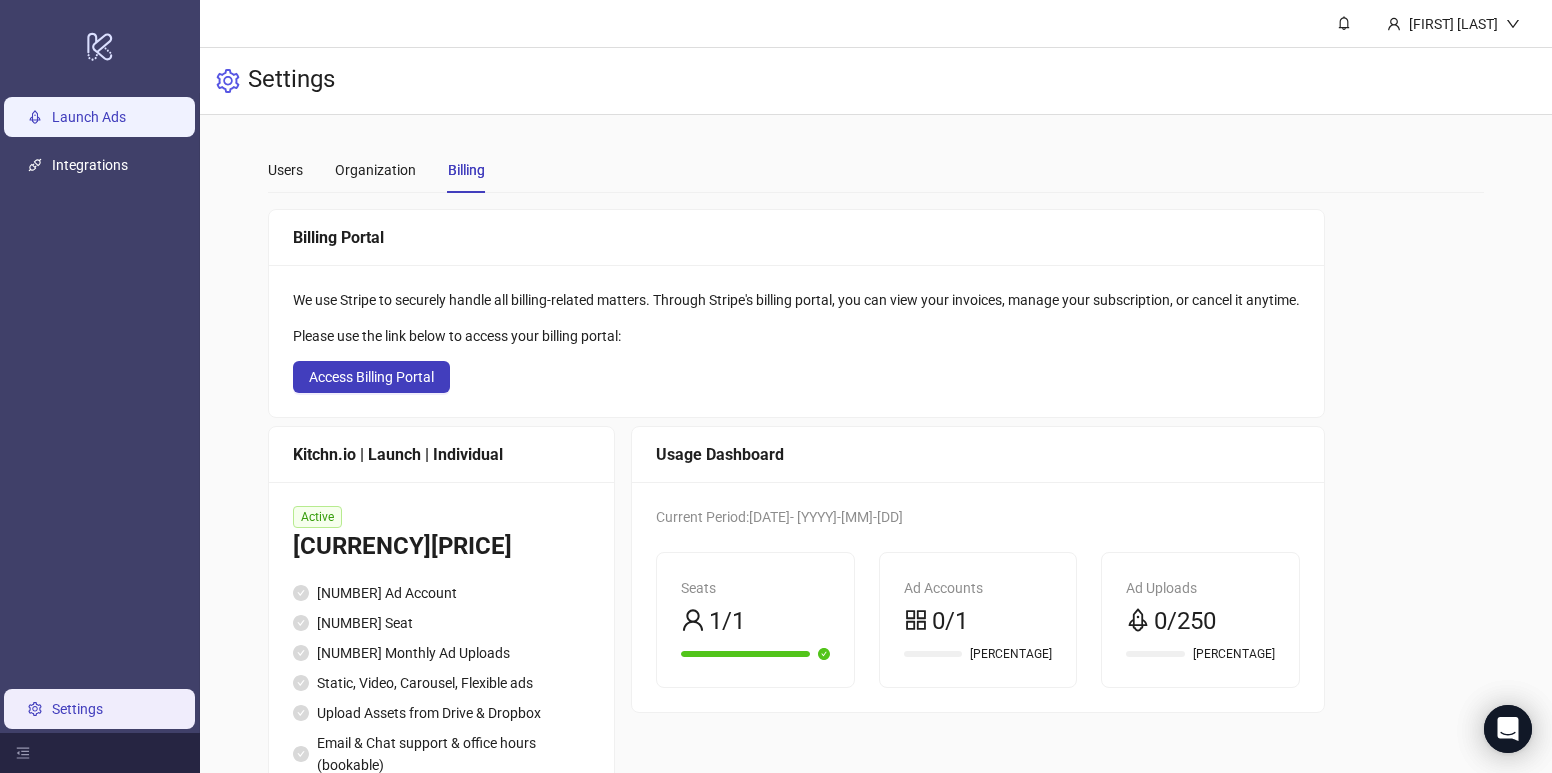 click on "Launch Ads" at bounding box center [89, 117] 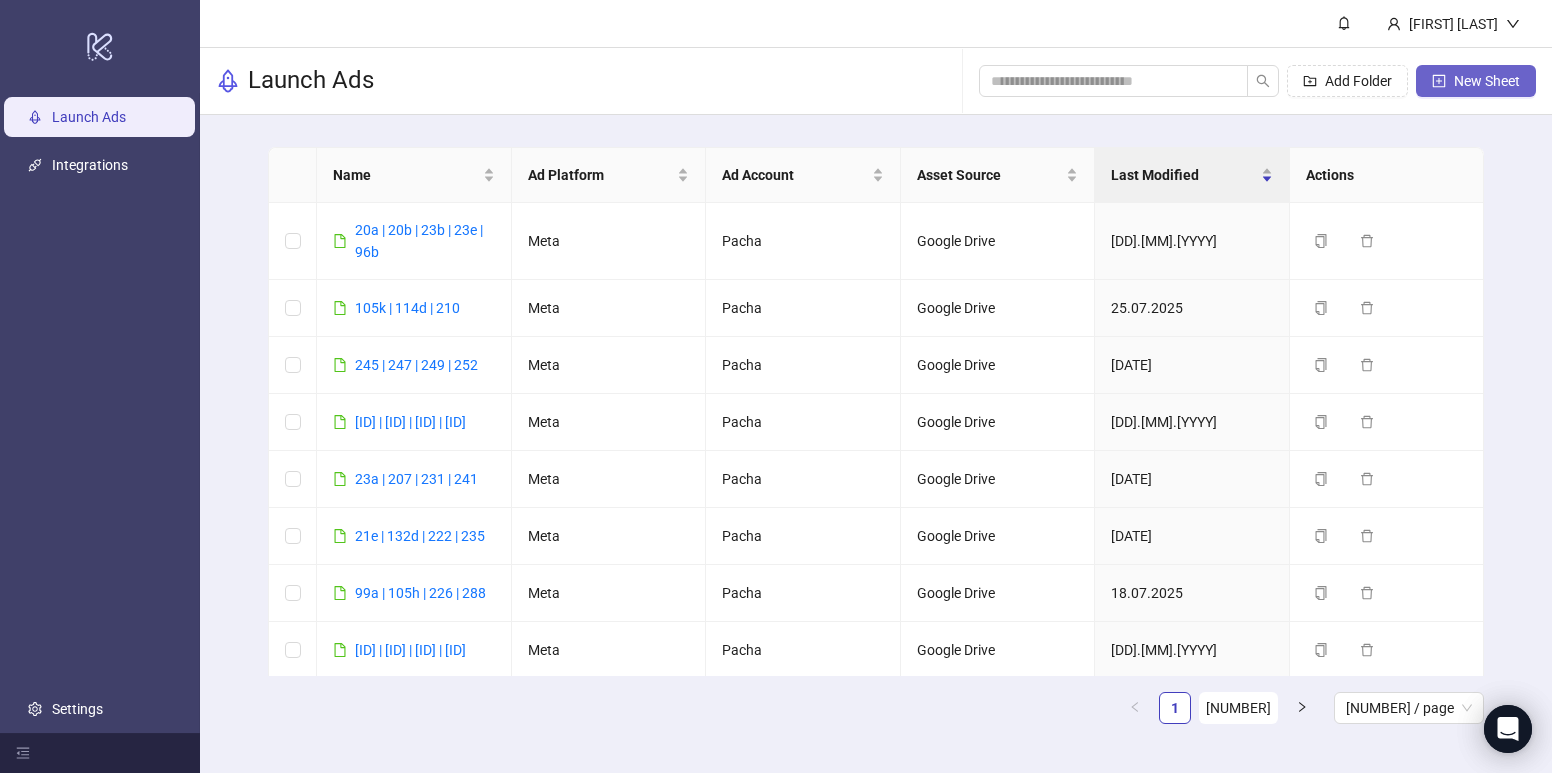 click on "New Sheet" at bounding box center [1487, 81] 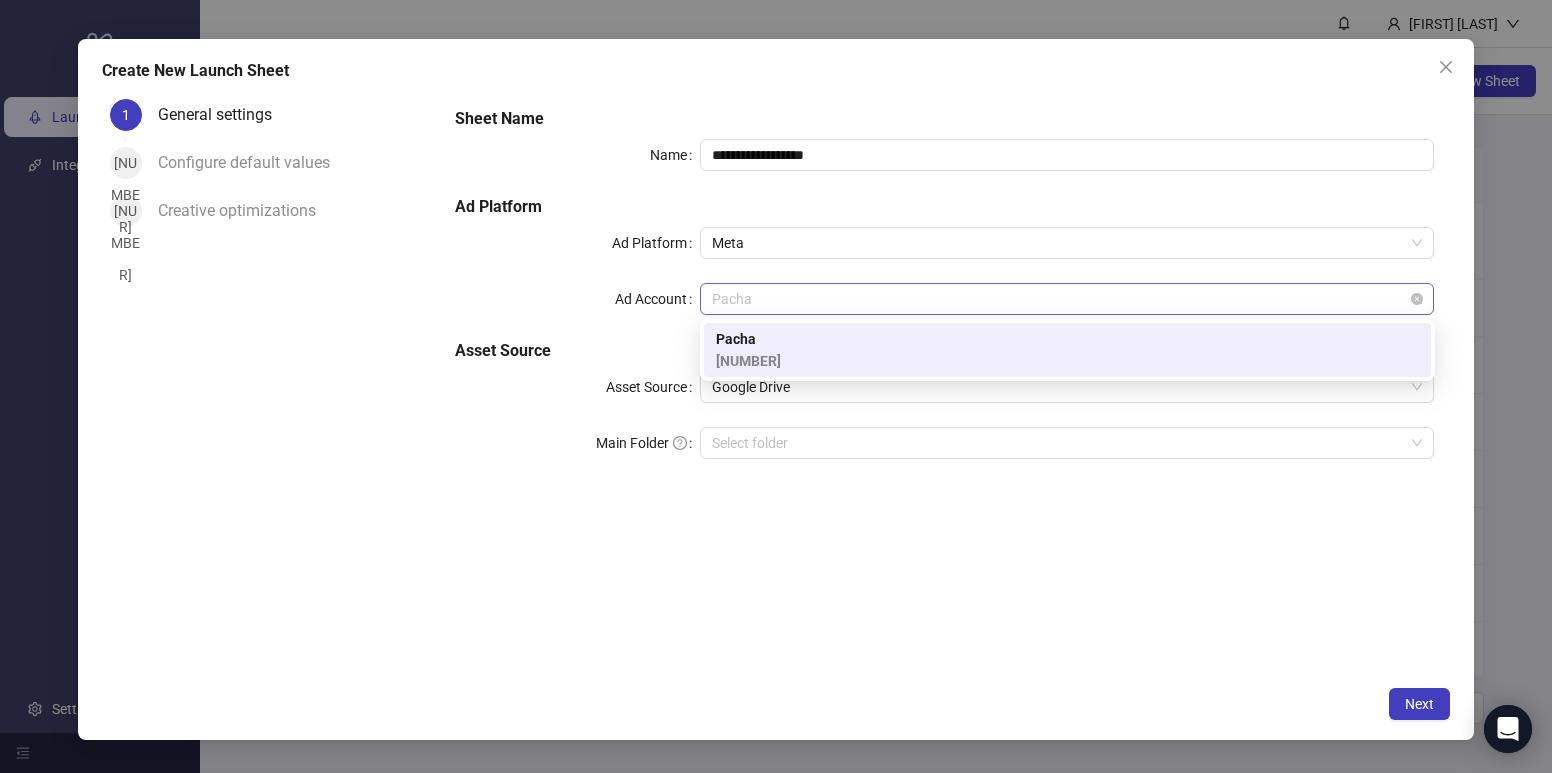 click on "Pacha" at bounding box center (1067, 299) 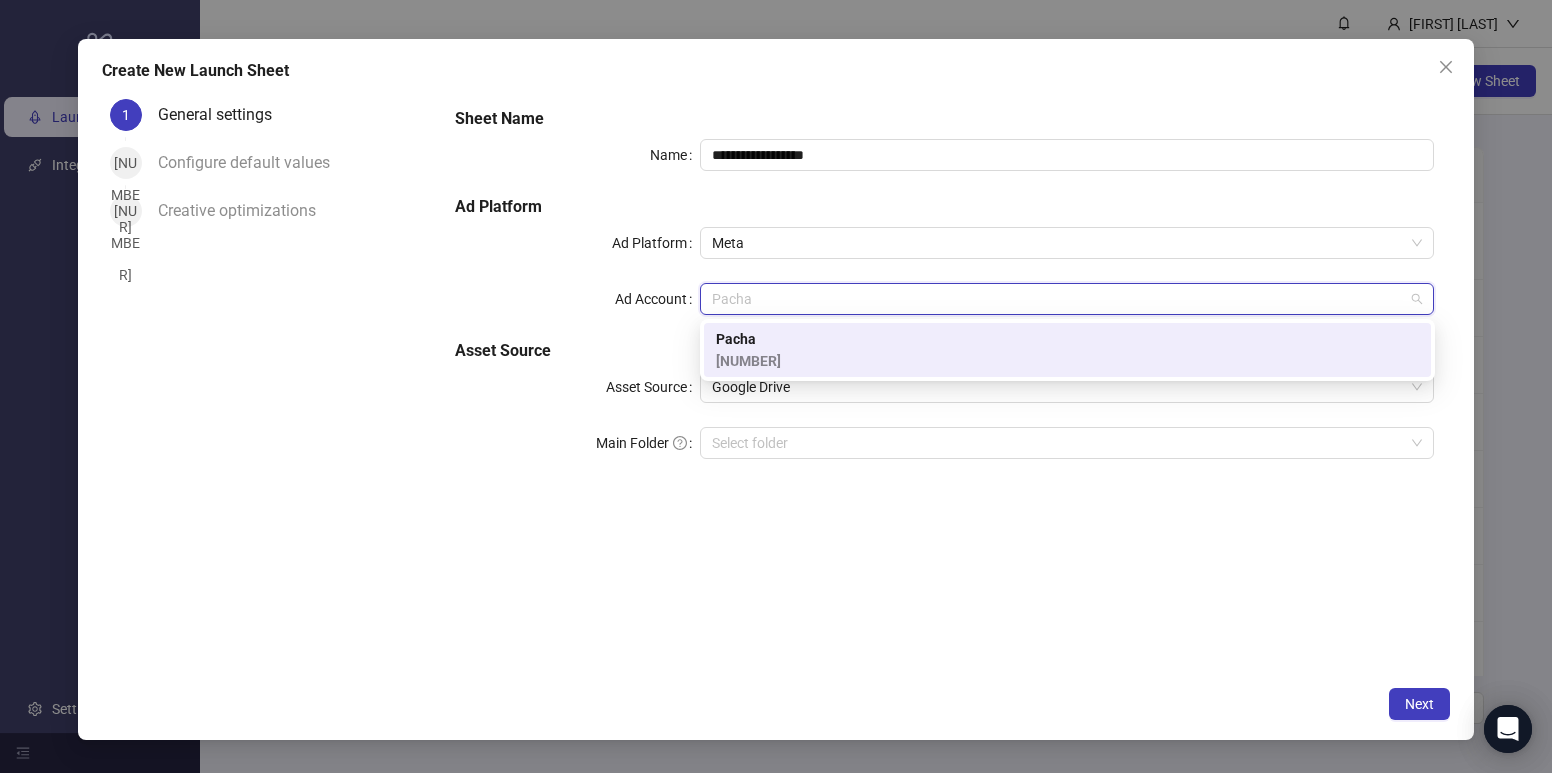 click on "Ad Account" at bounding box center (577, 299) 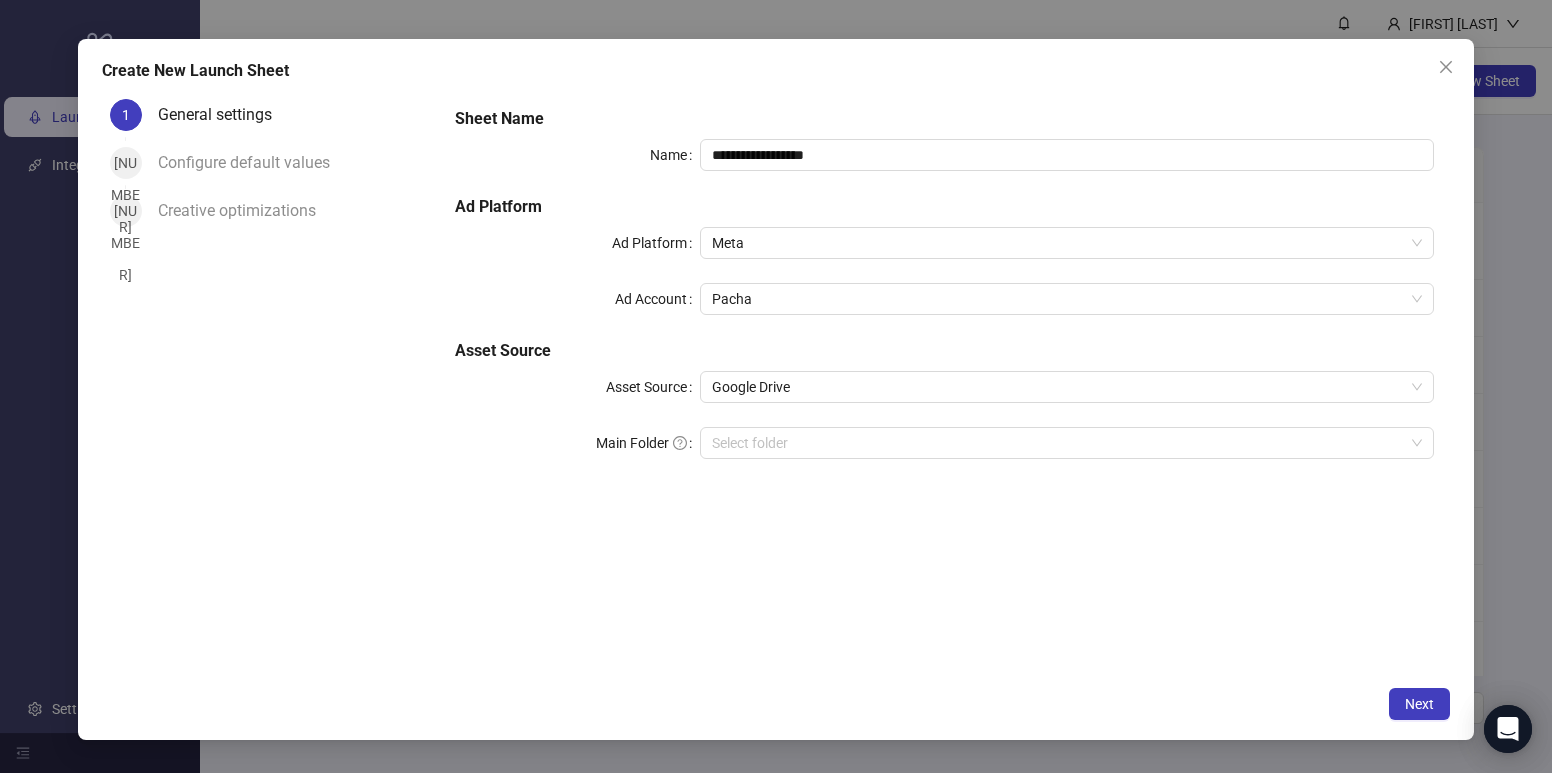 click on "**********" at bounding box center [776, 390] 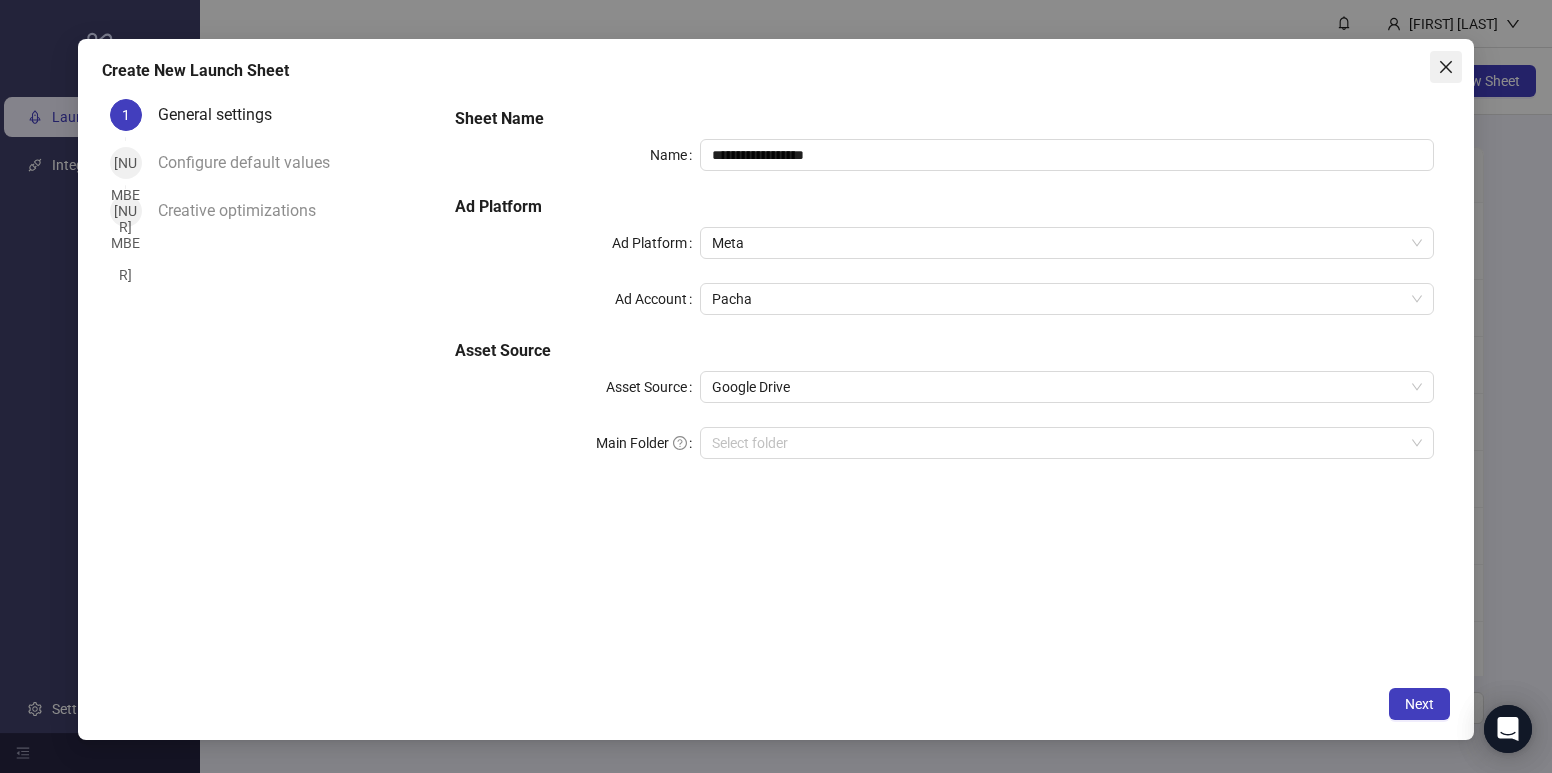 click at bounding box center (1446, 67) 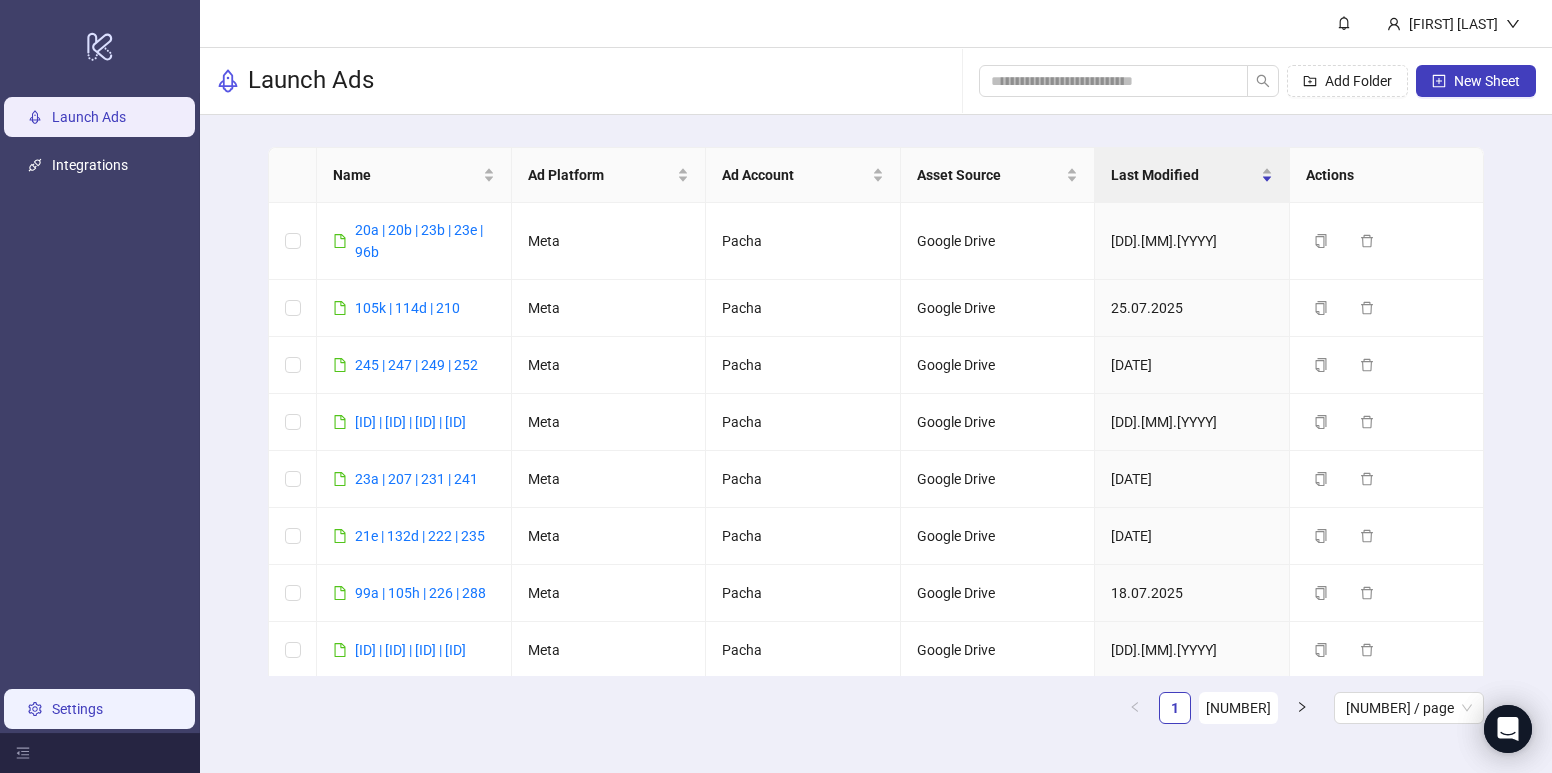 click on "Settings" at bounding box center [77, 709] 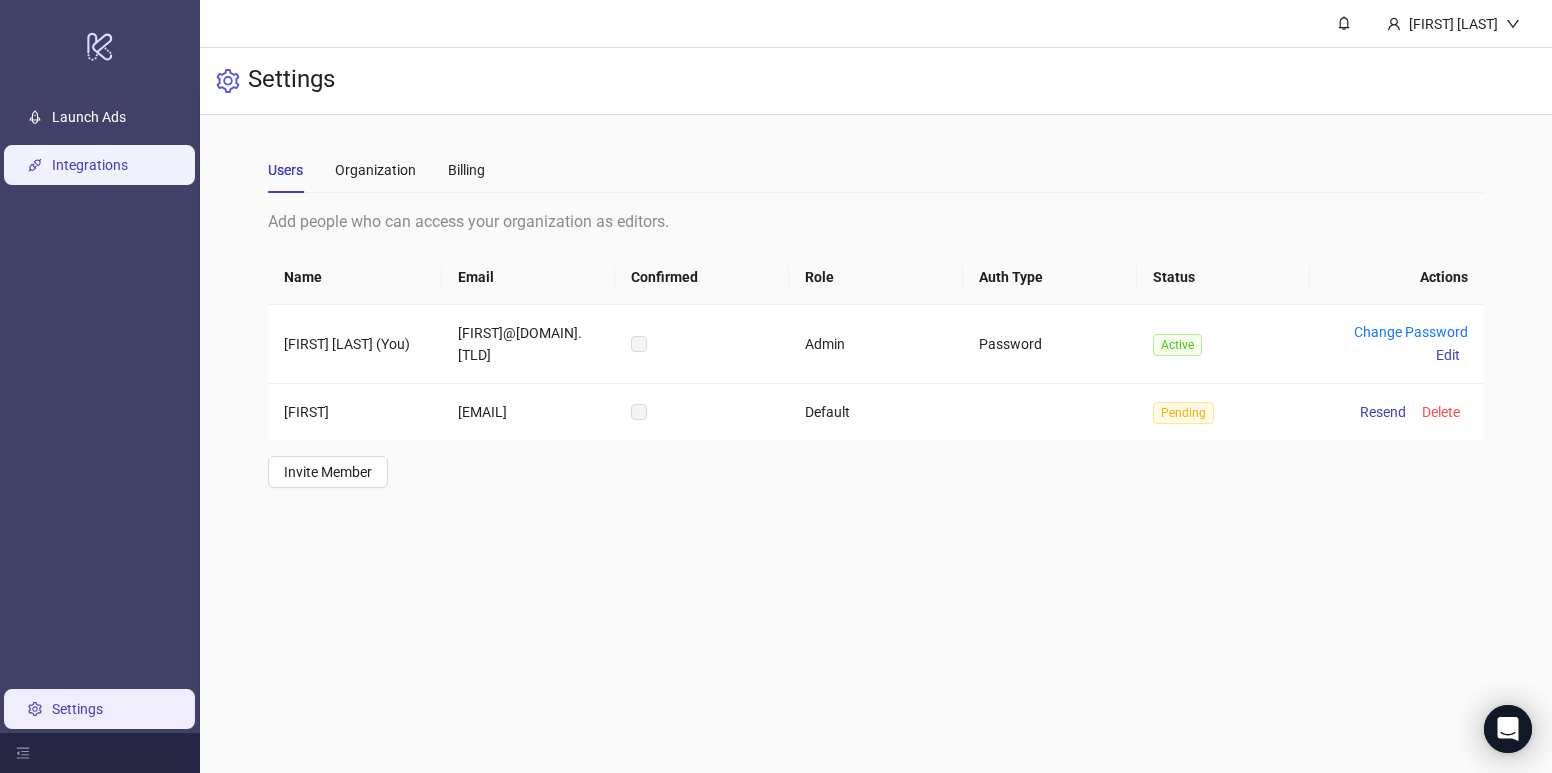 click on "Integrations" at bounding box center [90, 165] 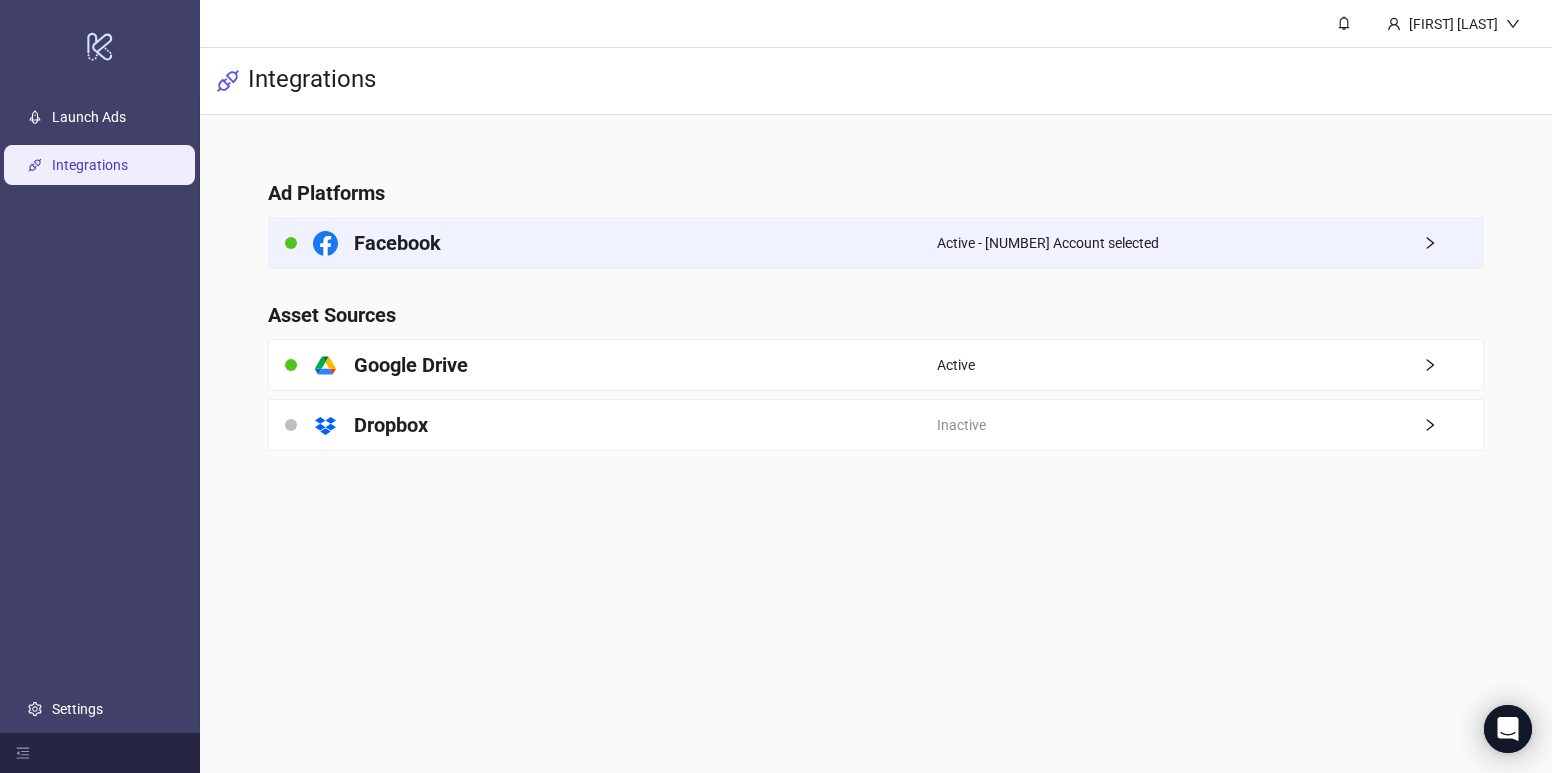 click on "Active - 1 Account selected" at bounding box center (1210, 243) 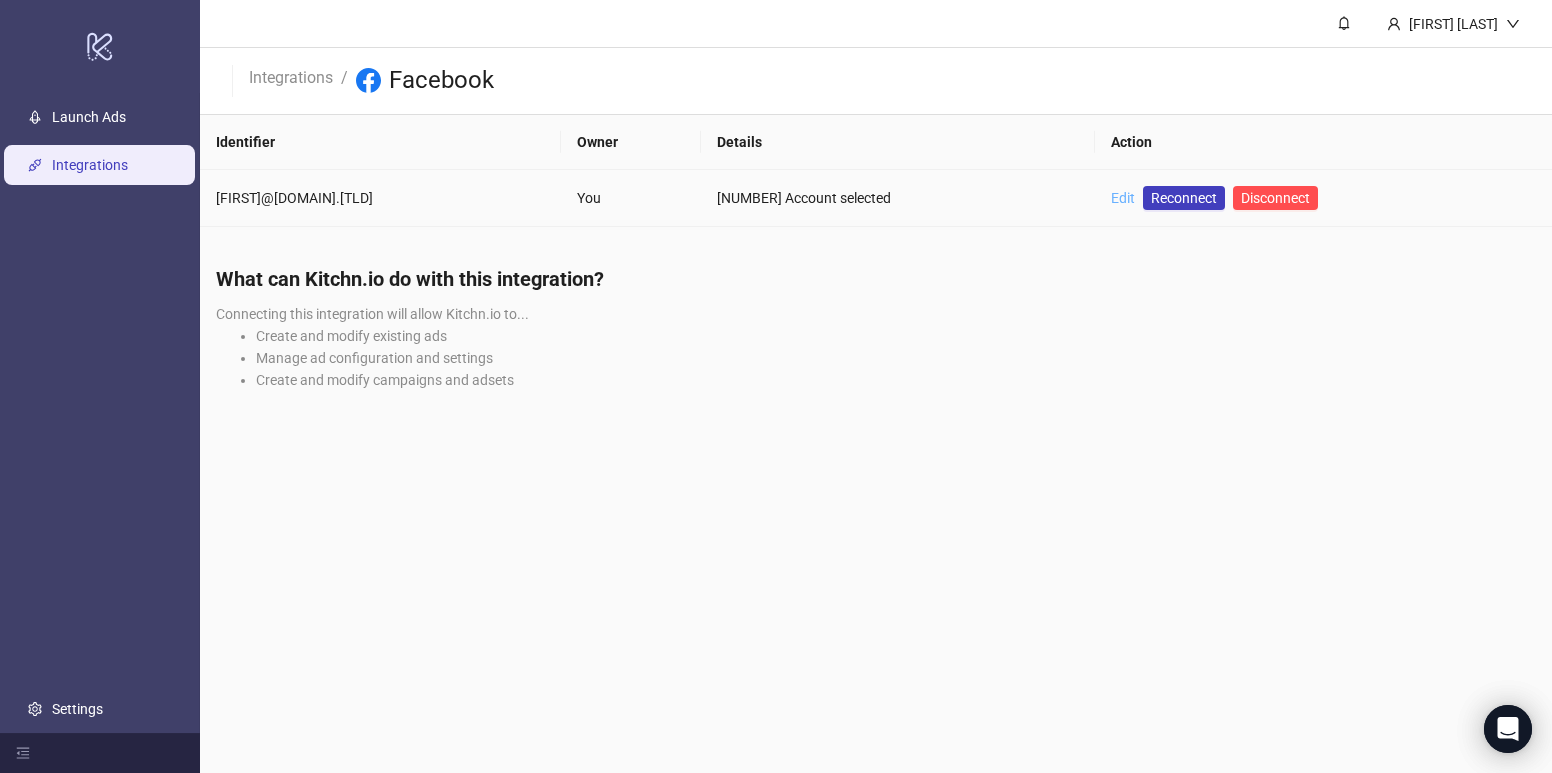 click on "Edit" at bounding box center [1123, 198] 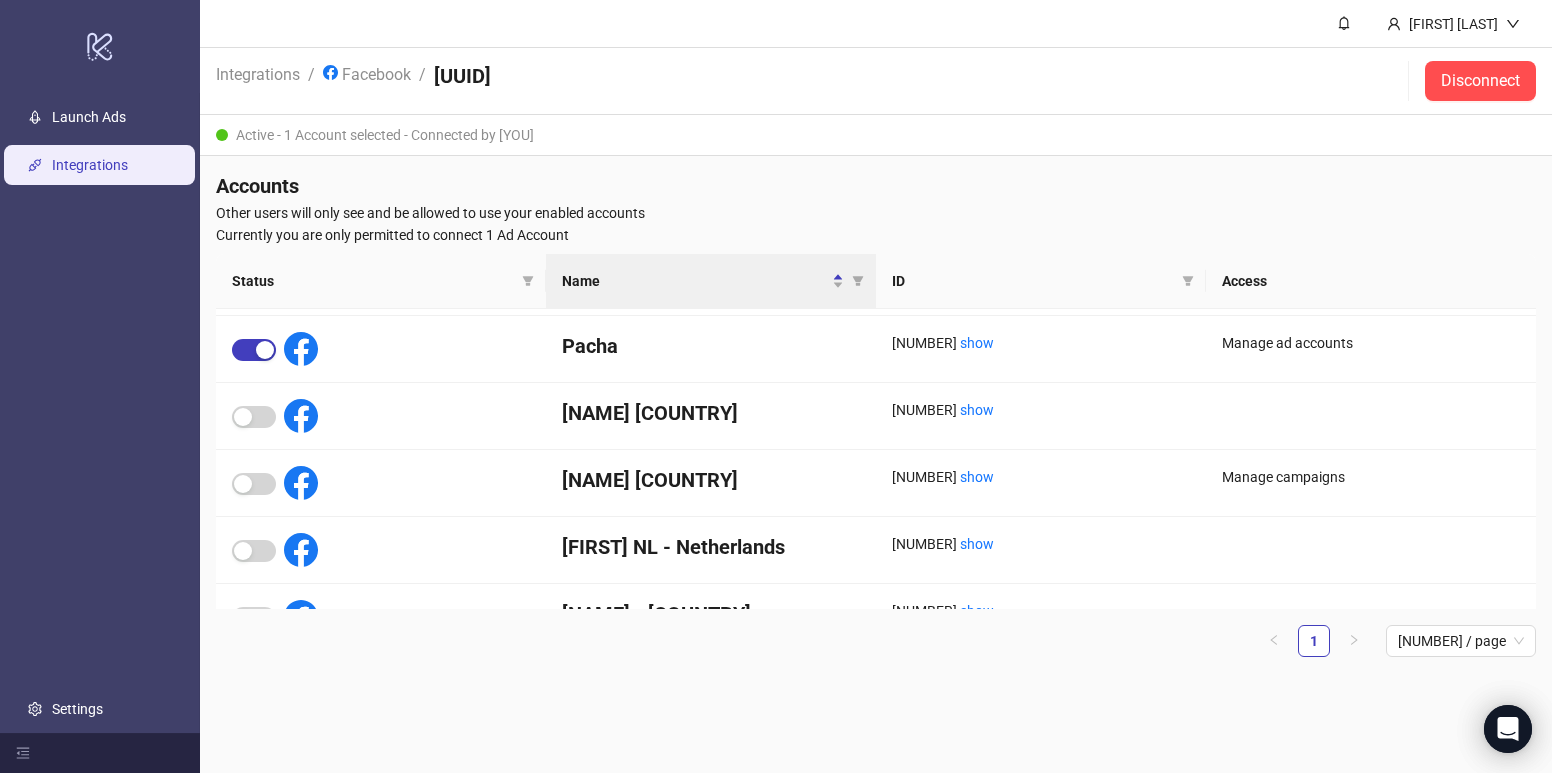 scroll, scrollTop: 60, scrollLeft: 0, axis: vertical 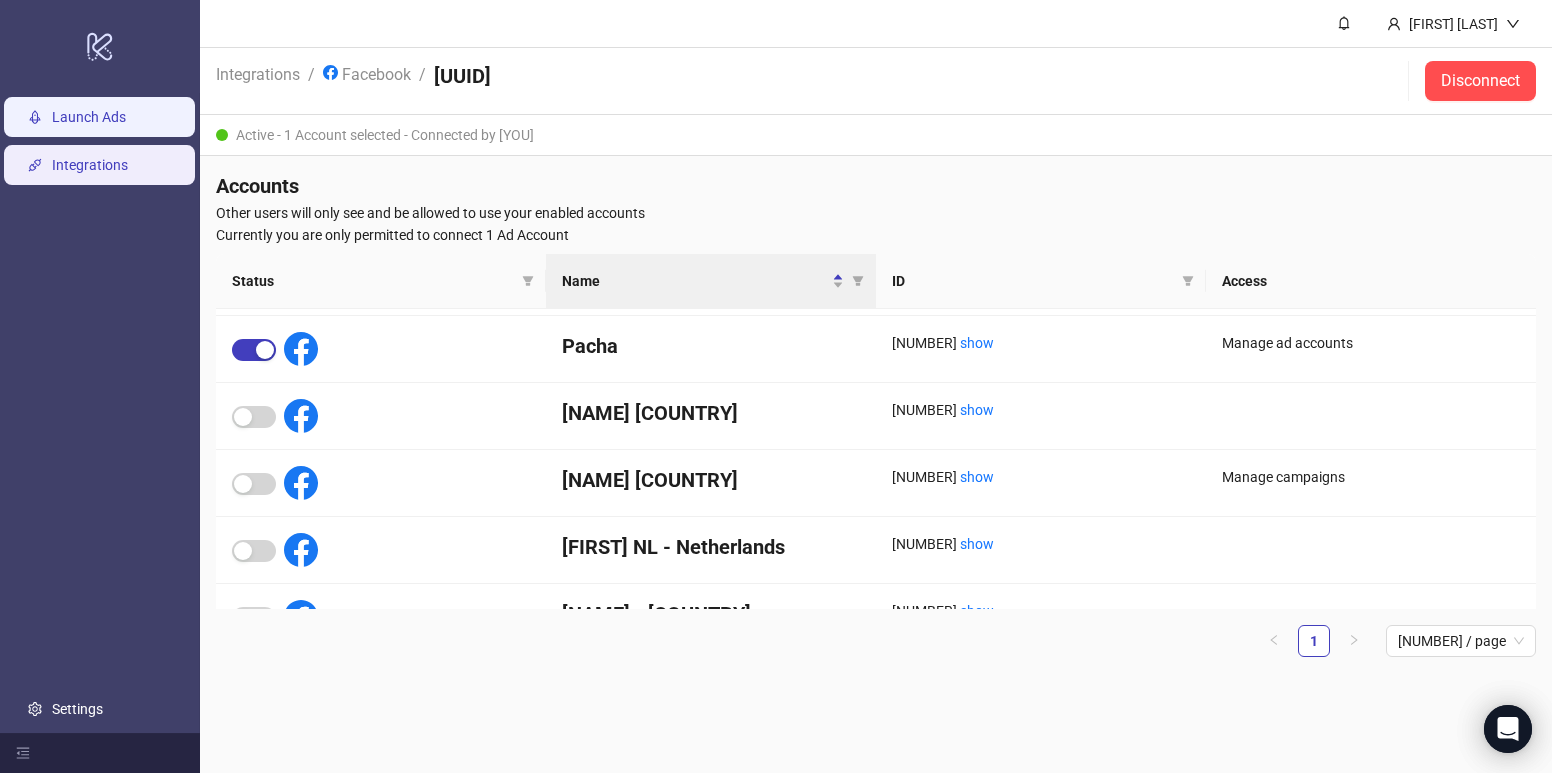 click on "Launch Ads" at bounding box center (89, 117) 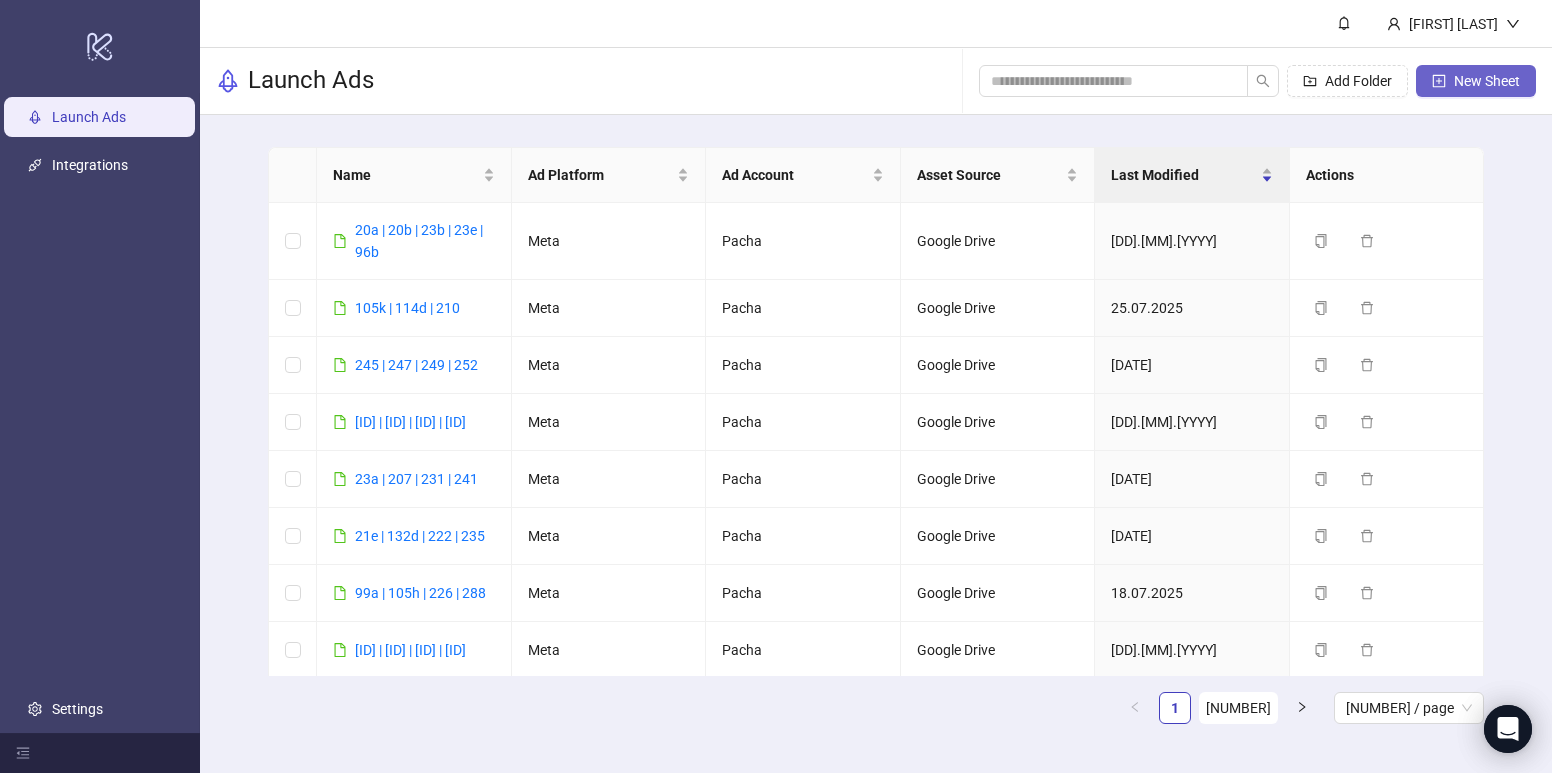 click on "New Sheet" at bounding box center (1487, 81) 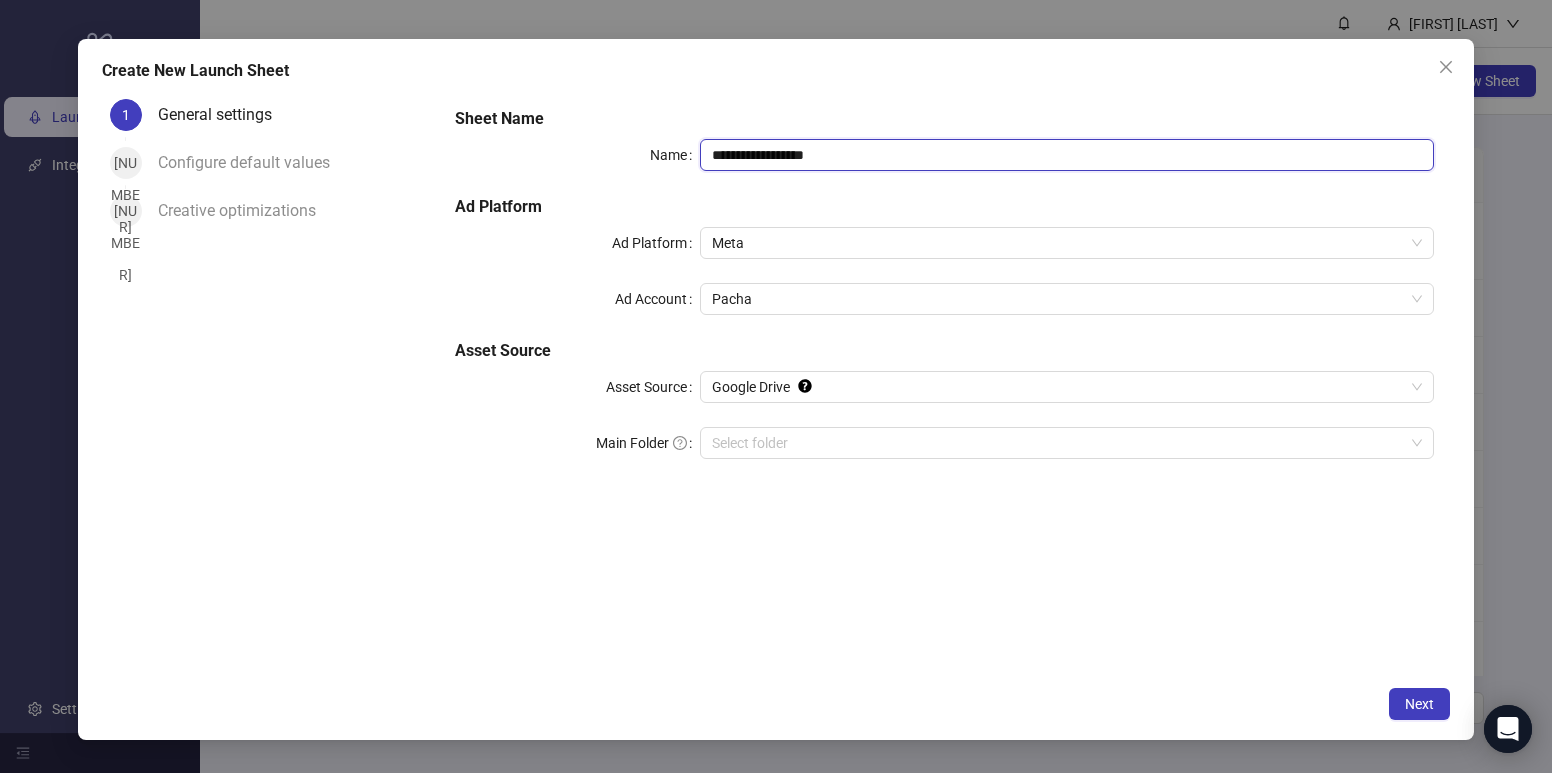 click on "**********" at bounding box center [1067, 155] 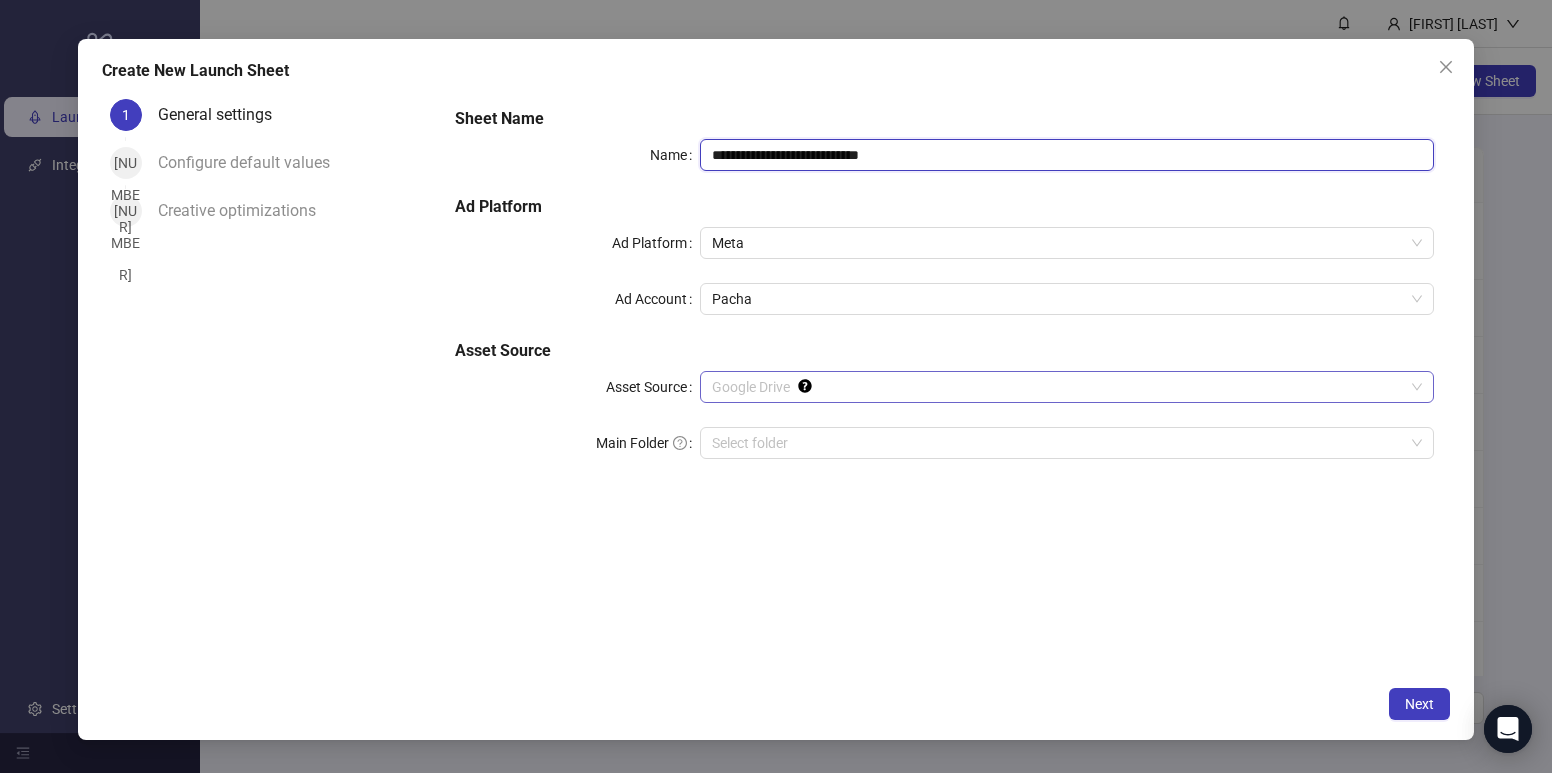 click on "Google Drive" at bounding box center [1067, 387] 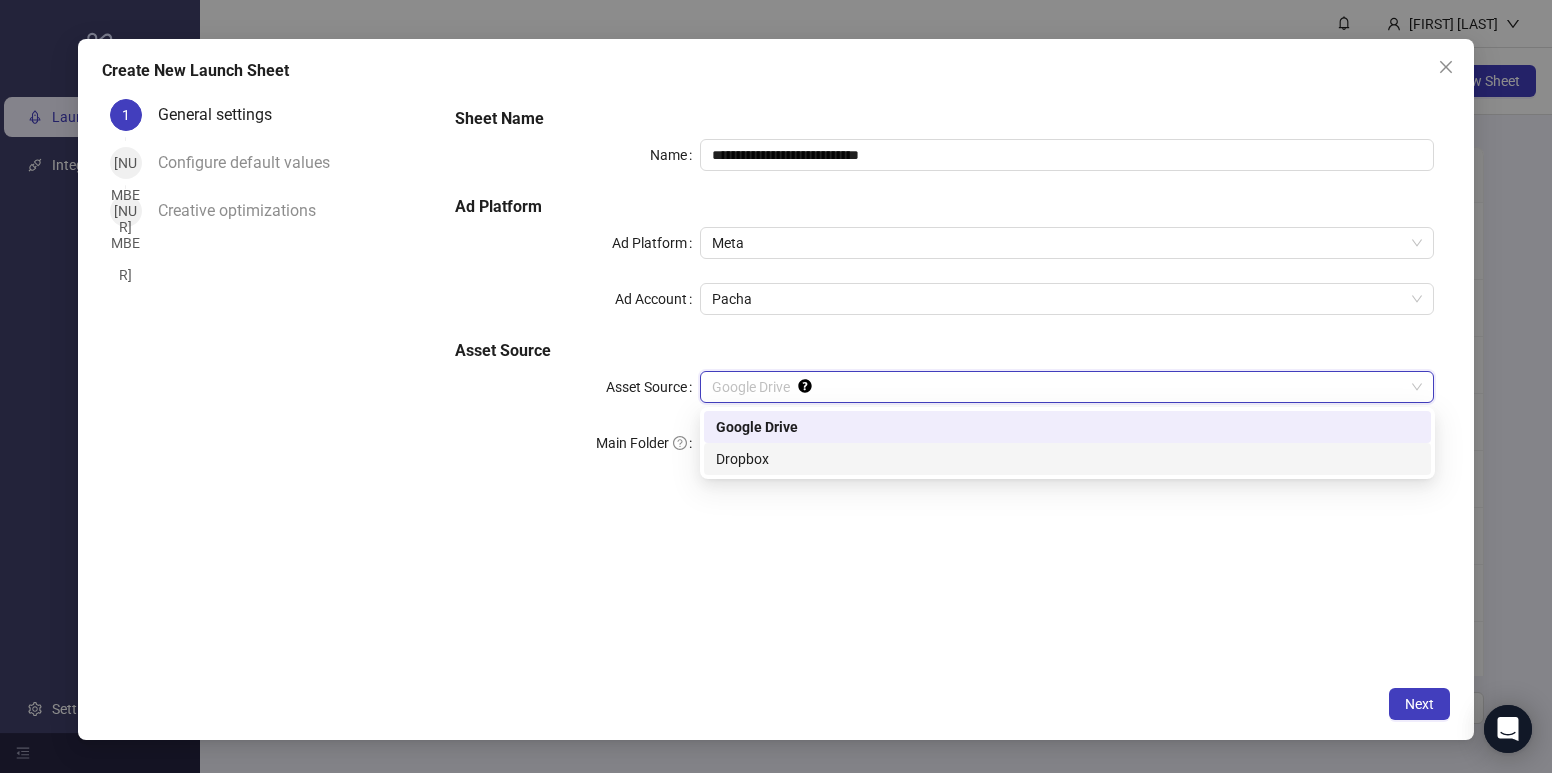 click on "**********" at bounding box center [945, 384] 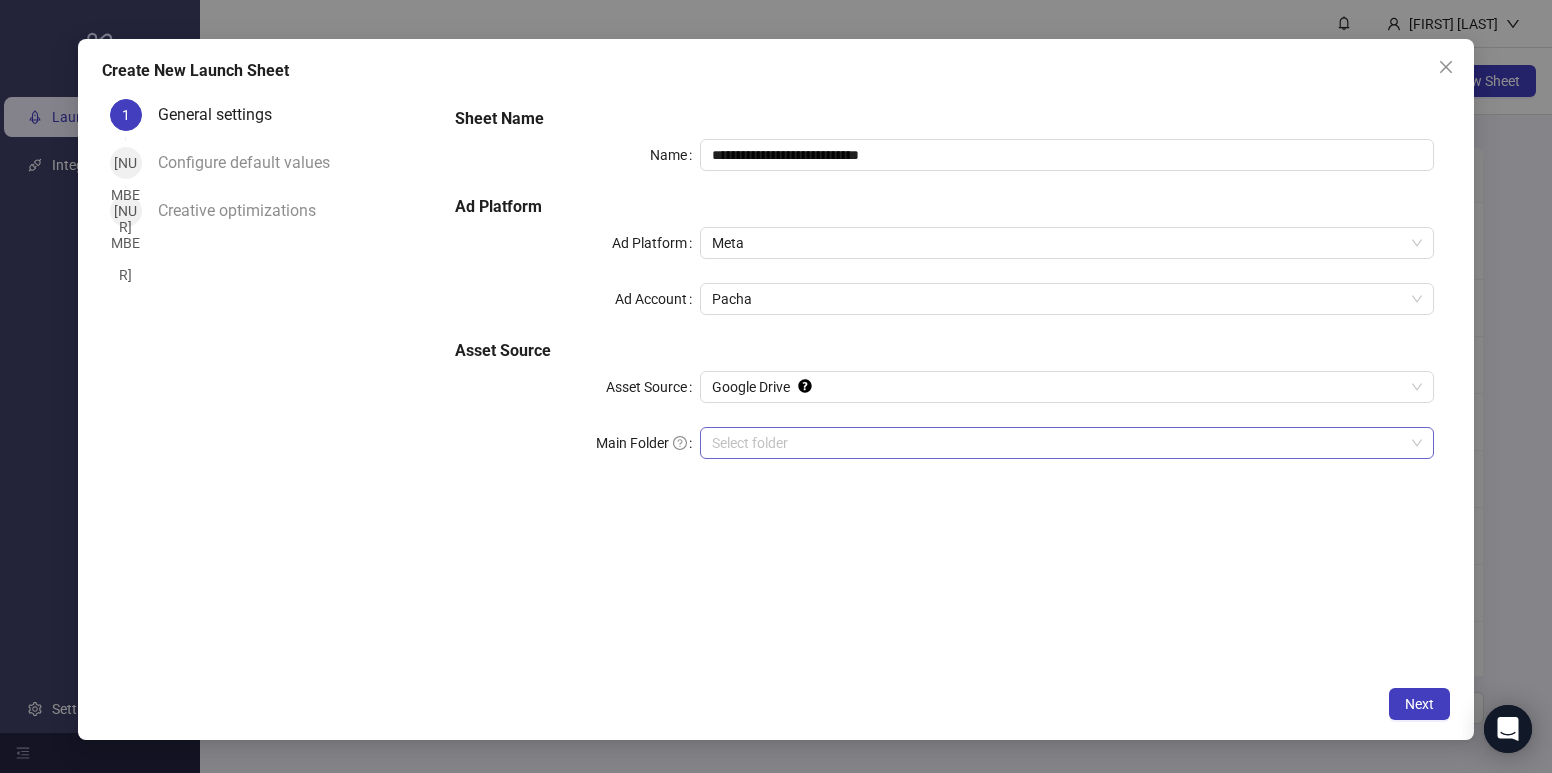 click on "Main Folder" at bounding box center (1058, 443) 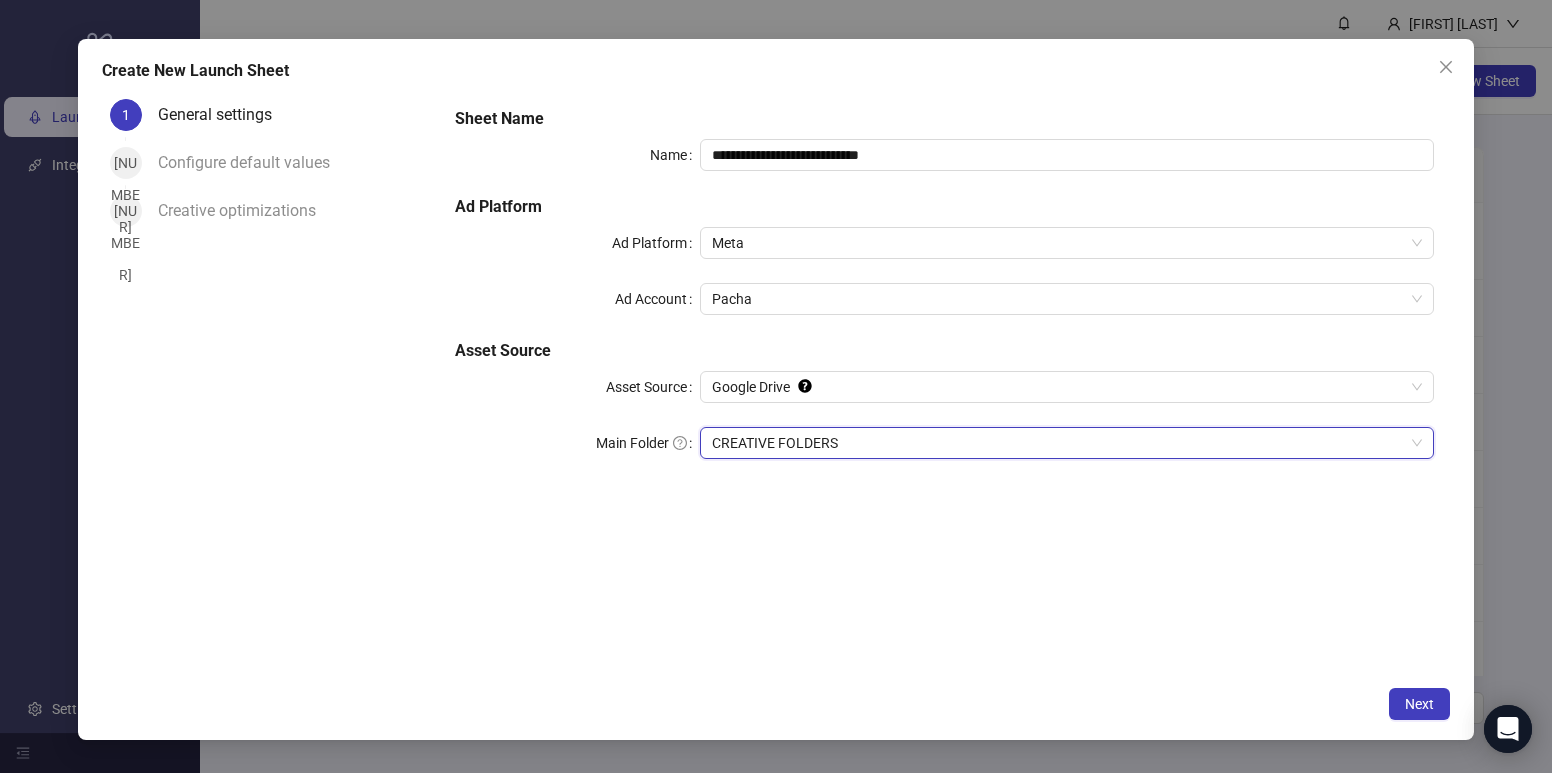 drag, startPoint x: 1419, startPoint y: 709, endPoint x: 1359, endPoint y: 721, distance: 61.188232 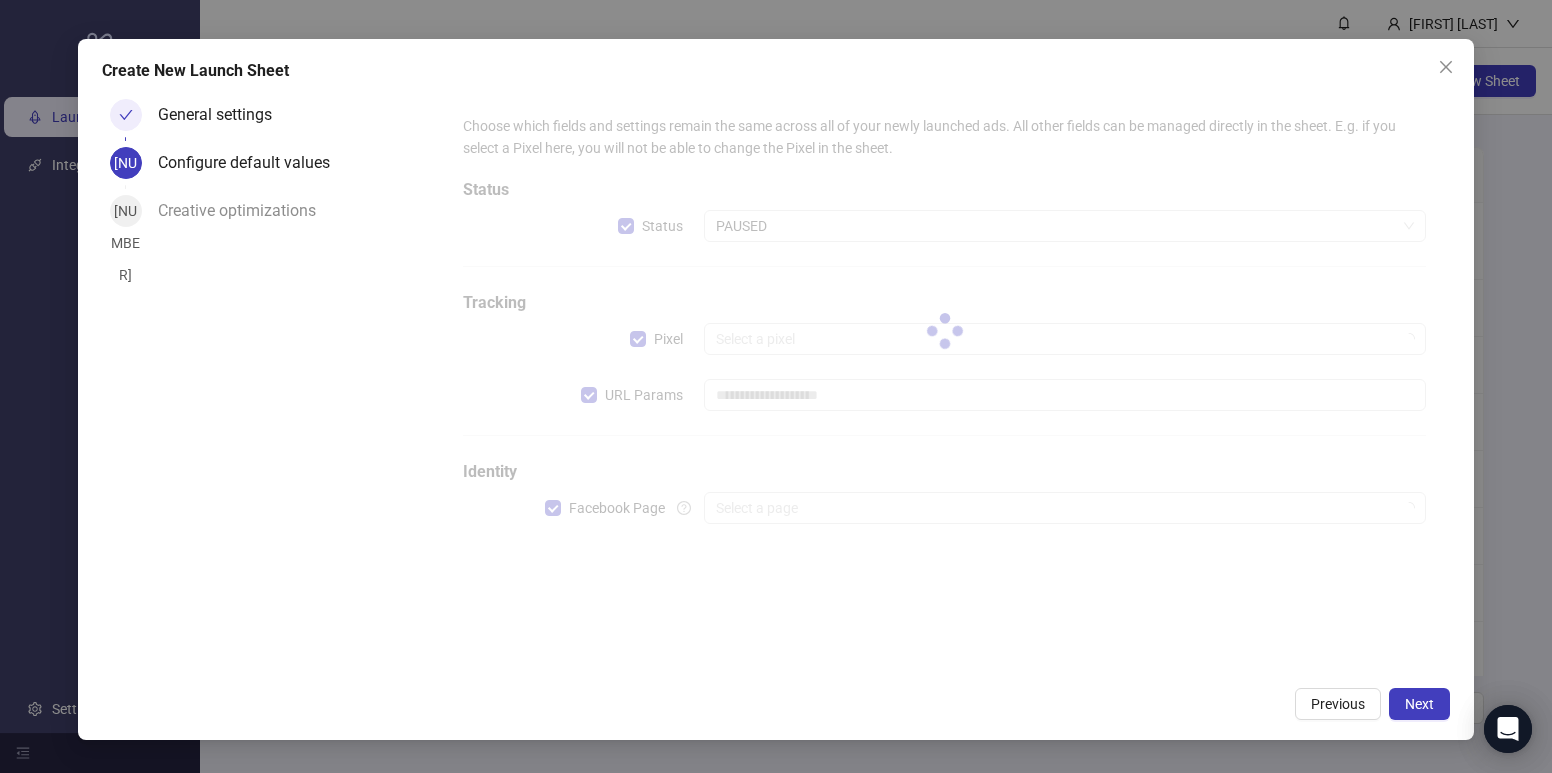 type on "**********" 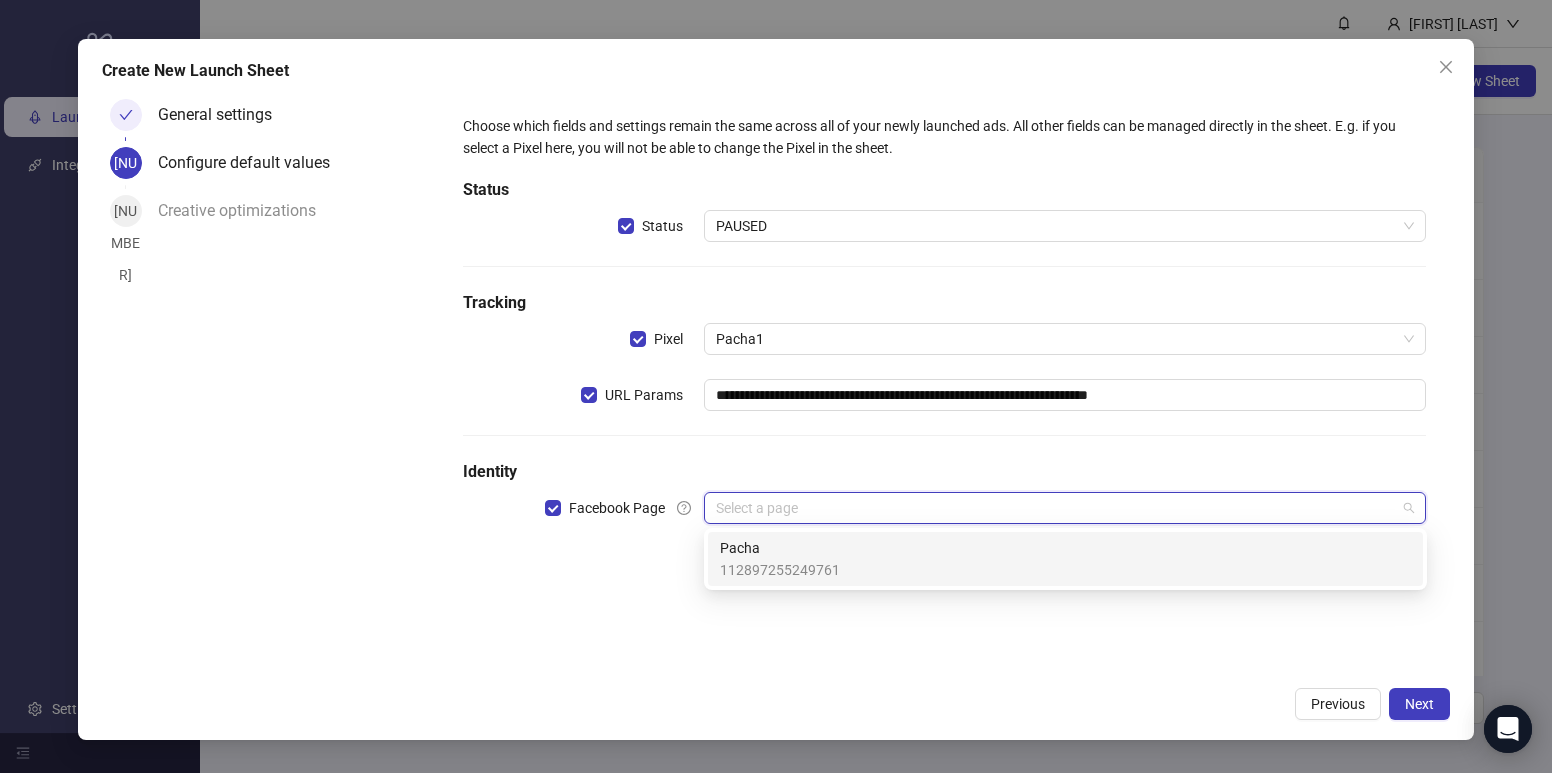 click at bounding box center (1056, 508) 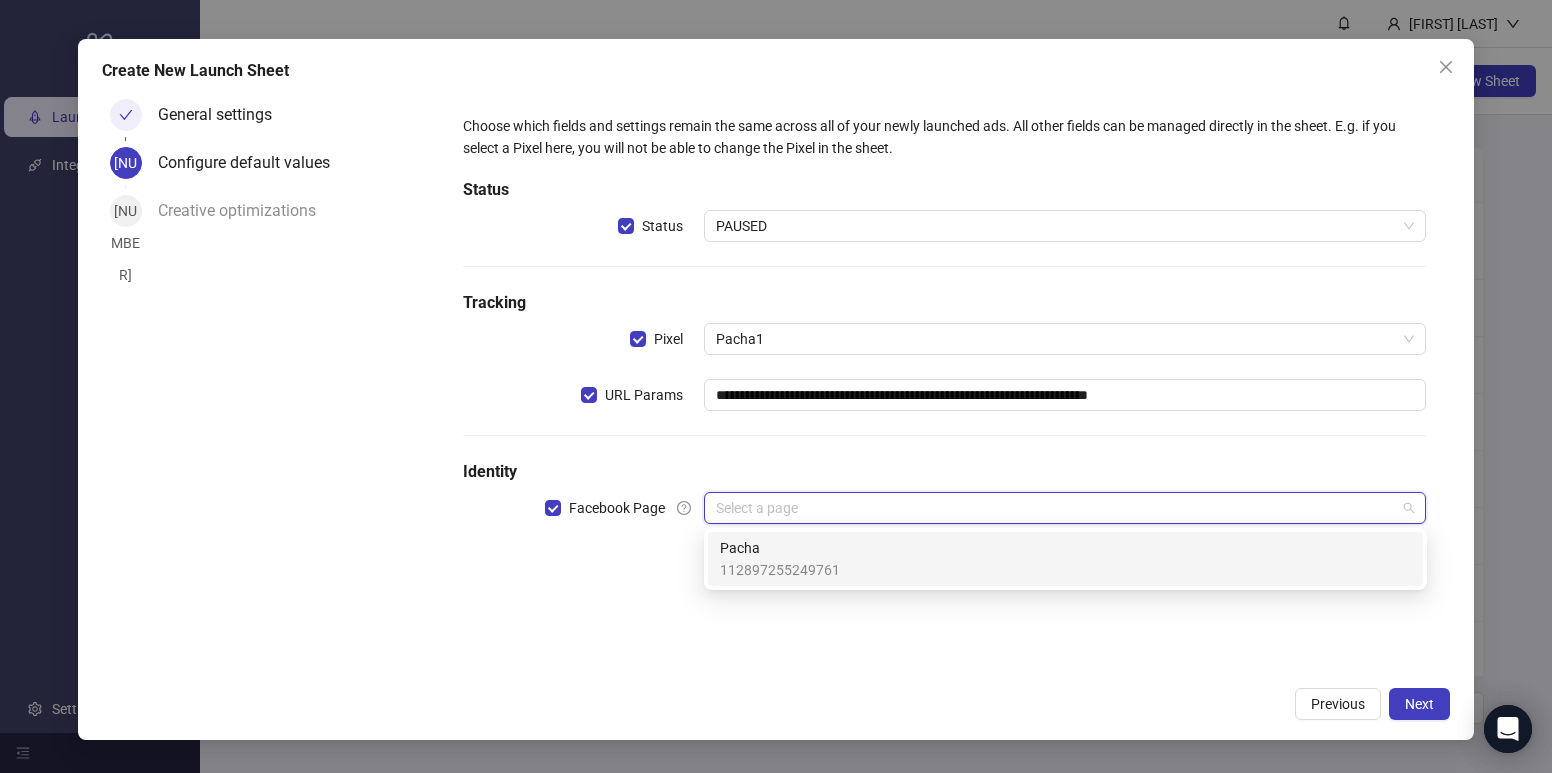 click on "Pacha 112897255249761" at bounding box center [1065, 559] 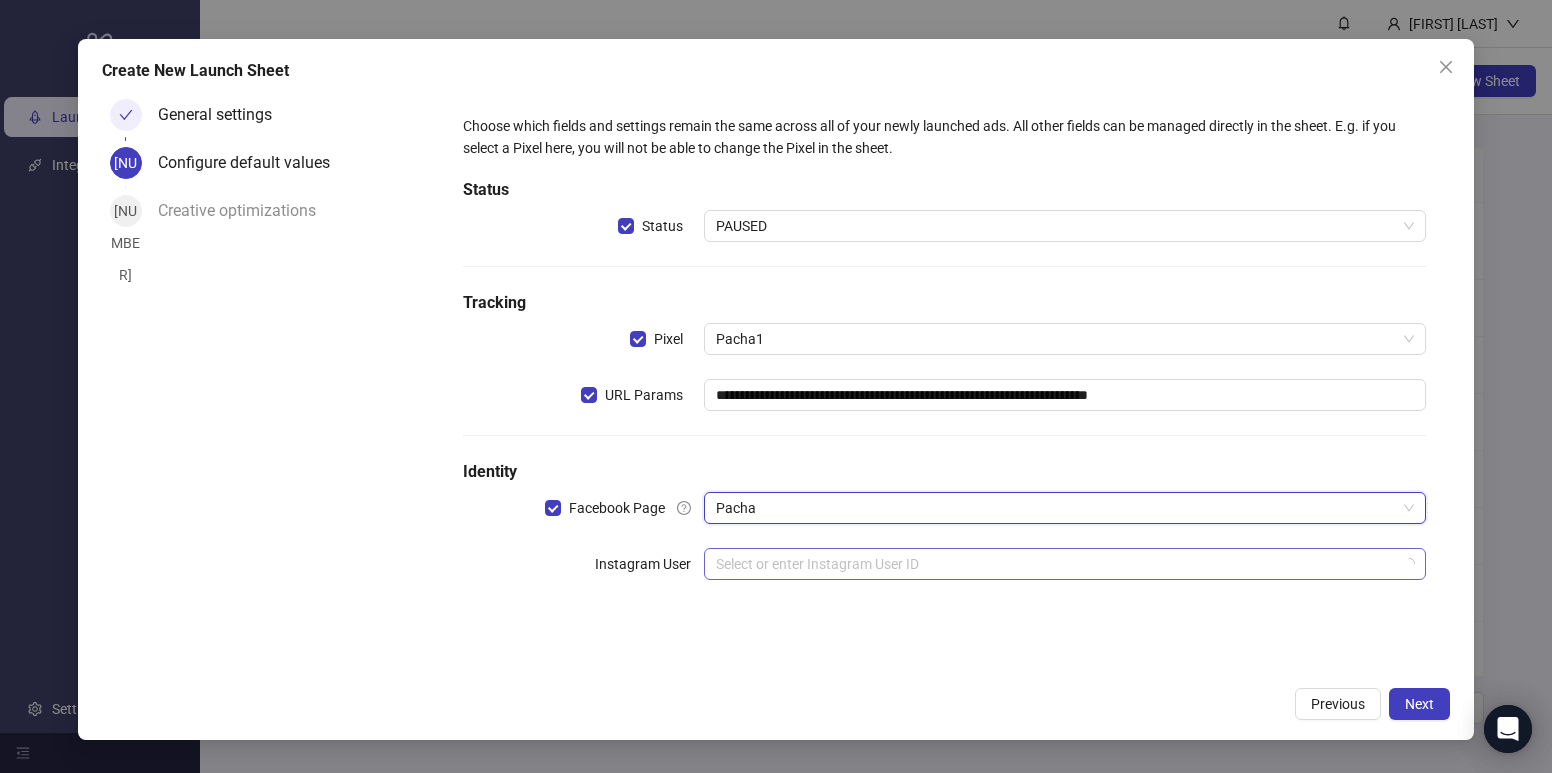 click at bounding box center [1056, 564] 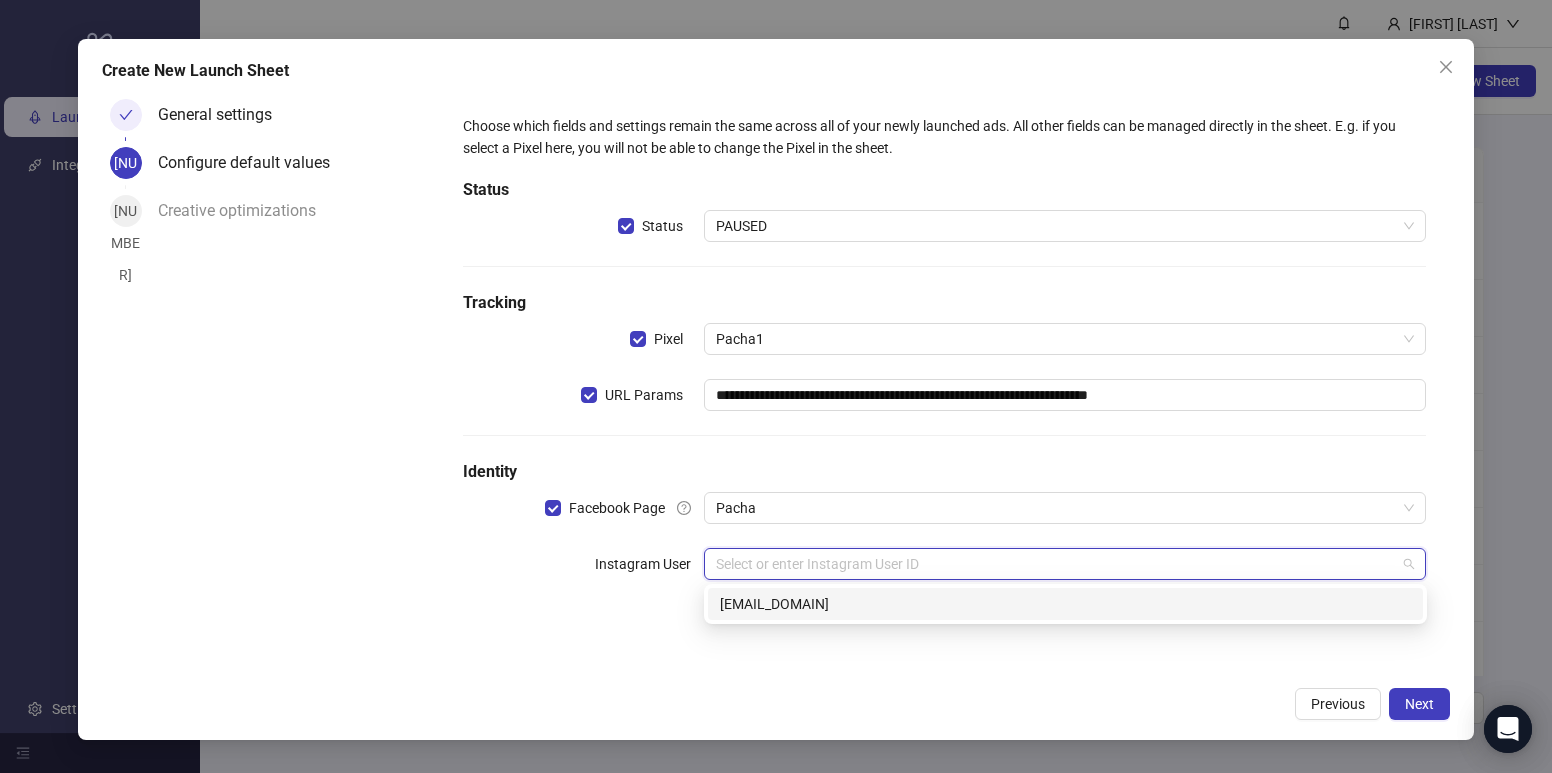 click on "pacha.hello.fr" at bounding box center (1065, 604) 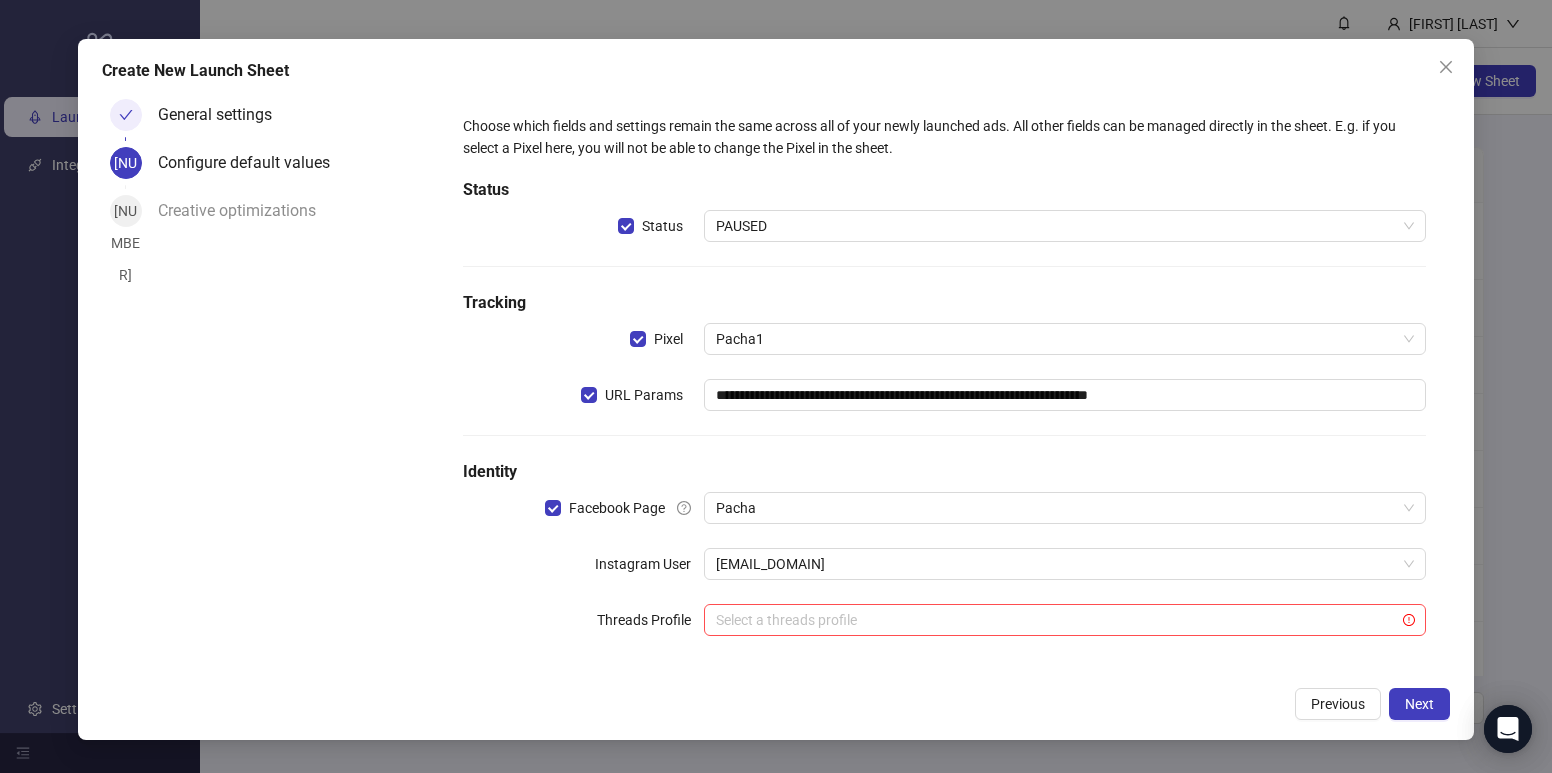 click on "Previous Next" at bounding box center (776, 704) 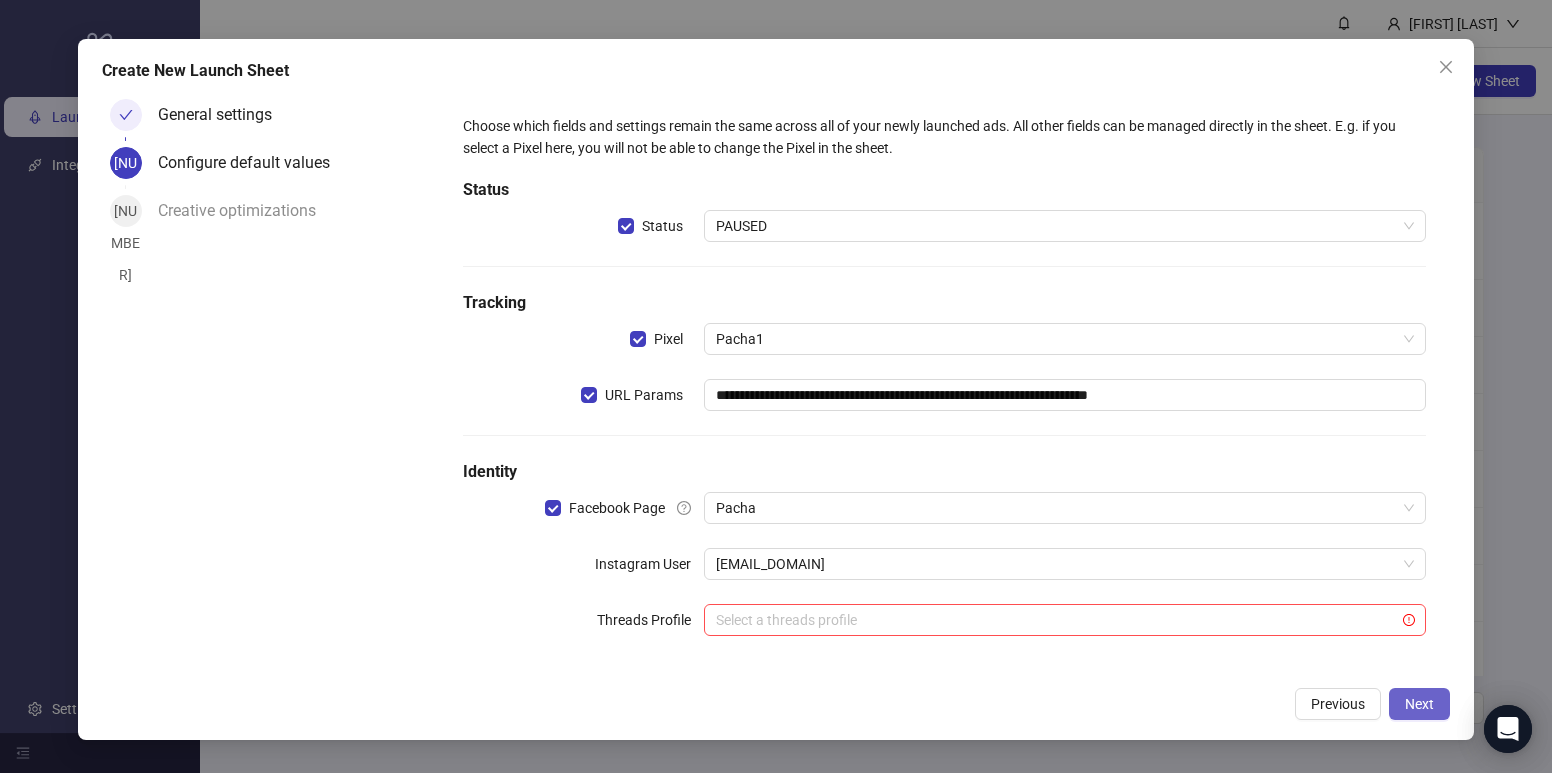 click on "Next" at bounding box center (1419, 704) 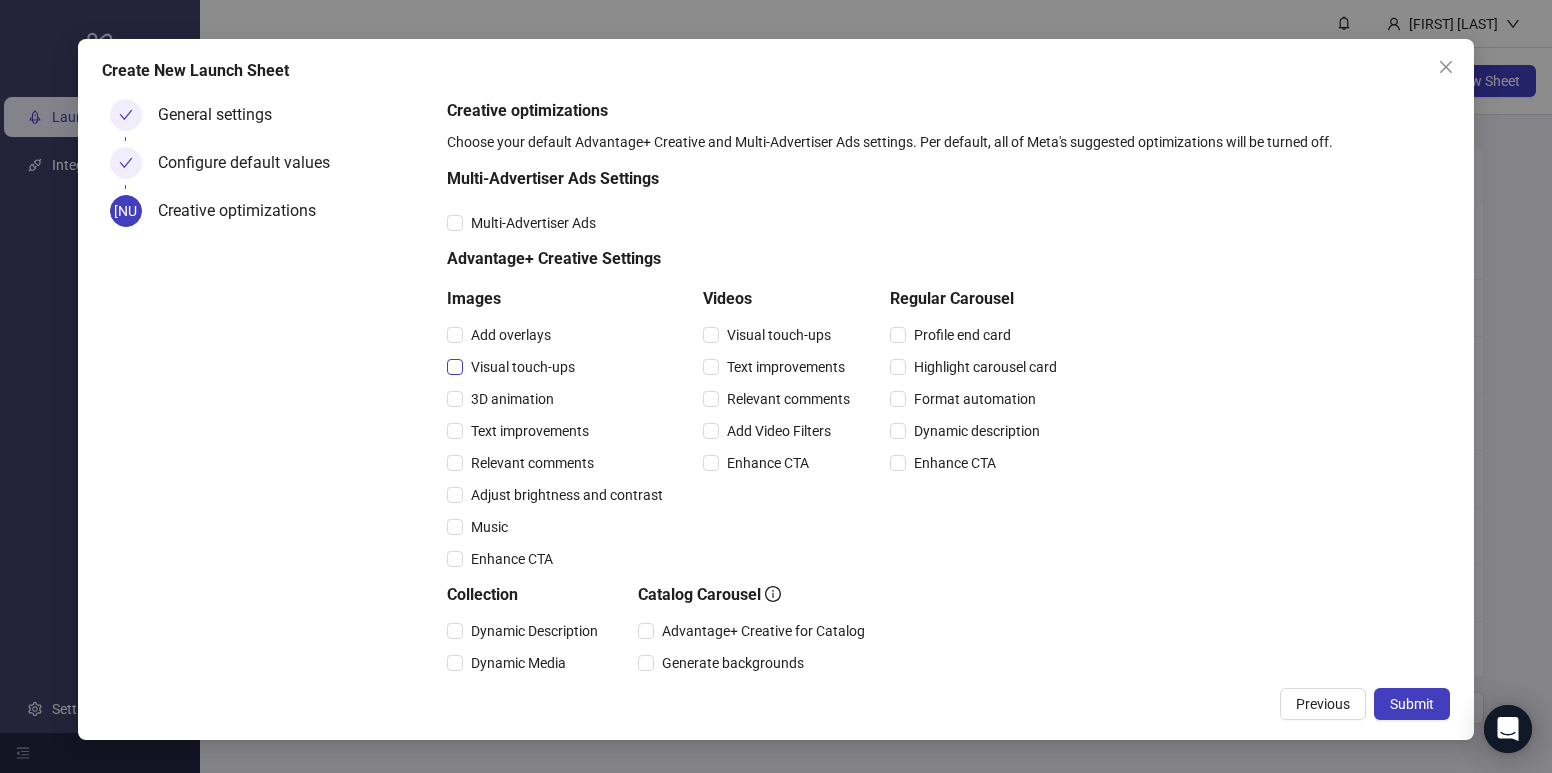click on "Visual touch-ups" at bounding box center (523, 367) 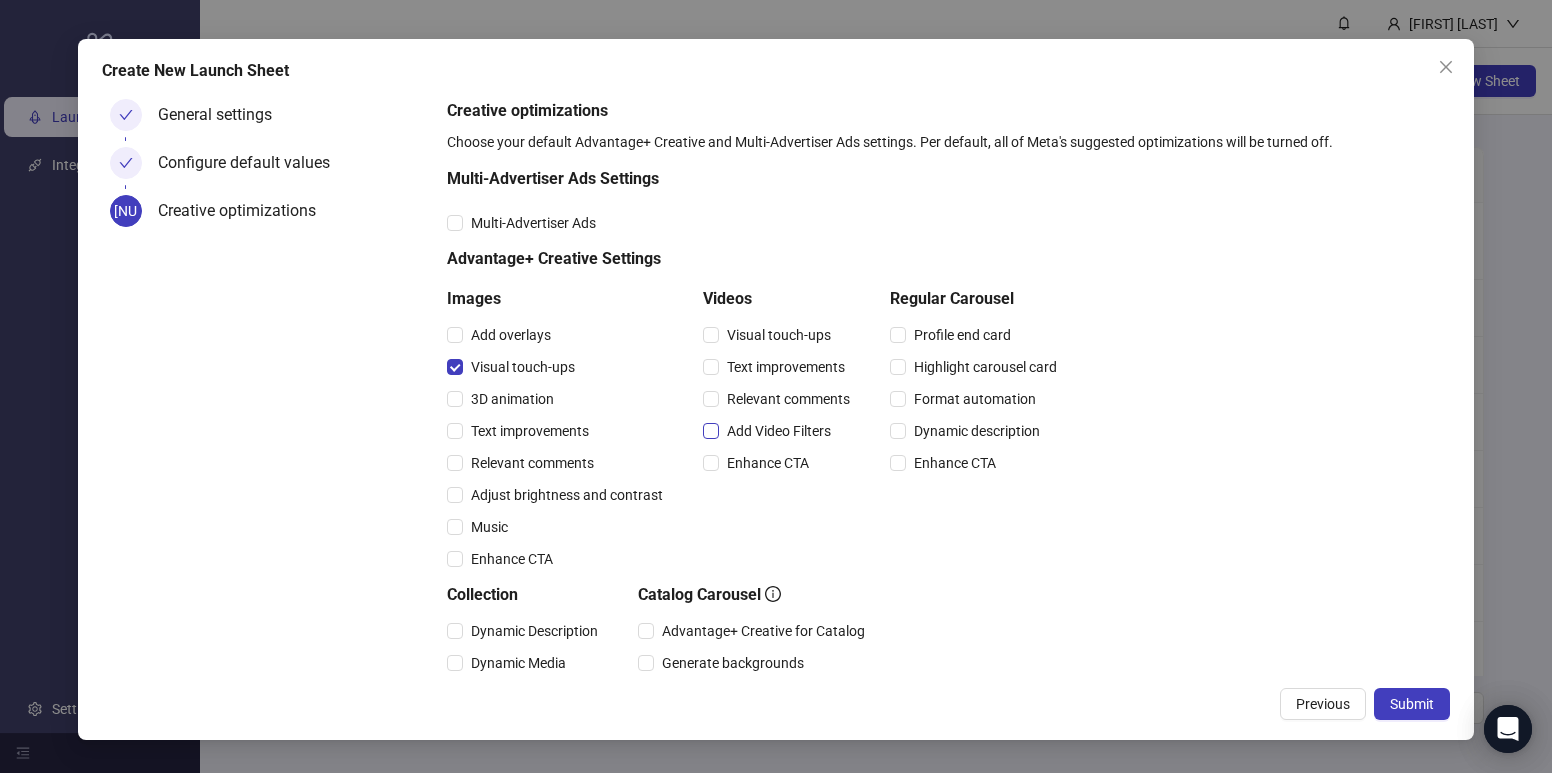 drag, startPoint x: 520, startPoint y: 461, endPoint x: 745, endPoint y: 430, distance: 227.12552 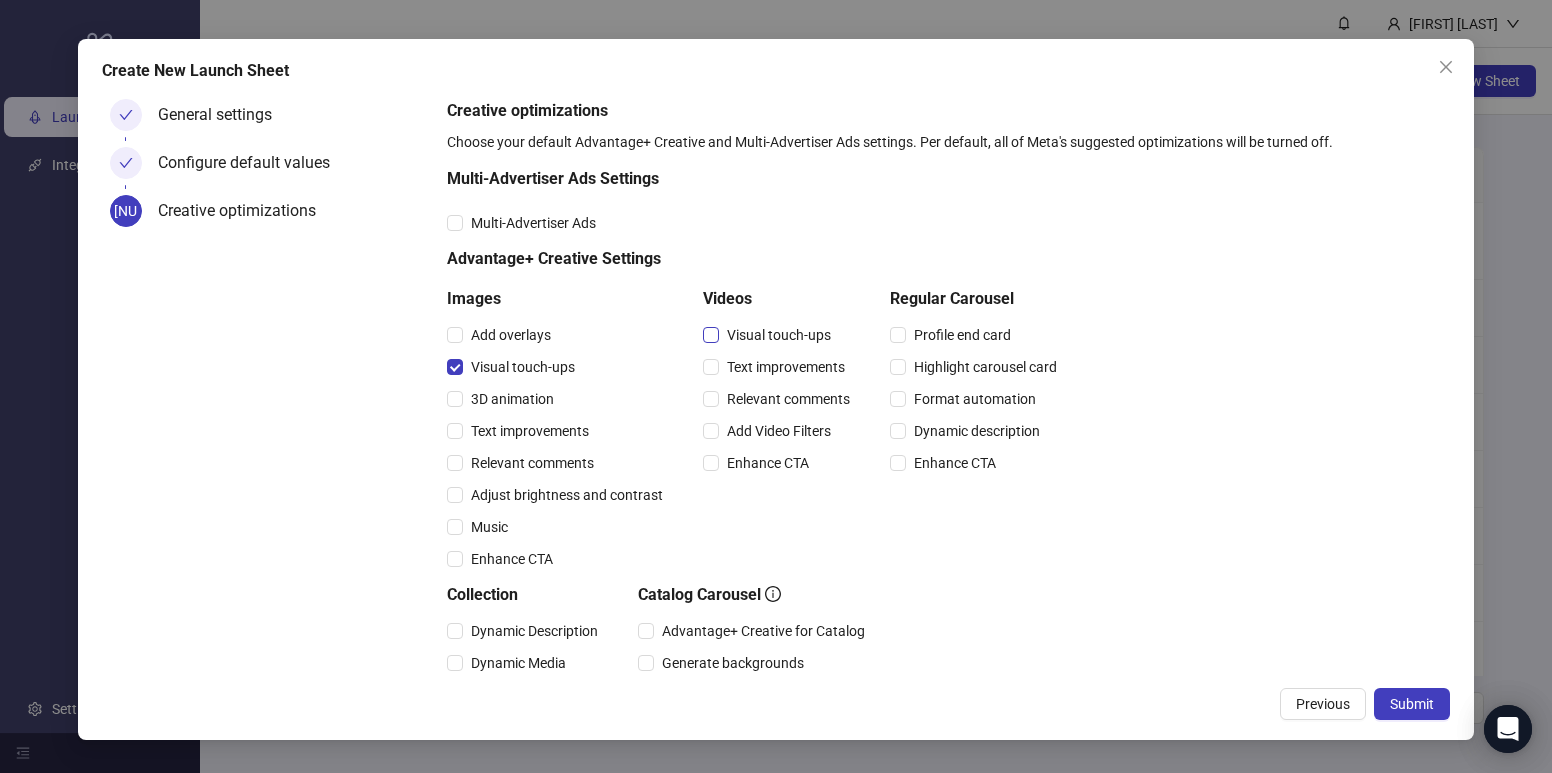 click on "Visual touch-ups" at bounding box center [779, 335] 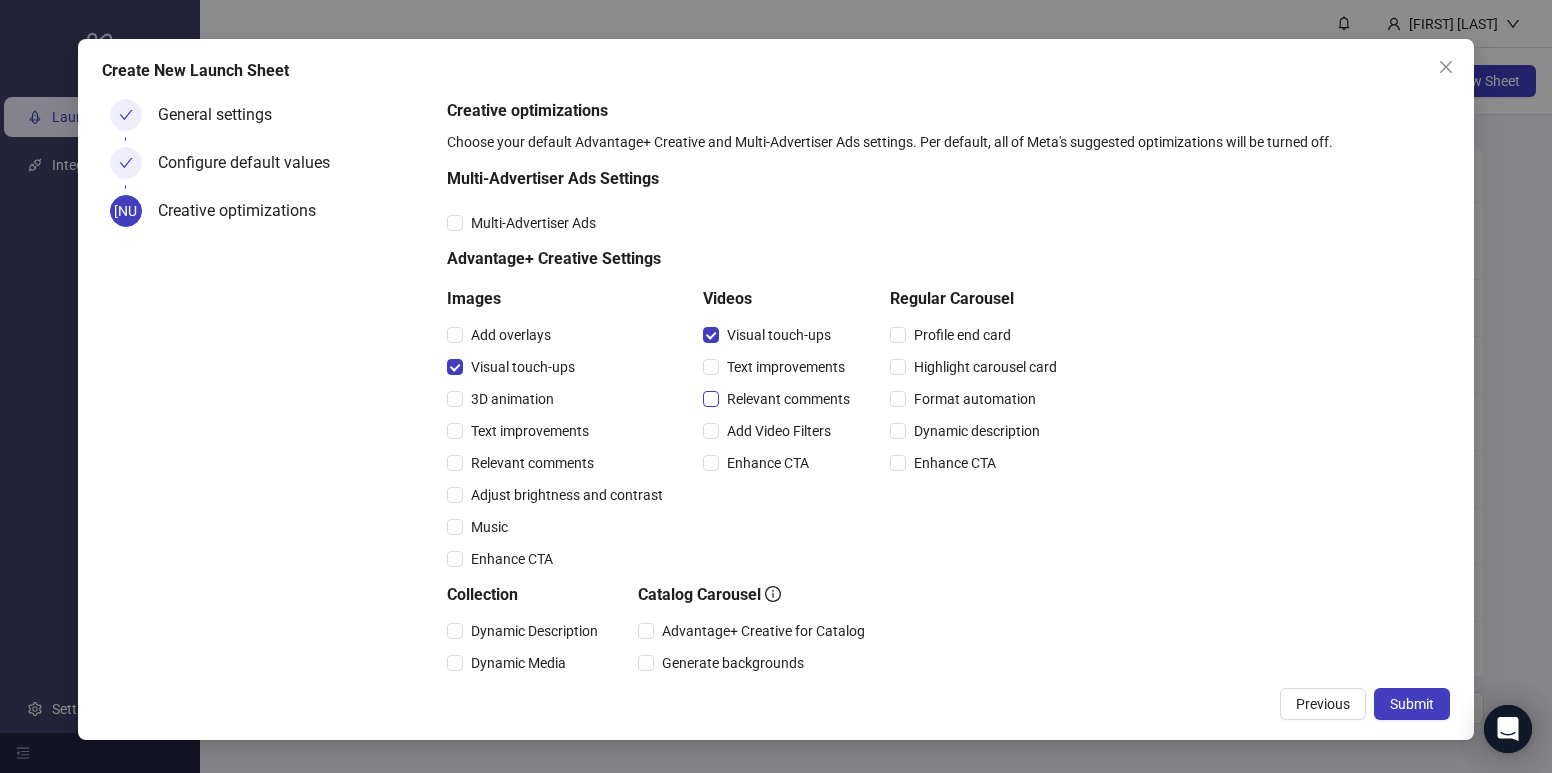 drag, startPoint x: 781, startPoint y: 395, endPoint x: 510, endPoint y: 472, distance: 281.7268 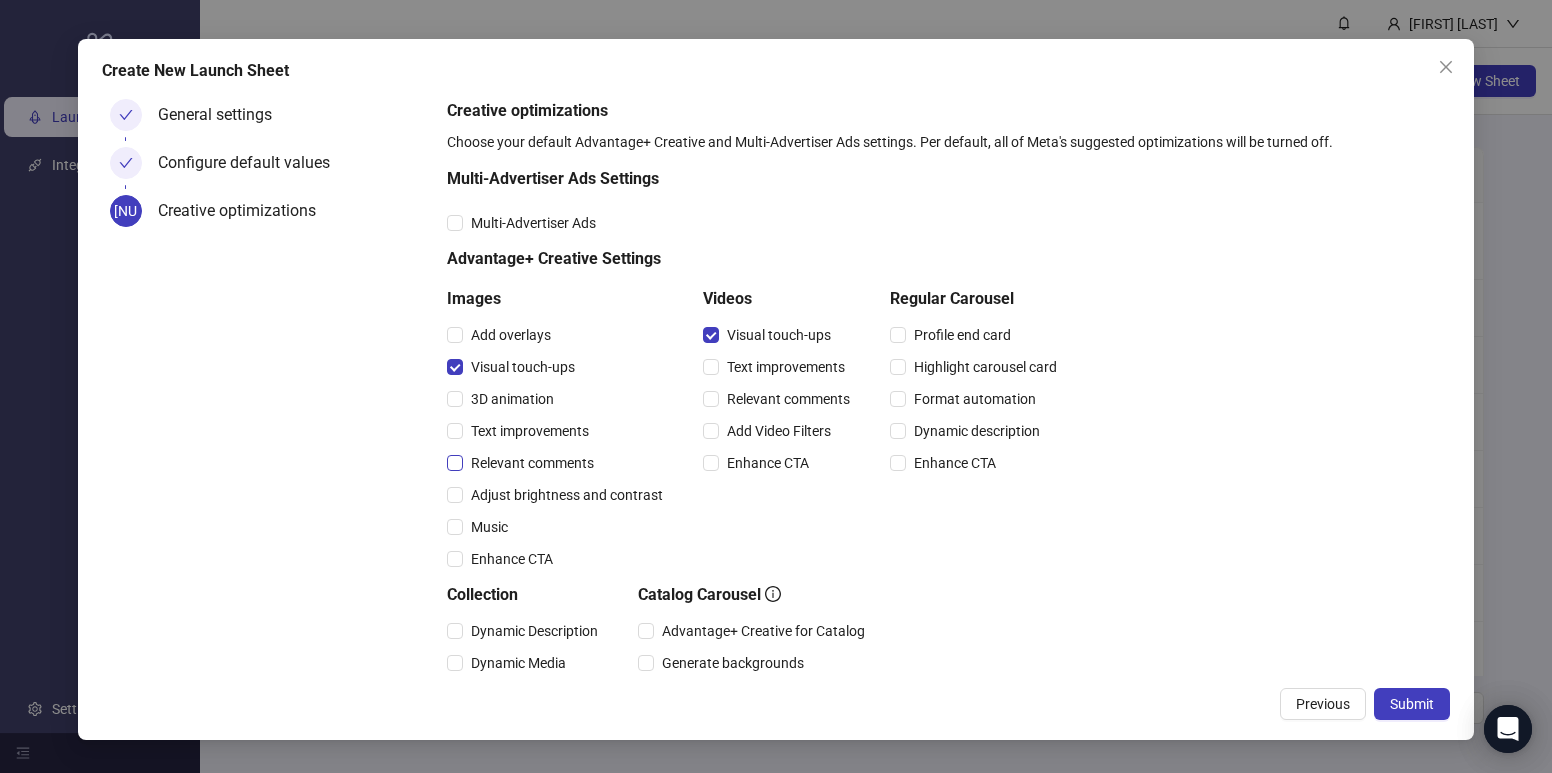 click on "Relevant comments" at bounding box center [788, 399] 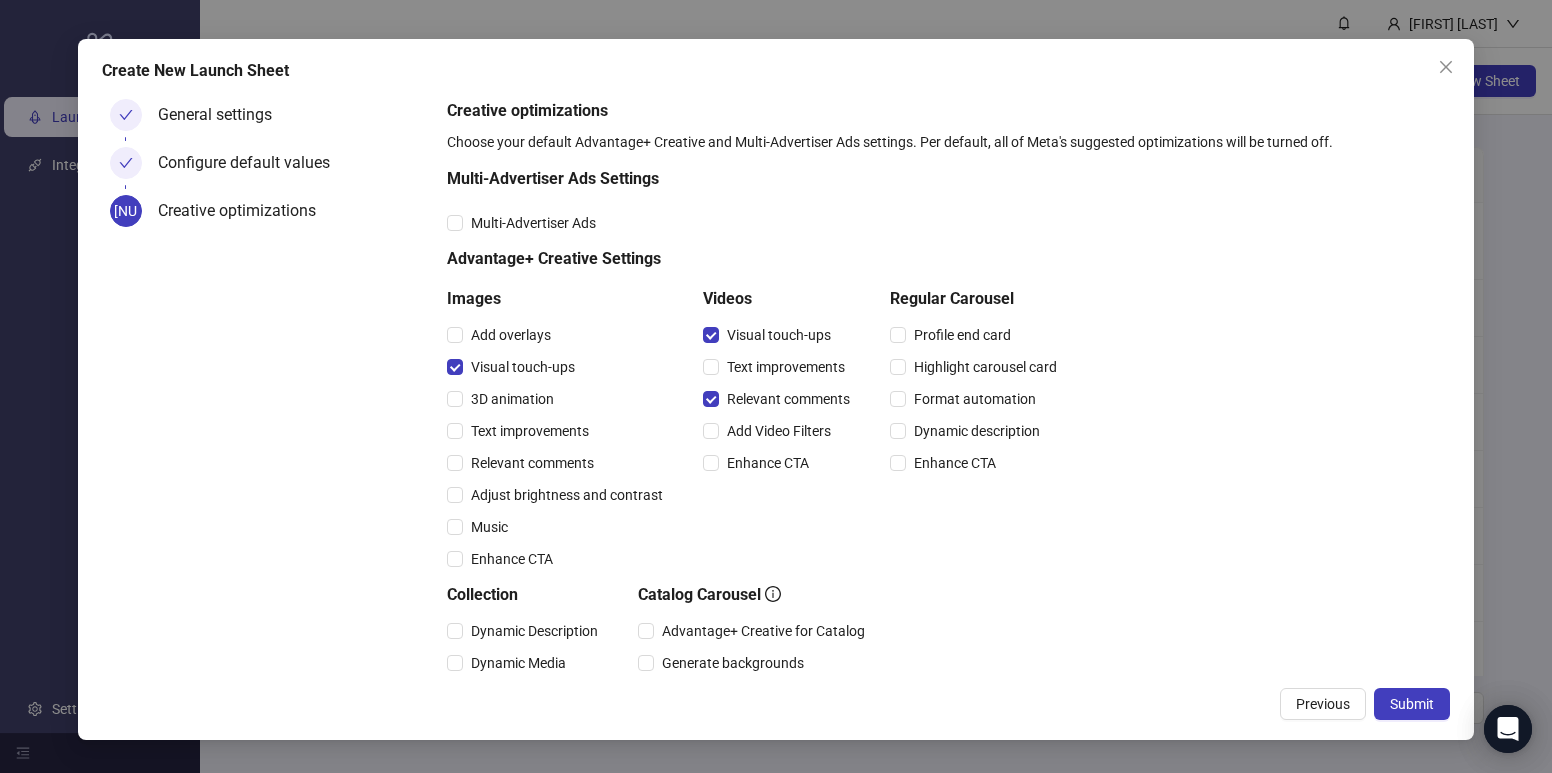 drag, startPoint x: 486, startPoint y: 459, endPoint x: 875, endPoint y: 521, distance: 393.90988 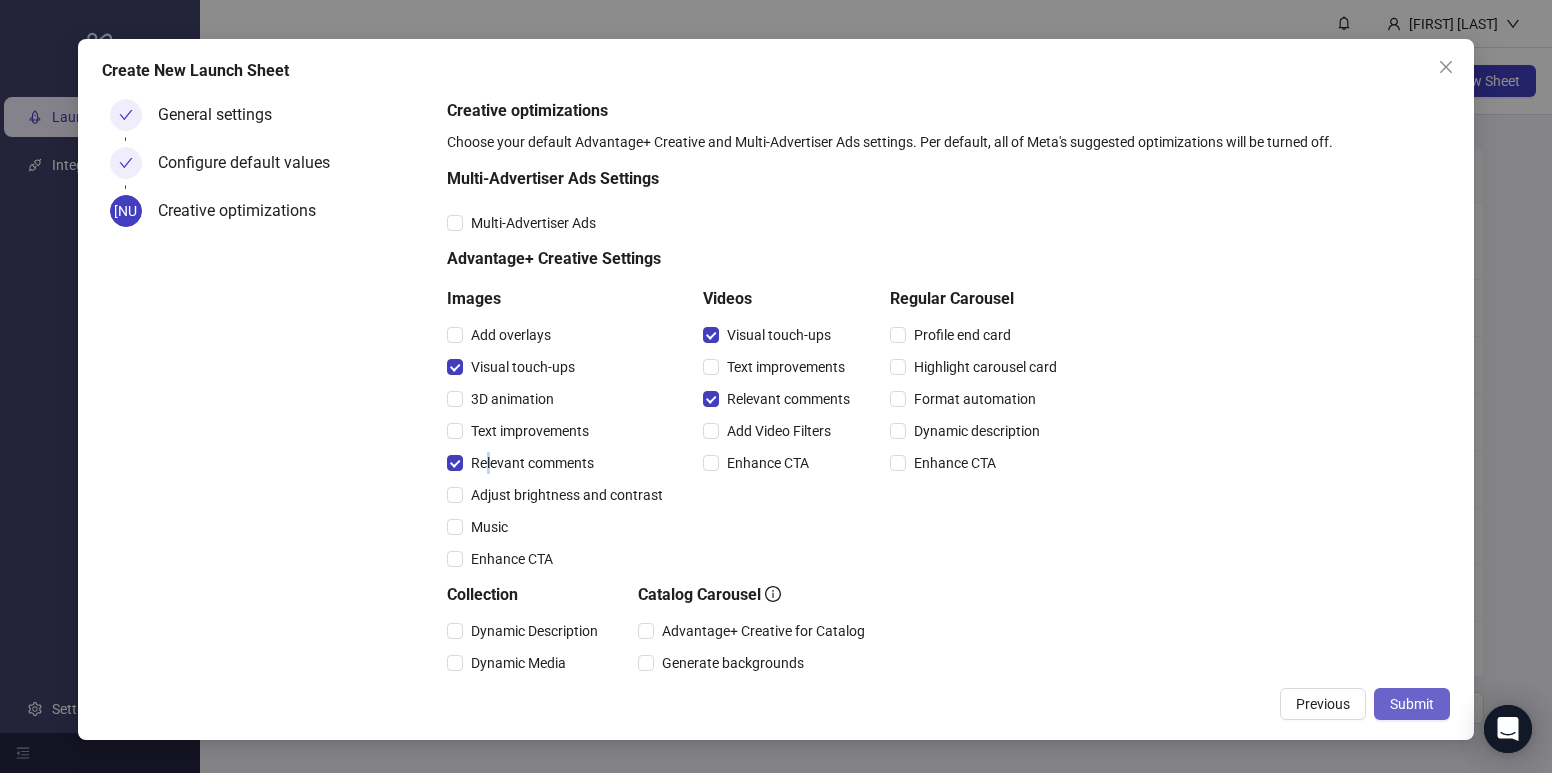 click on "Submit" at bounding box center [1412, 704] 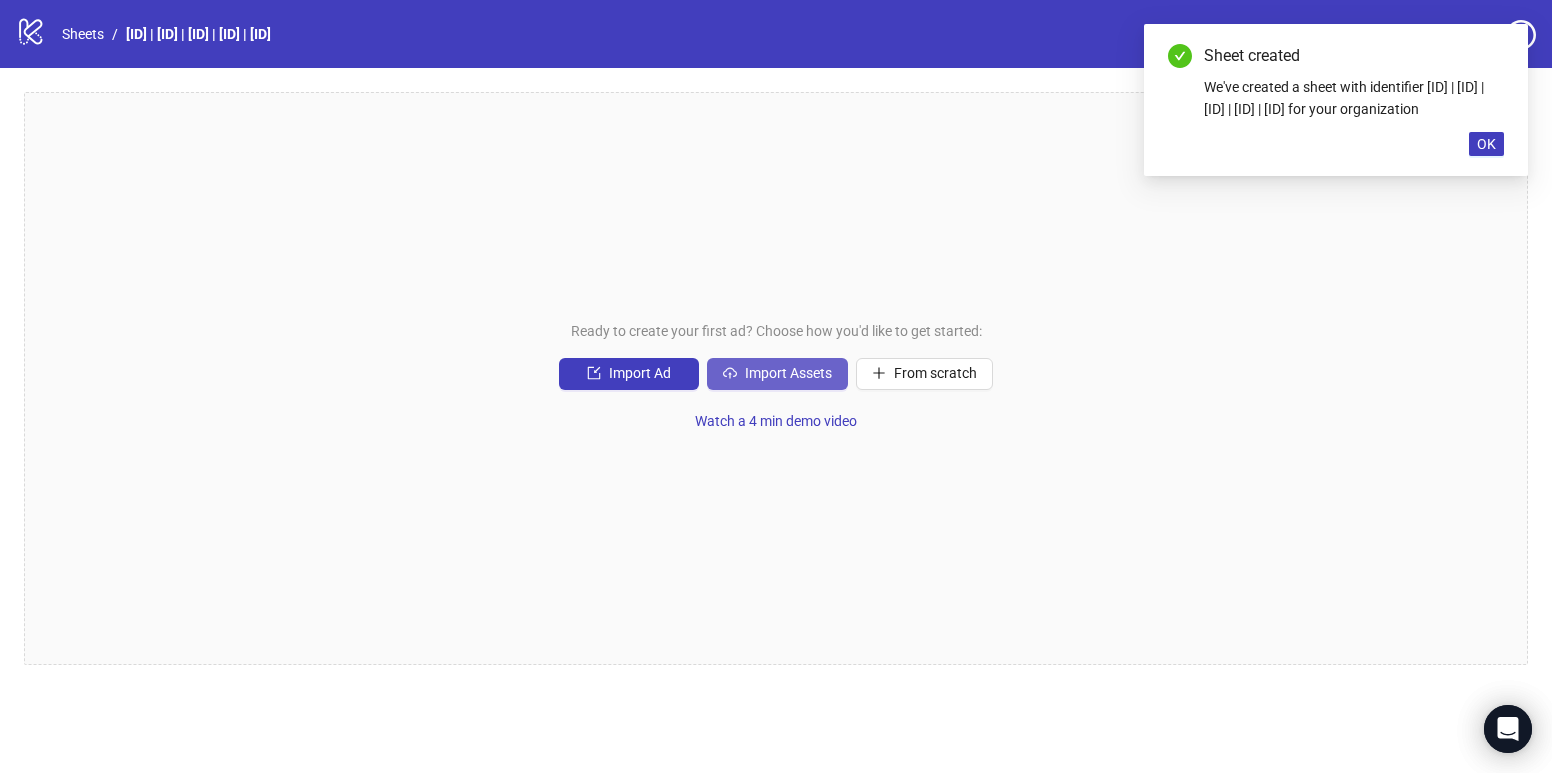 click on "Import Assets" at bounding box center [788, 373] 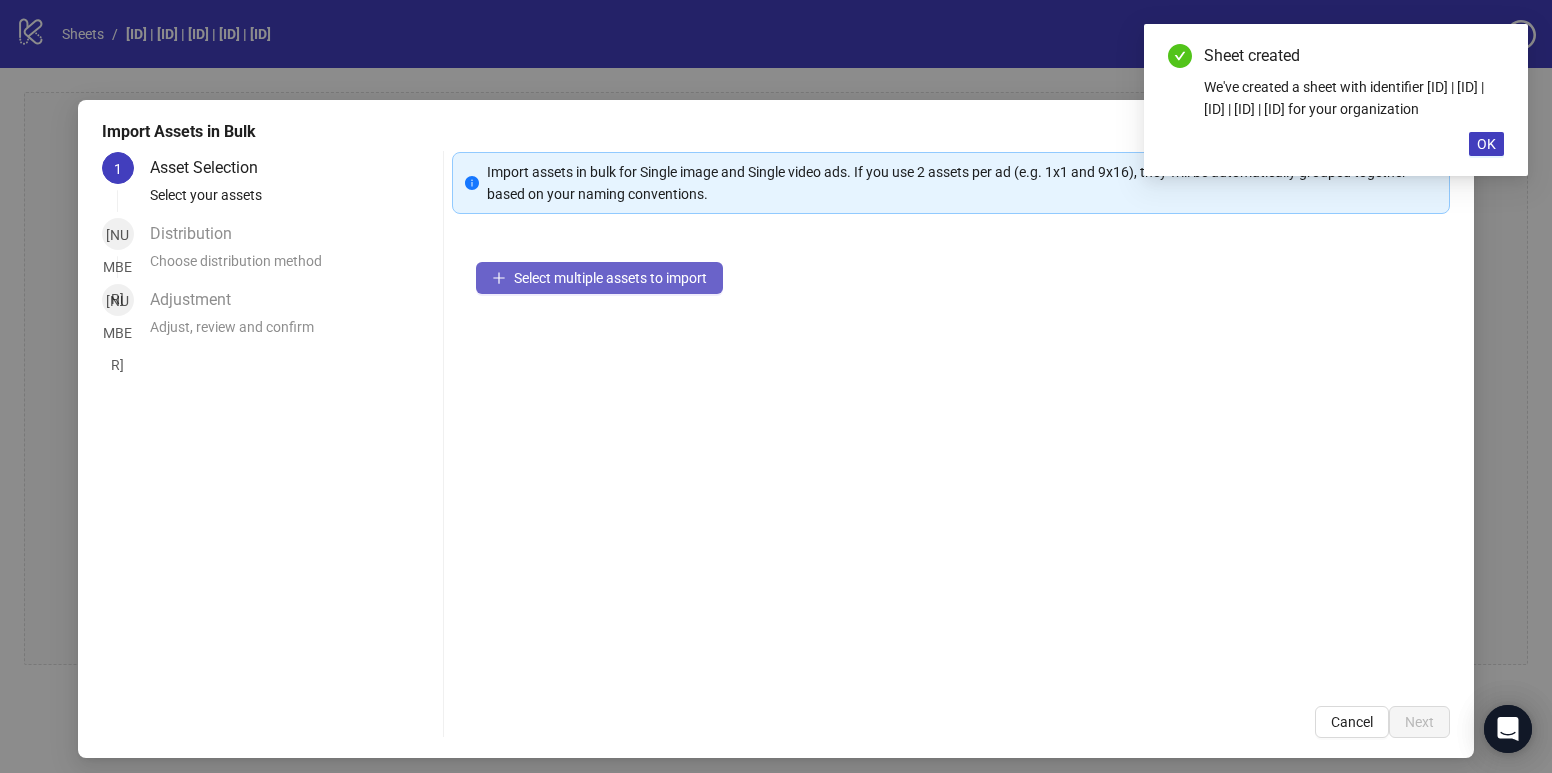 click on "Select multiple assets to import" at bounding box center (599, 278) 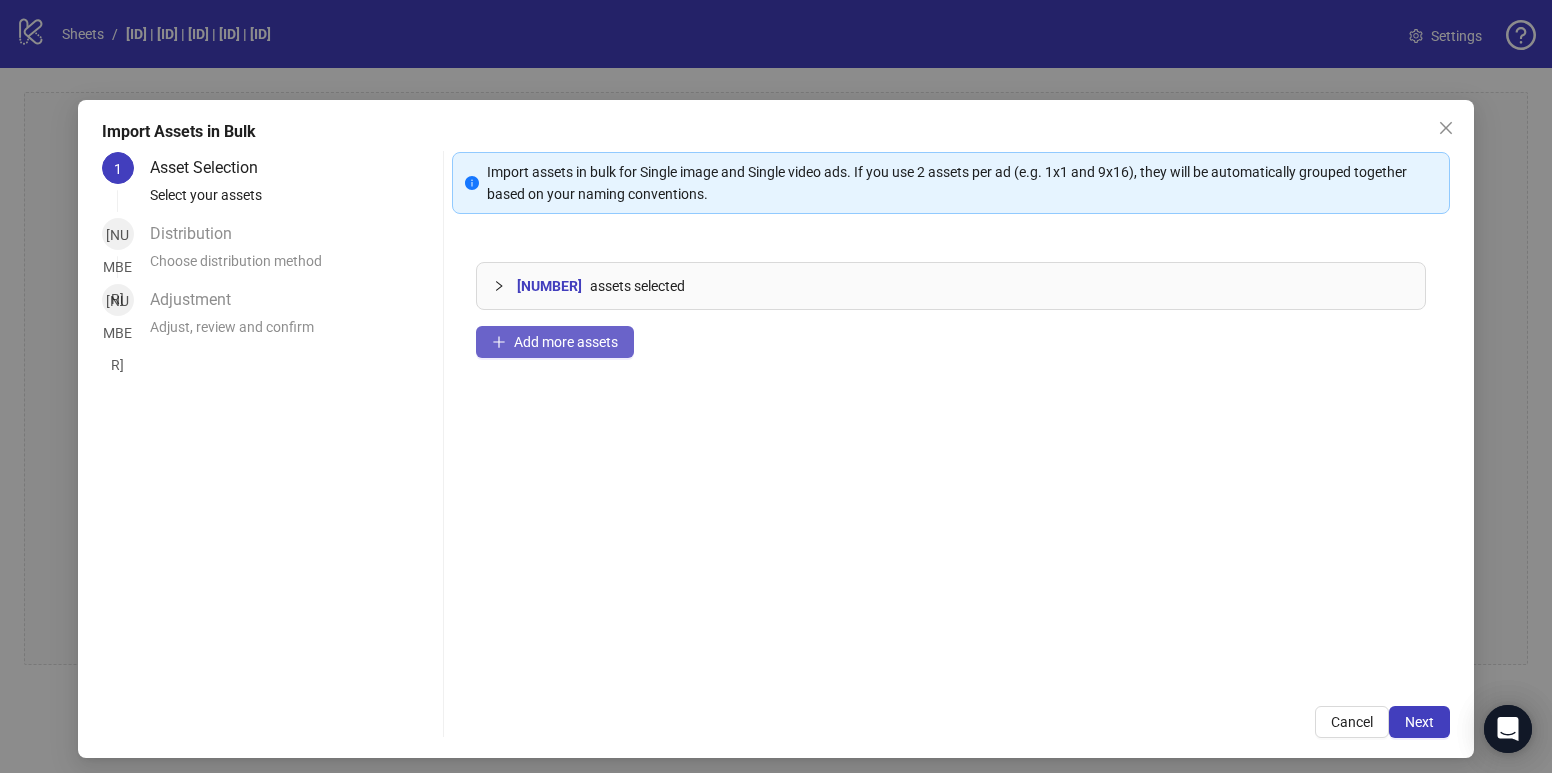 click on "Add more assets" at bounding box center (566, 342) 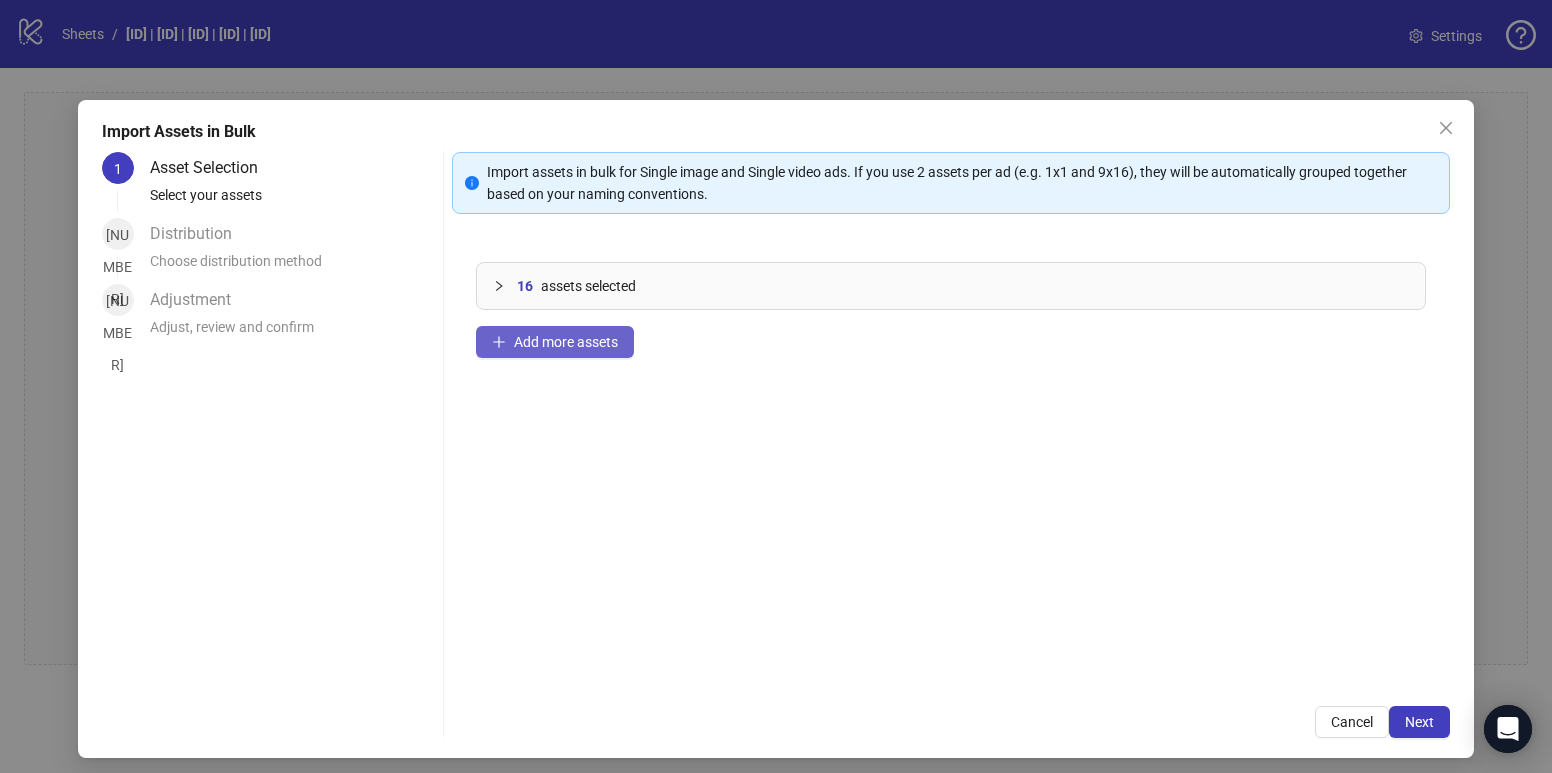 click on "Add more assets" at bounding box center [566, 342] 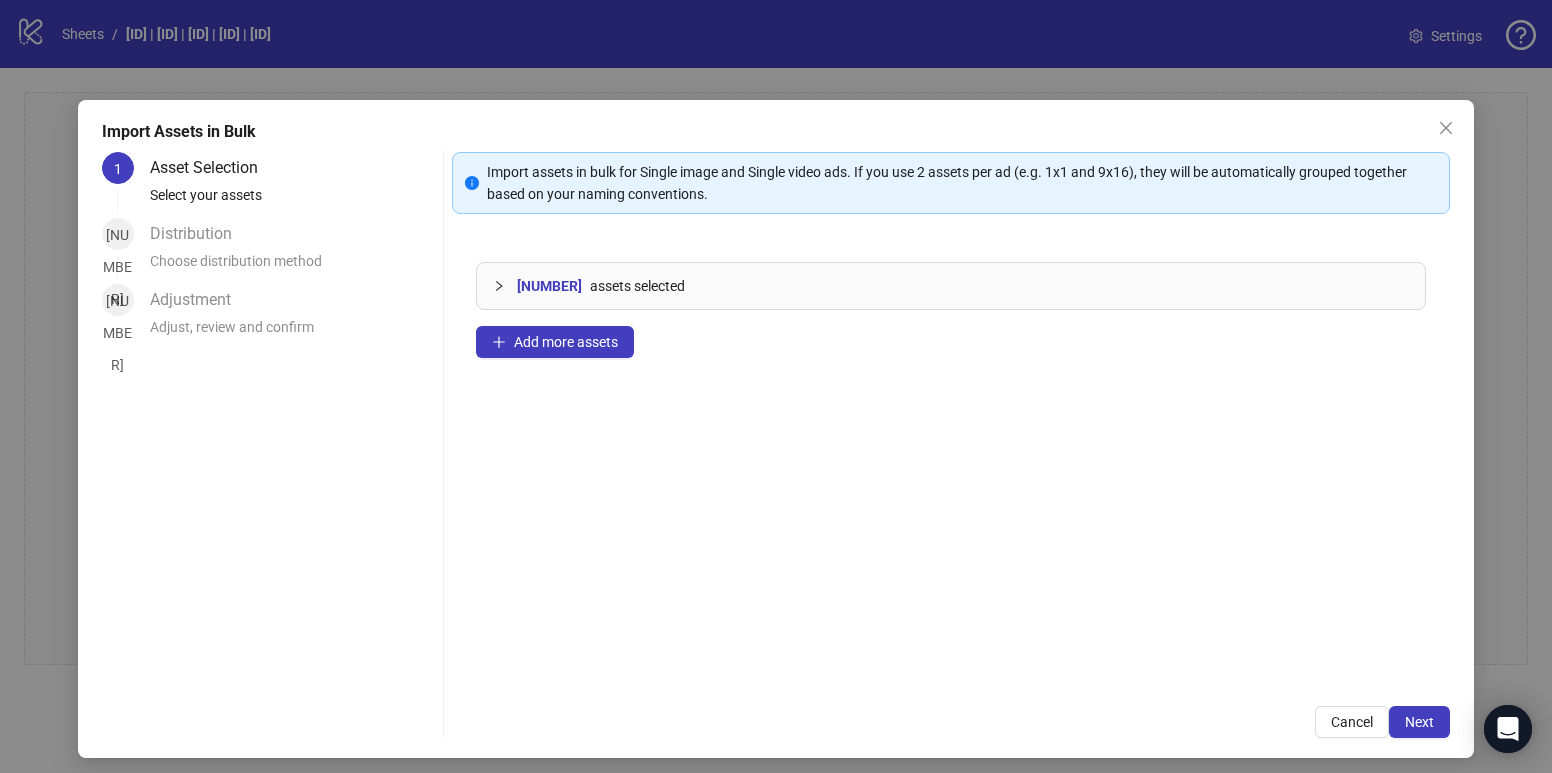 click on "22 assets selected Add more assets" at bounding box center [951, 460] 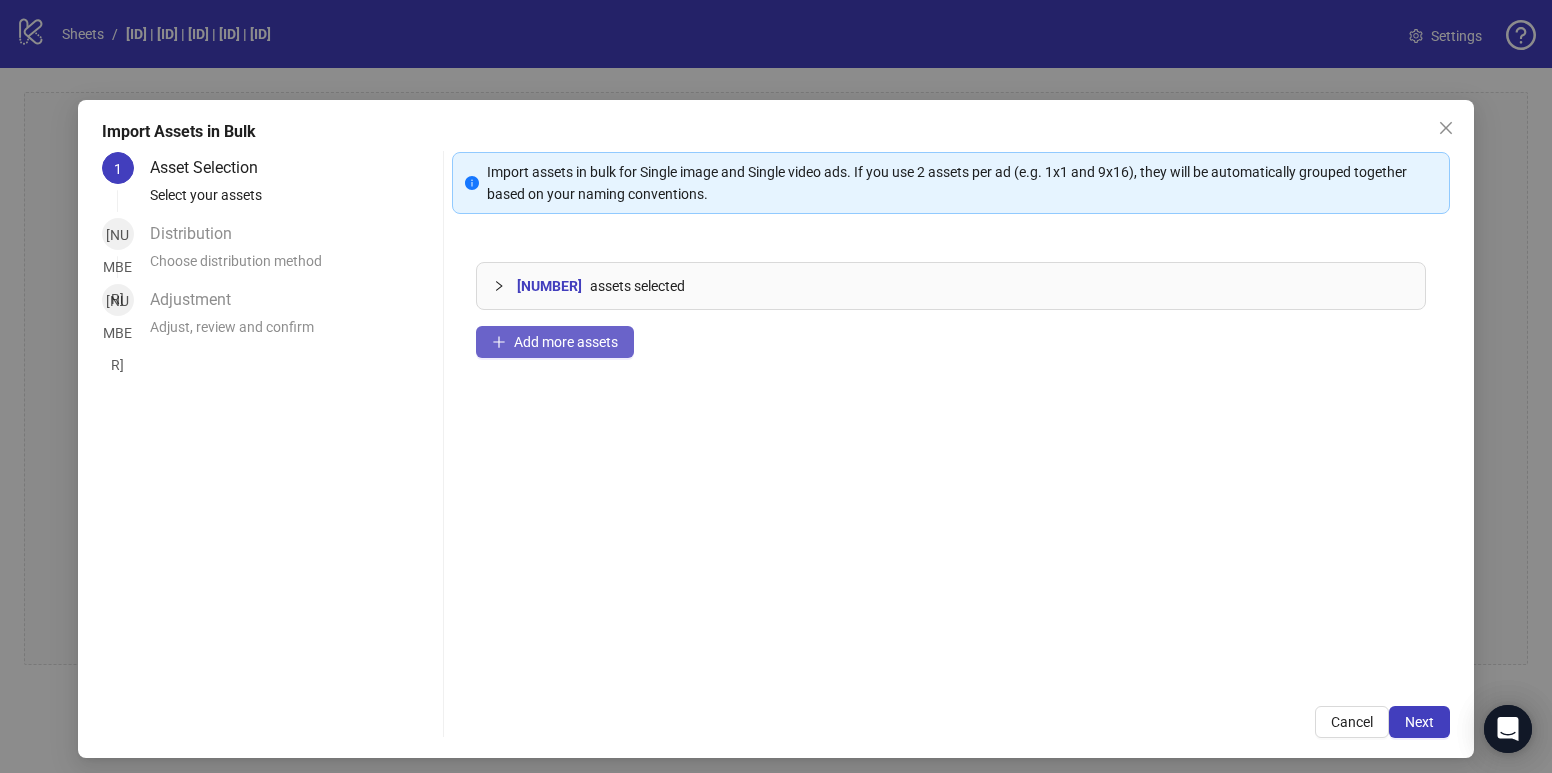 click on "Add more assets" at bounding box center [566, 342] 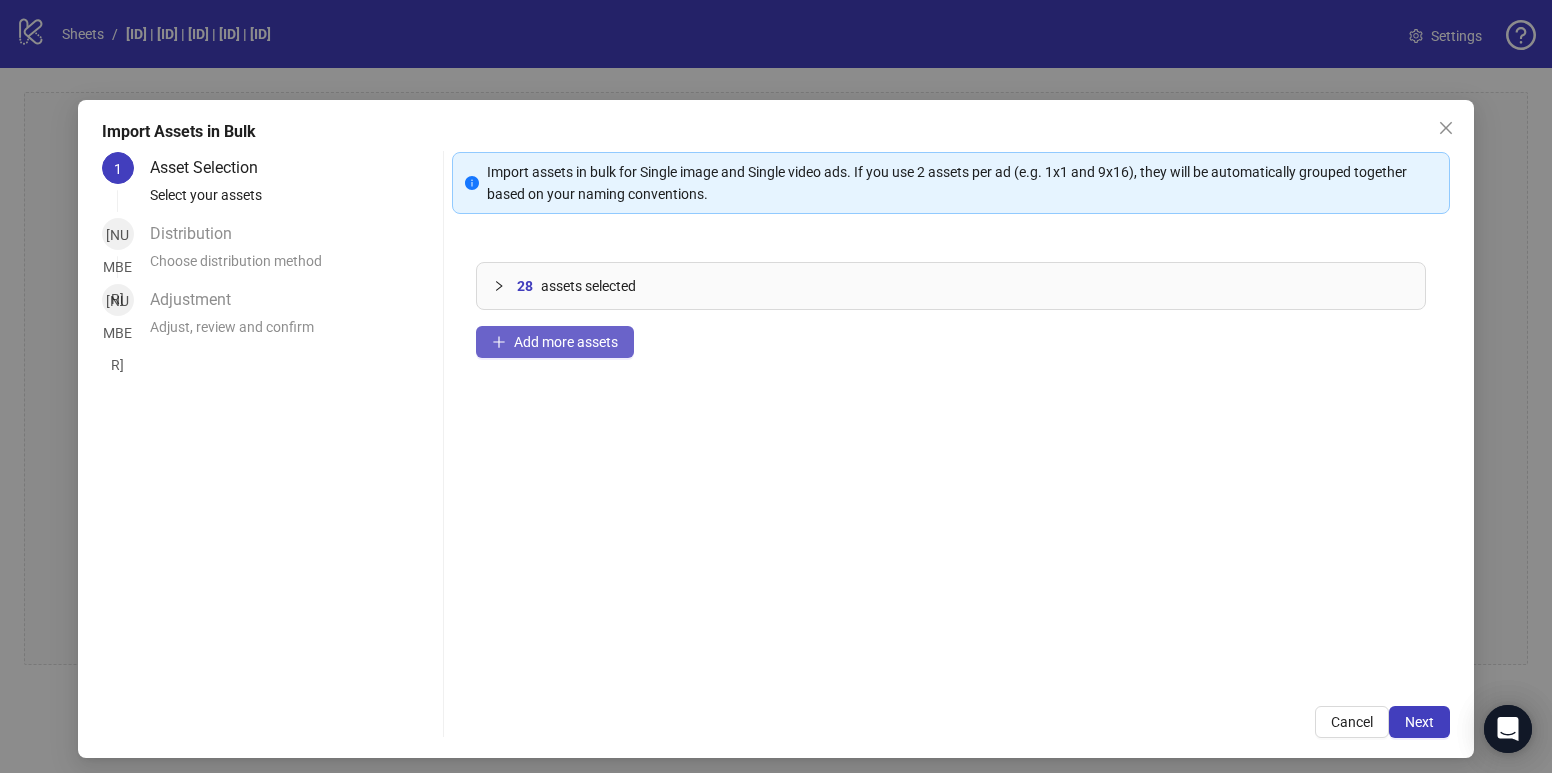 click on "Add more assets" at bounding box center [566, 342] 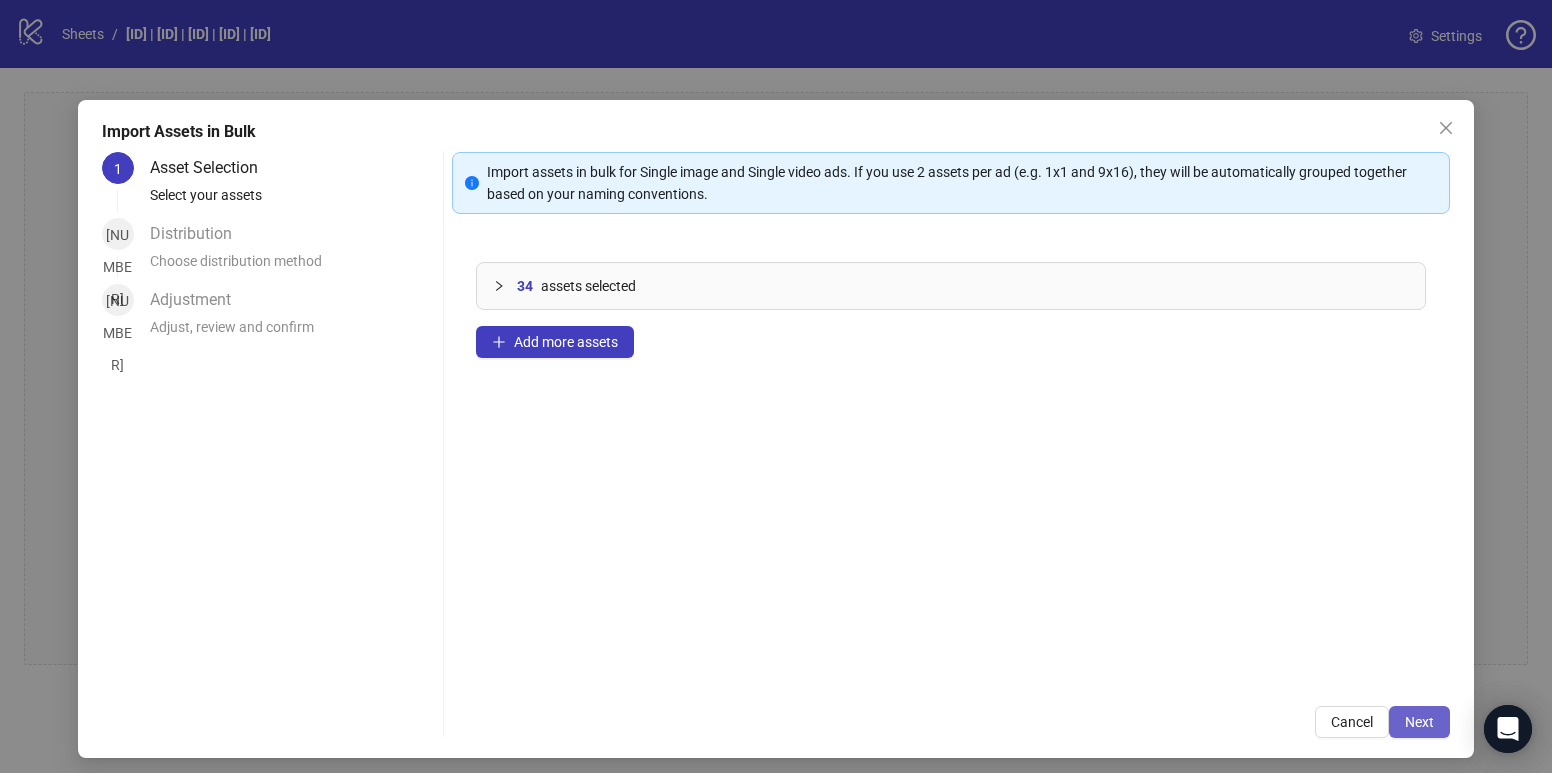 click on "Next" at bounding box center (1419, 722) 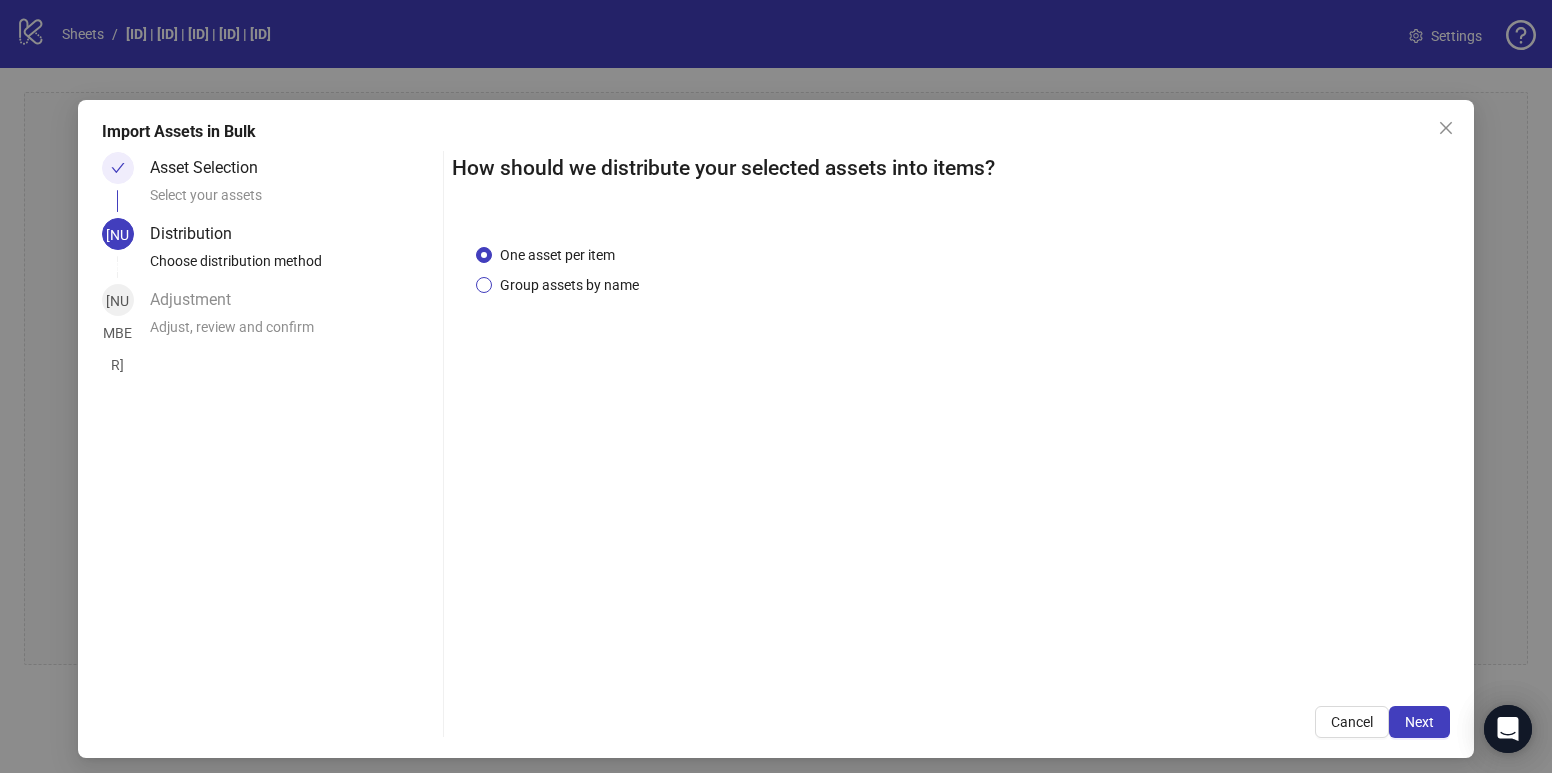 click on "Group assets by name" at bounding box center (569, 285) 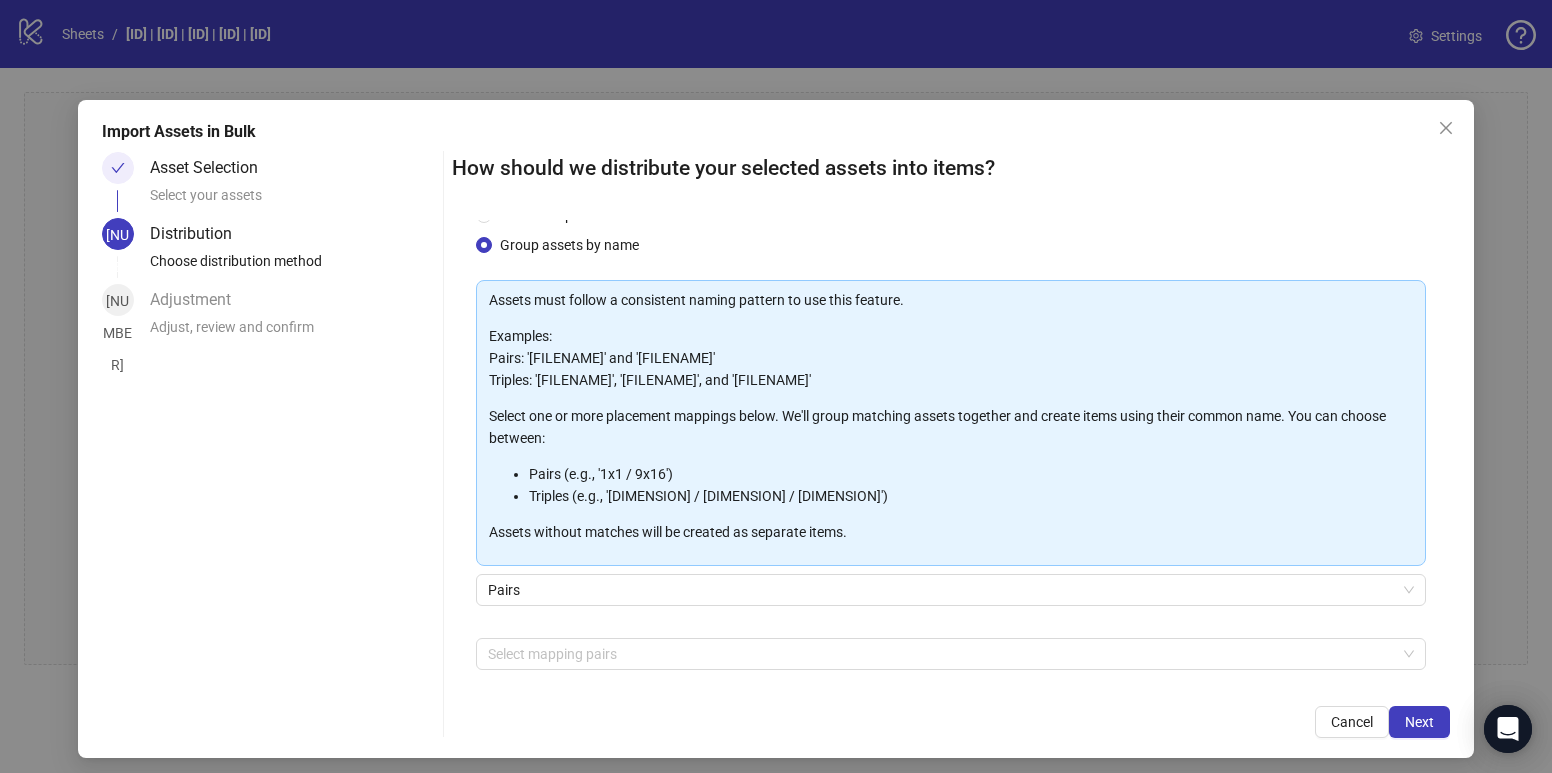 scroll, scrollTop: 124, scrollLeft: 0, axis: vertical 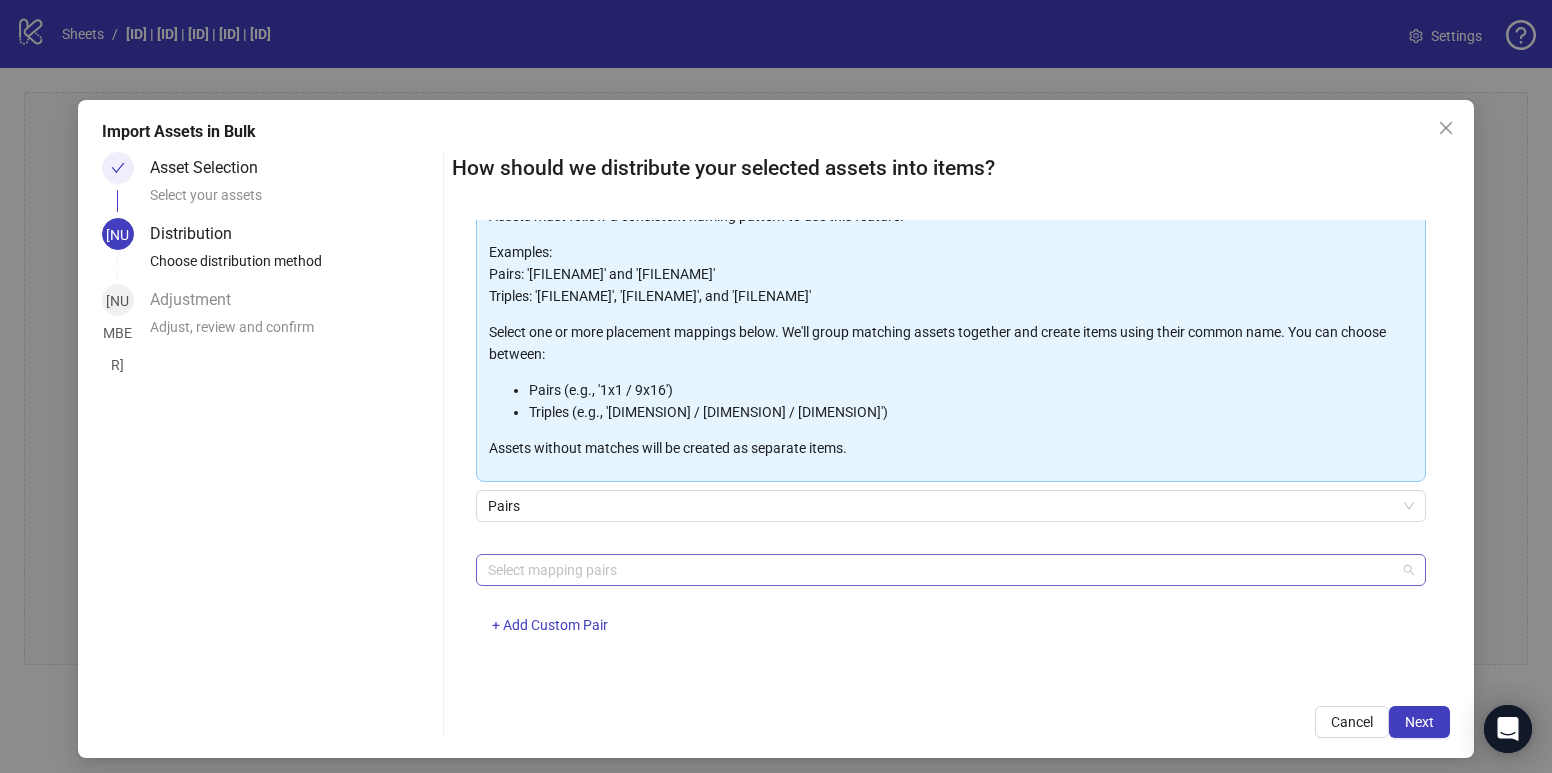 click at bounding box center (941, 570) 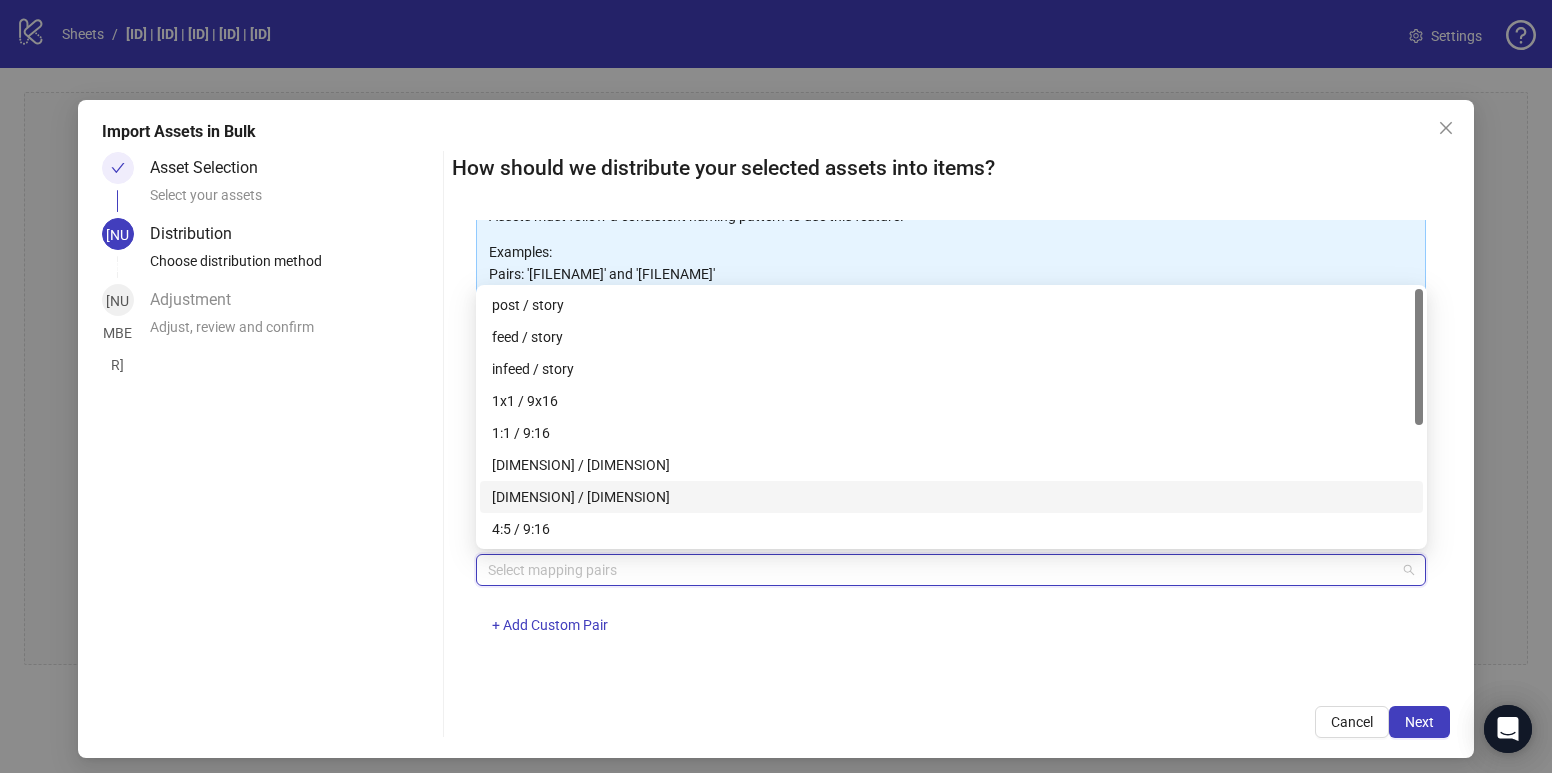 drag, startPoint x: 617, startPoint y: 490, endPoint x: 688, endPoint y: 610, distance: 139.43098 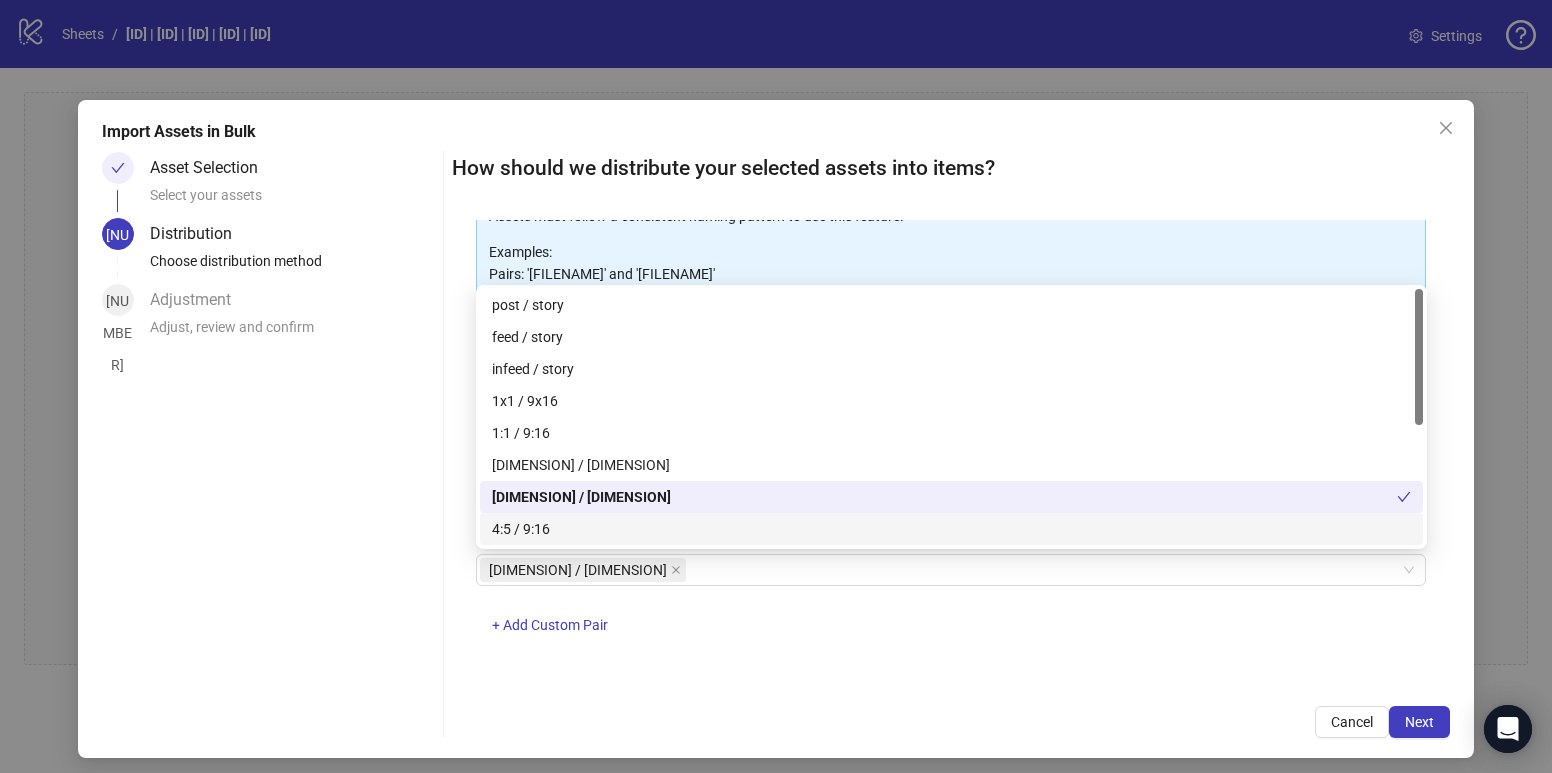click on "How should we distribute your selected assets into items? One asset per item Group assets by name Assets must follow a consistent naming pattern to use this feature. Examples: Pairs: 'Summer_Campaign_1x1.png' and 'Summer_Campaign_9x16.png' Triples: 'Summer_Campaign_1x1.png', 'Summer_Campaign_9x16.png', and 'Summer_Campaign_16x9.png' Select one or more placement mappings below. We'll group matching assets together and create items using their common name. You can choose between: Pairs (e.g., '1x1 / 9x16') Triples (e.g., '1x1 / 9x16 / 16x9') Assets without matches will be created as separate items. Pairs 4x5 / 9x16   + Add Custom Pair Cancel Next" at bounding box center [951, 445] 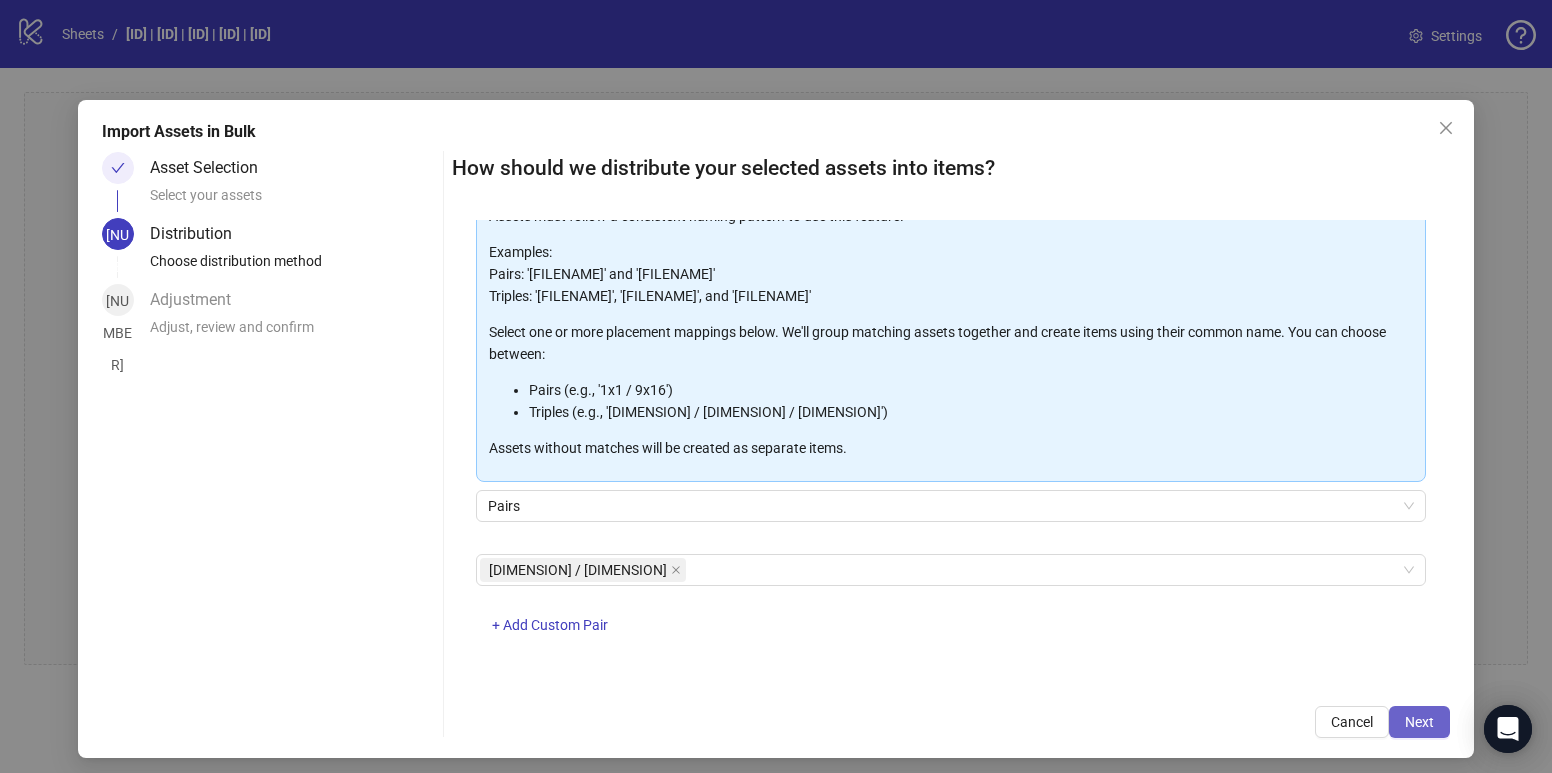 click on "Next" at bounding box center (1419, 722) 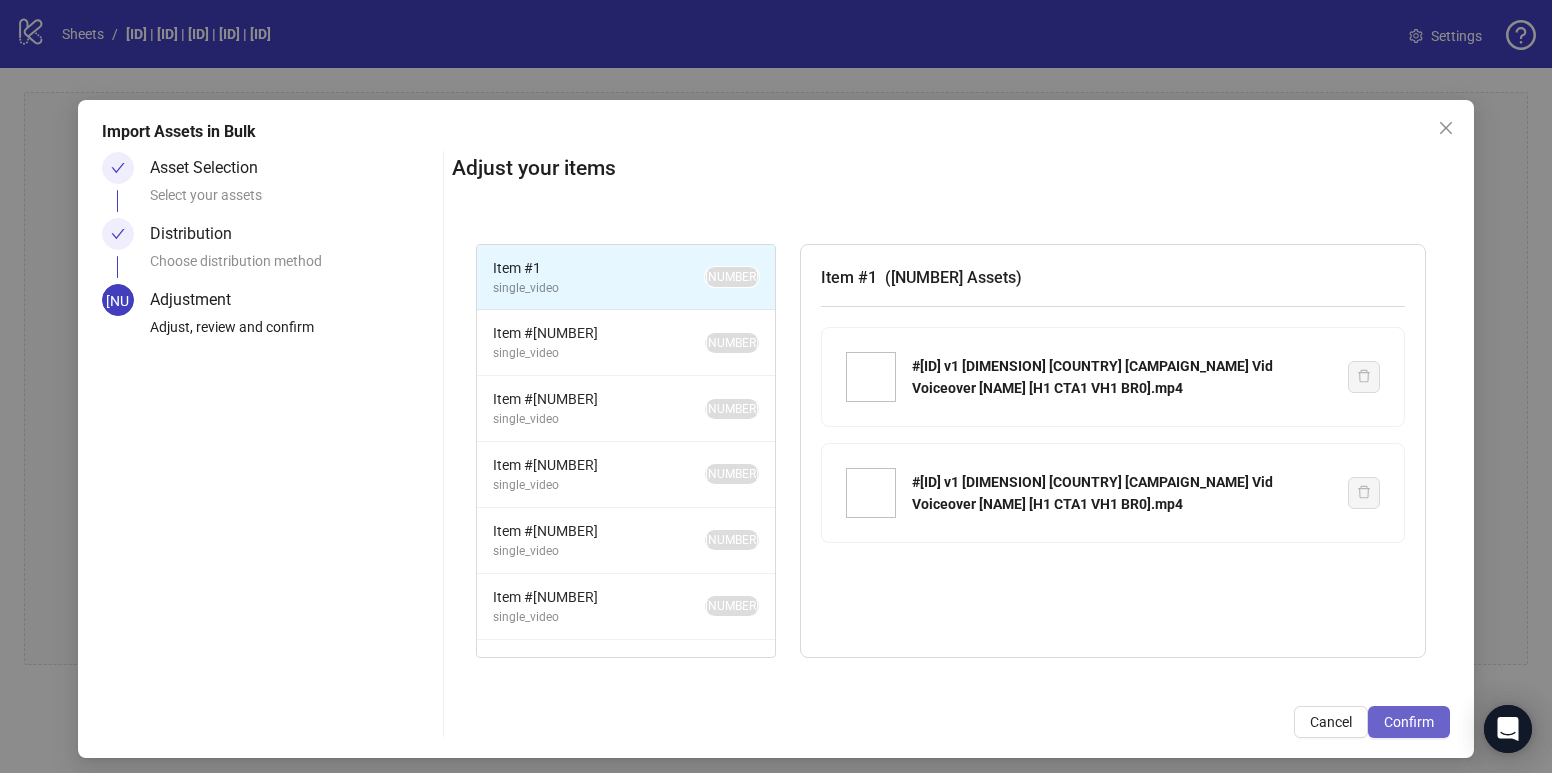 click on "Confirm" at bounding box center (1409, 722) 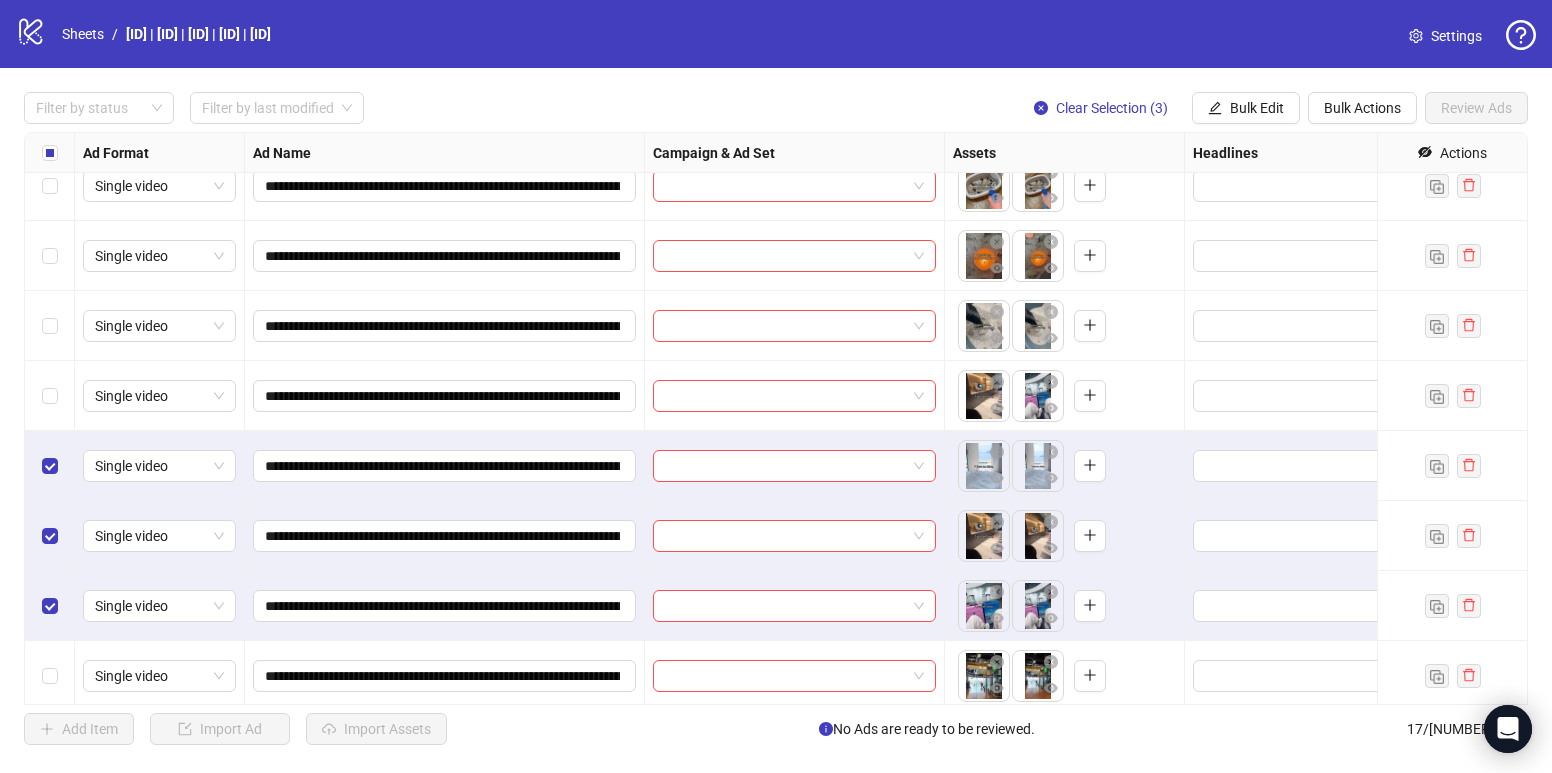 scroll, scrollTop: 34, scrollLeft: 0, axis: vertical 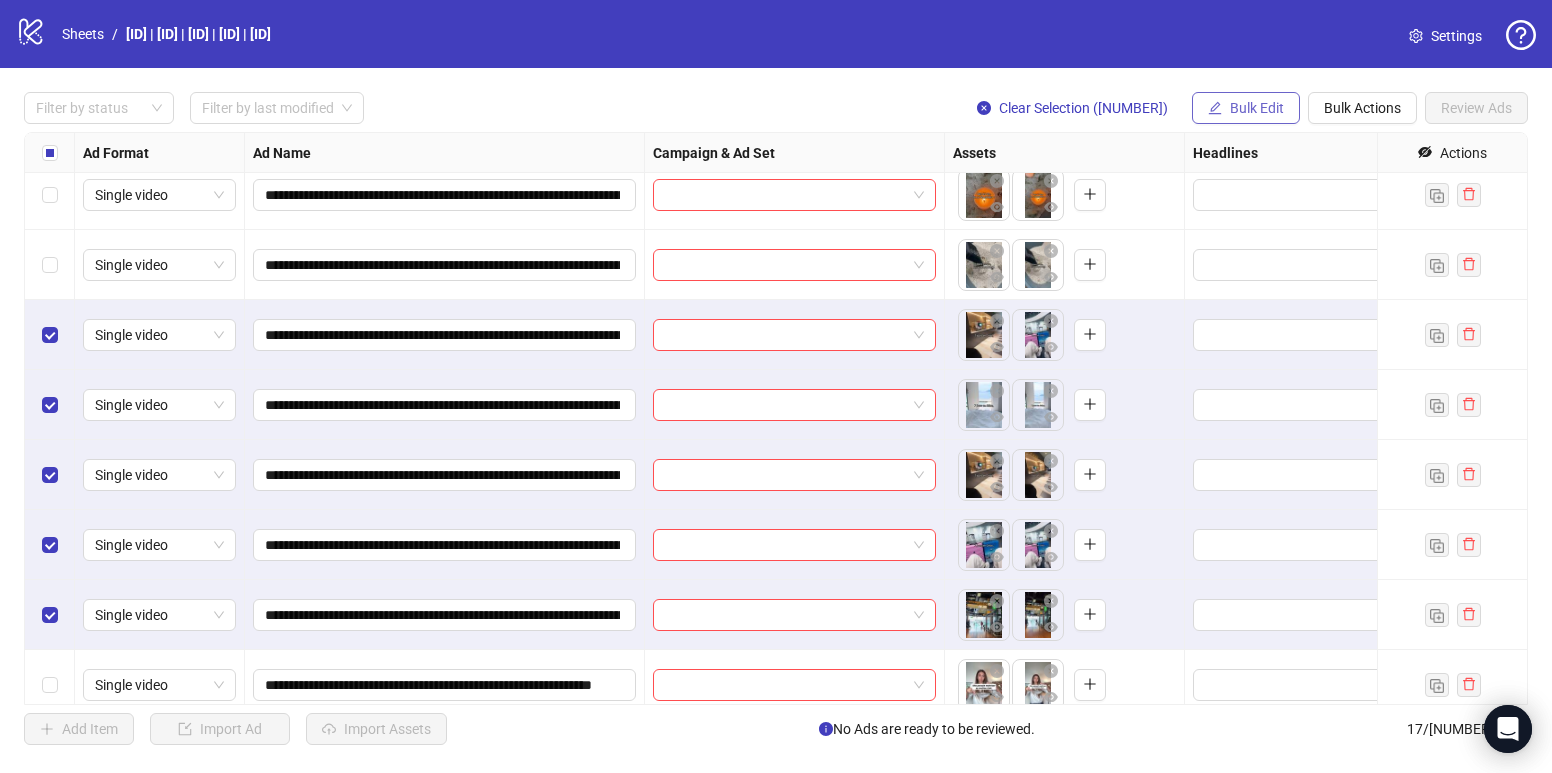 click on "Bulk Edit" at bounding box center [1257, 108] 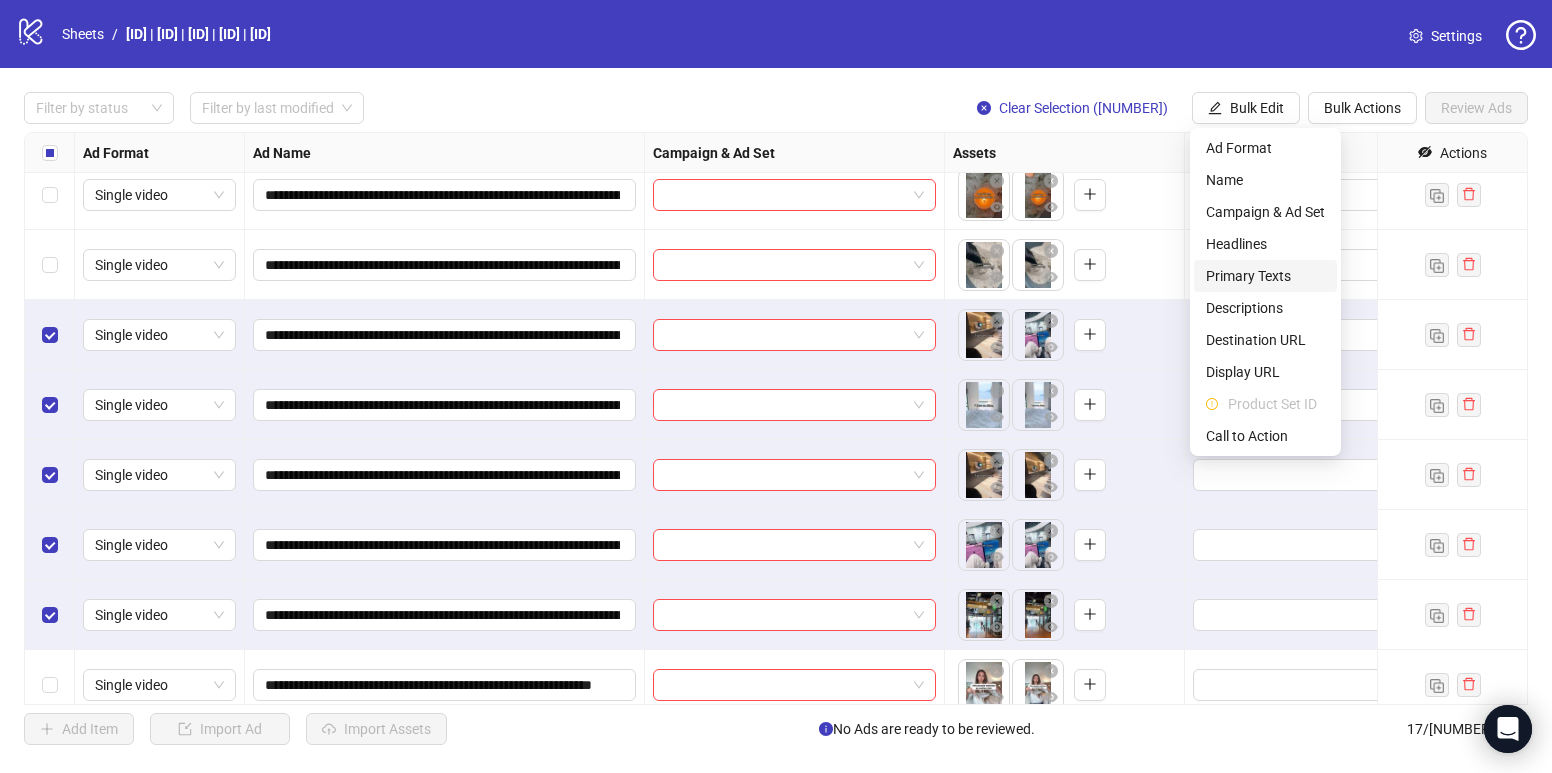 click on "Primary Texts" at bounding box center [1265, 276] 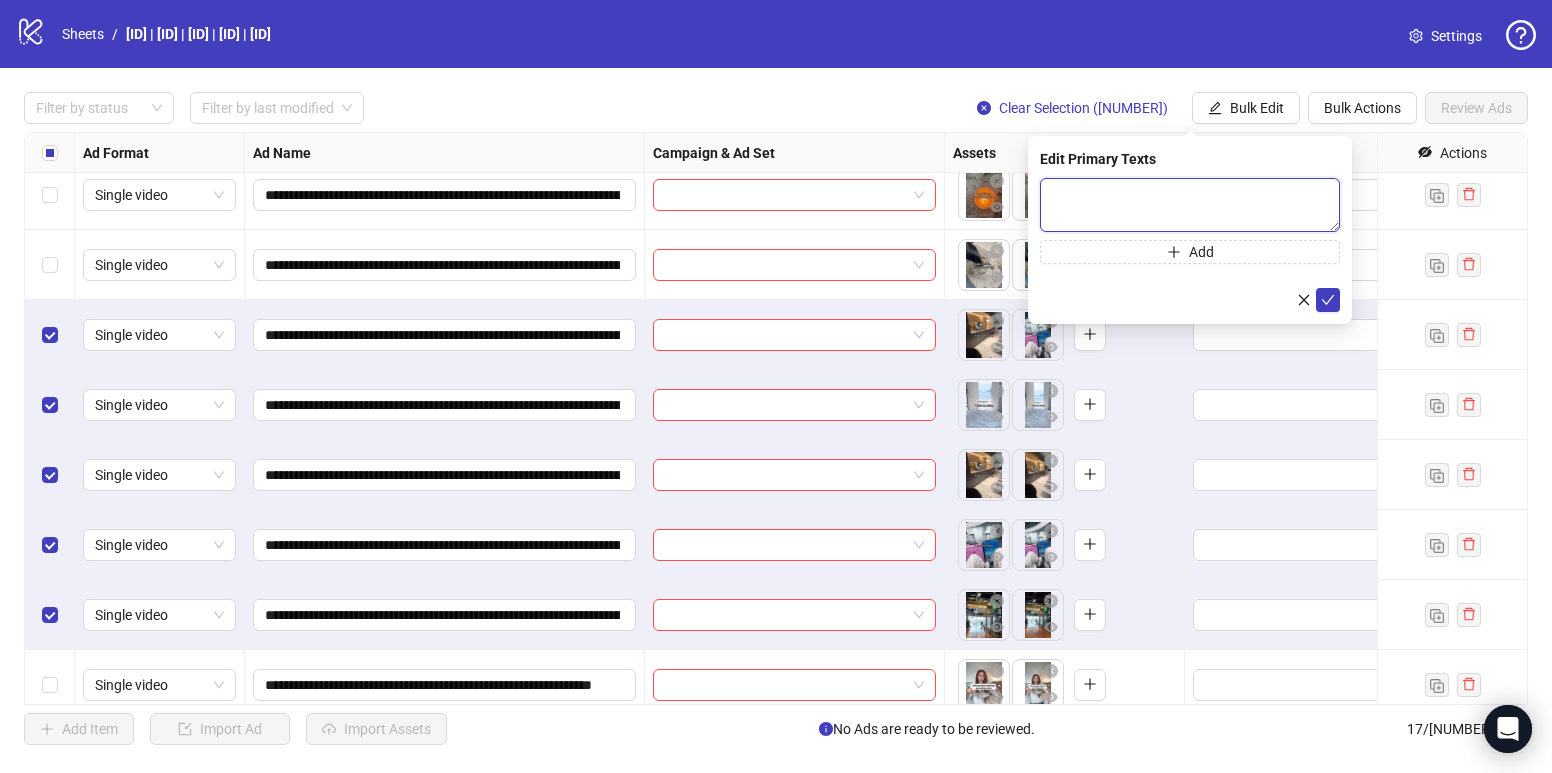 click at bounding box center (1190, 205) 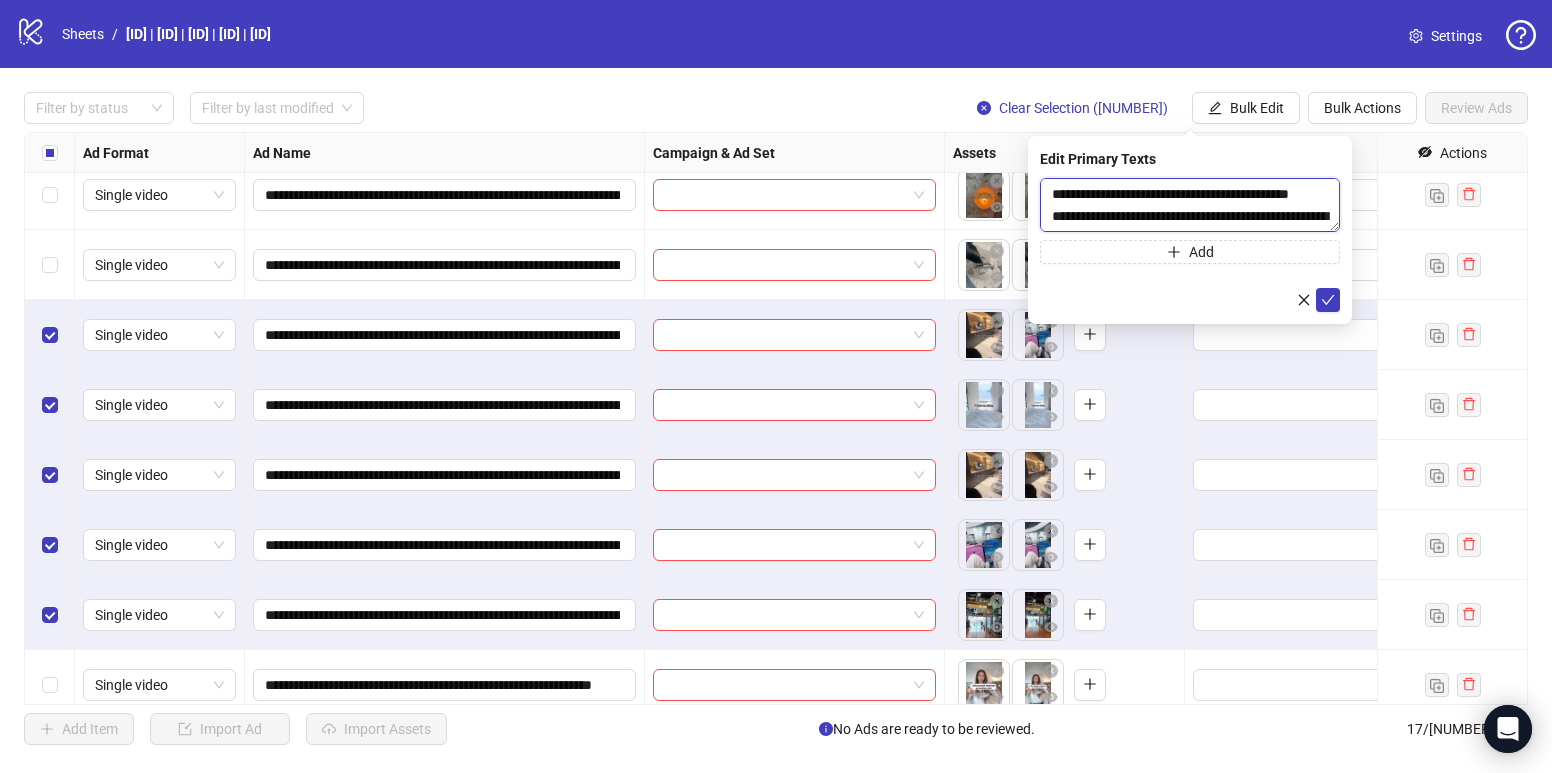 scroll, scrollTop: 169, scrollLeft: 0, axis: vertical 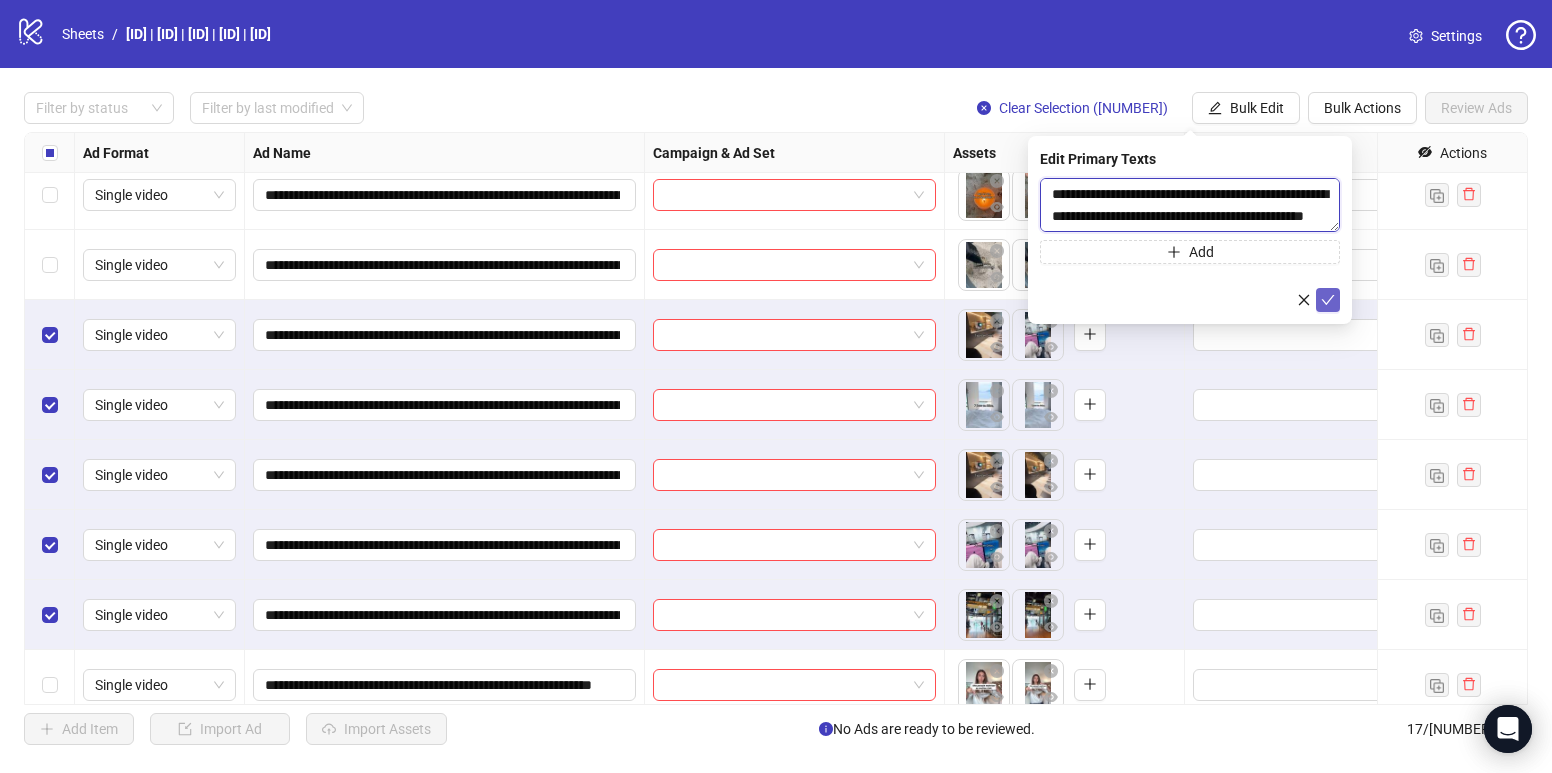 type on "**********" 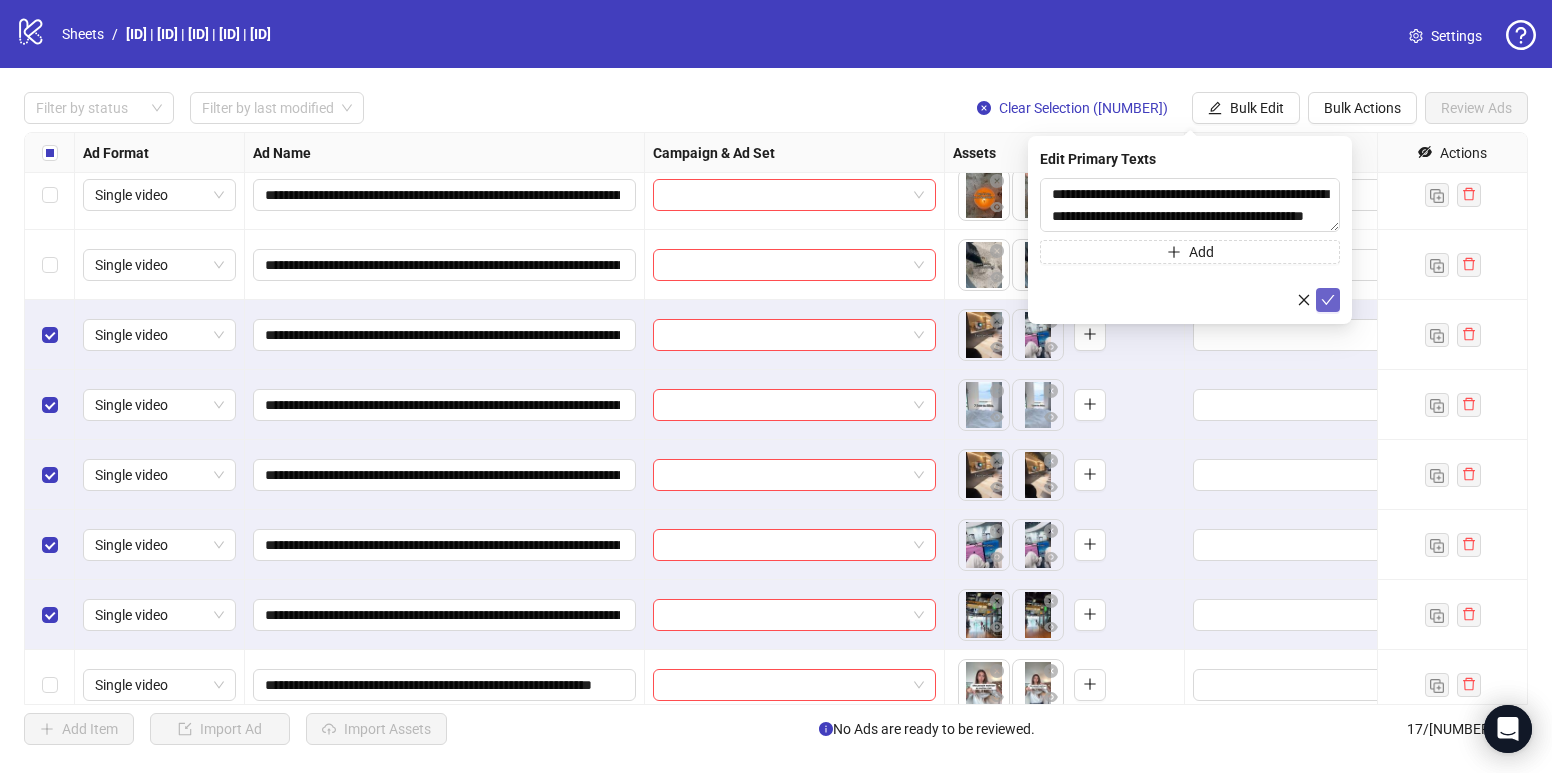 click 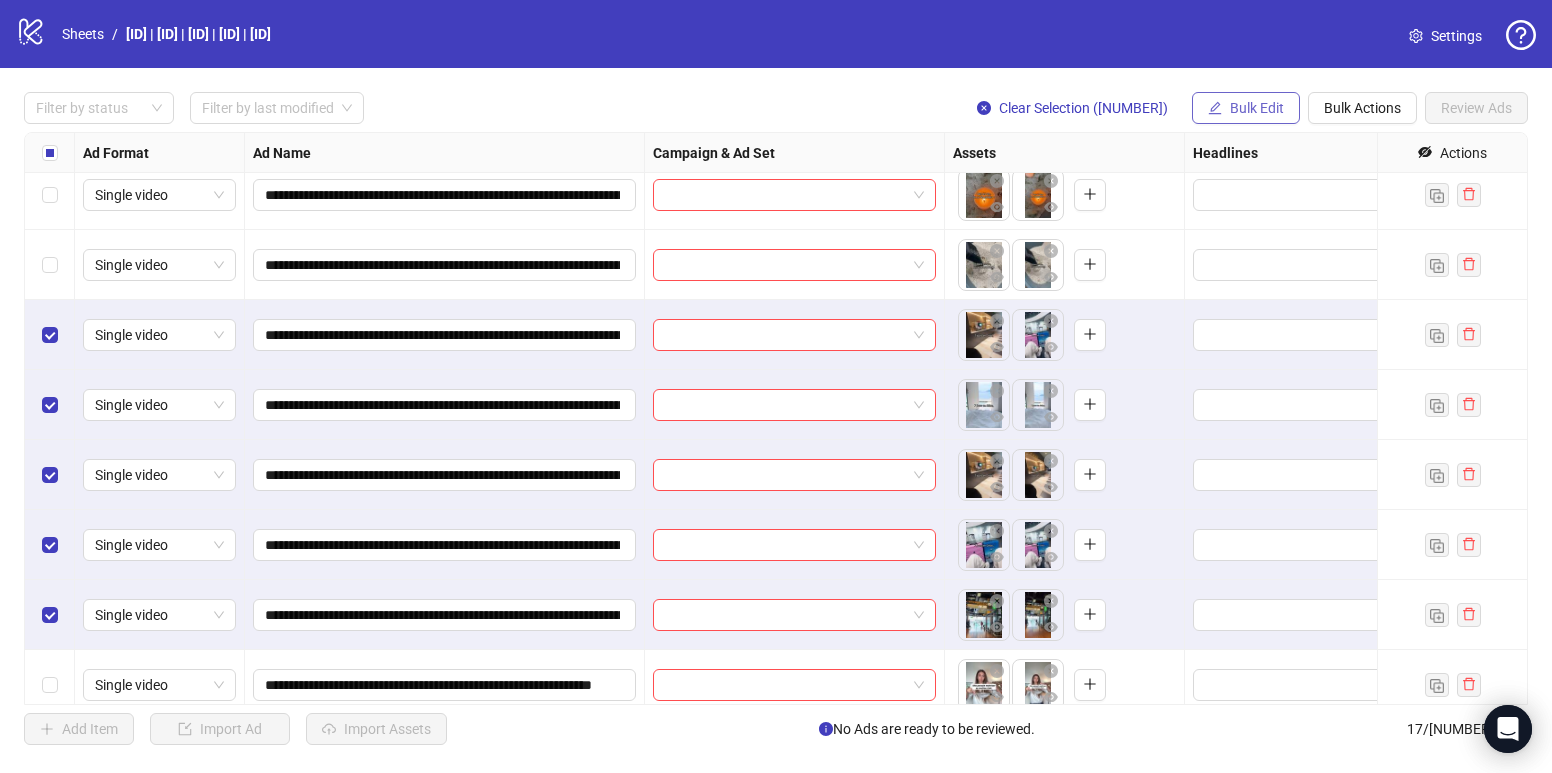 click on "Bulk Edit" at bounding box center (1246, 108) 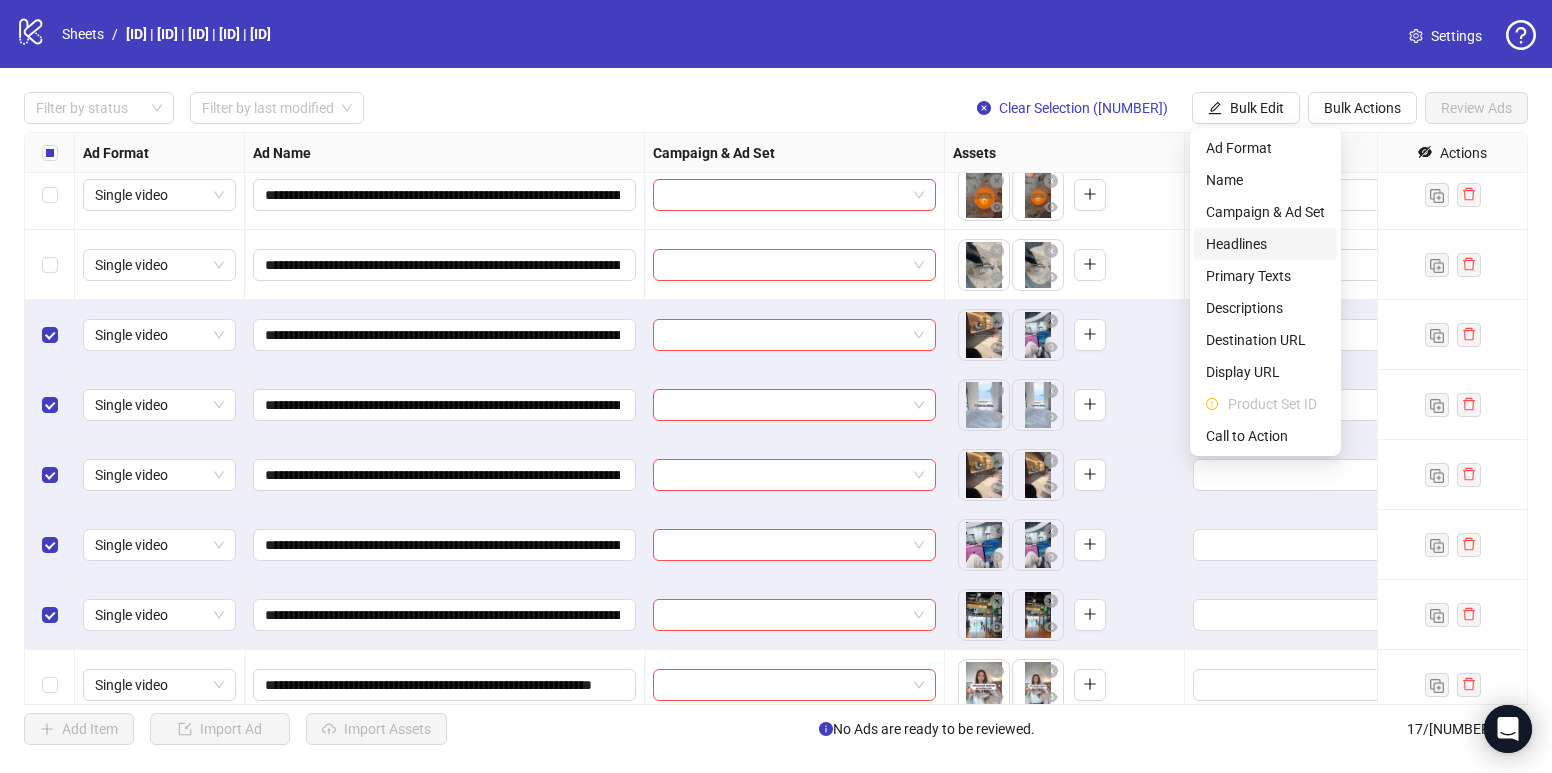 click on "Headlines" at bounding box center [1265, 244] 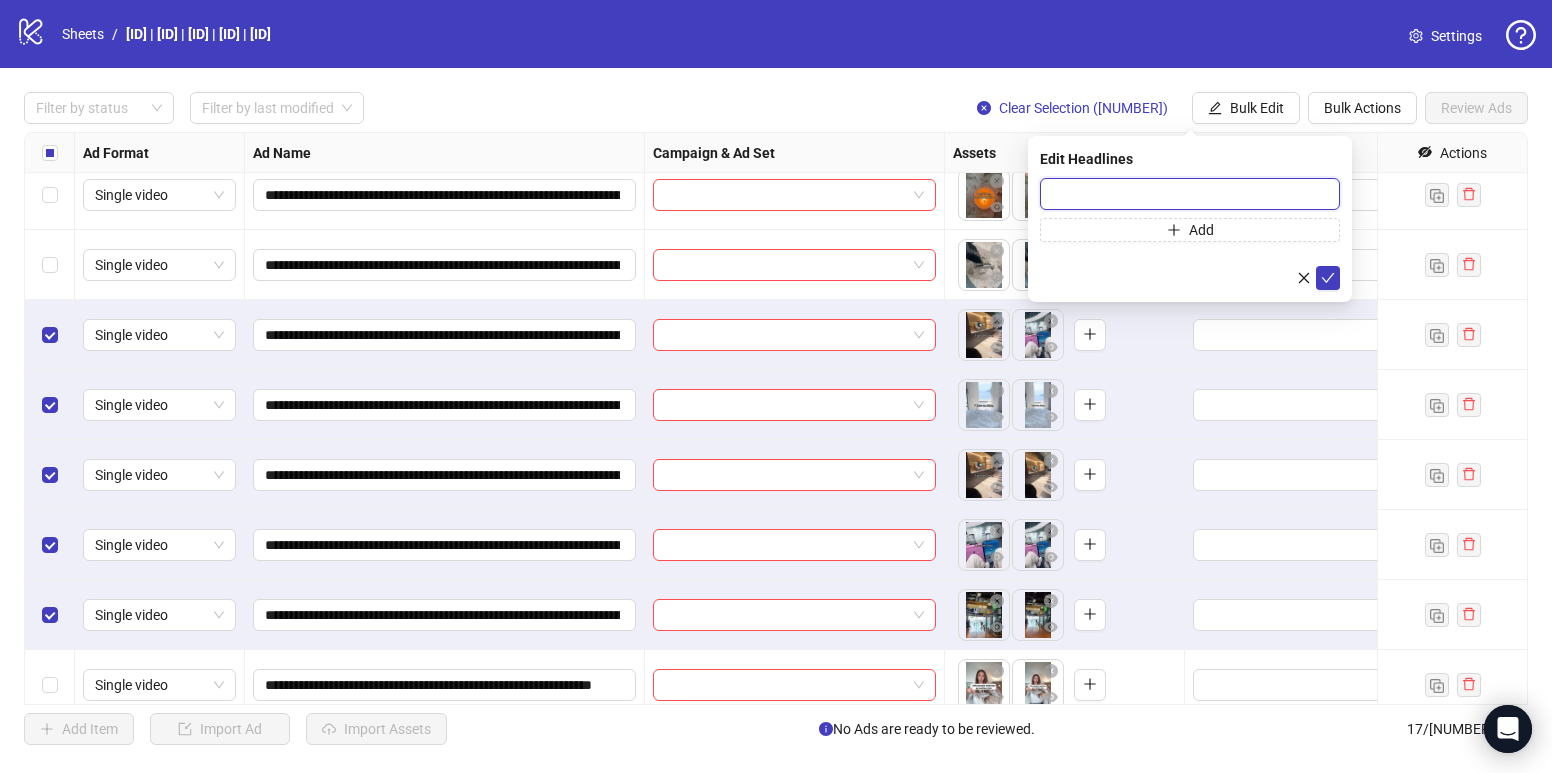 click at bounding box center (1190, 194) 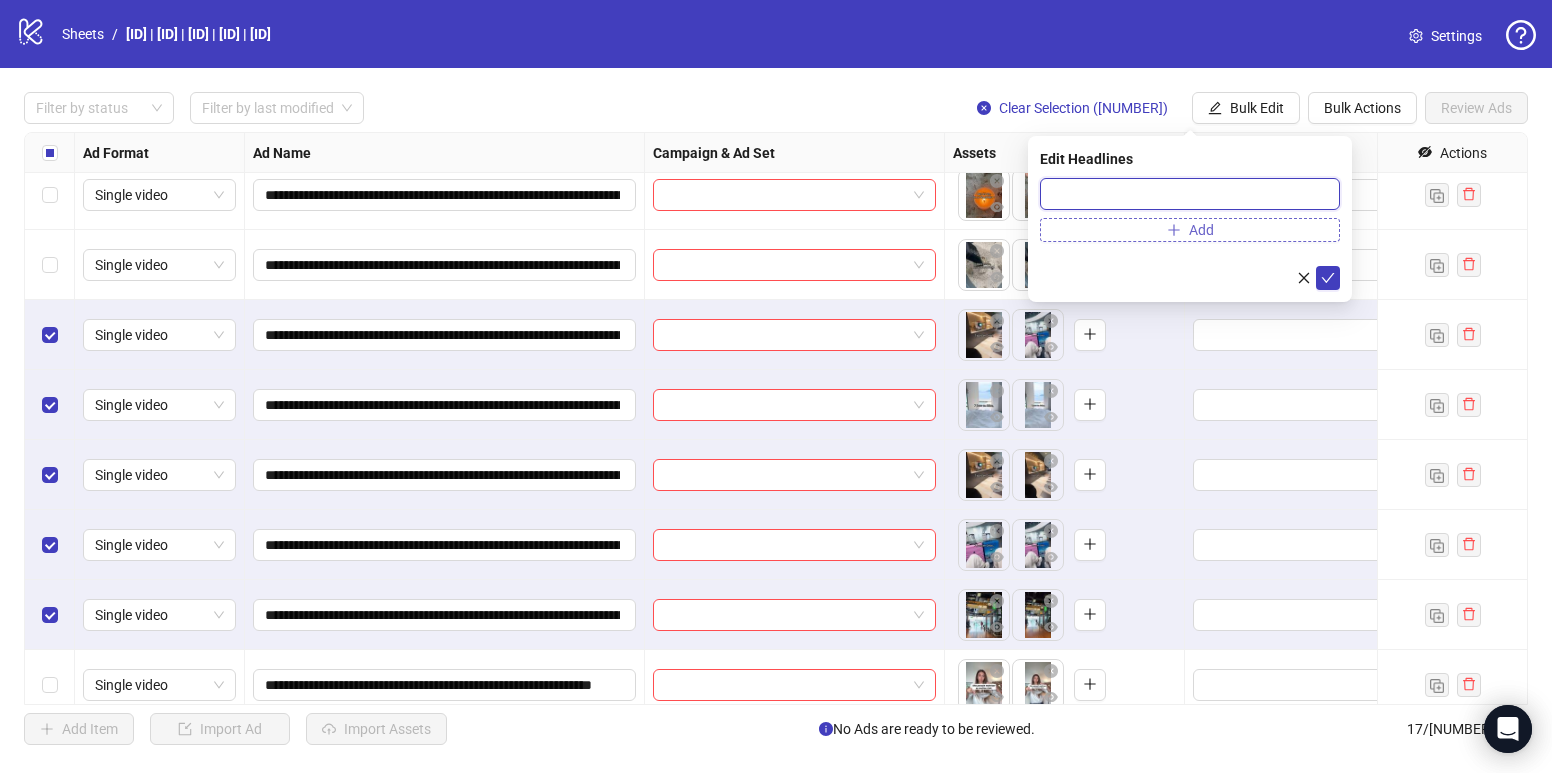 paste on "**********" 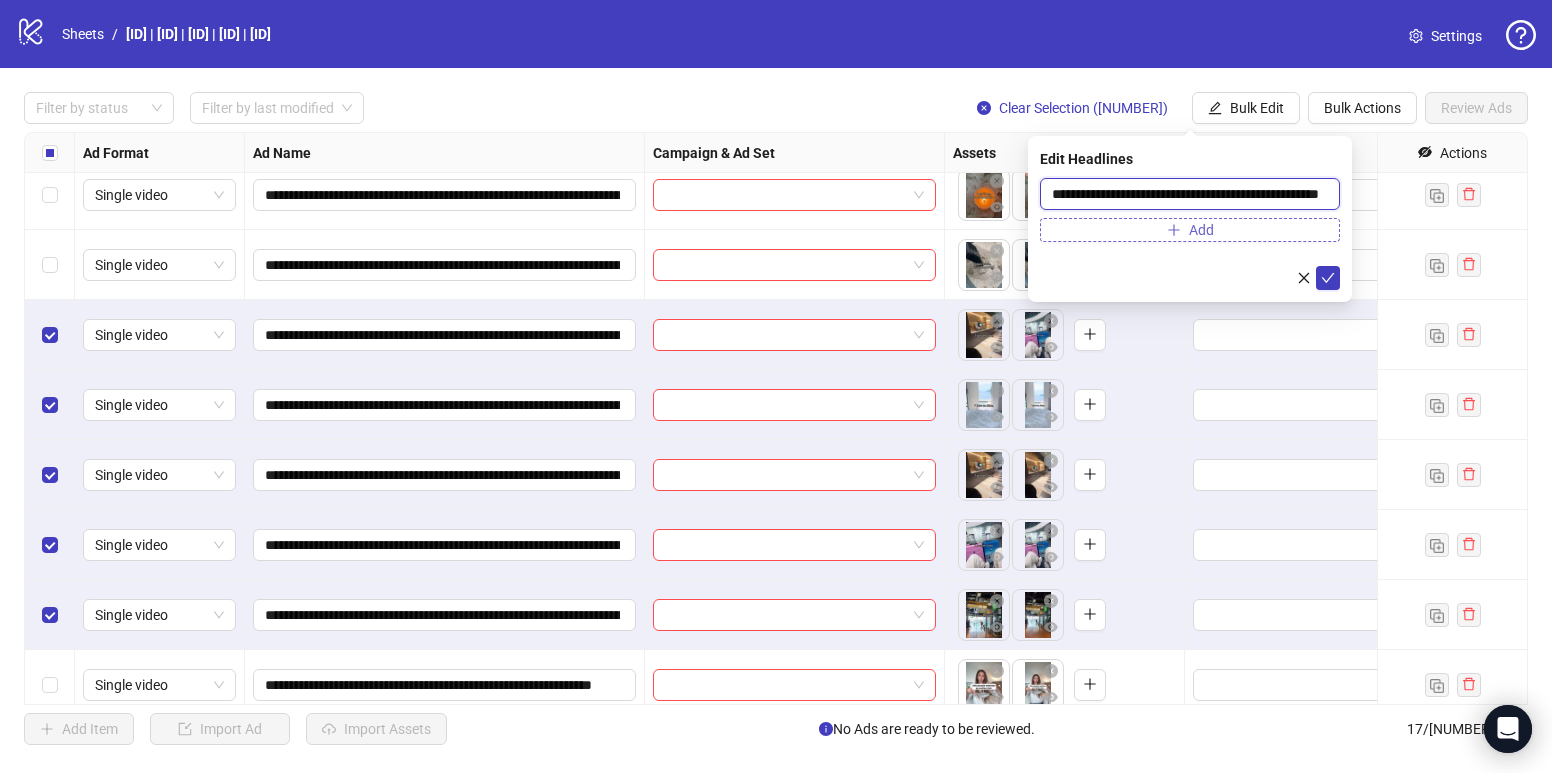 scroll, scrollTop: 0, scrollLeft: 39, axis: horizontal 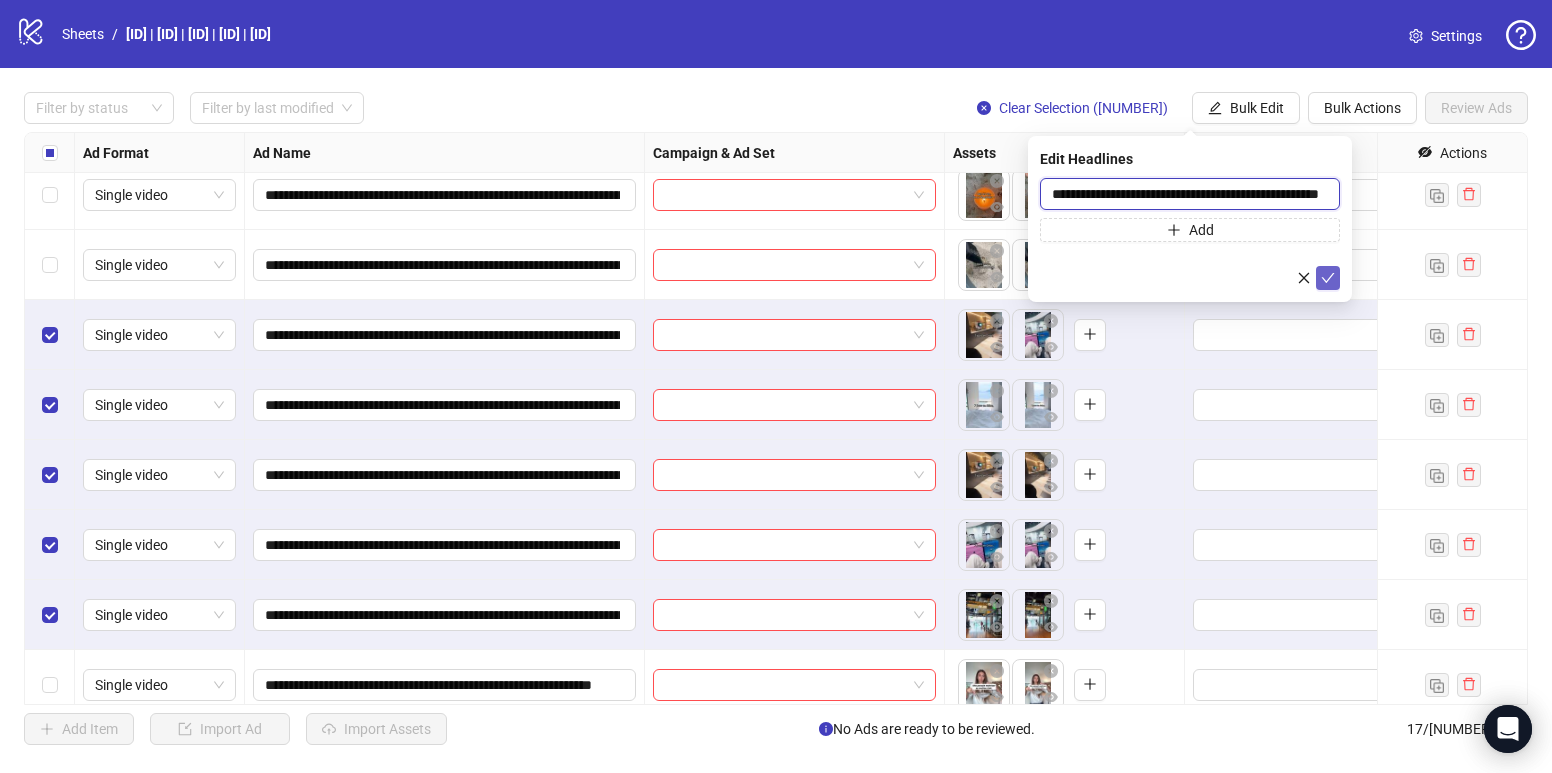type on "**********" 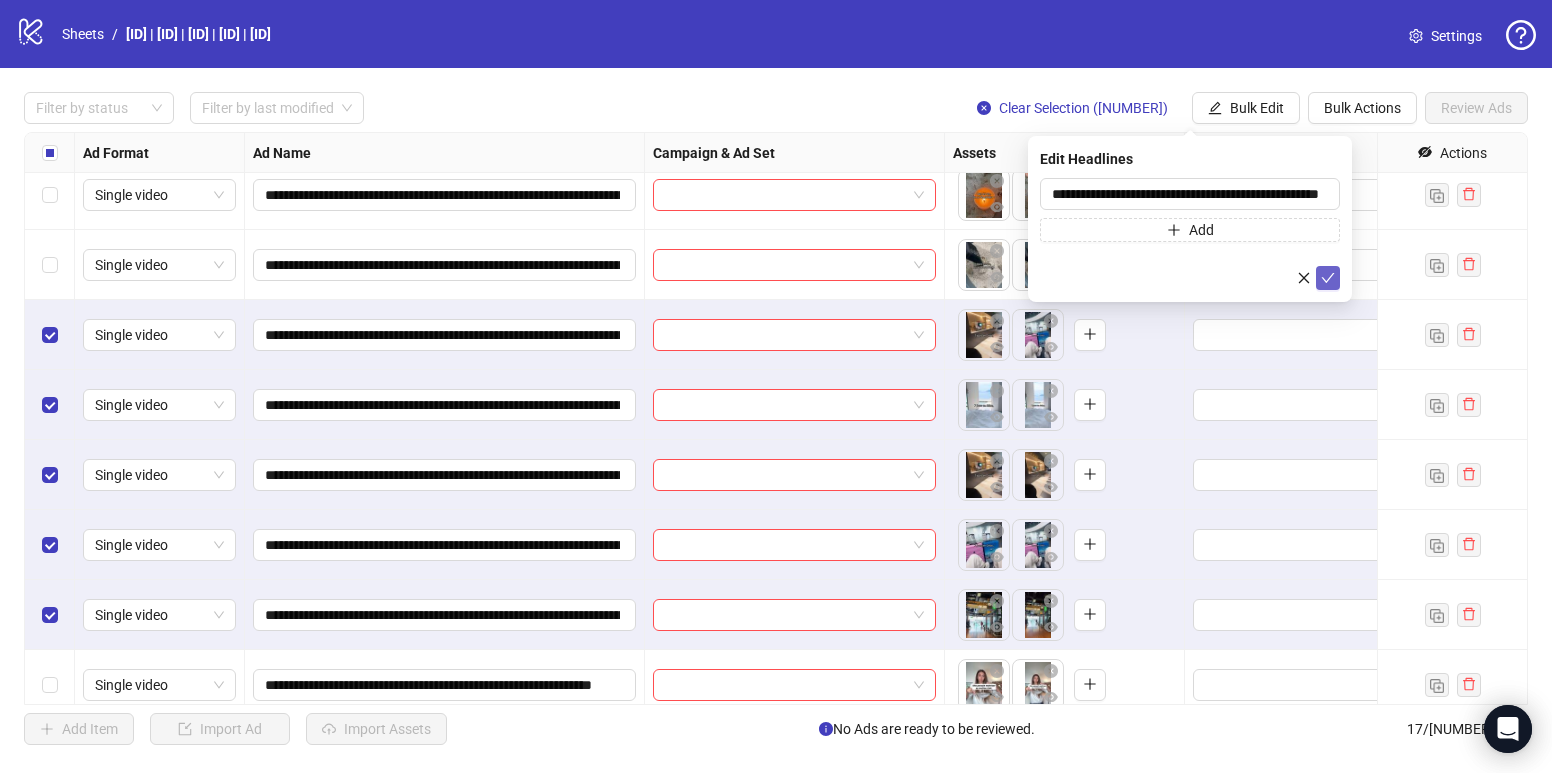 click 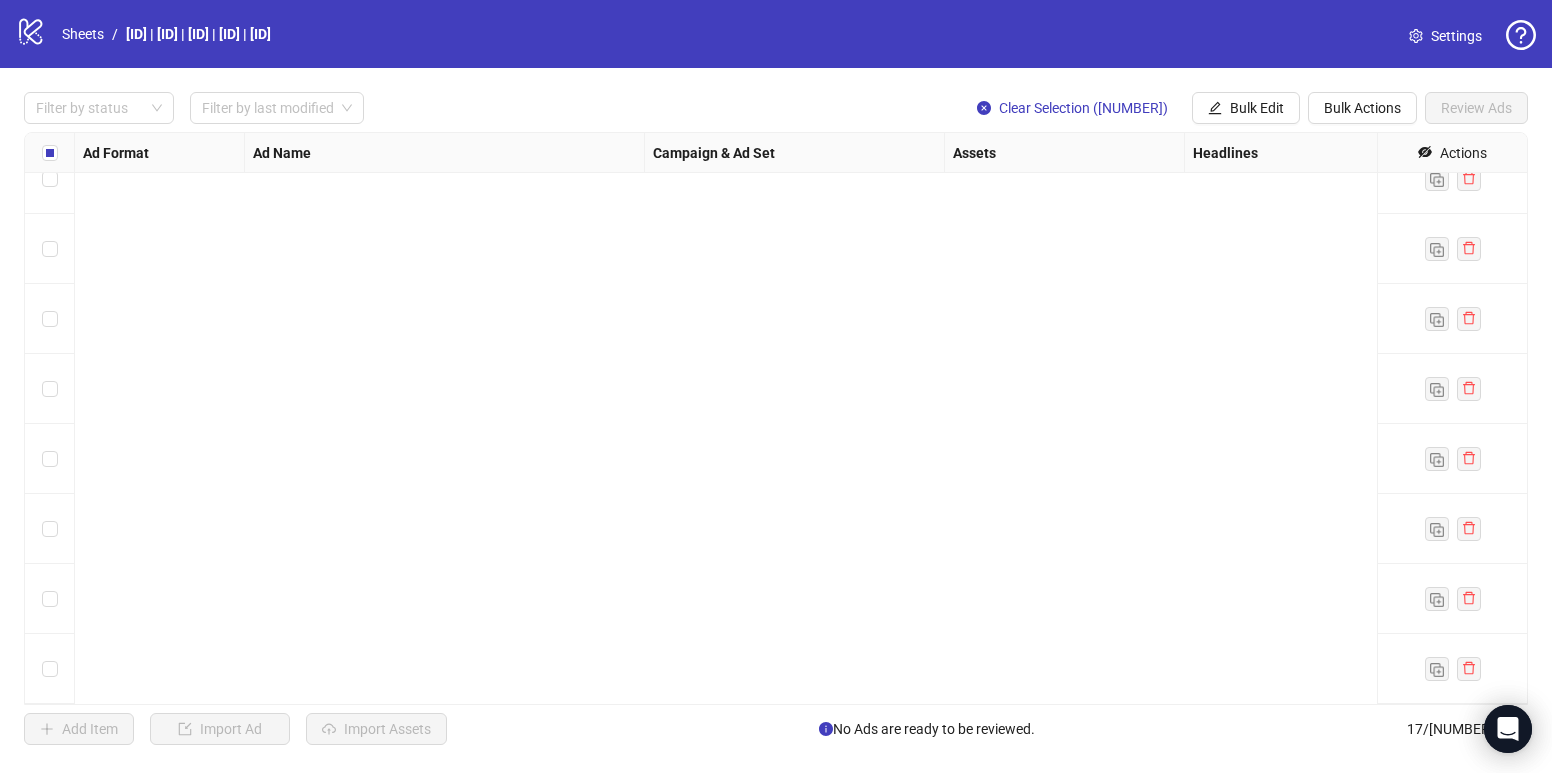 scroll, scrollTop: 0, scrollLeft: 0, axis: both 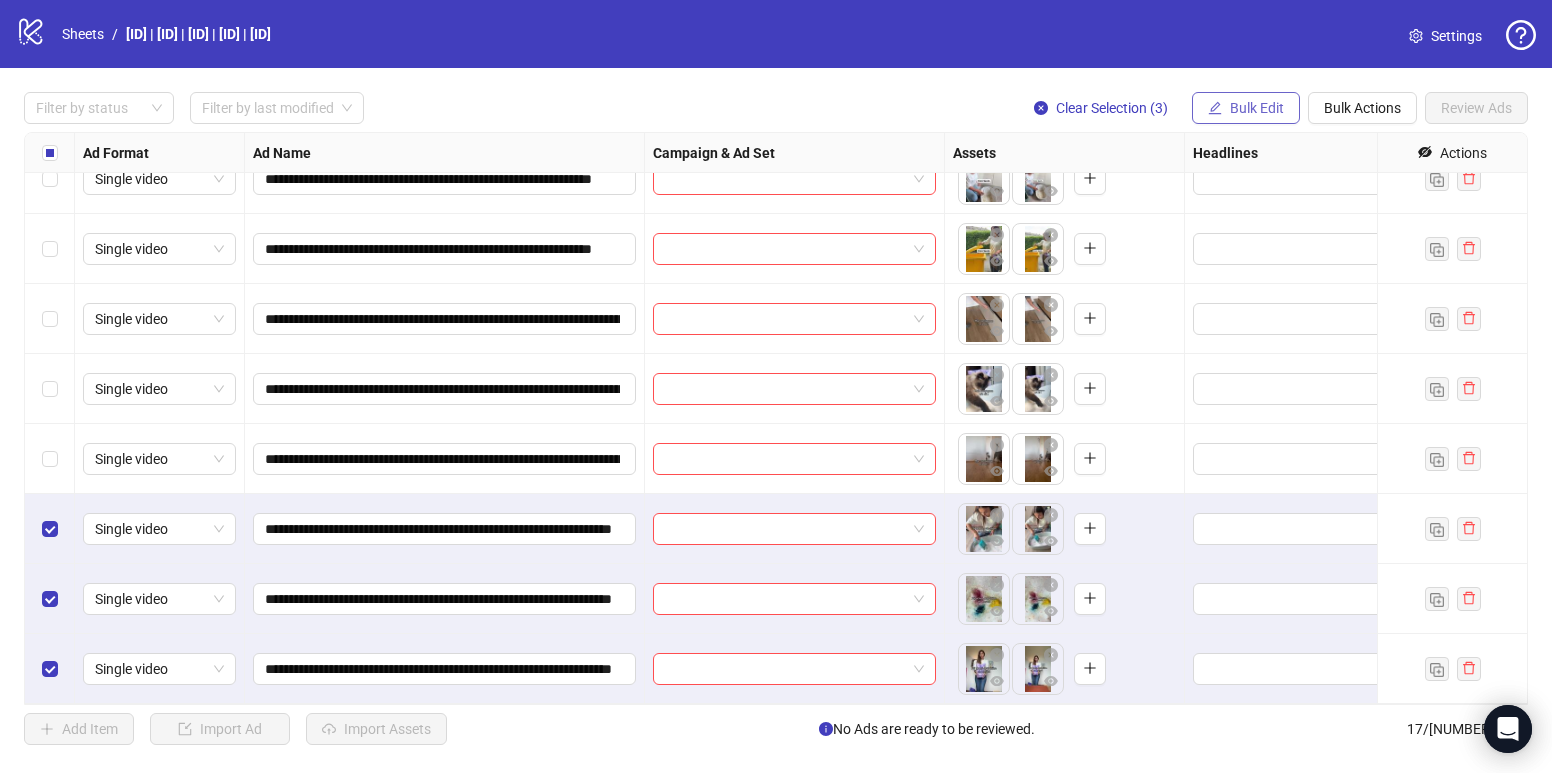 click on "Bulk Edit" at bounding box center (1257, 108) 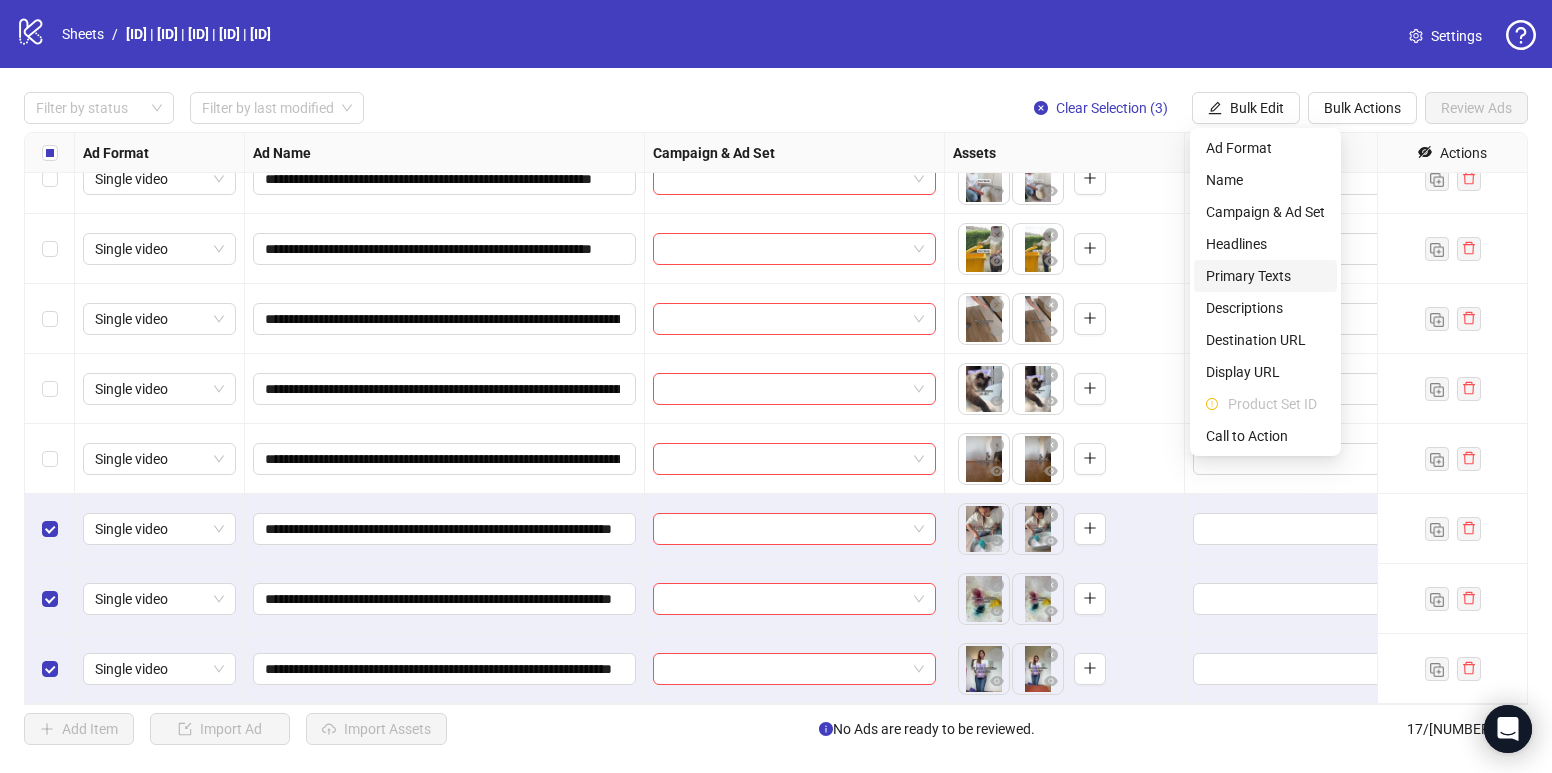 click on "Primary Texts" at bounding box center [1265, 276] 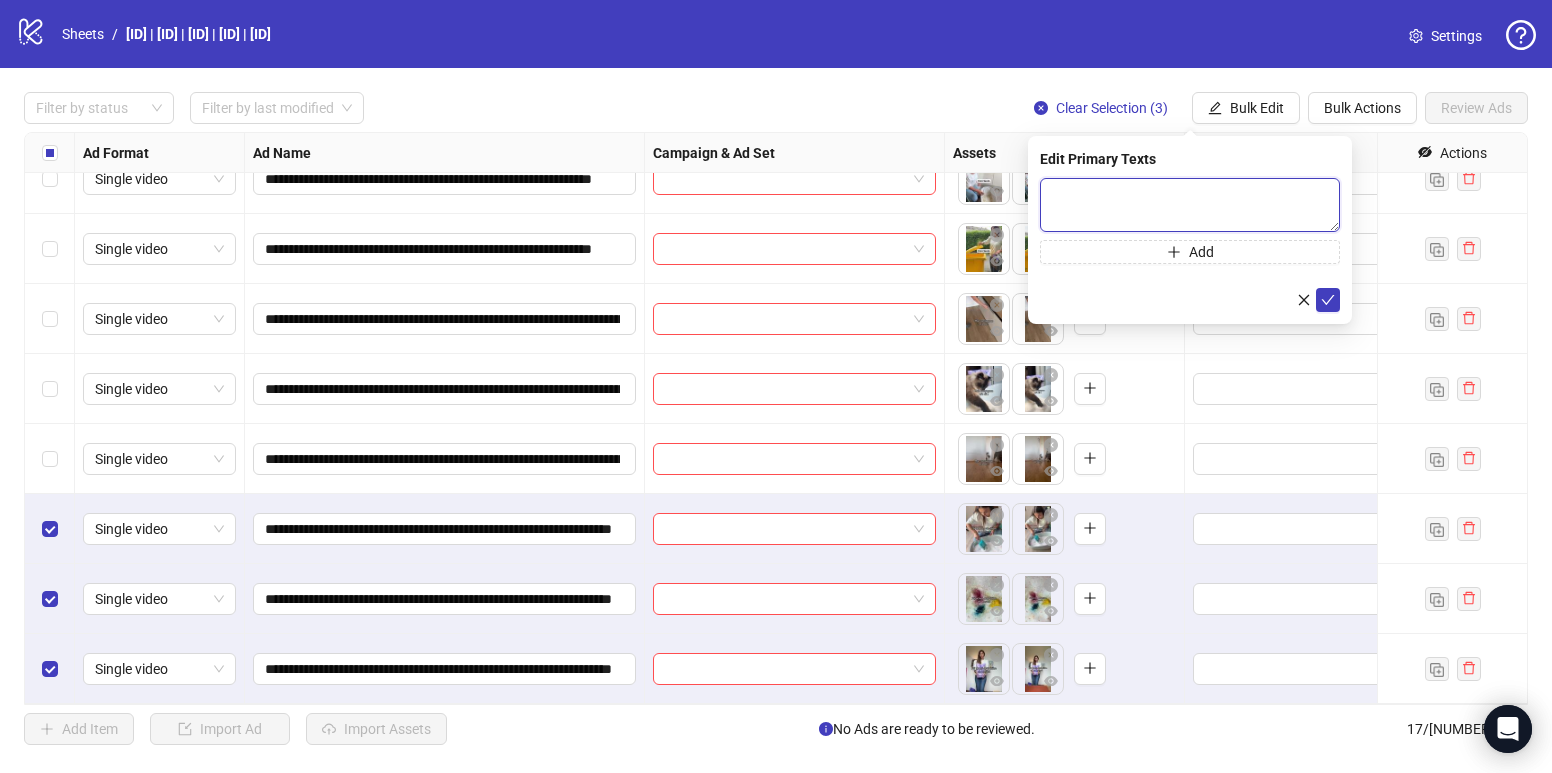 click at bounding box center (1190, 205) 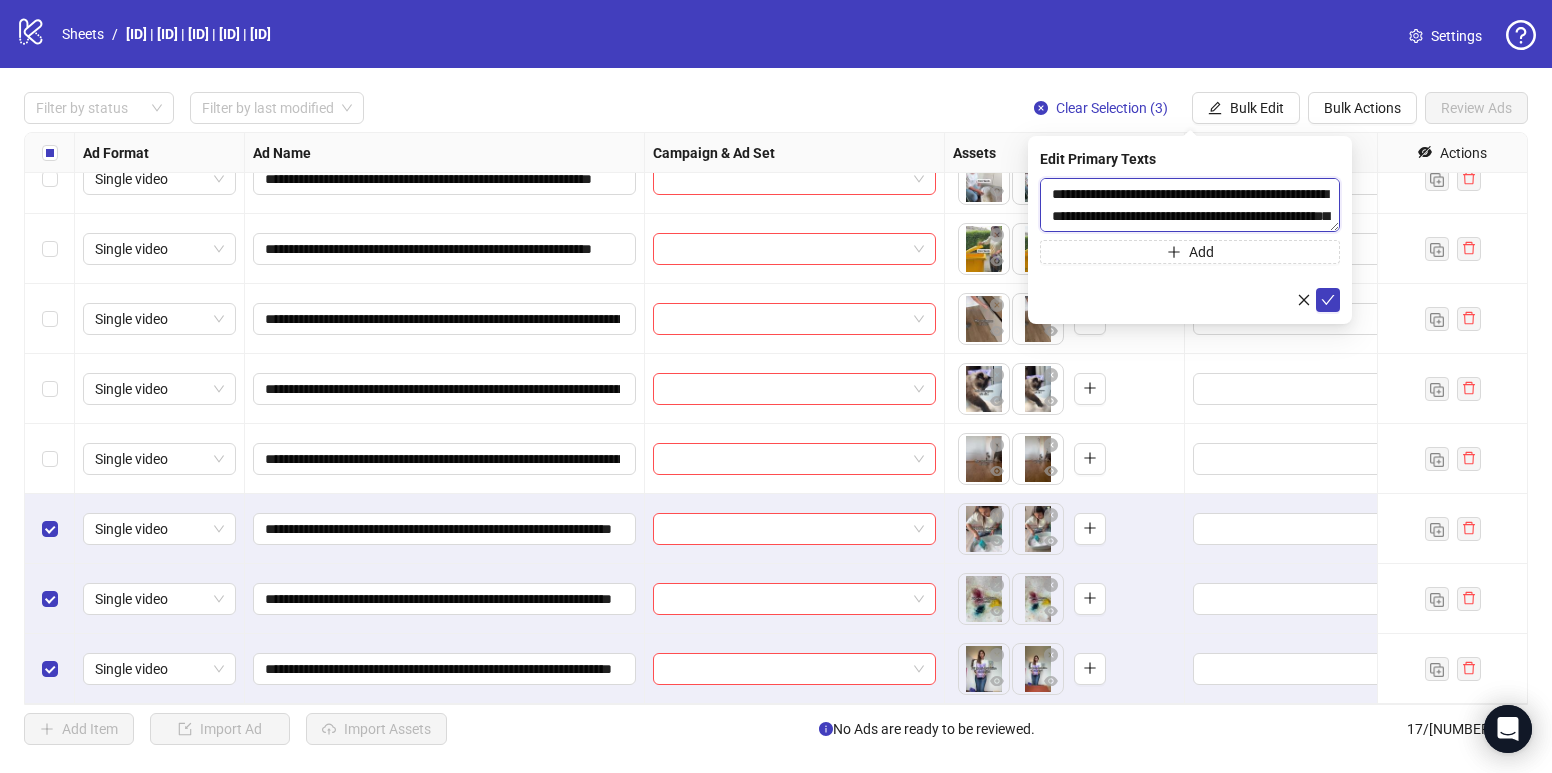 scroll, scrollTop: 147, scrollLeft: 0, axis: vertical 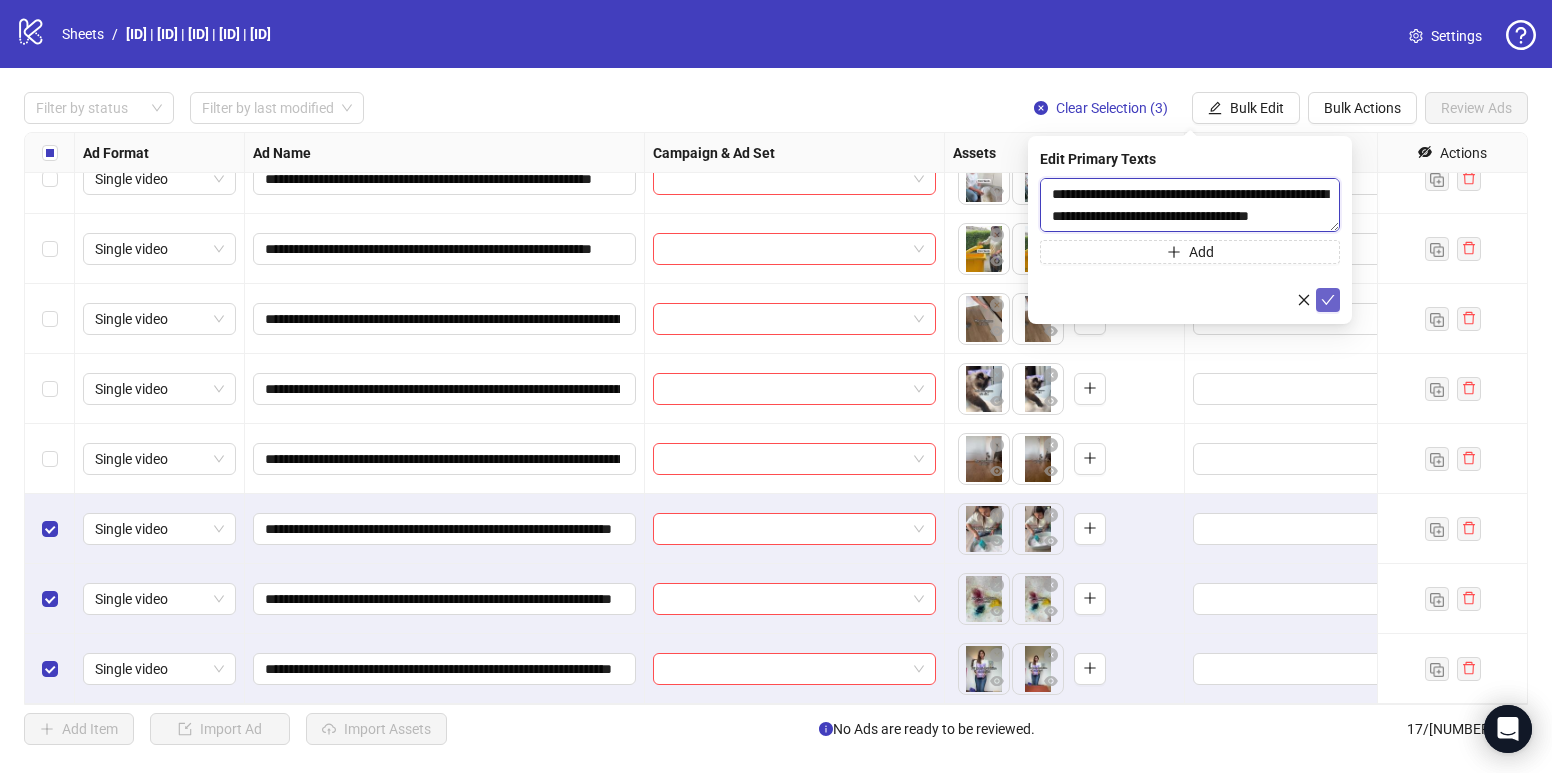 type on "**********" 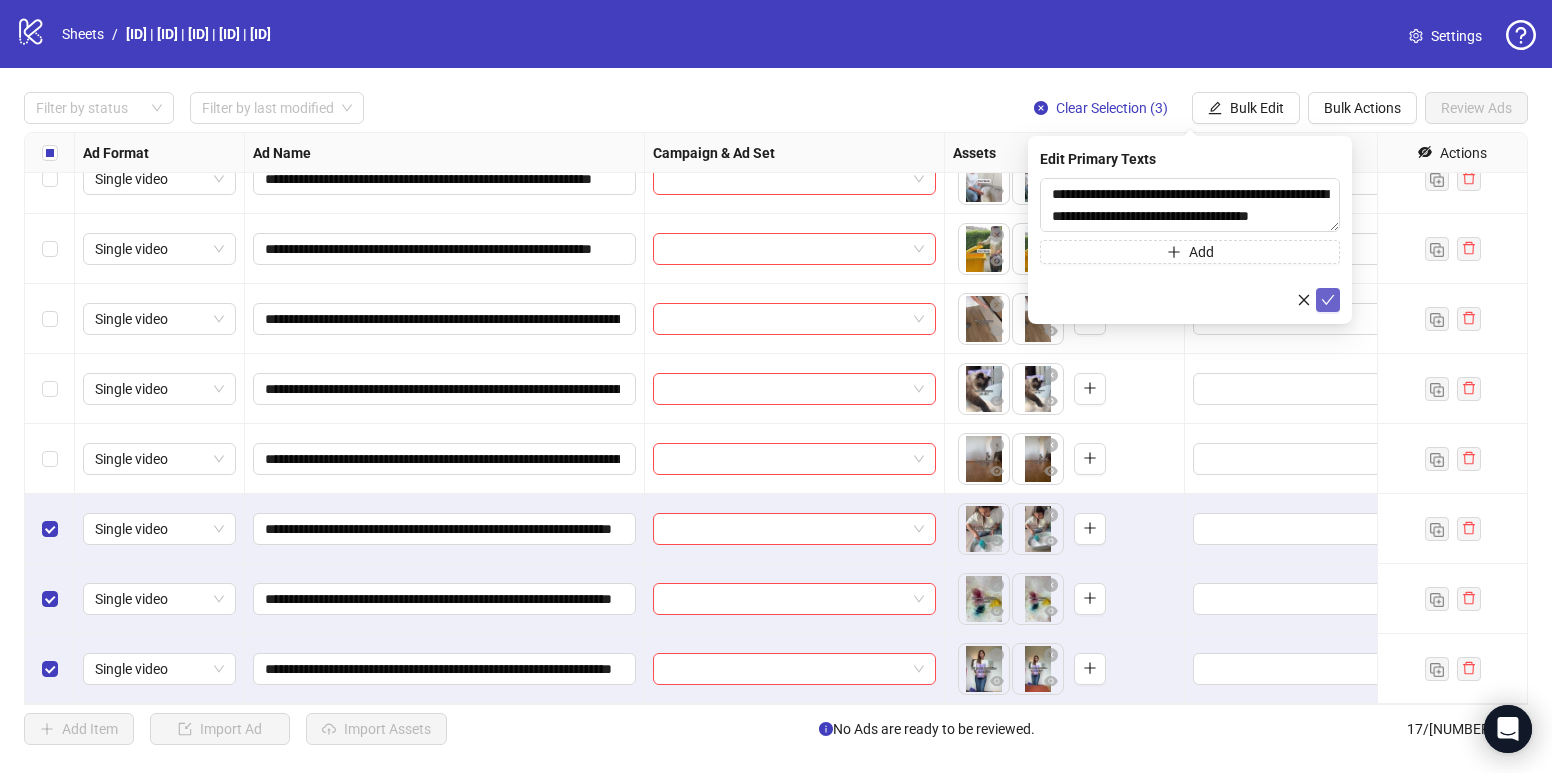 click 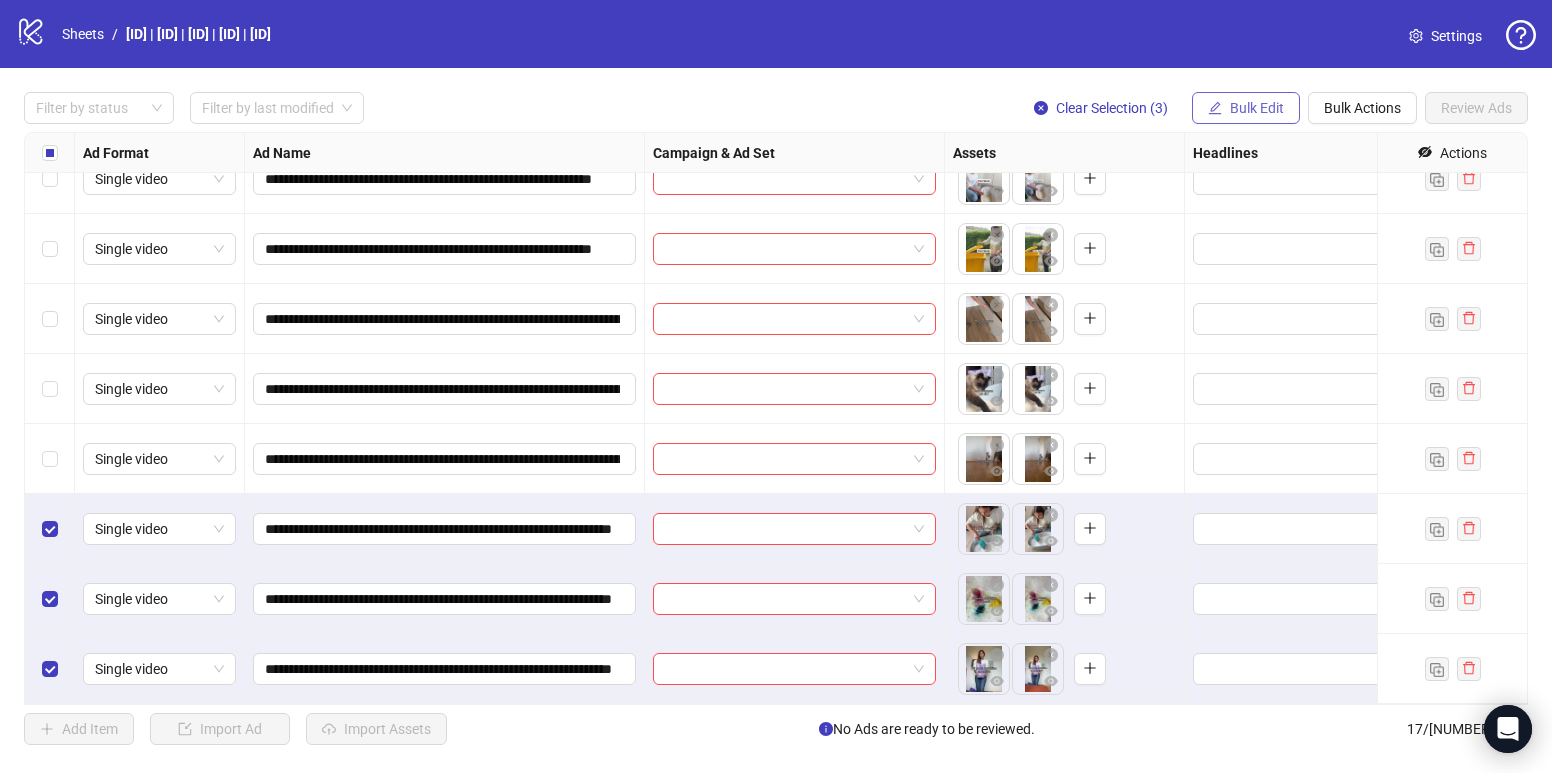 click on "Bulk Edit" at bounding box center [1257, 108] 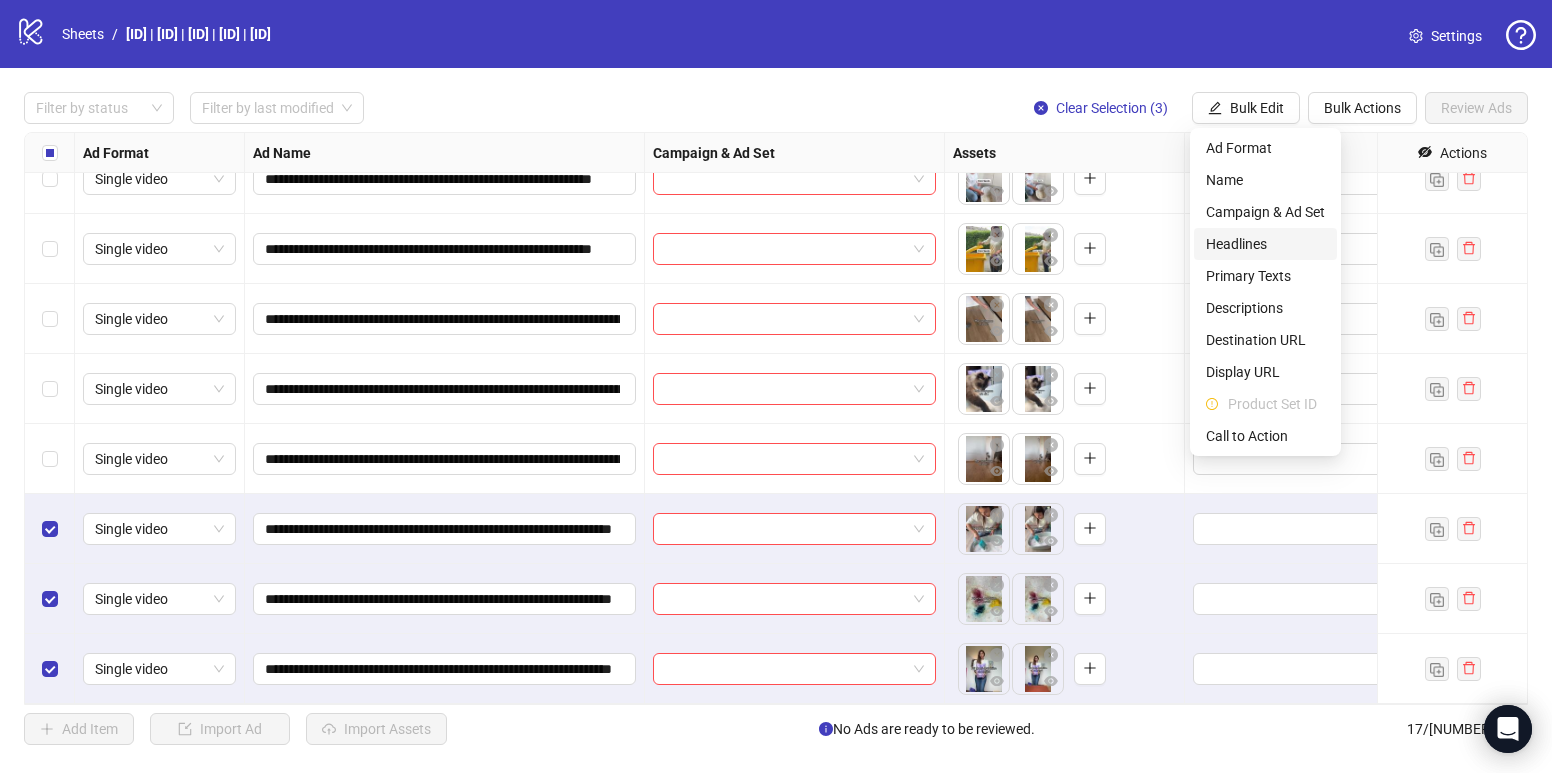 click on "Headlines" at bounding box center (1265, 244) 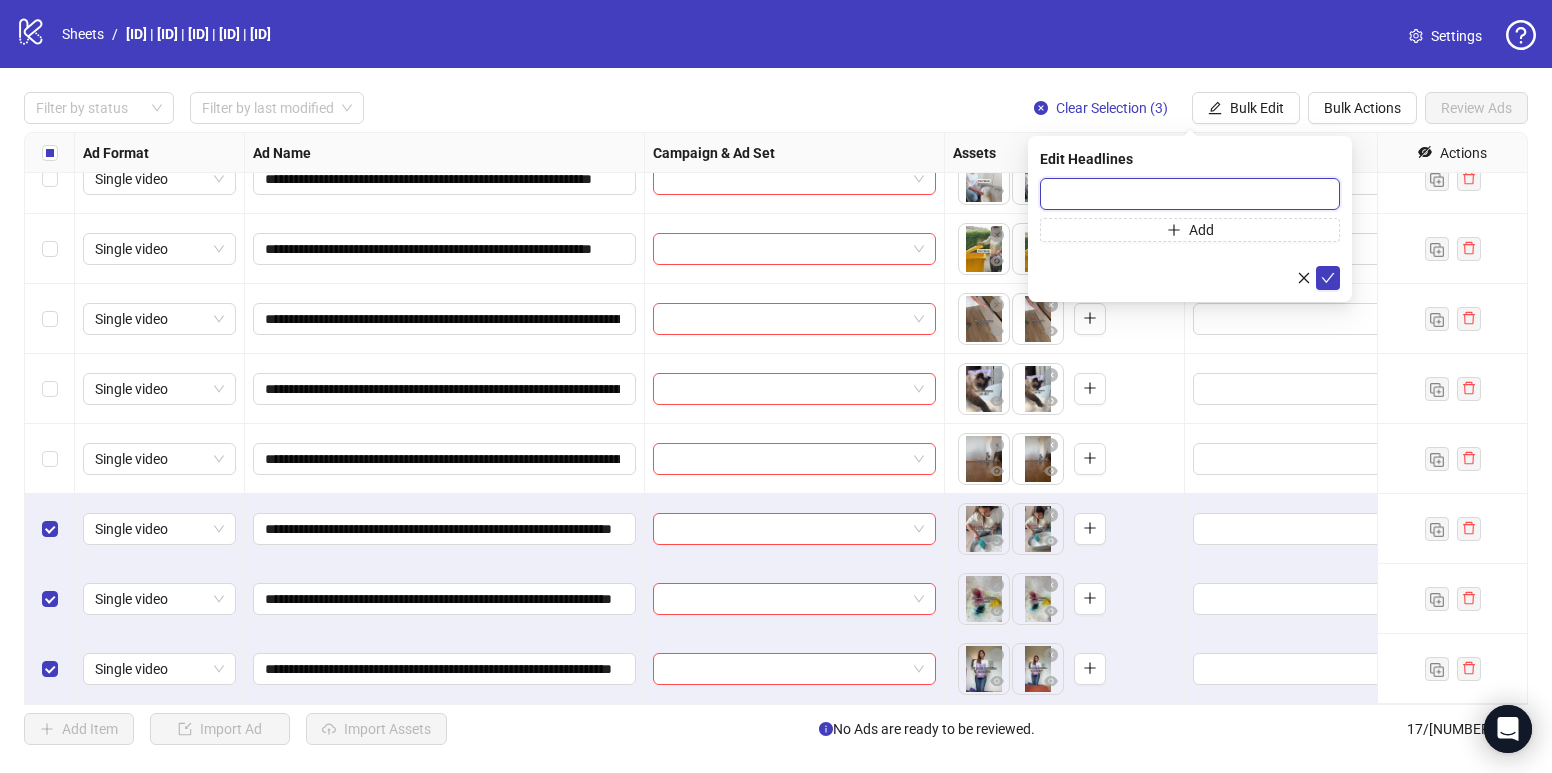 click at bounding box center (1190, 194) 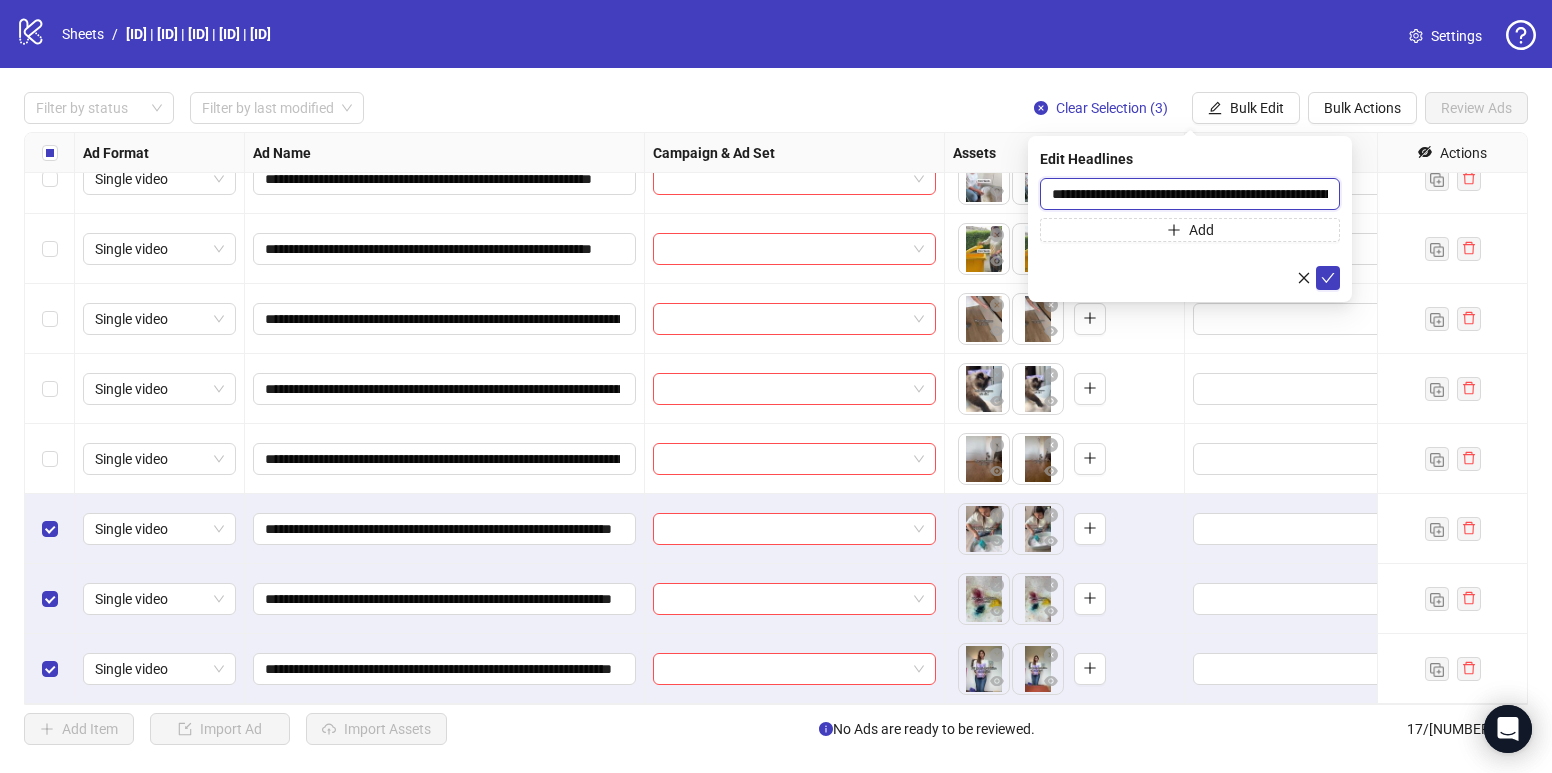 scroll, scrollTop: 0, scrollLeft: 66, axis: horizontal 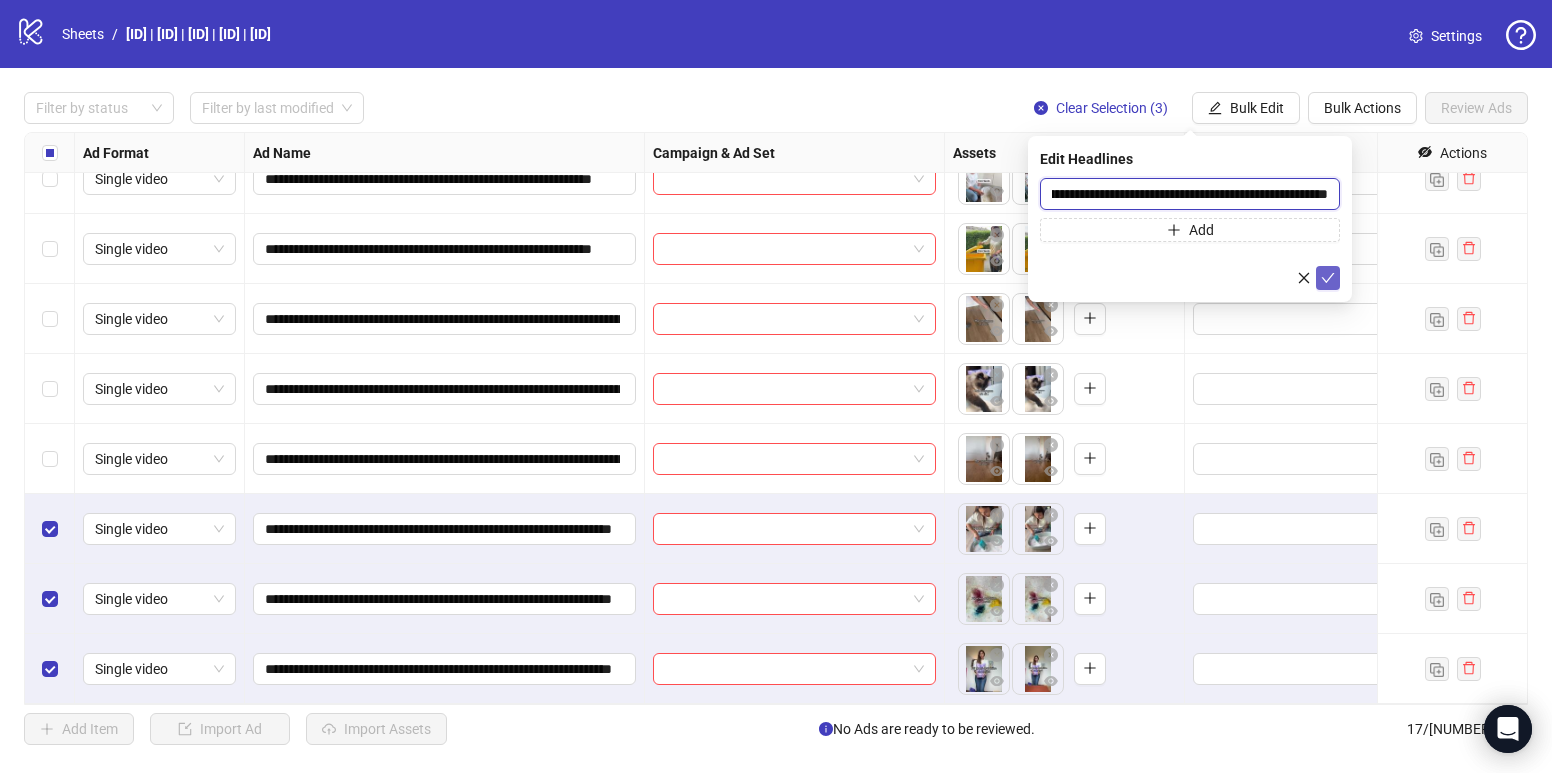 type on "**********" 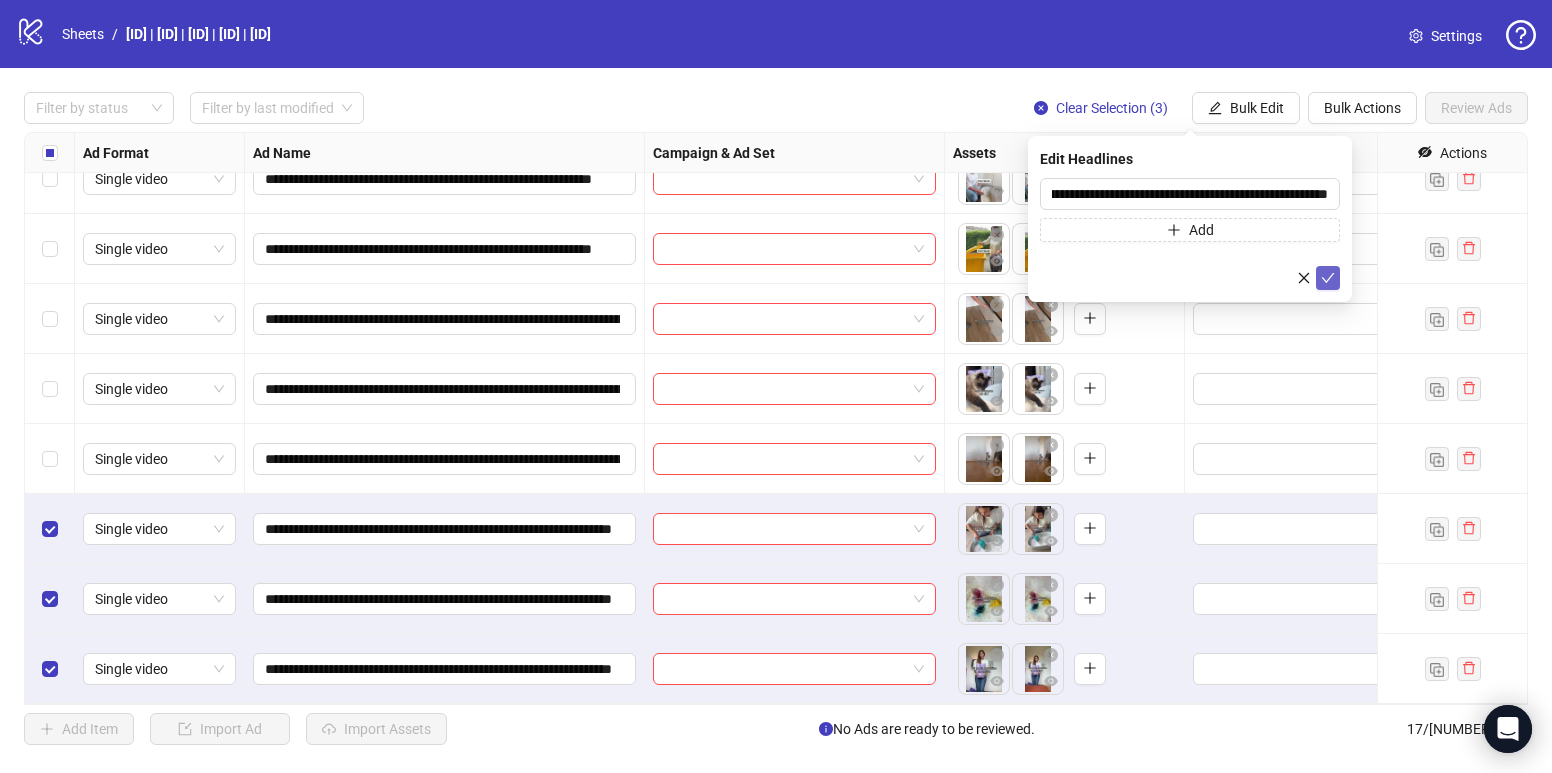 click 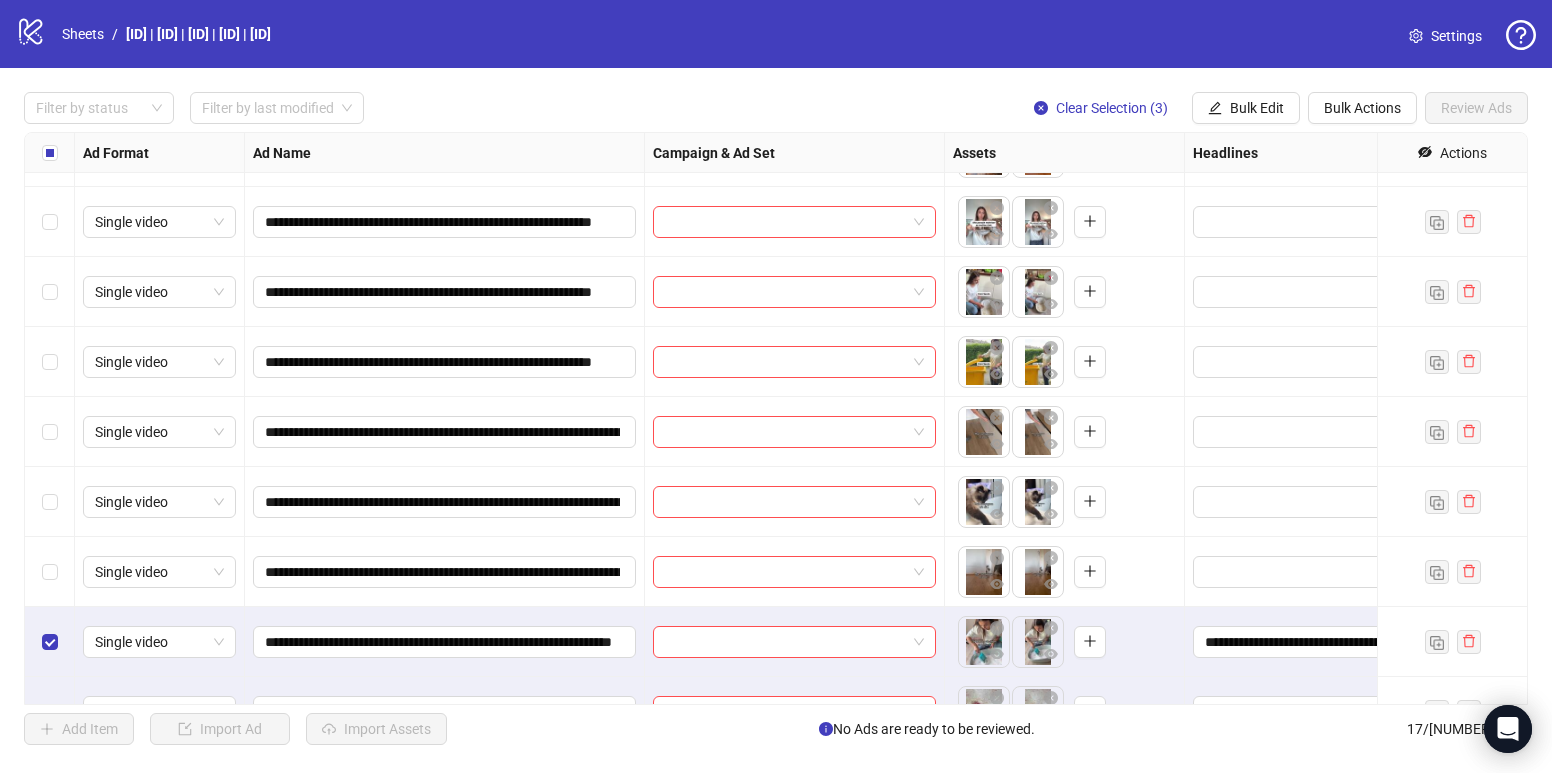scroll, scrollTop: 0, scrollLeft: 0, axis: both 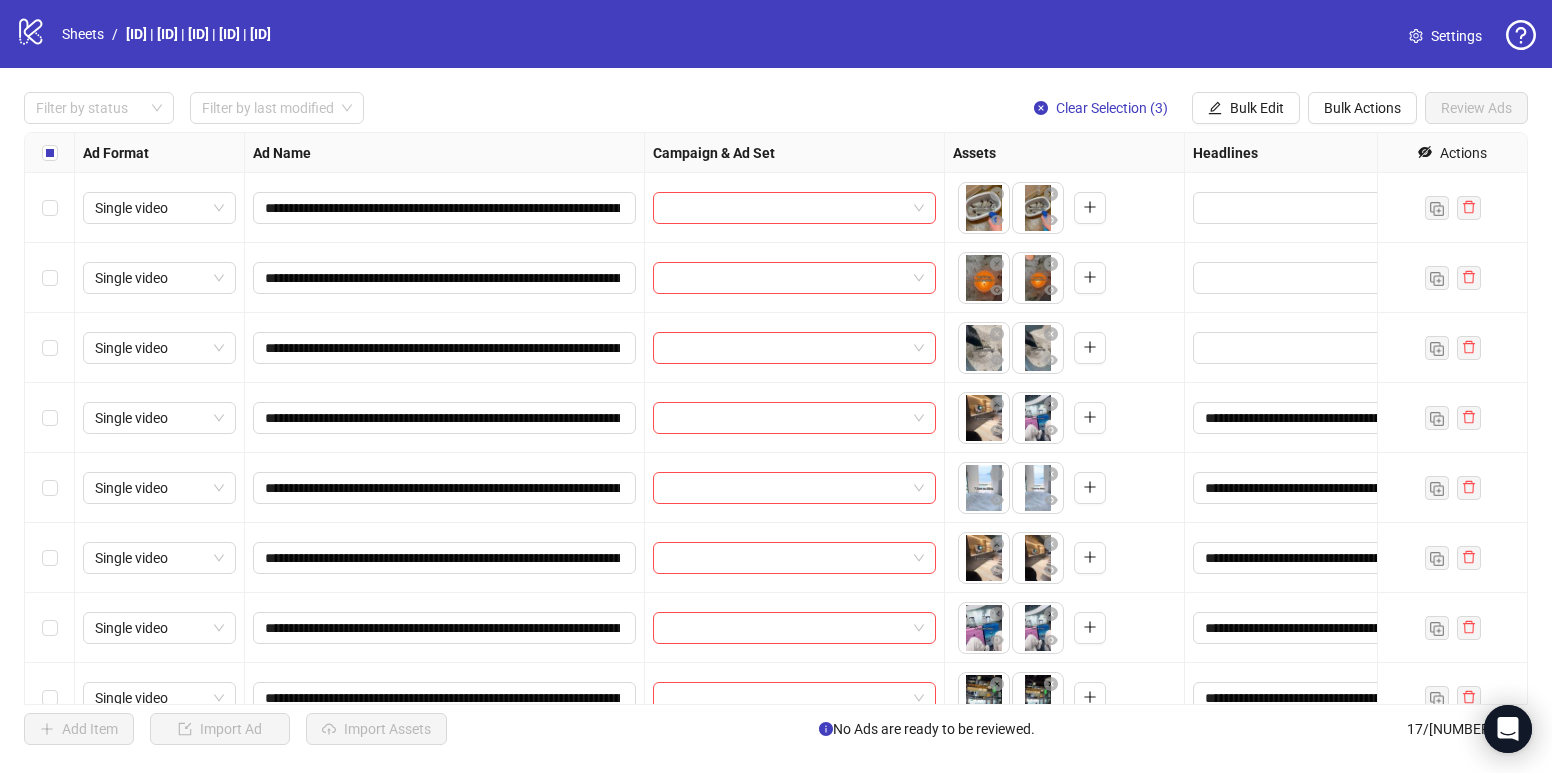 click on "Filter by status Filter by last modified Clear Selection (3) Bulk Edit Bulk Actions Review Ads" at bounding box center [776, 108] 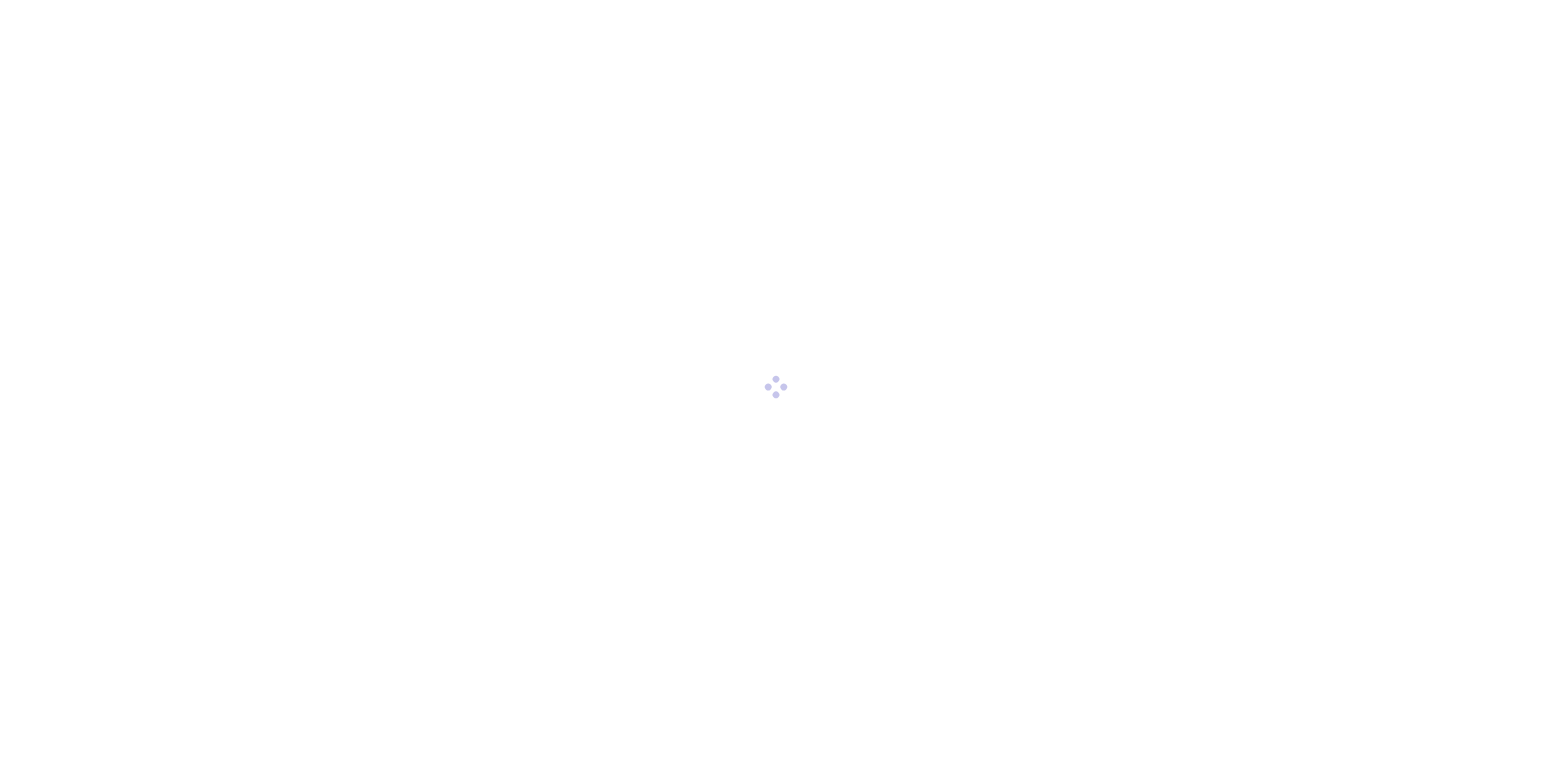 scroll, scrollTop: 0, scrollLeft: 0, axis: both 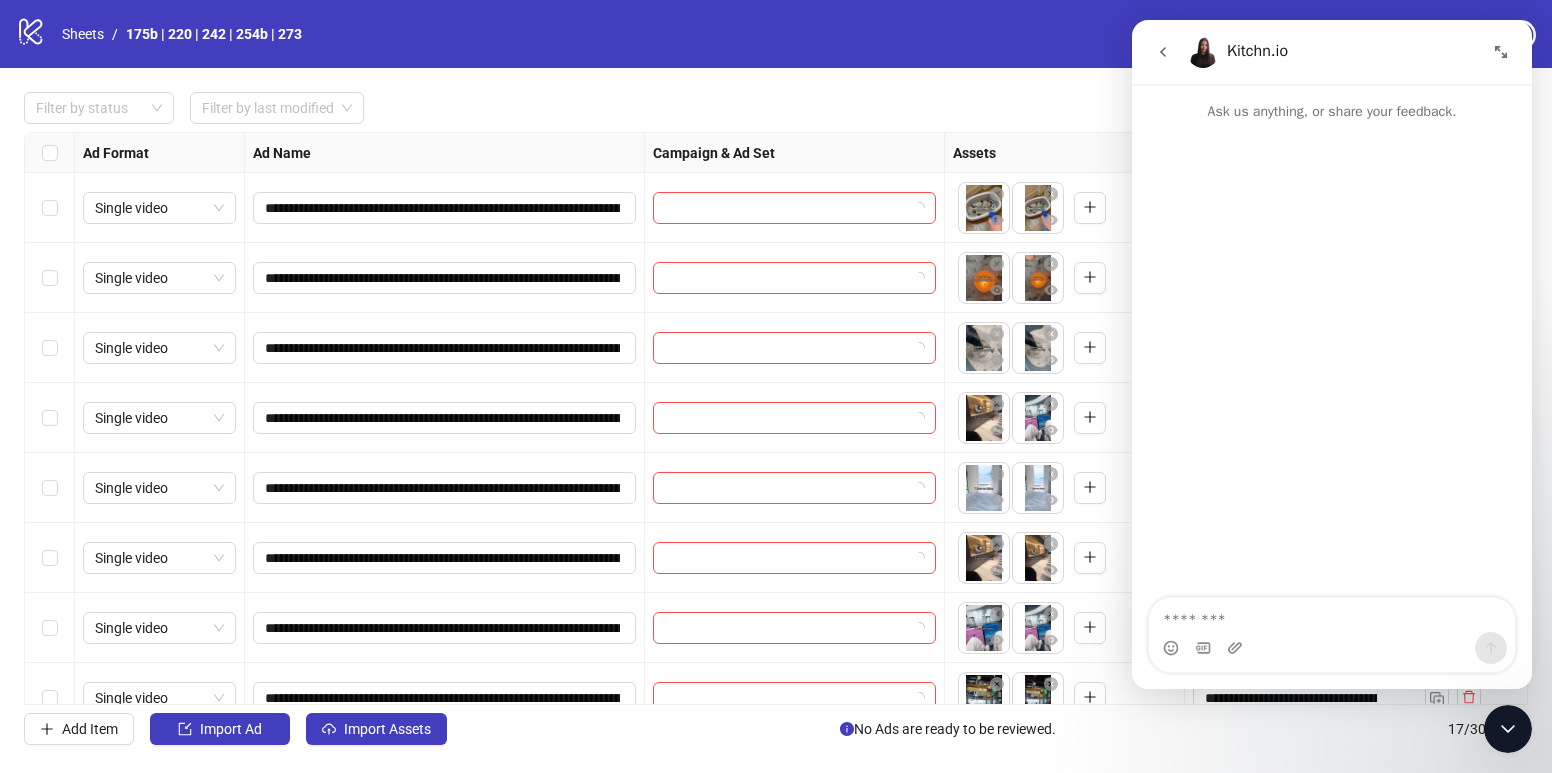 click 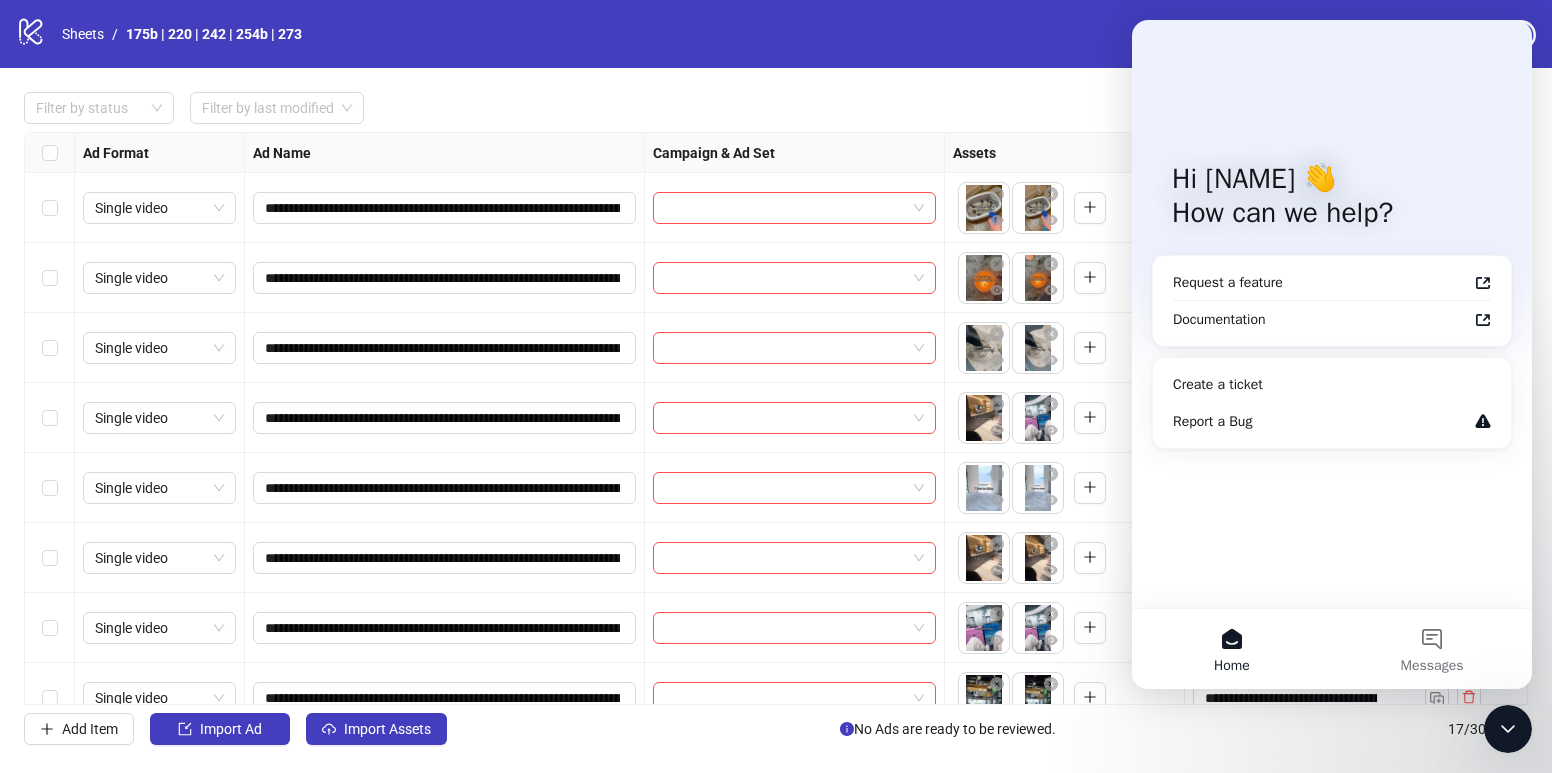 click 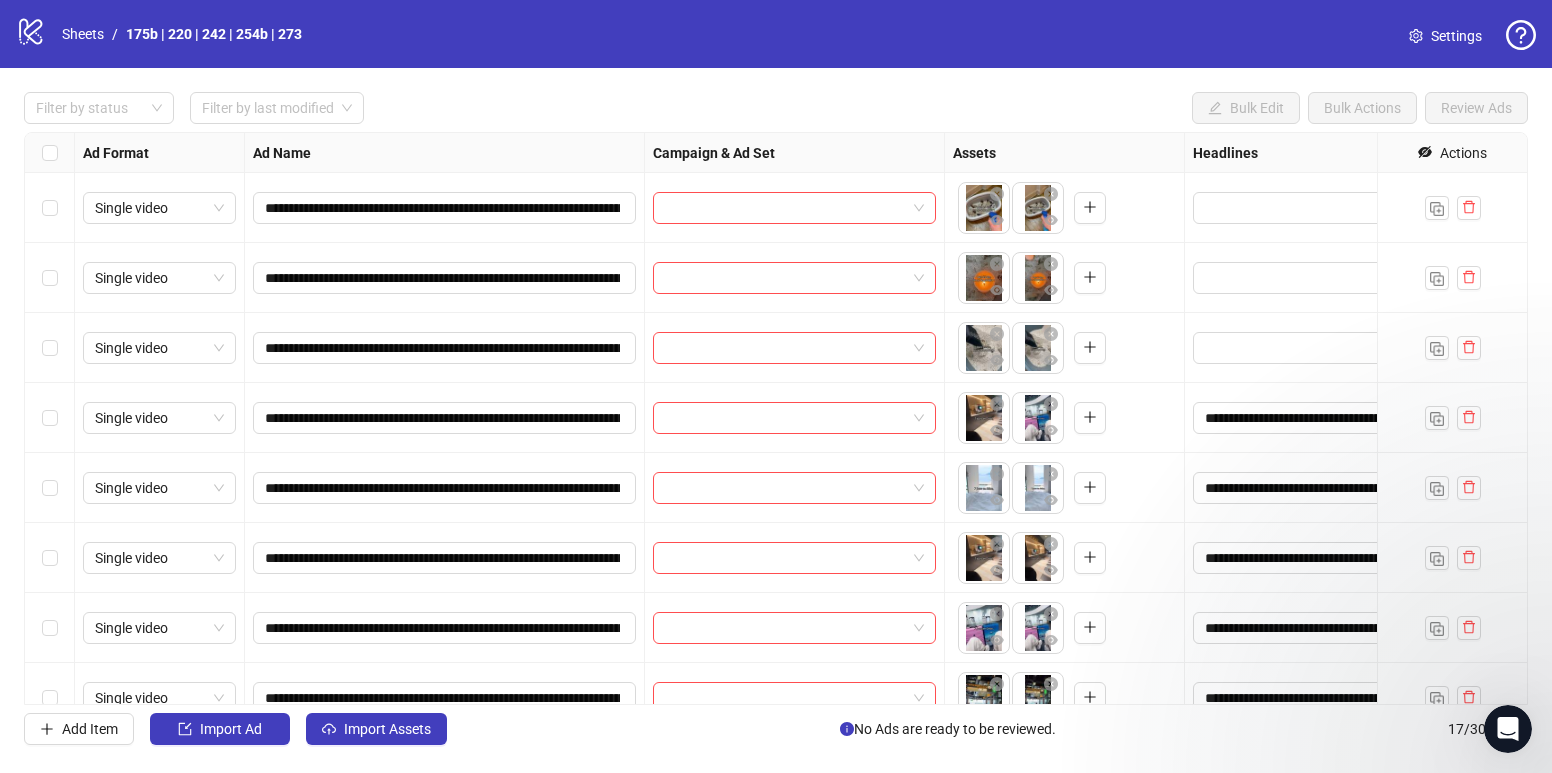 scroll, scrollTop: 0, scrollLeft: 0, axis: both 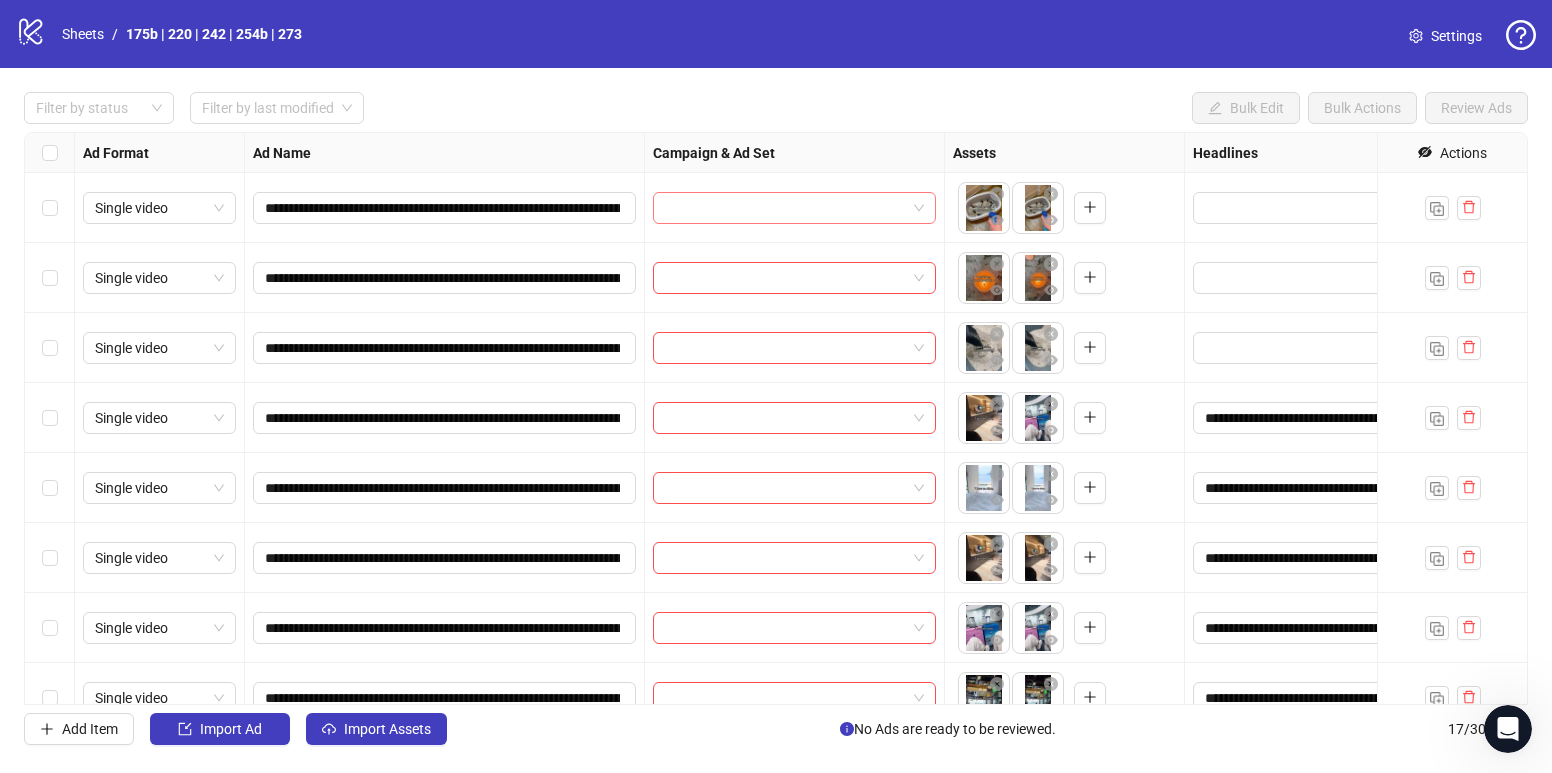 click at bounding box center [794, 208] 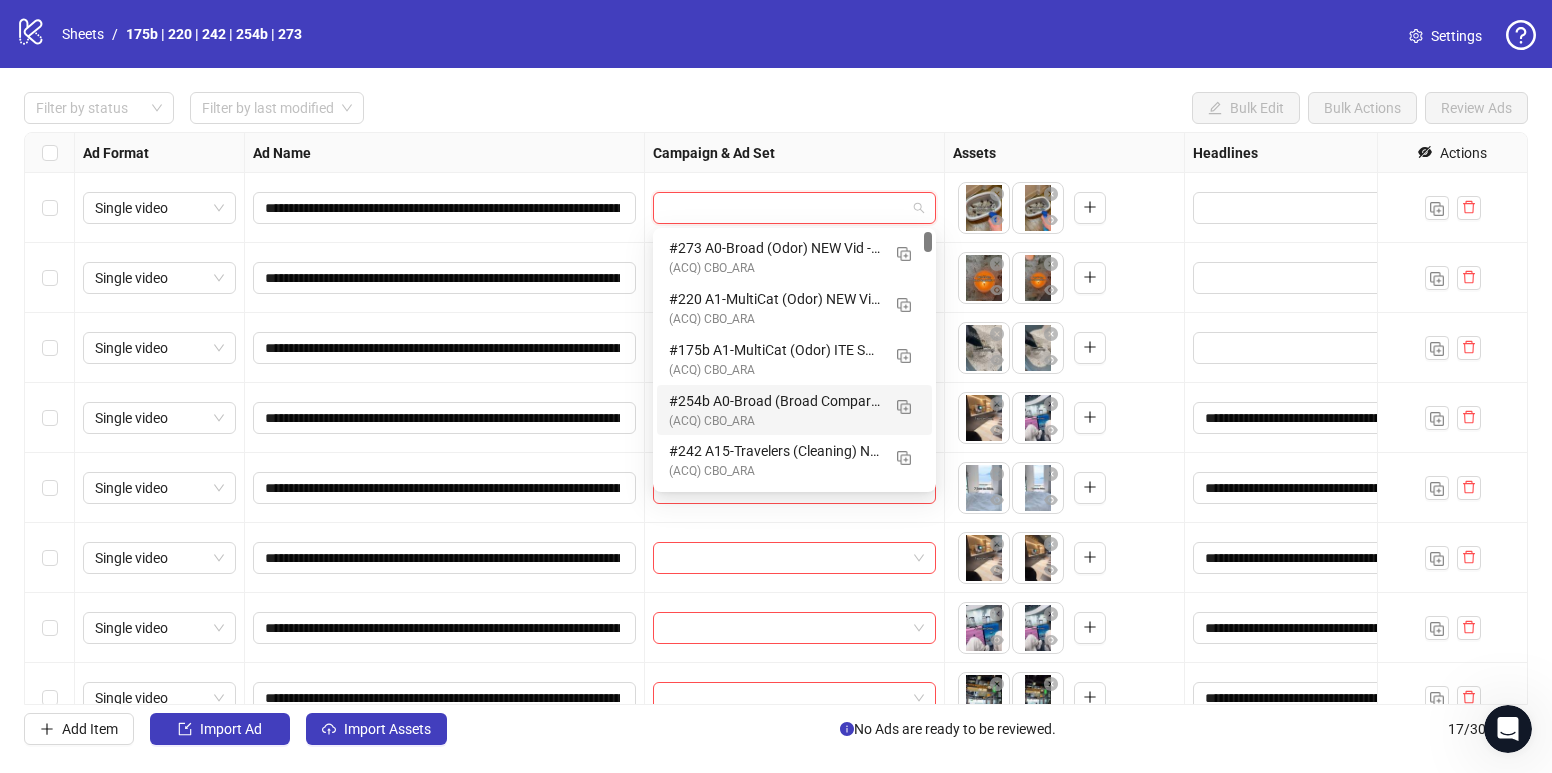 click on "#254b A0-Broad (Broad Comparison) NEW Vid - 080125 M20" at bounding box center (774, 401) 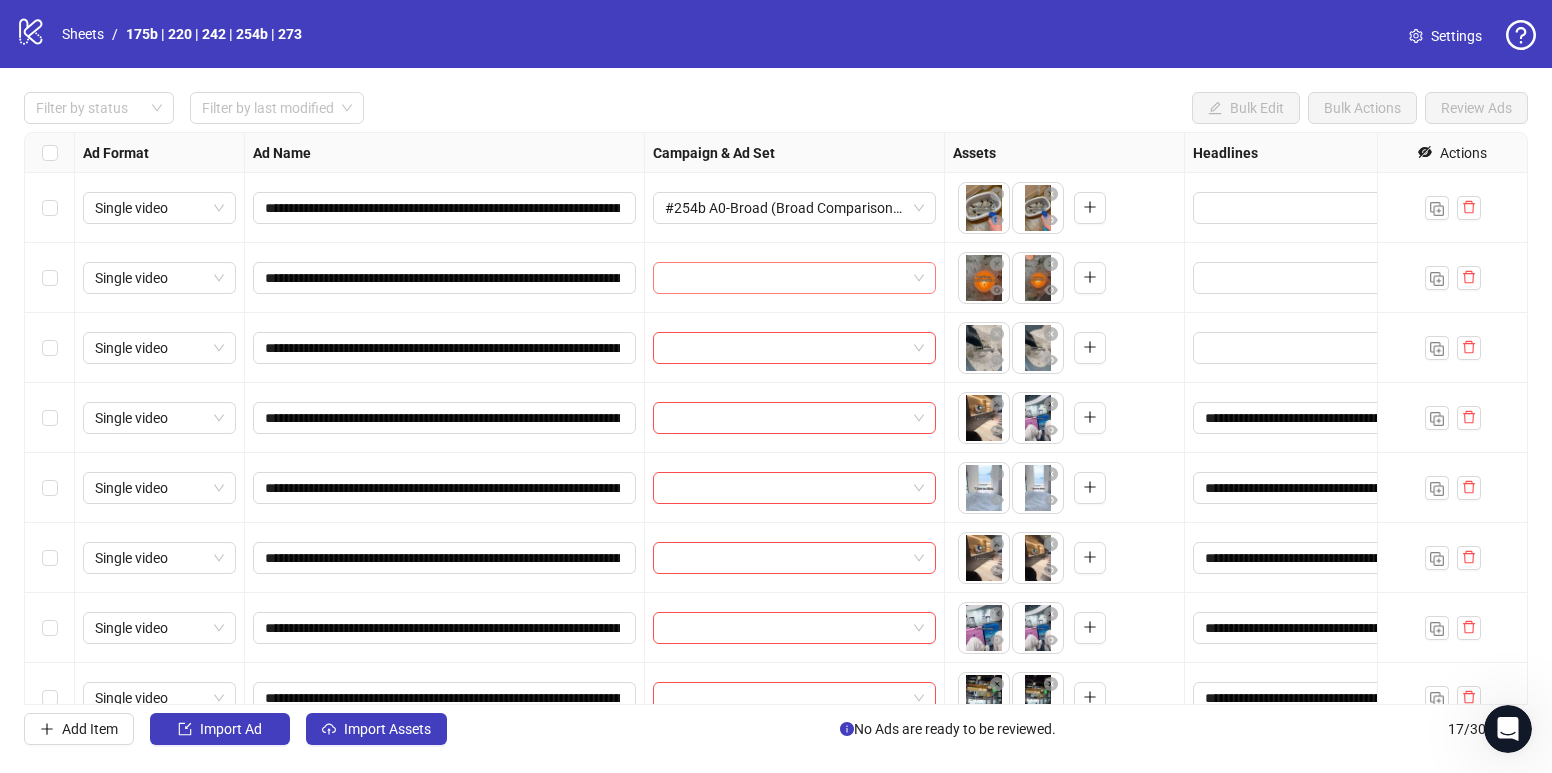 click at bounding box center (785, 278) 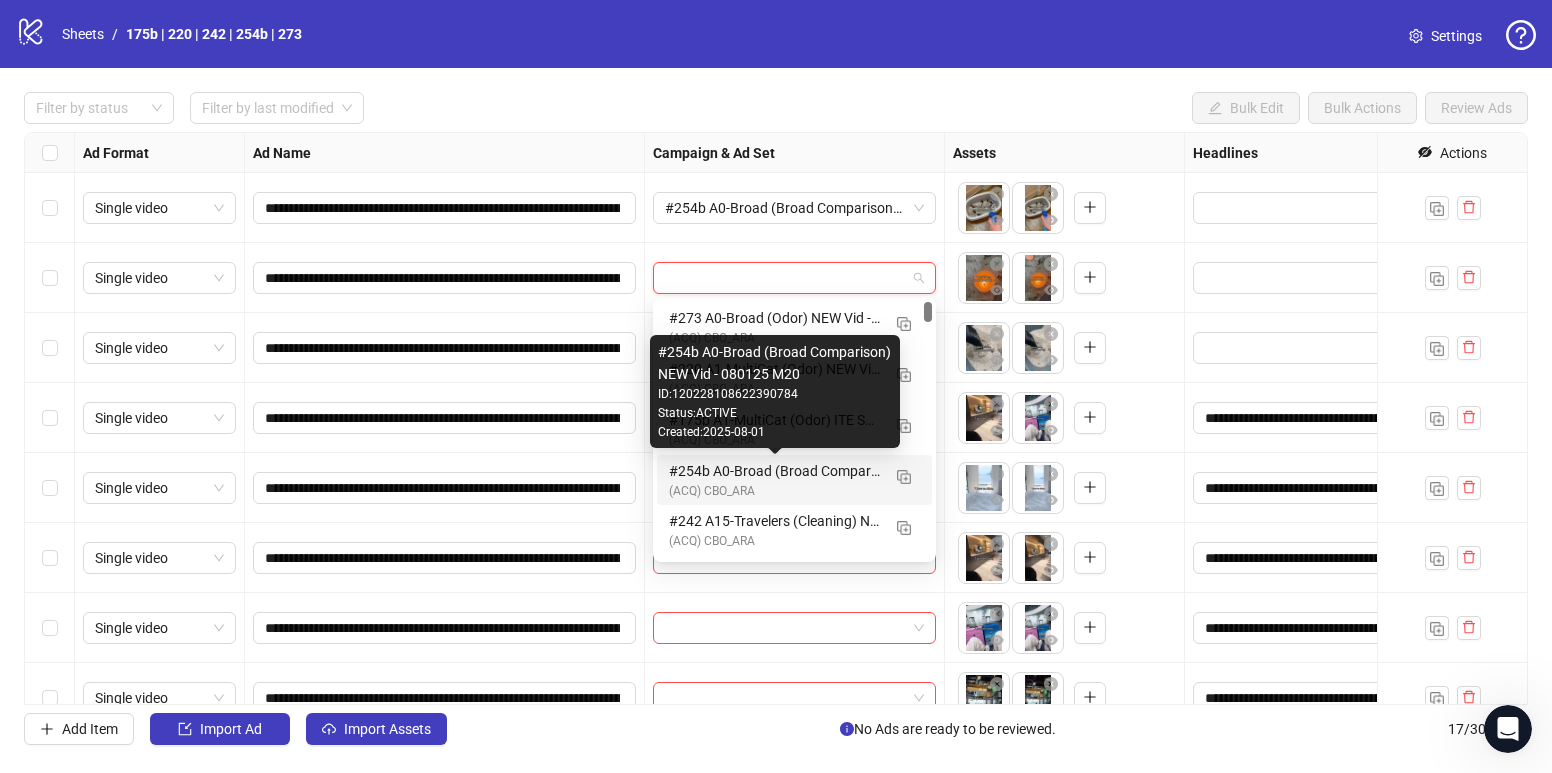 click on "#254b A0-Broad (Broad Comparison) NEW Vid - 080125 M20" at bounding box center [774, 471] 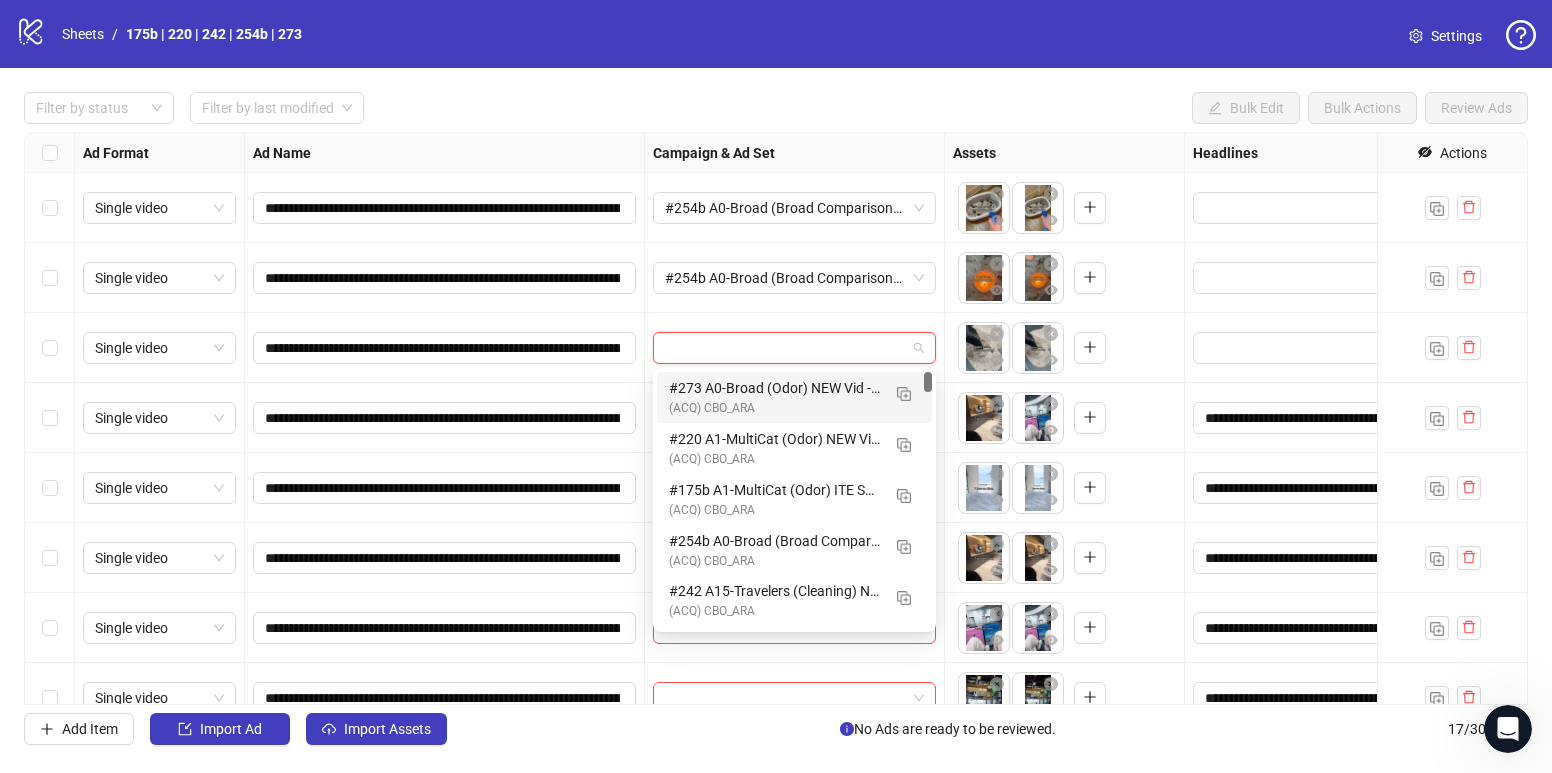click at bounding box center (785, 348) 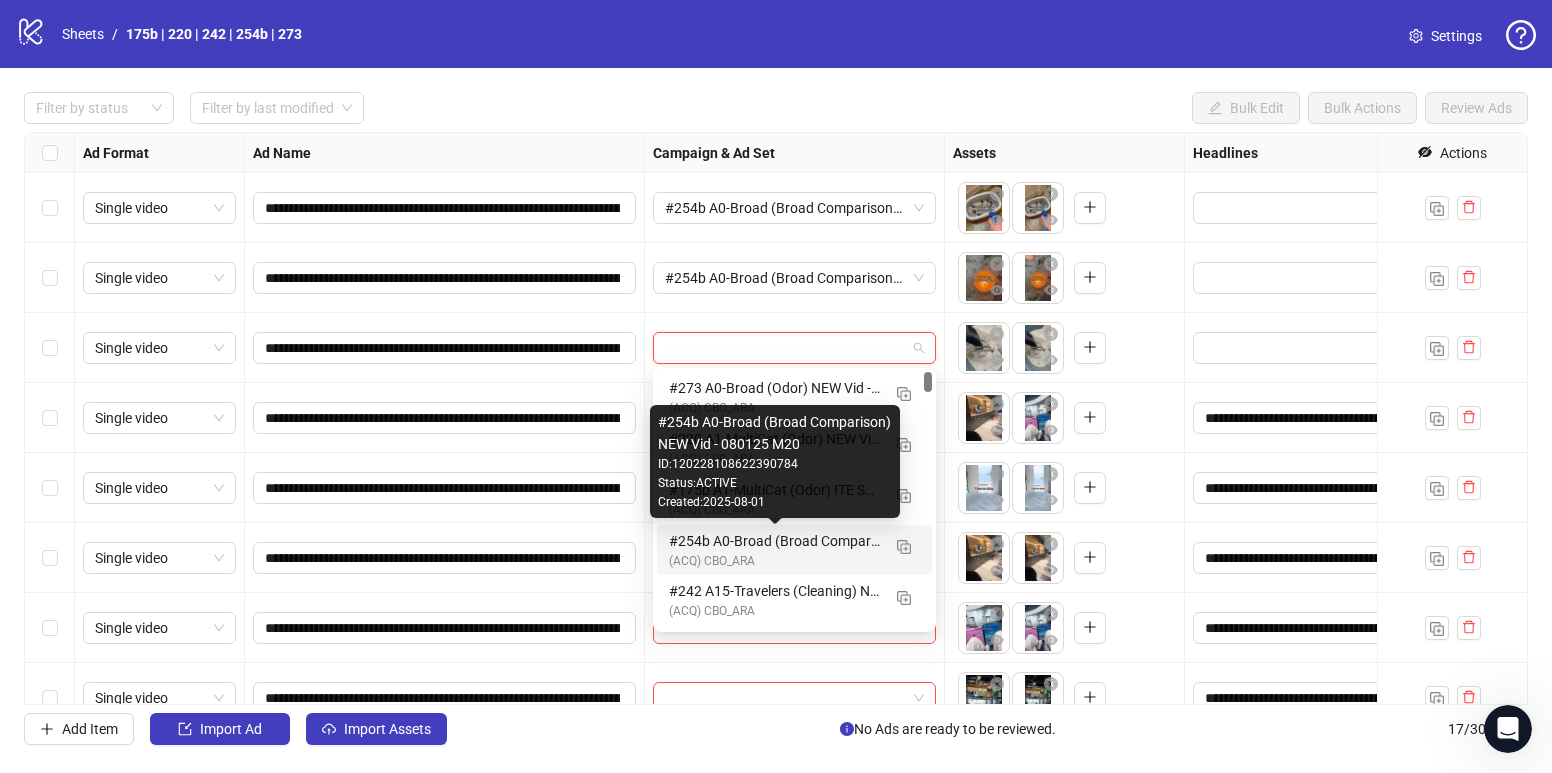 click on "#254b A0-Broad (Broad Comparison) NEW Vid - 080125 M20" at bounding box center (774, 541) 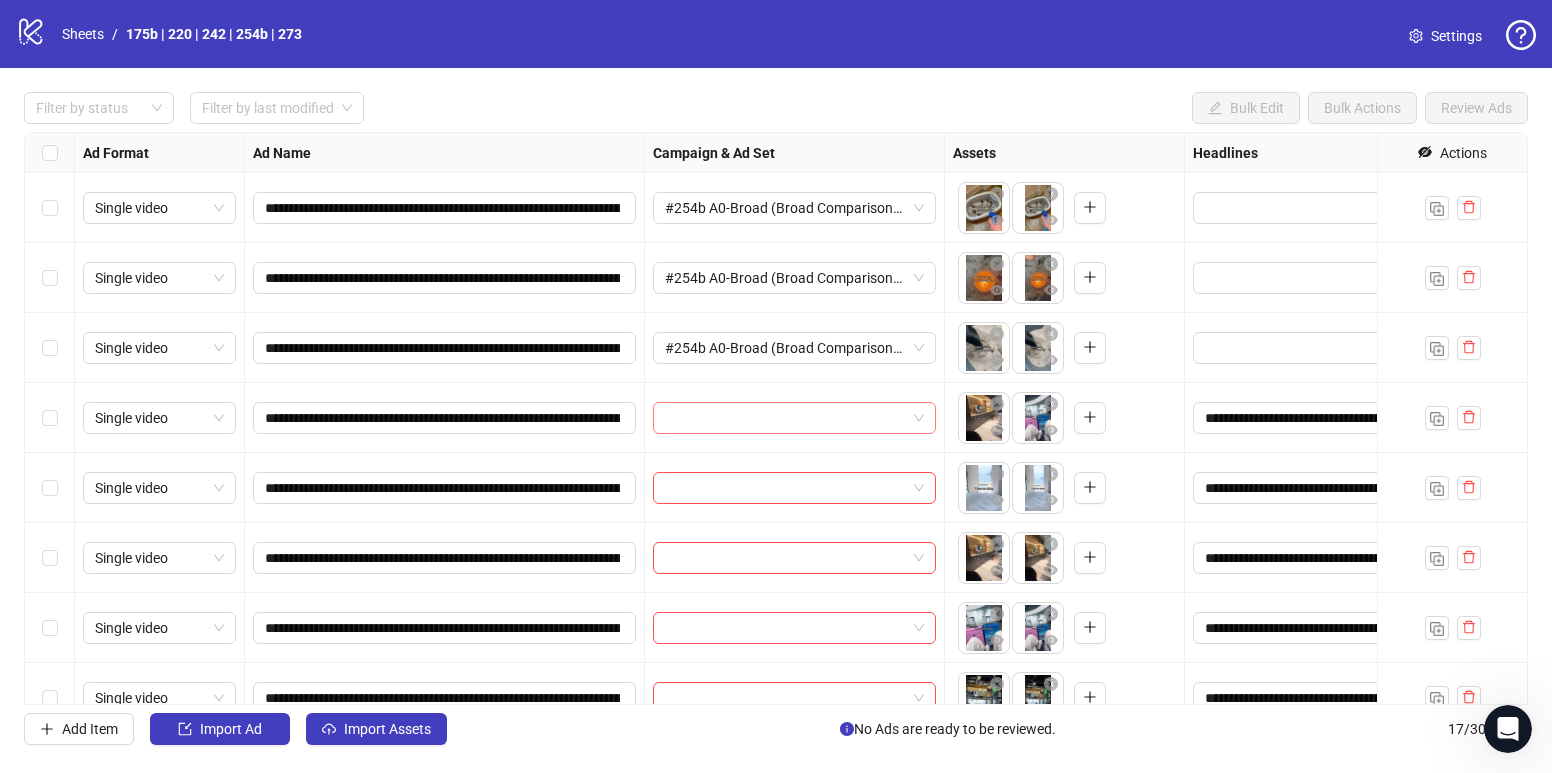 click at bounding box center (785, 418) 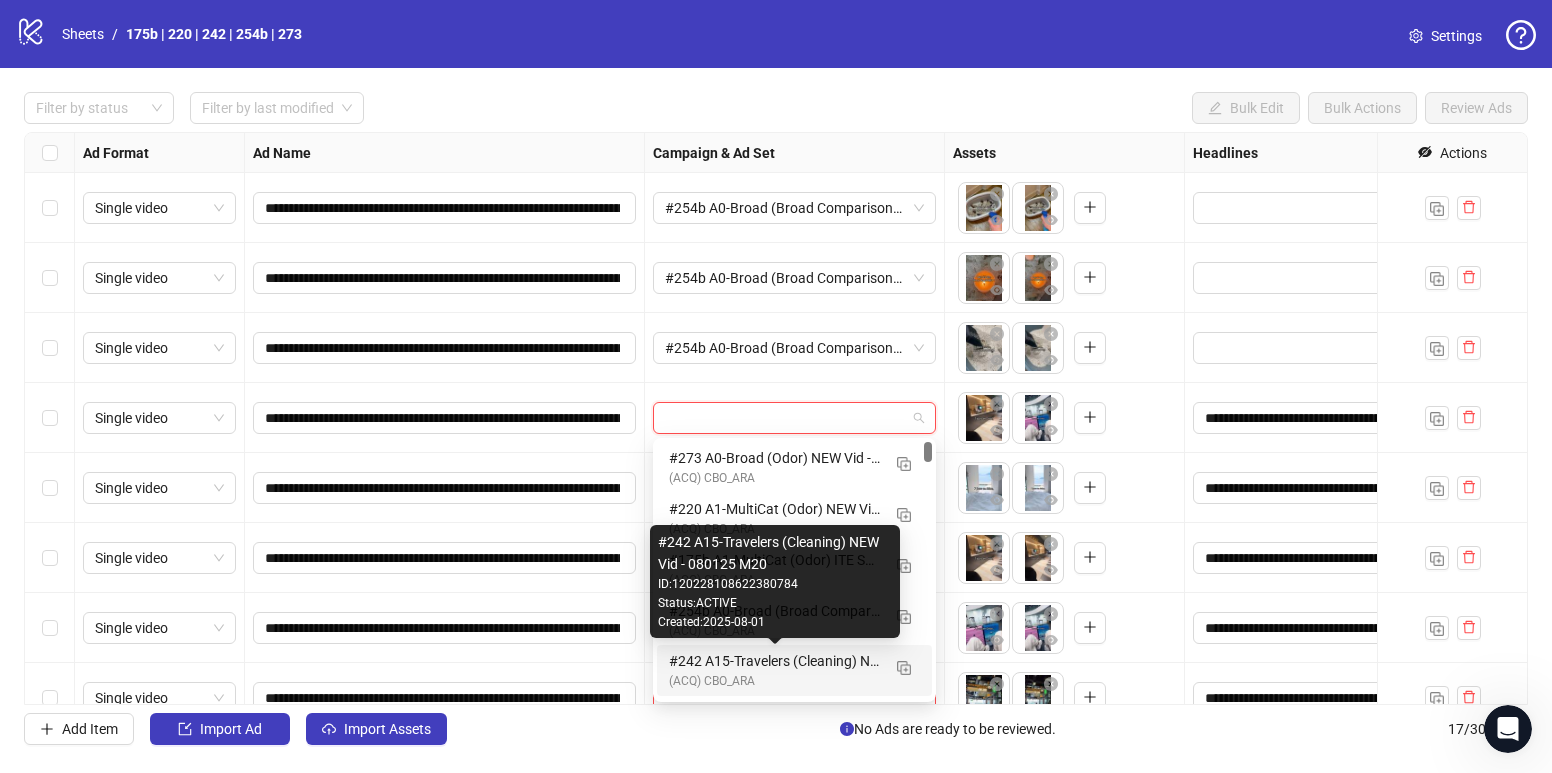 click on "#242 A15-Travelers (Cleaning) NEW Vid - 080125 M20" at bounding box center (774, 661) 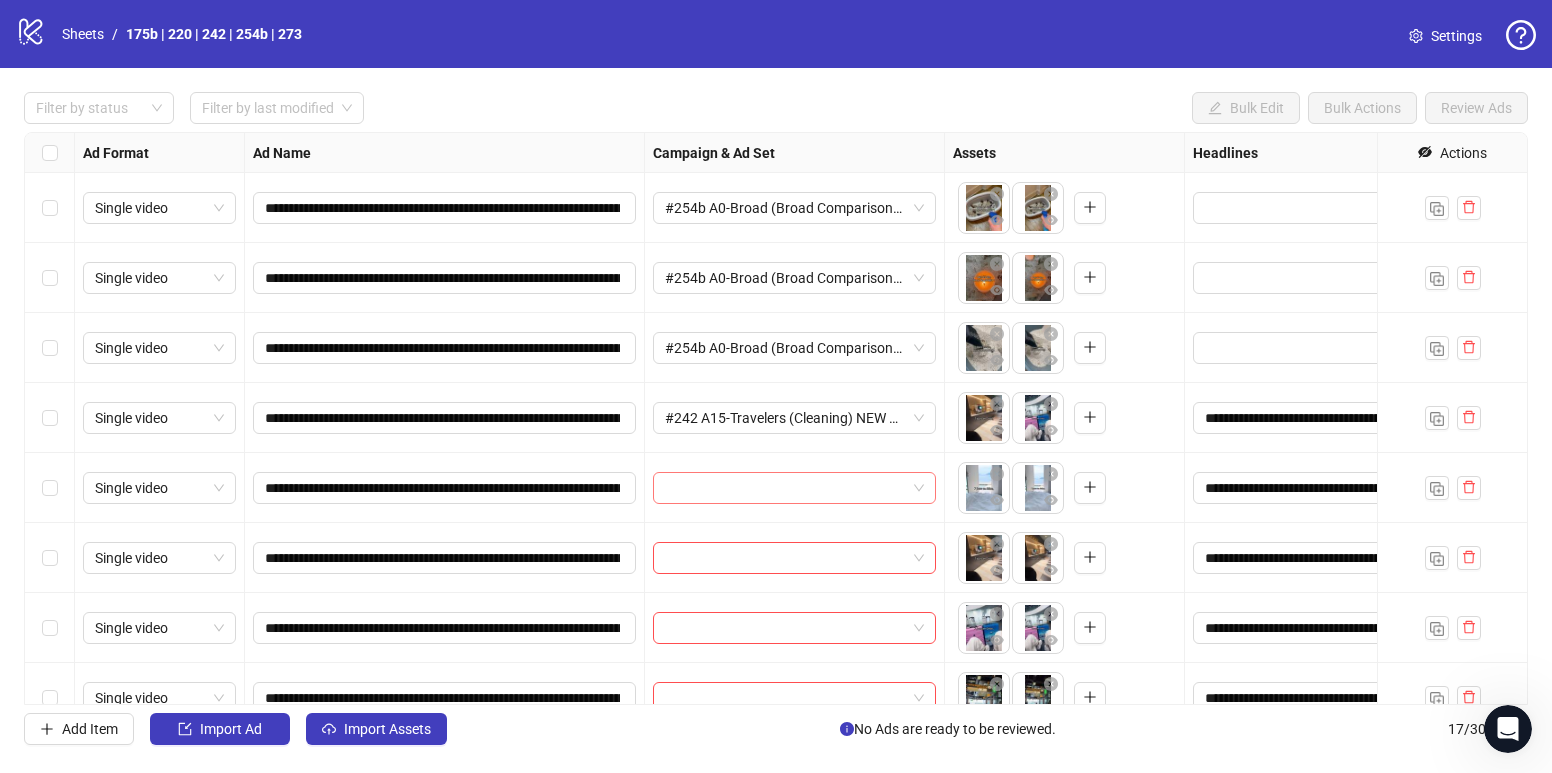 click at bounding box center (785, 488) 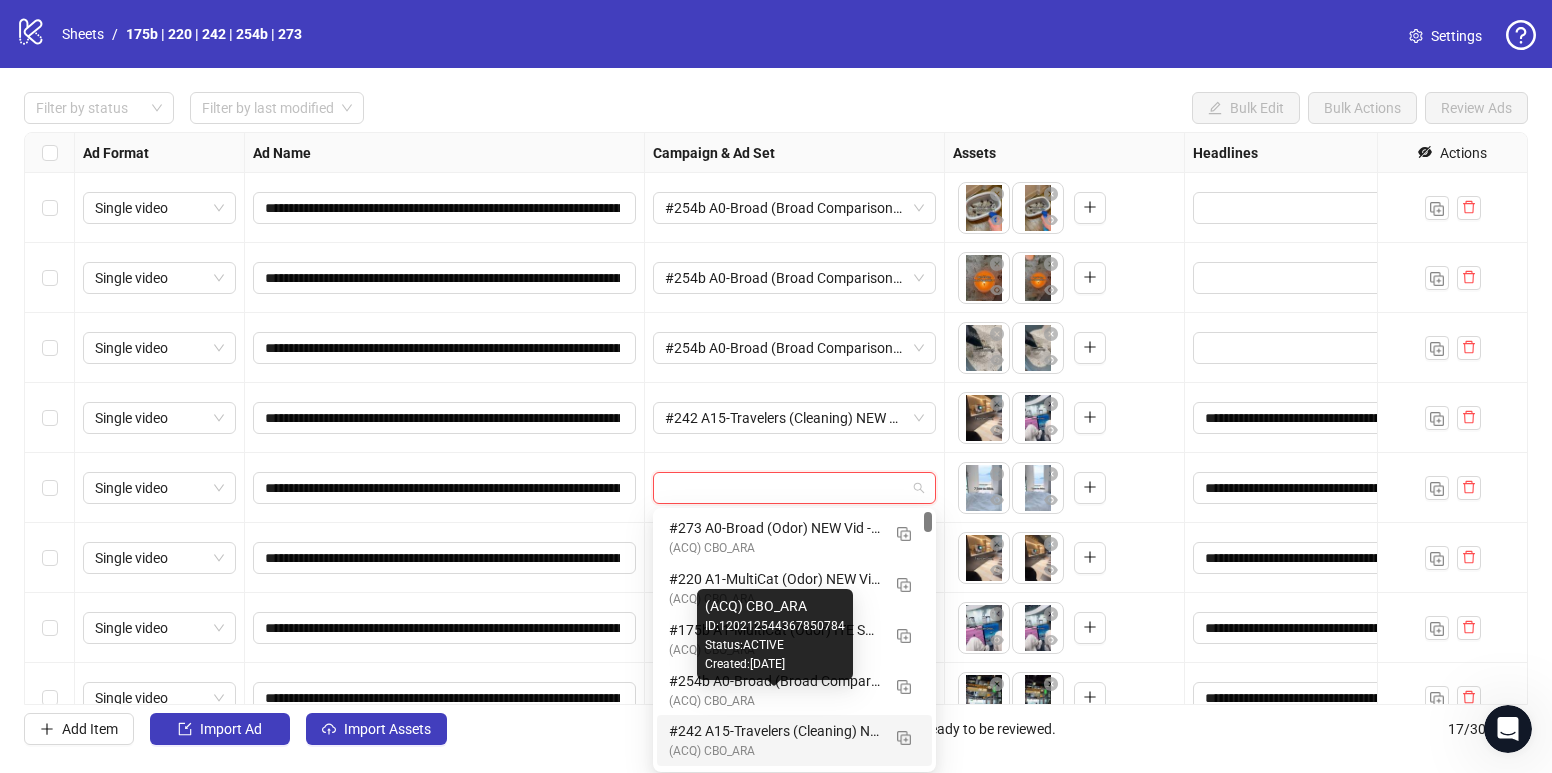 click on "#242 A15-Travelers (Cleaning) NEW Vid - 080125 M20" at bounding box center [774, 731] 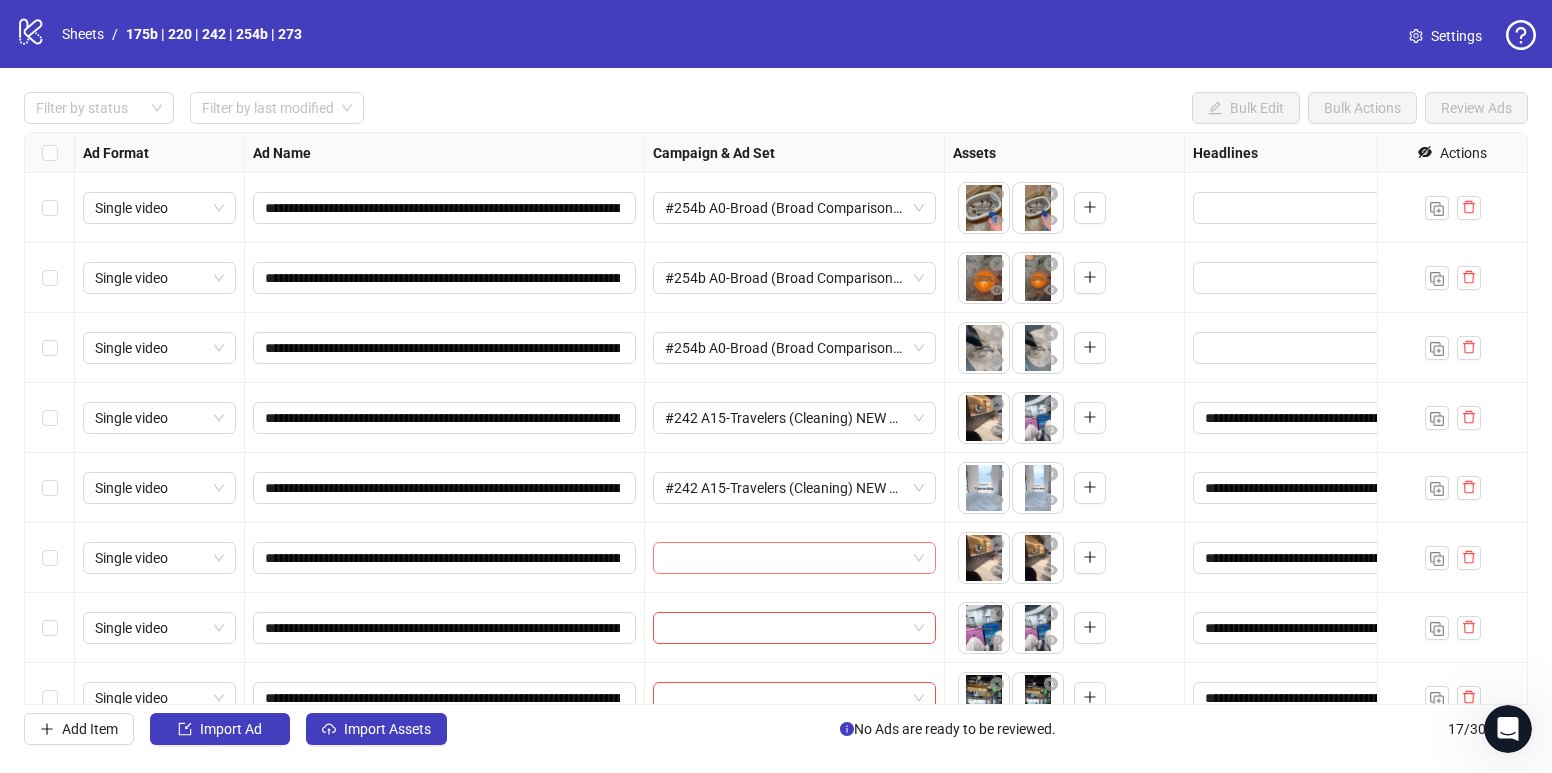 click at bounding box center (785, 558) 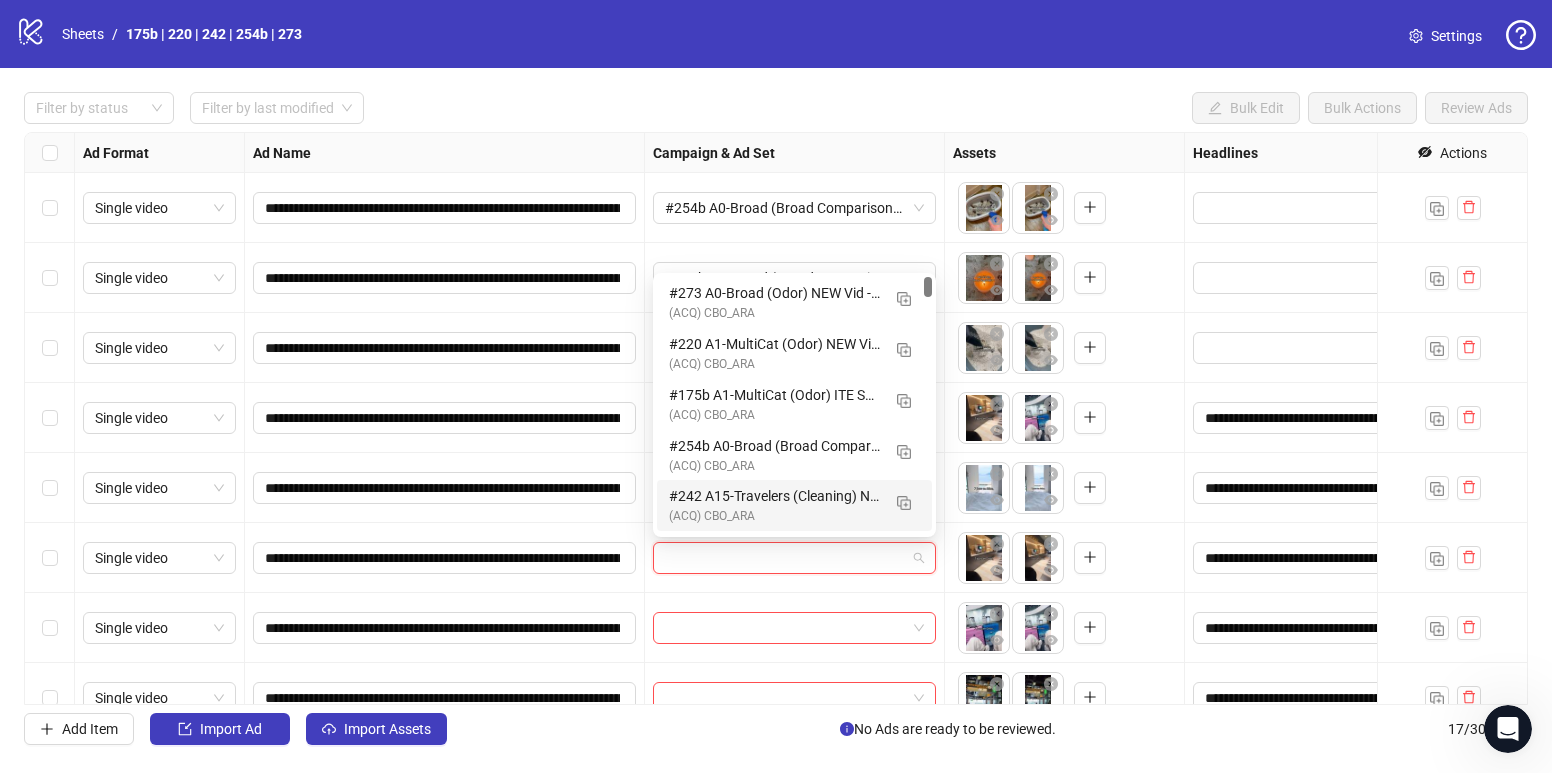 click on "#242 A15-Travelers (Cleaning) NEW Vid - 080125 M20" at bounding box center (774, 496) 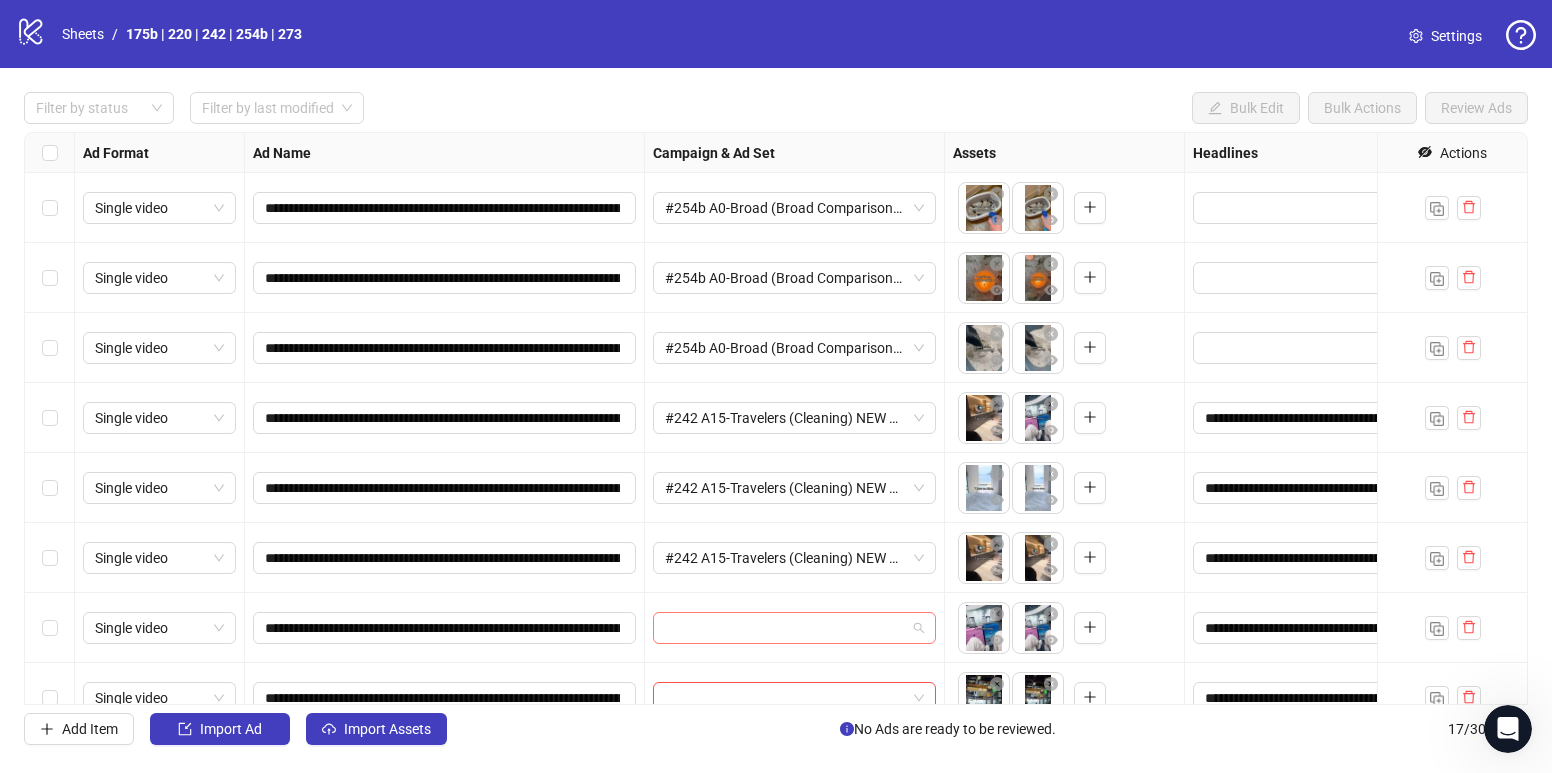 click at bounding box center (785, 628) 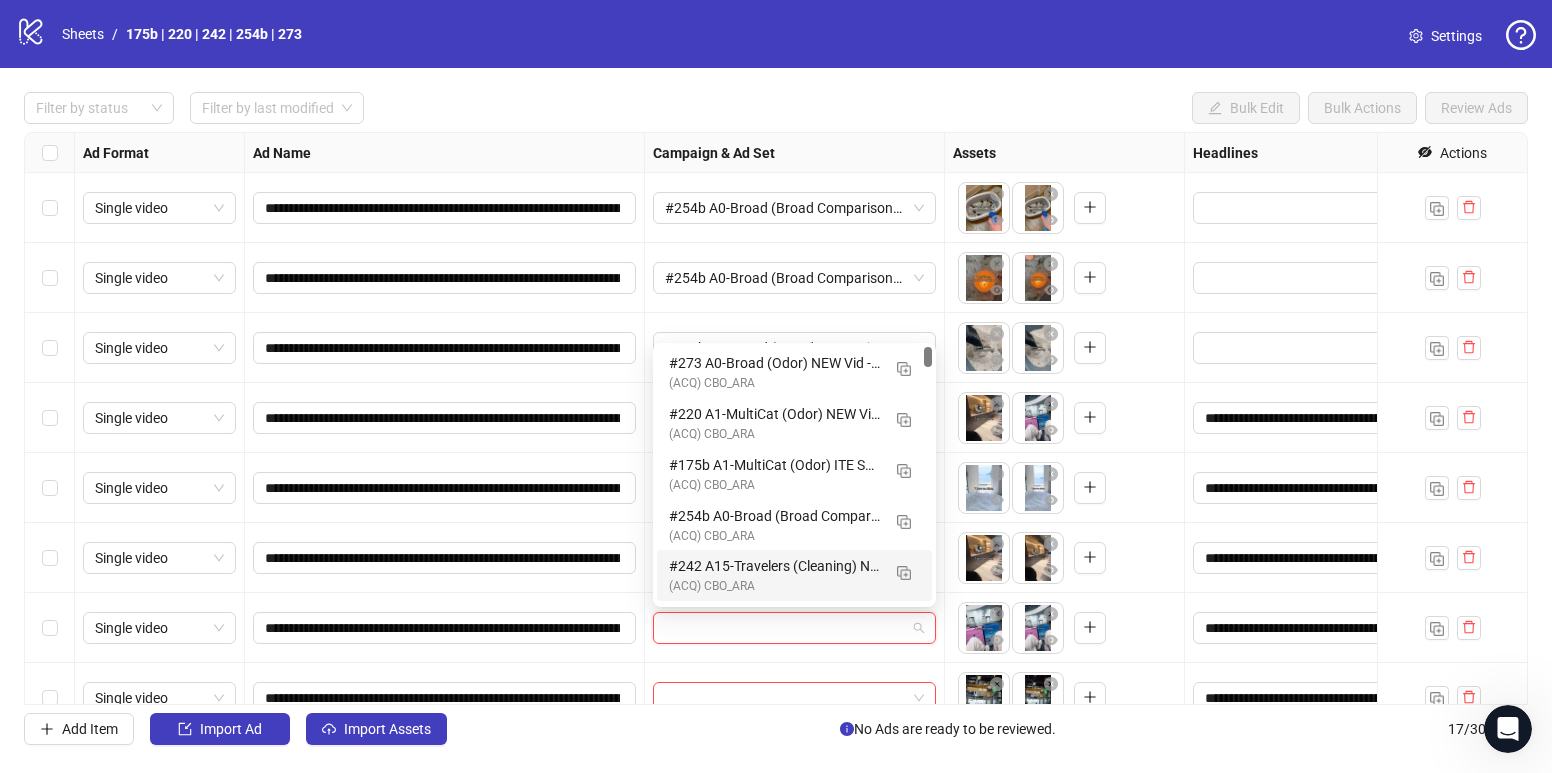 click on "#242 A15-Travelers (Cleaning) NEW Vid - 080125 M20" at bounding box center [774, 566] 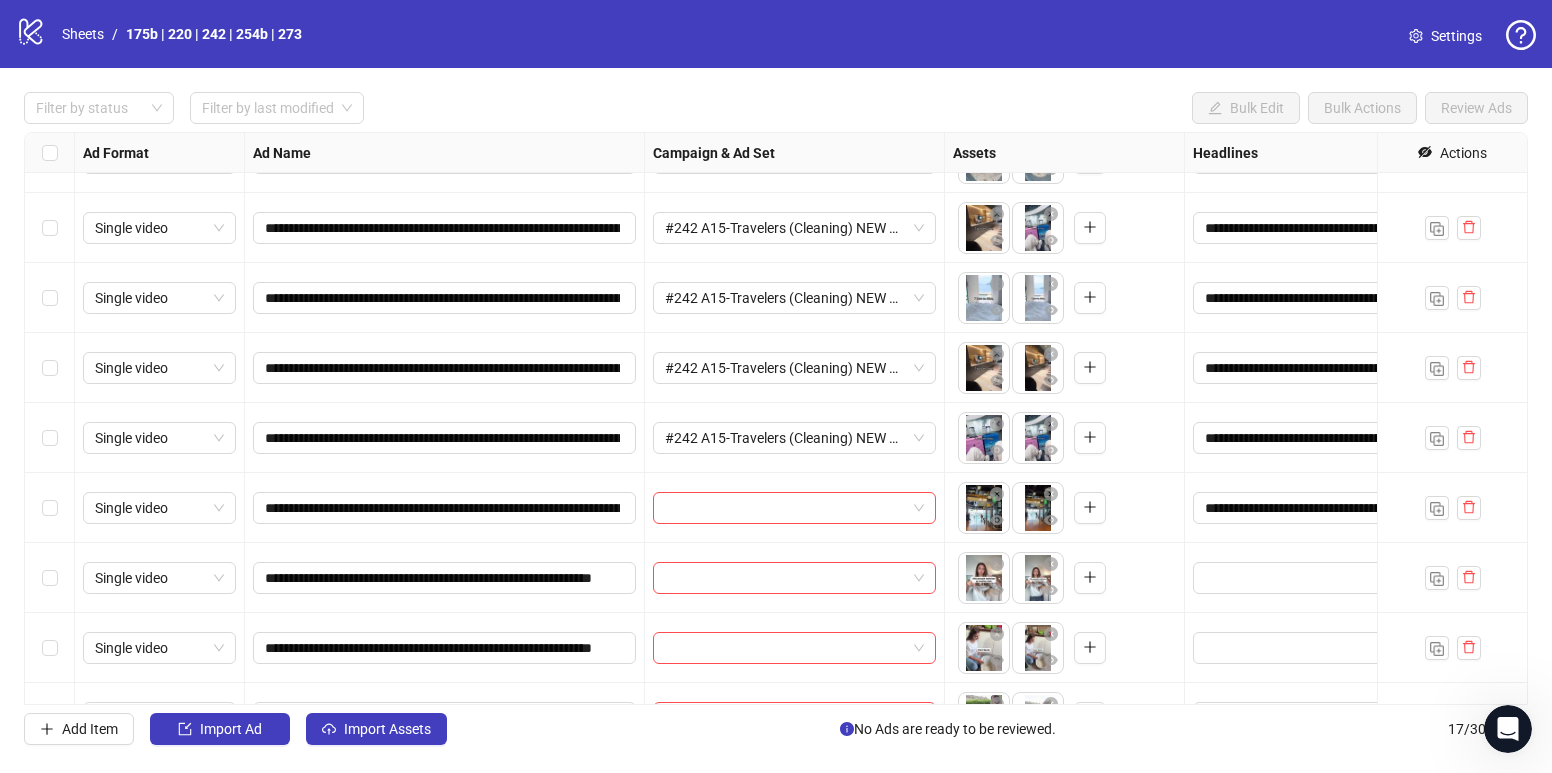 scroll, scrollTop: 191, scrollLeft: 0, axis: vertical 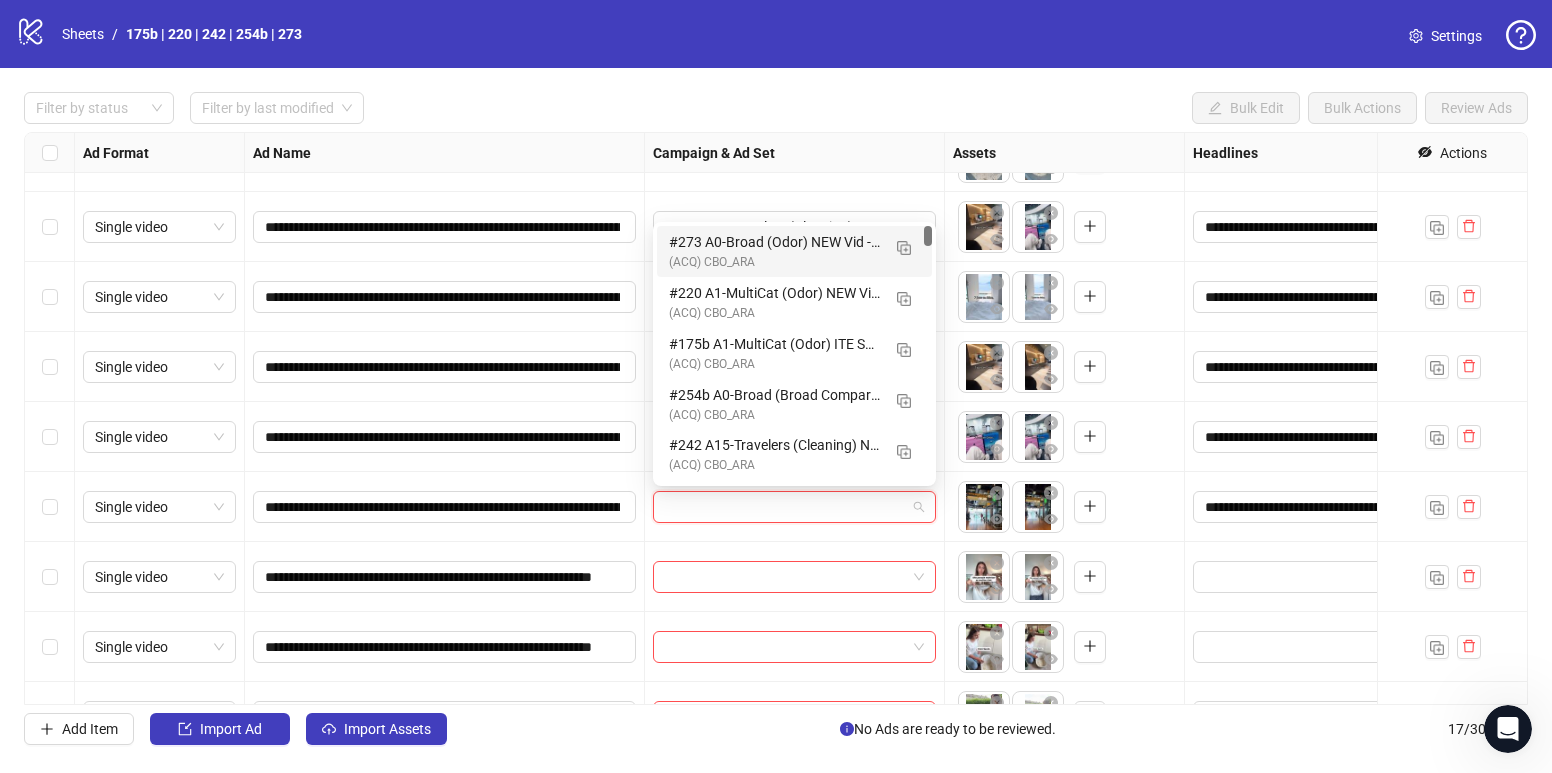 click at bounding box center (785, 507) 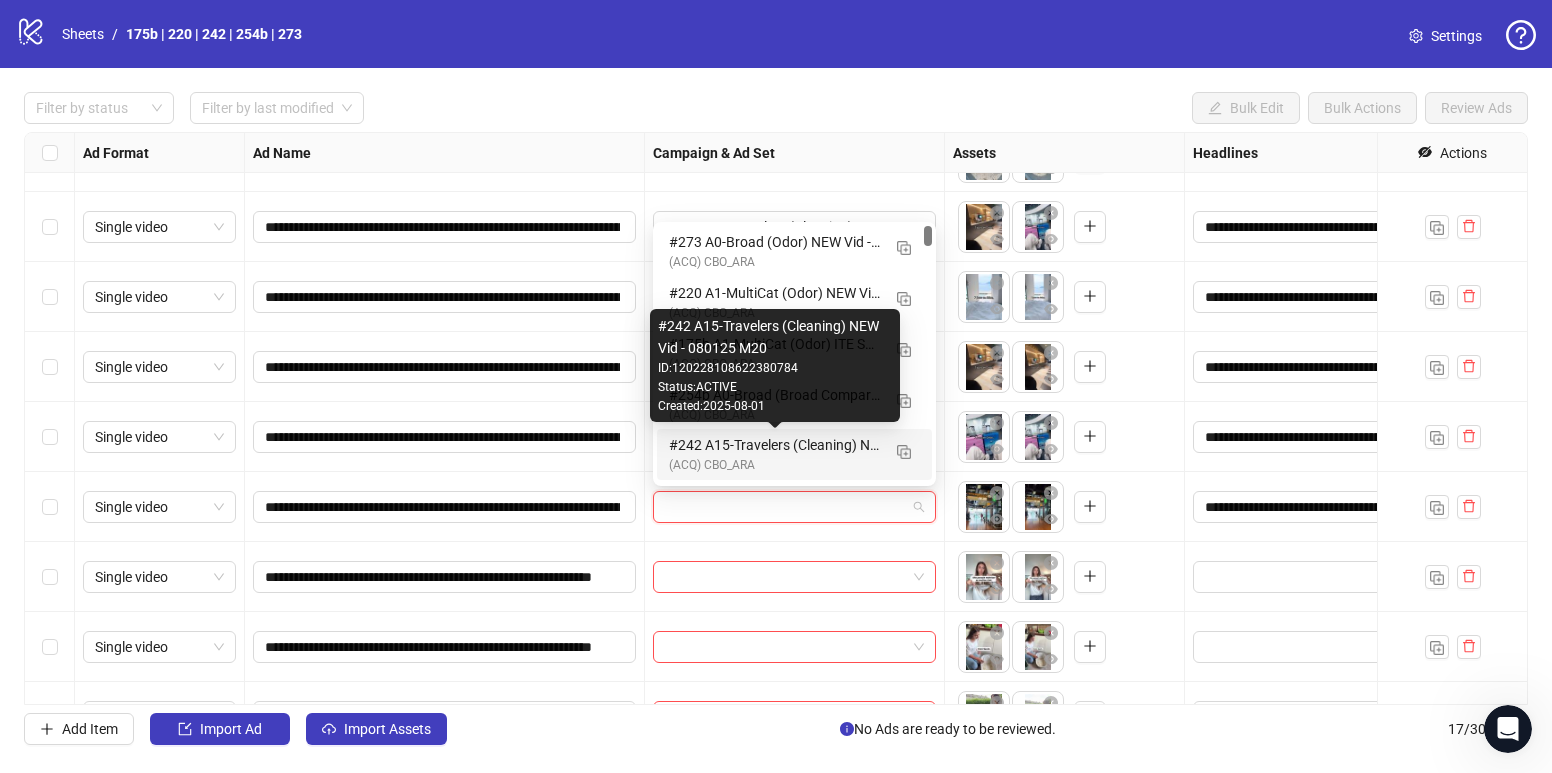 click on "#242 A15-Travelers (Cleaning) NEW Vid - 080125 M20" at bounding box center (774, 445) 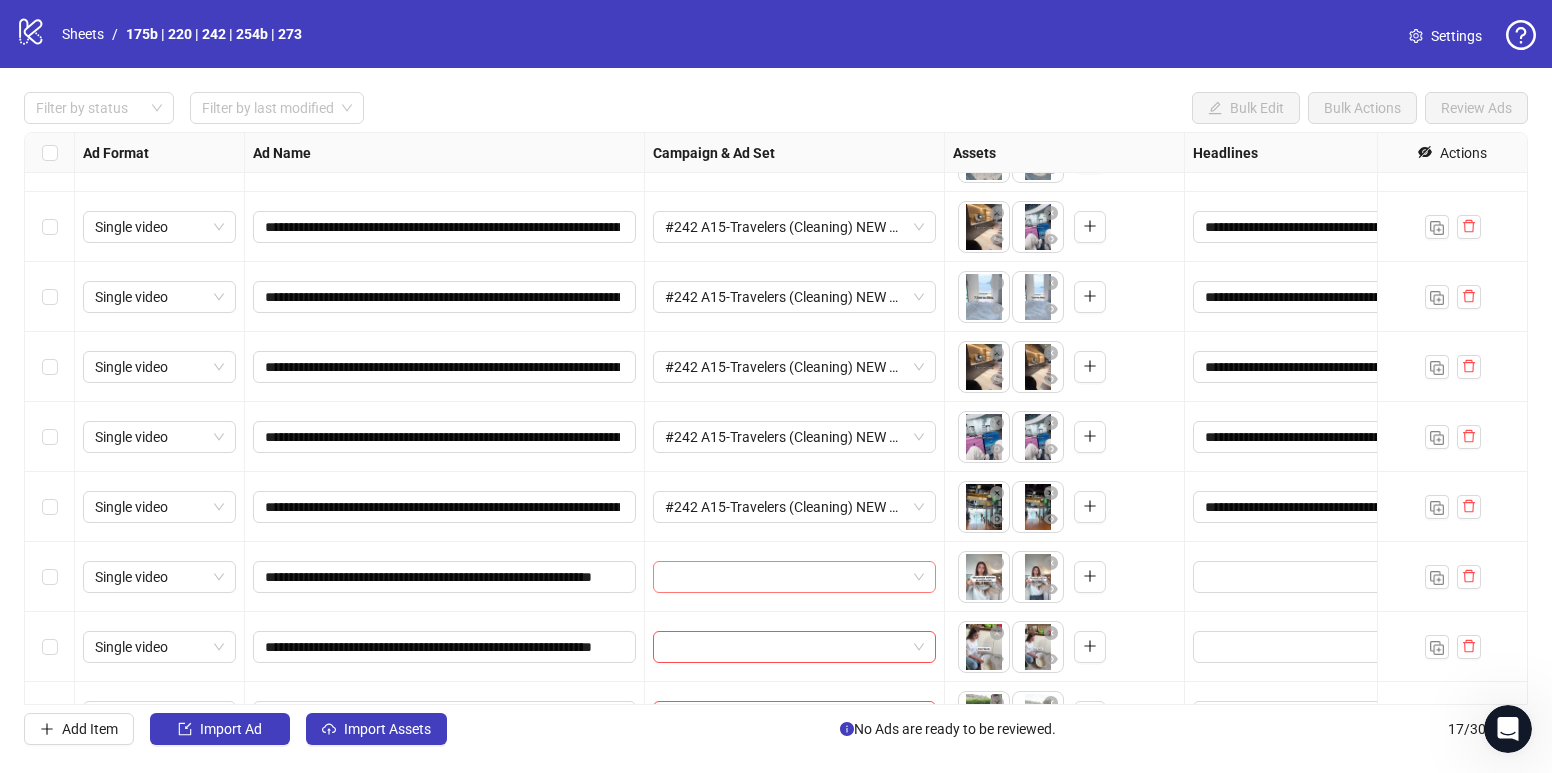 click at bounding box center [785, 577] 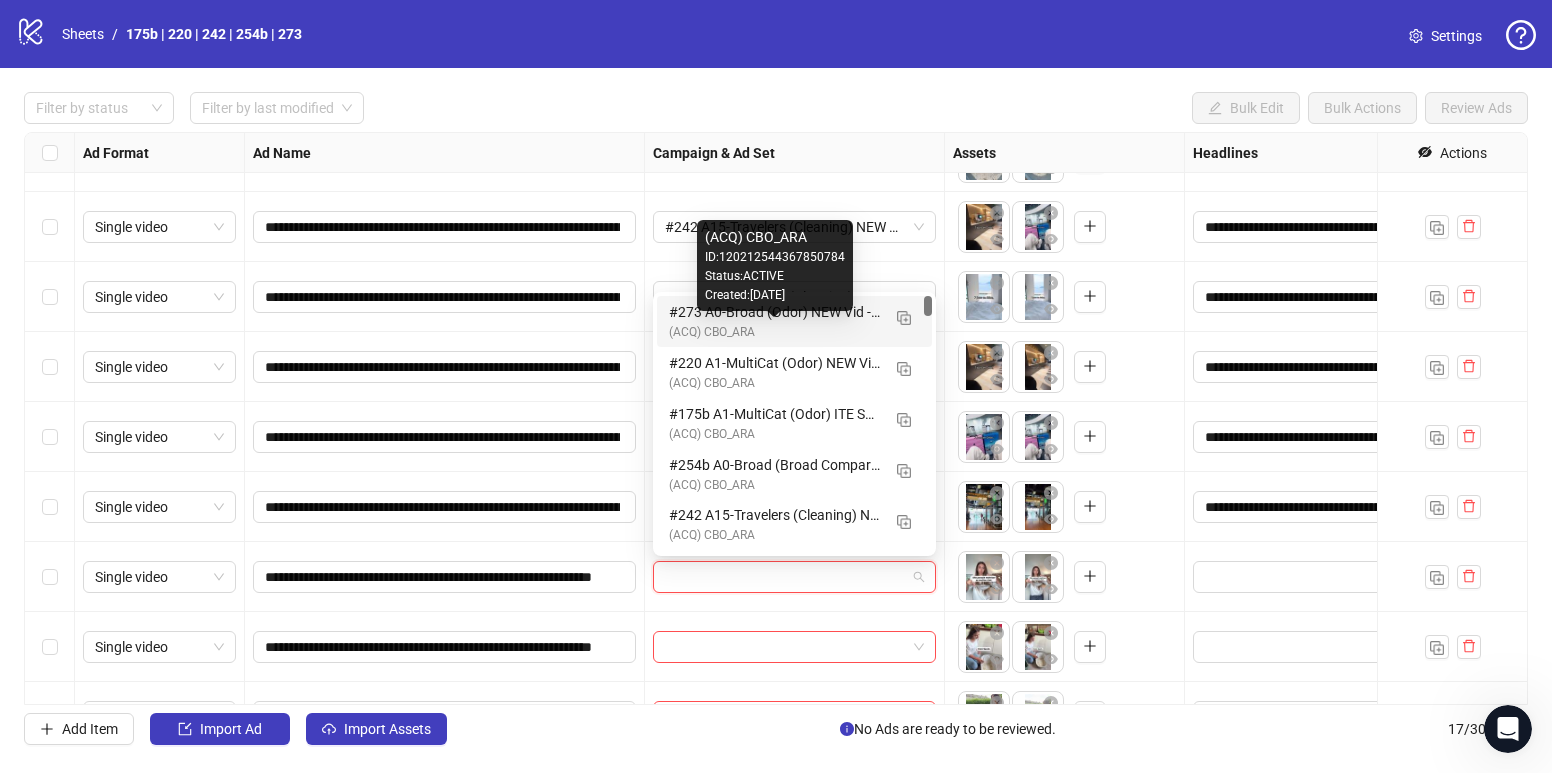 click on "#273 A0-Broad (Odor) NEW Vid - 080125 M20" at bounding box center (774, 312) 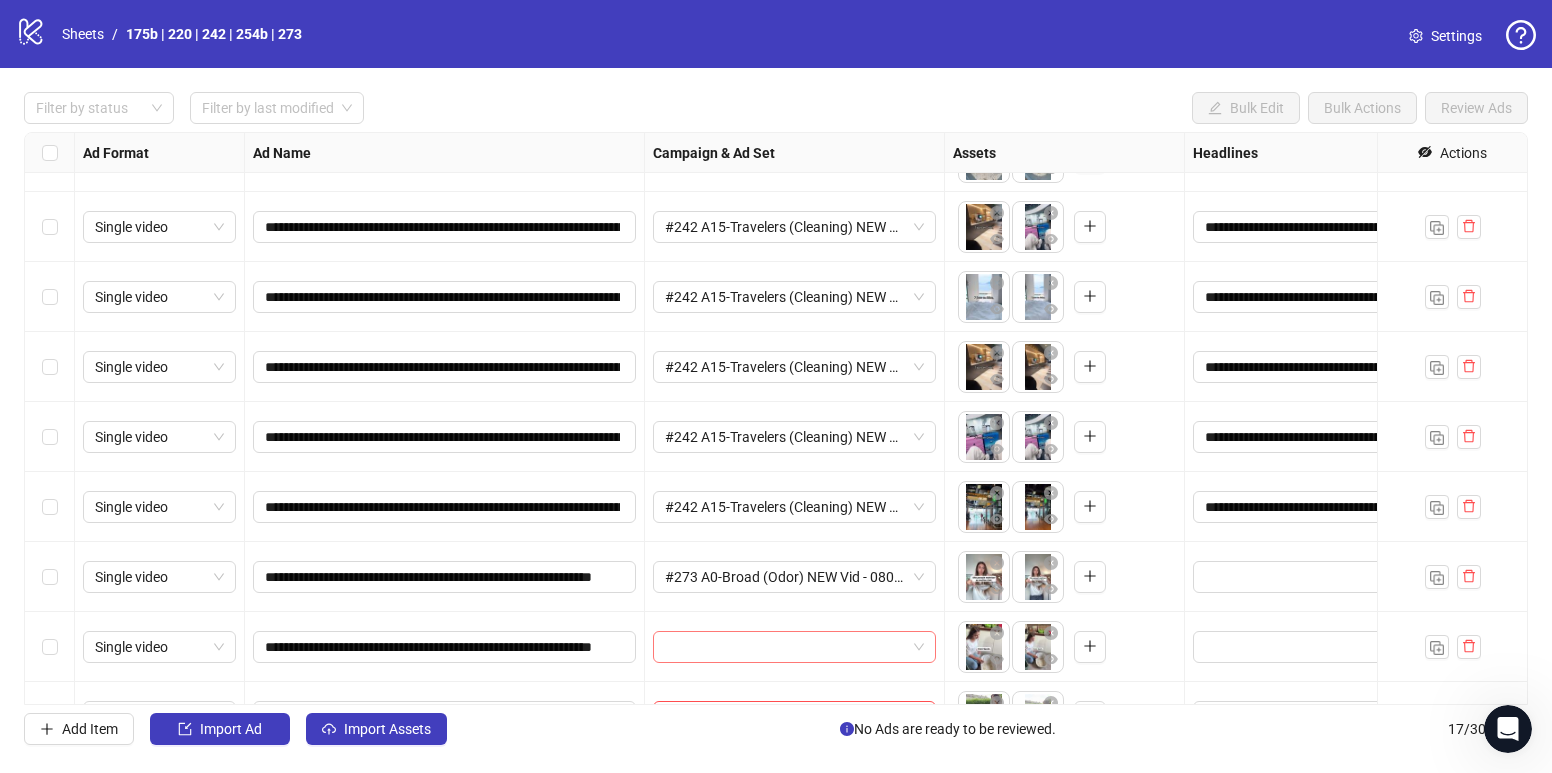 click at bounding box center [785, 647] 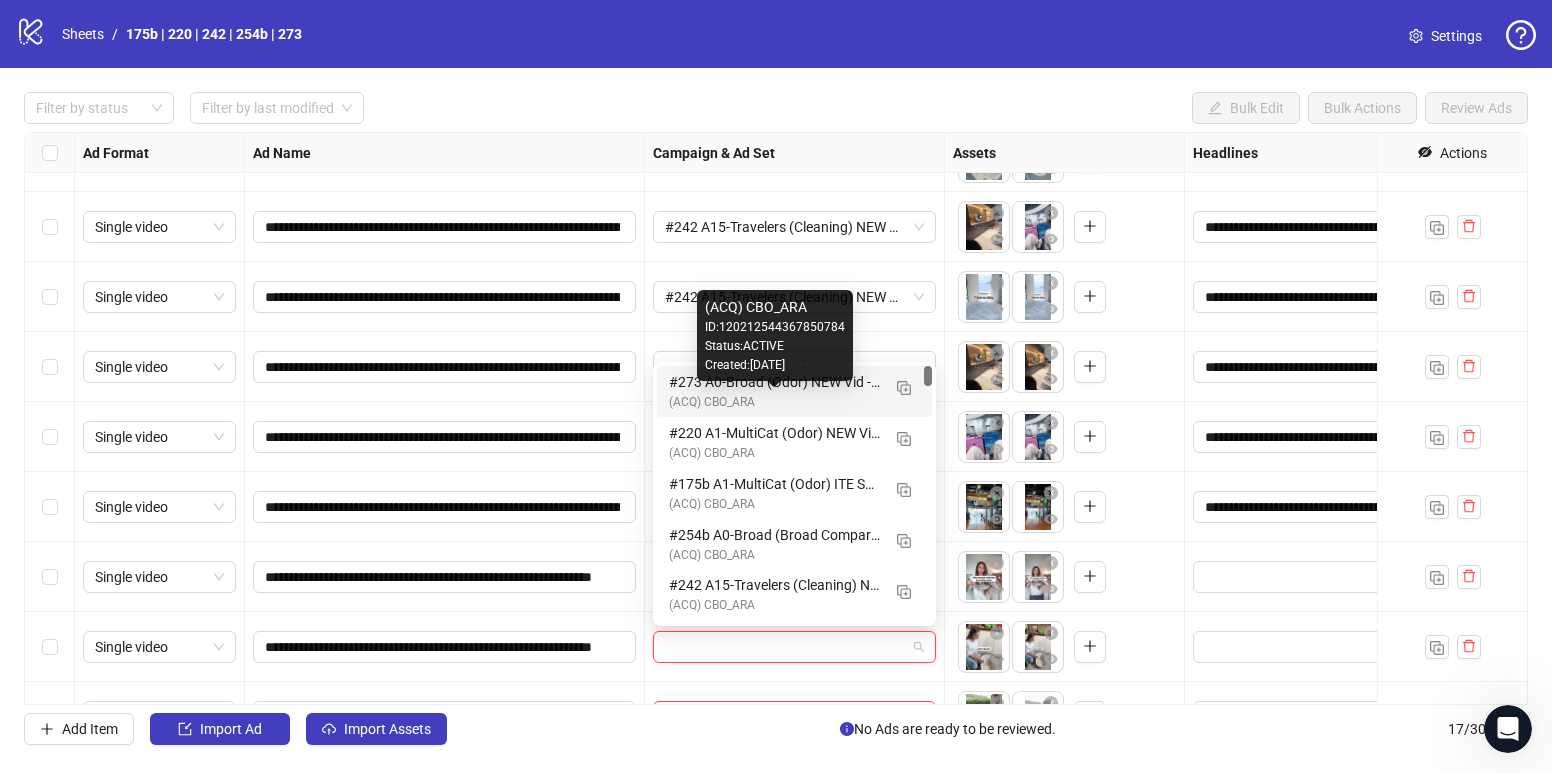 click on "(ACQ) CBO_ARA" at bounding box center (774, 402) 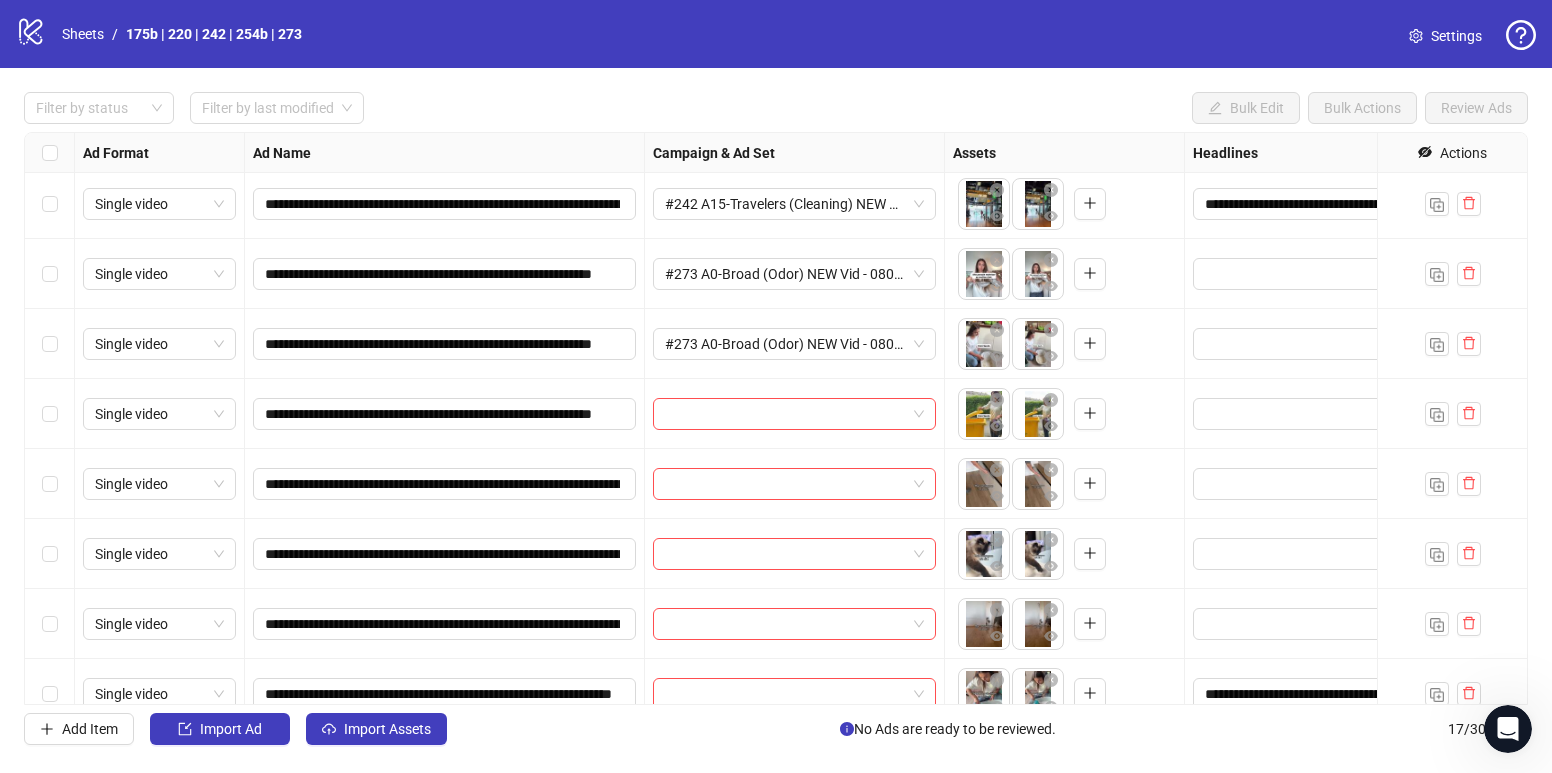 scroll, scrollTop: 510, scrollLeft: 0, axis: vertical 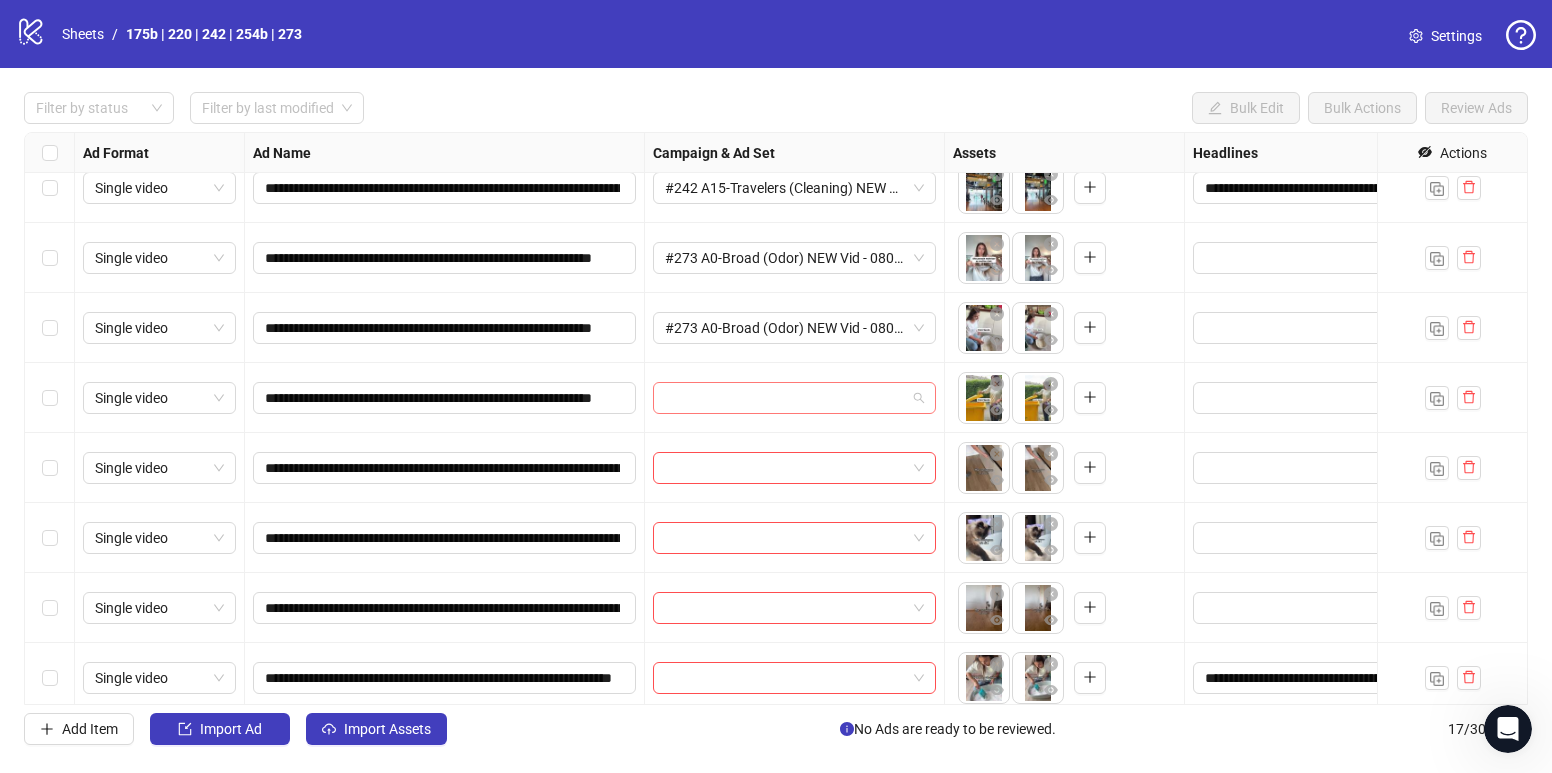 click at bounding box center (785, 398) 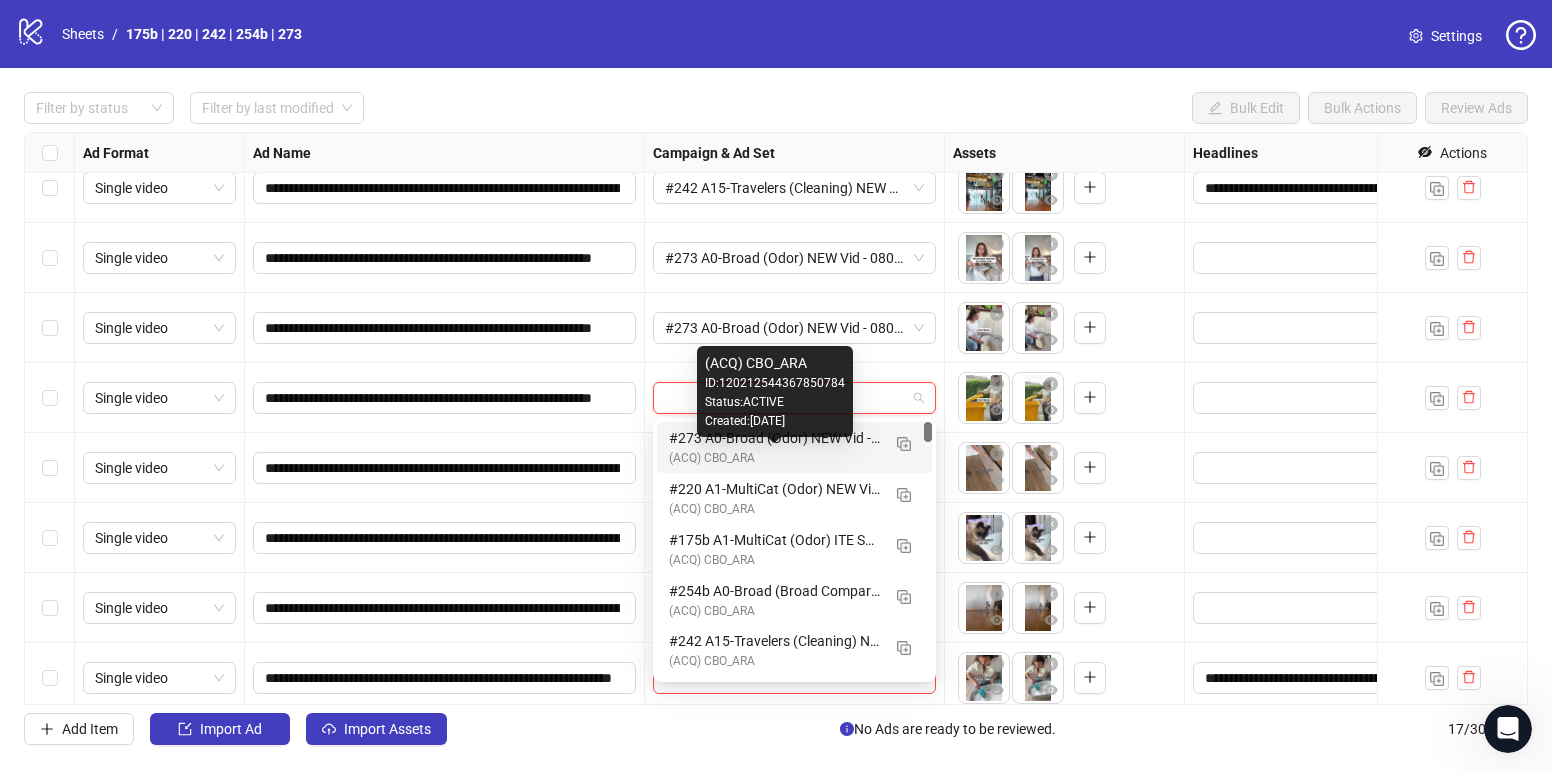 click on "(ACQ) CBO_ARA" at bounding box center [774, 458] 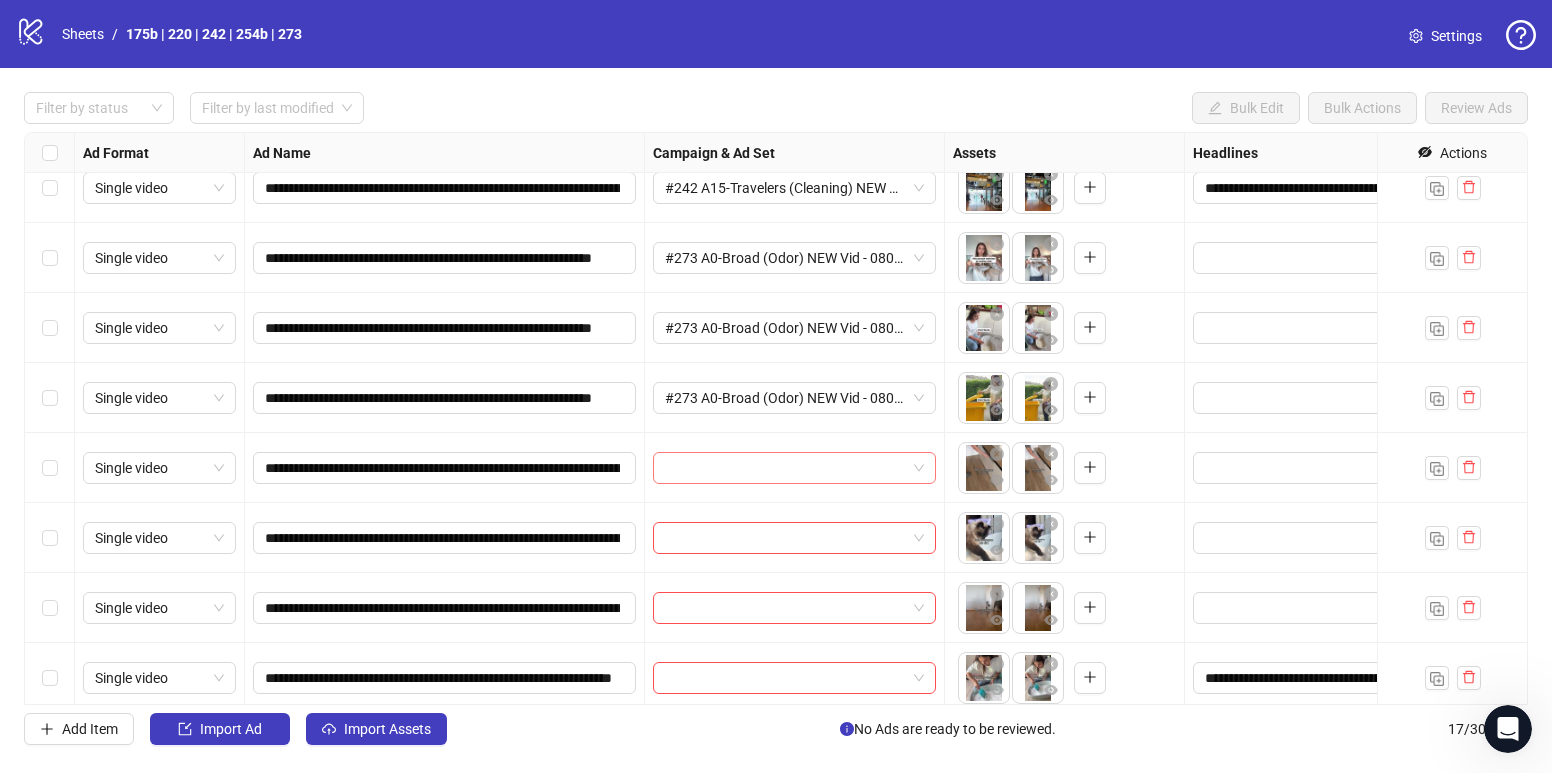 click at bounding box center [785, 468] 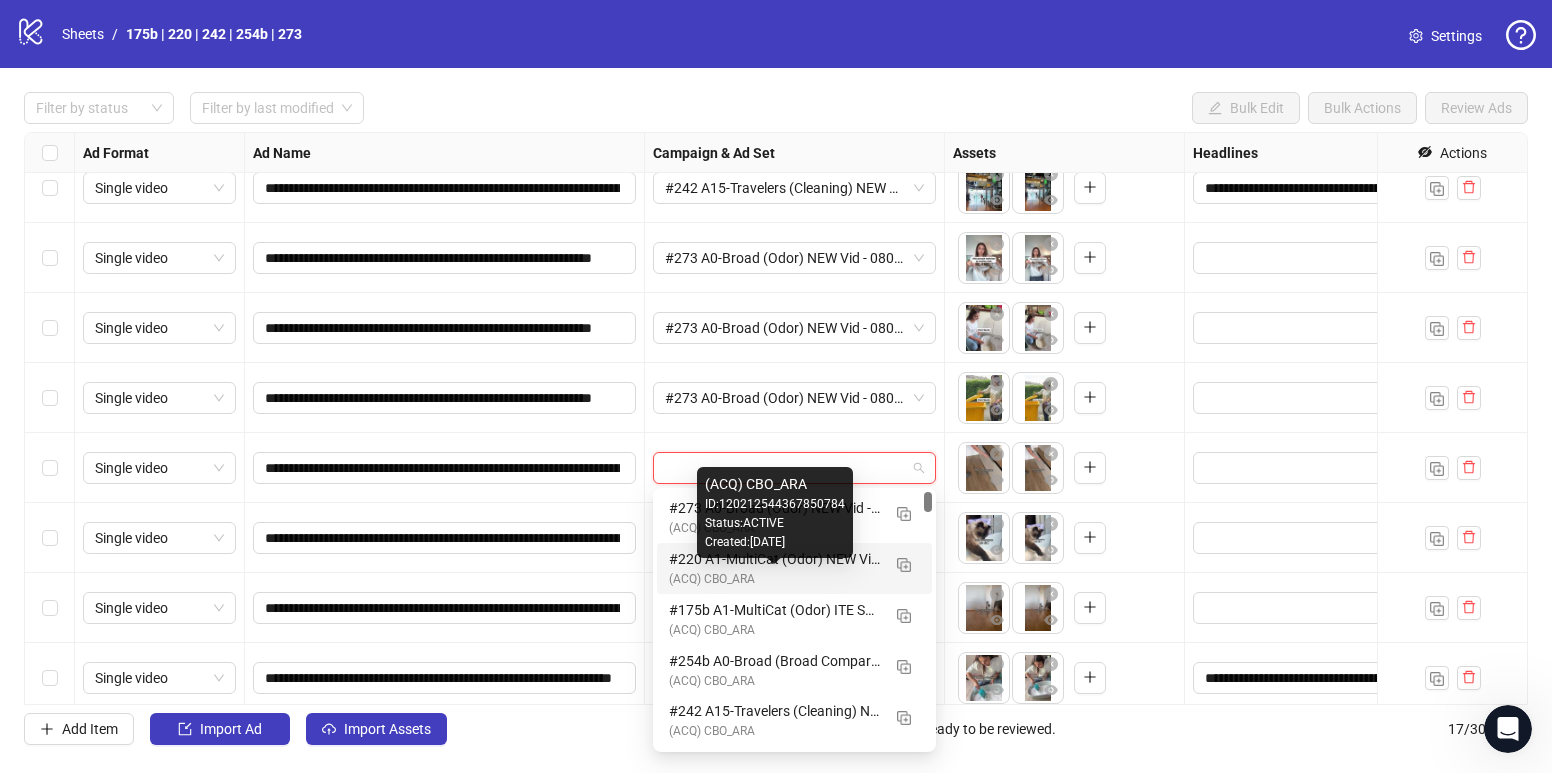 click on "(ACQ) CBO_ARA" at bounding box center (774, 579) 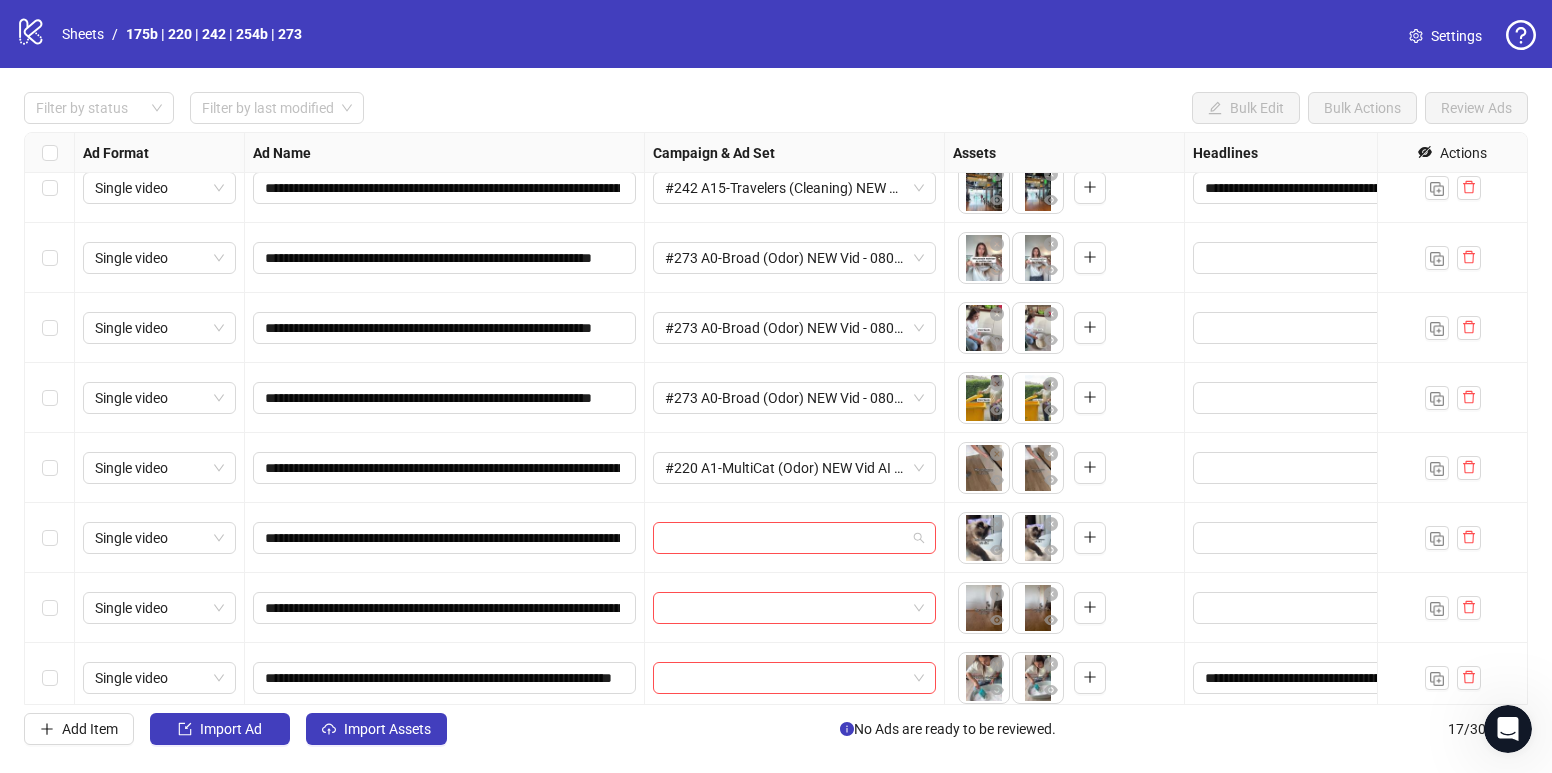 drag, startPoint x: 737, startPoint y: 543, endPoint x: 746, endPoint y: 574, distance: 32.280025 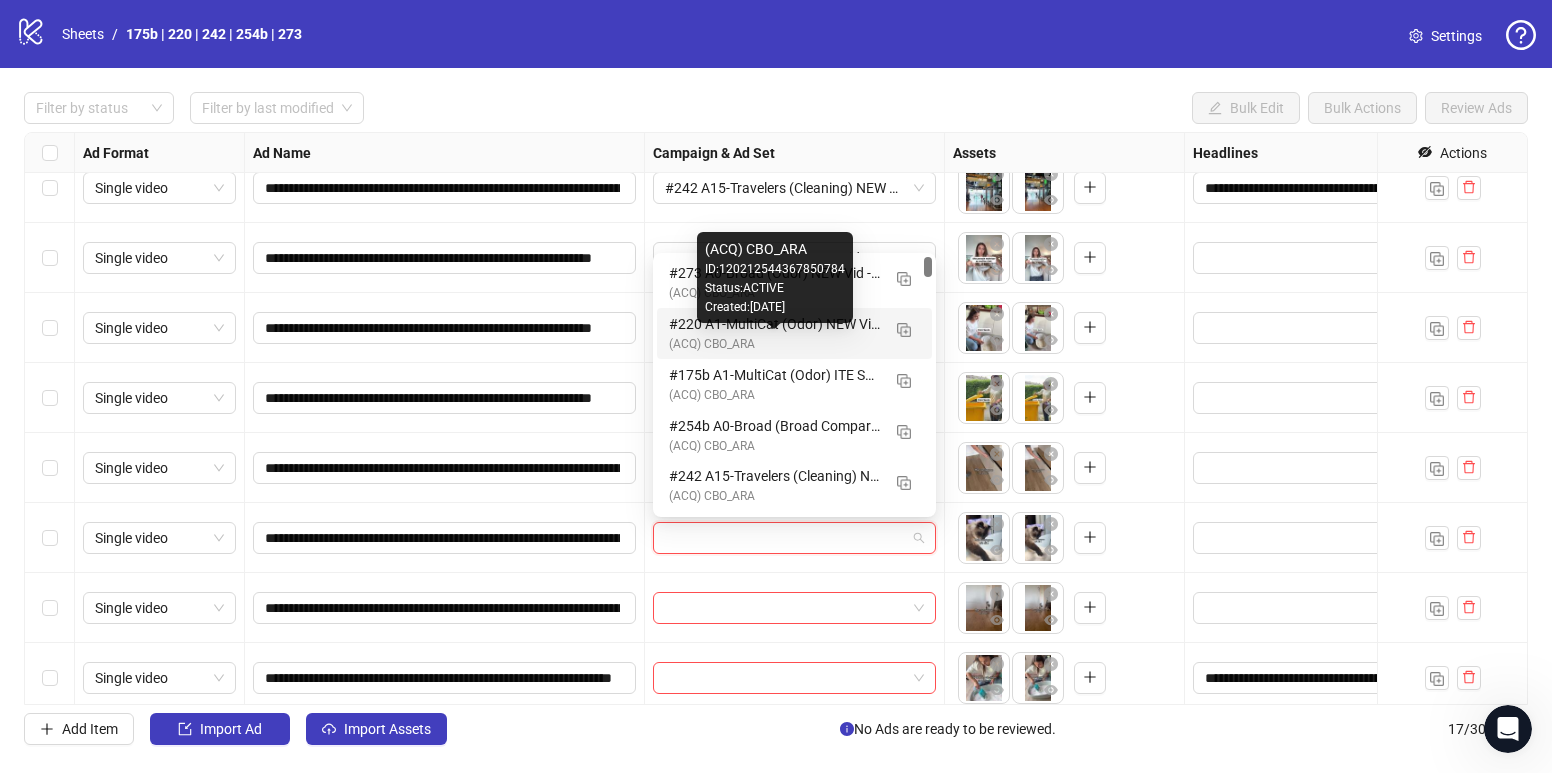 click on "(ACQ) CBO_ARA" at bounding box center [774, 344] 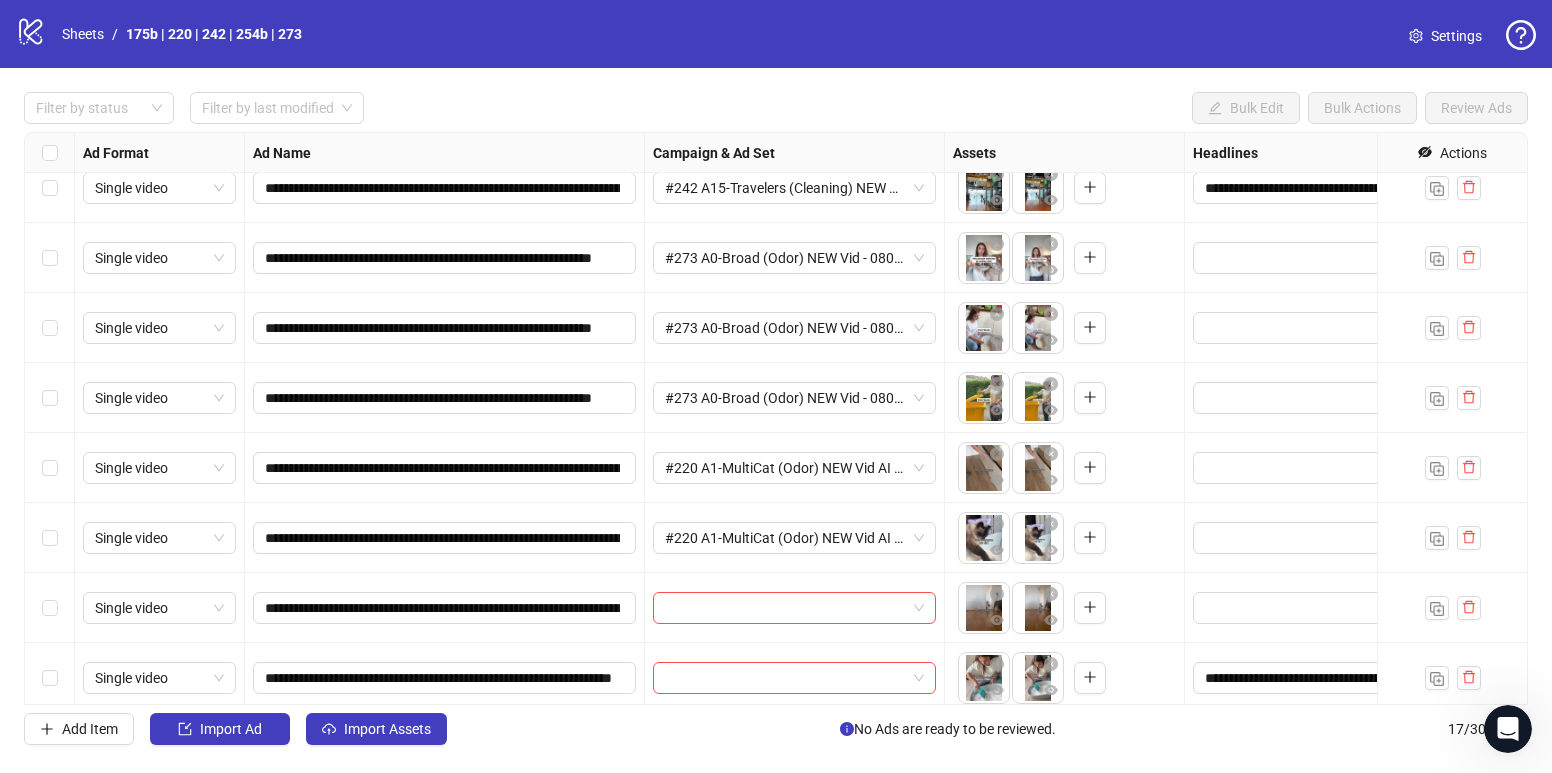 click at bounding box center [785, 608] 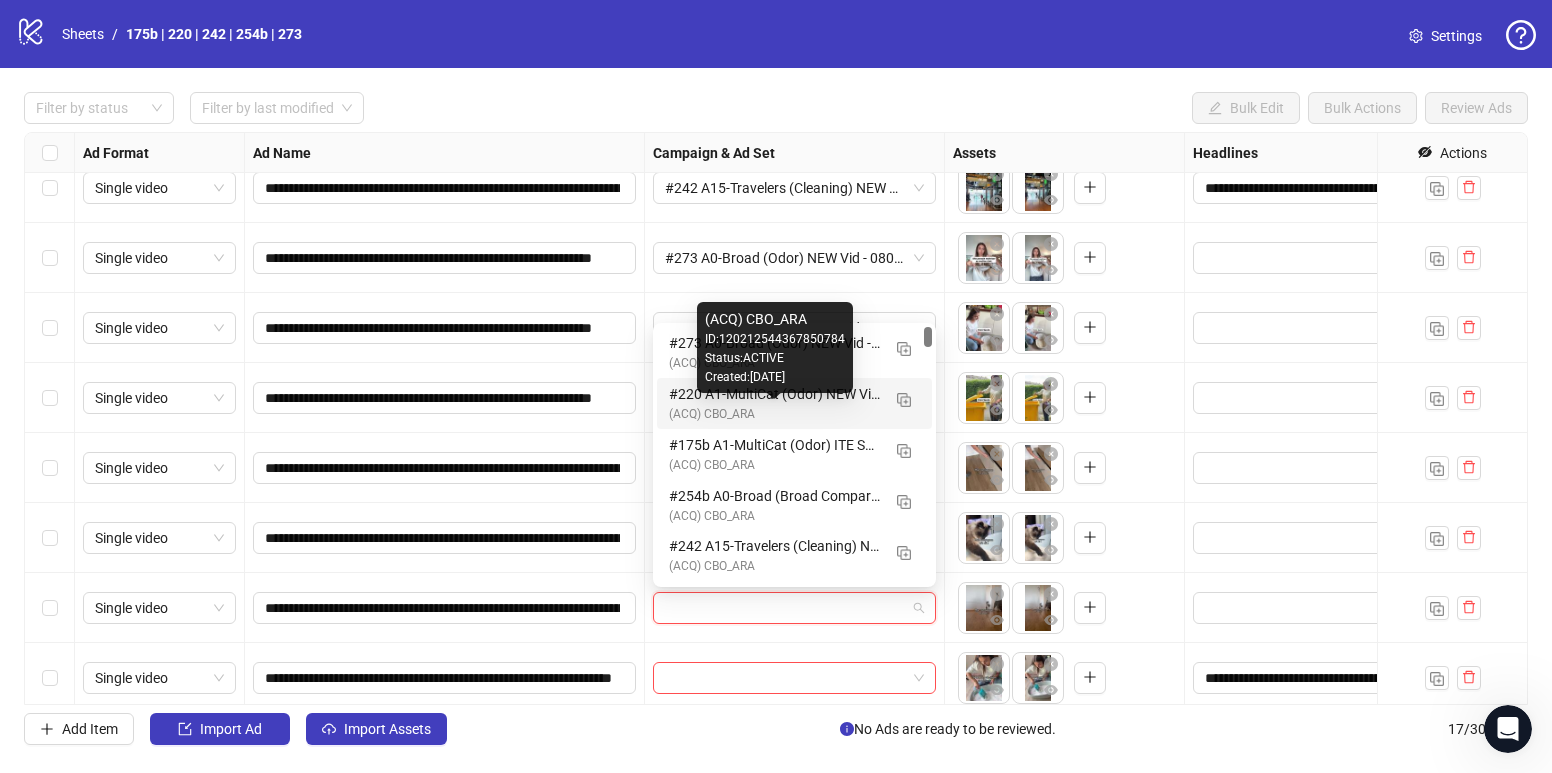 click on "#220 A1-MultiCat (Odor) NEW  Vid AI Adina - 080125 M20" at bounding box center (774, 394) 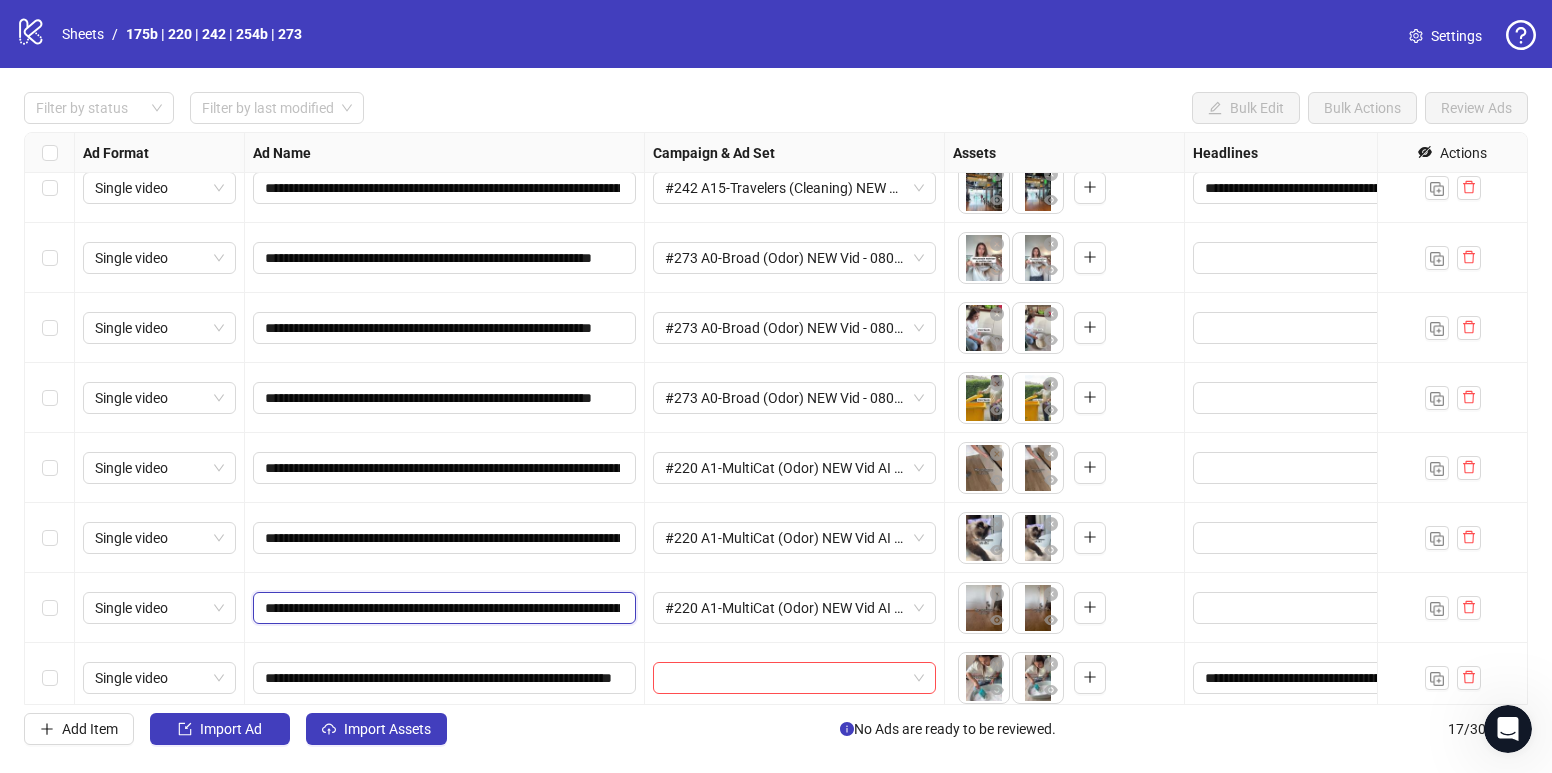 drag, startPoint x: 266, startPoint y: 606, endPoint x: 290, endPoint y: 614, distance: 25.298222 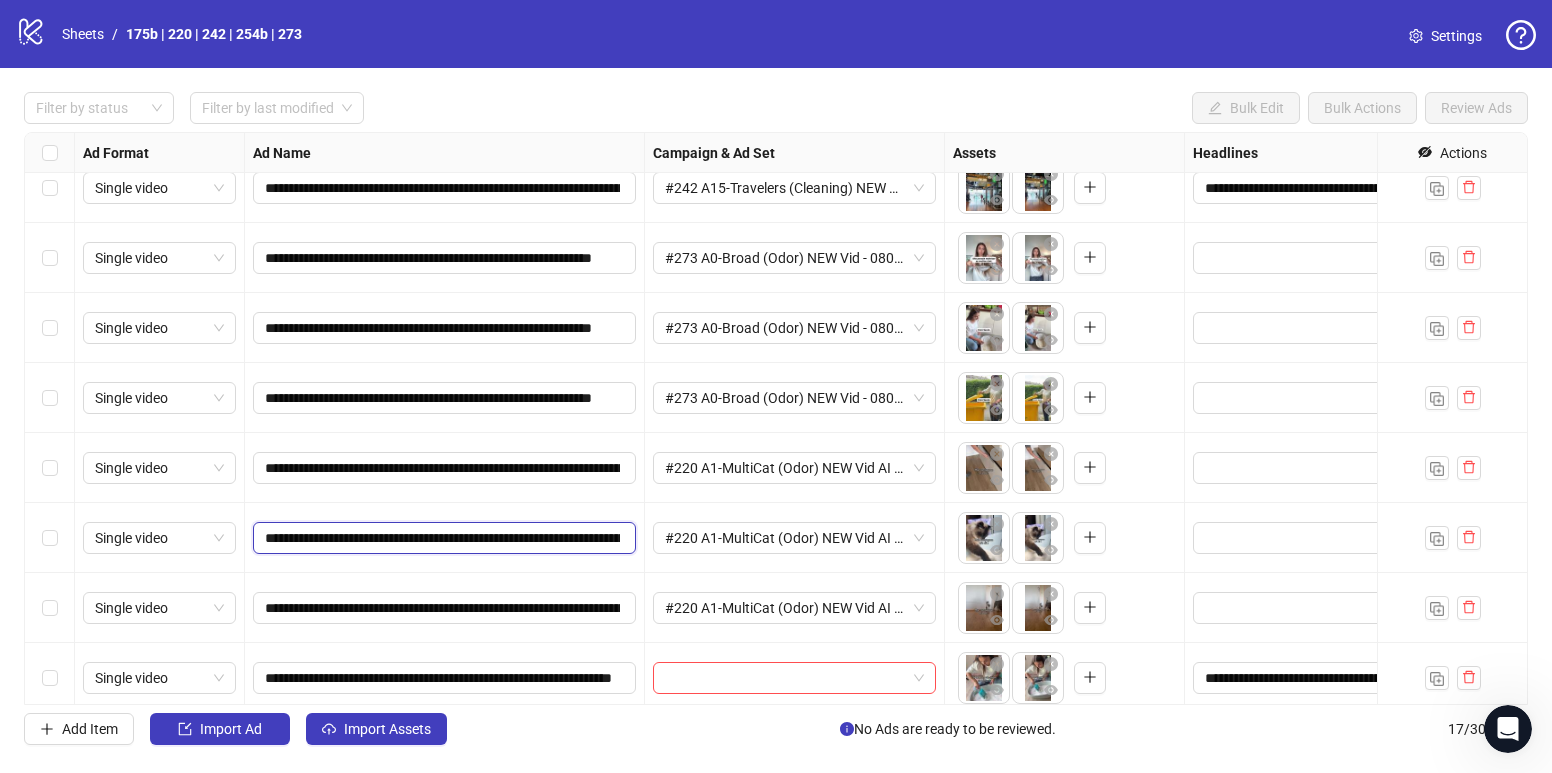 click on "**********" at bounding box center (442, 538) 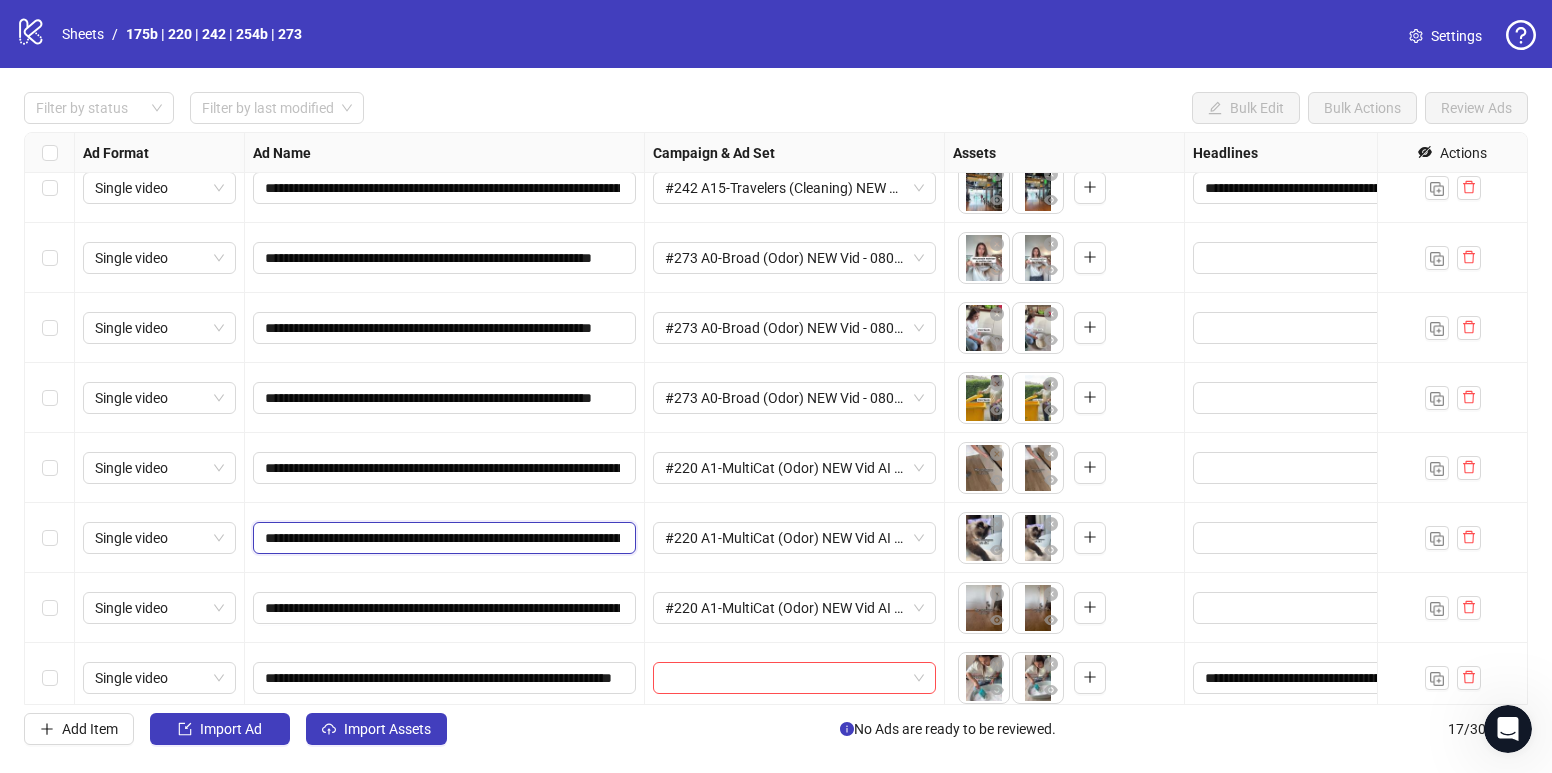 type on "**********" 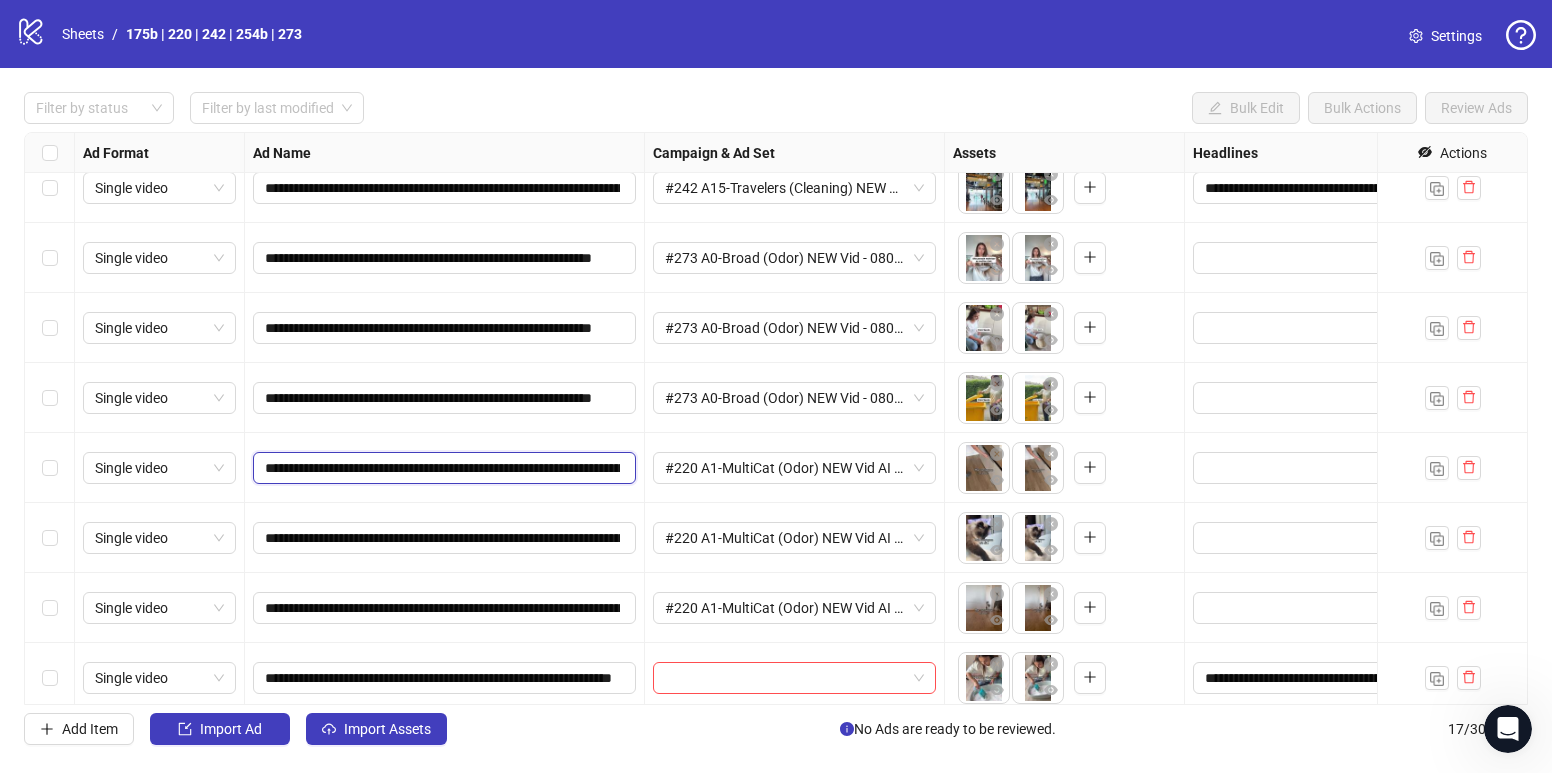 click on "**********" at bounding box center (442, 468) 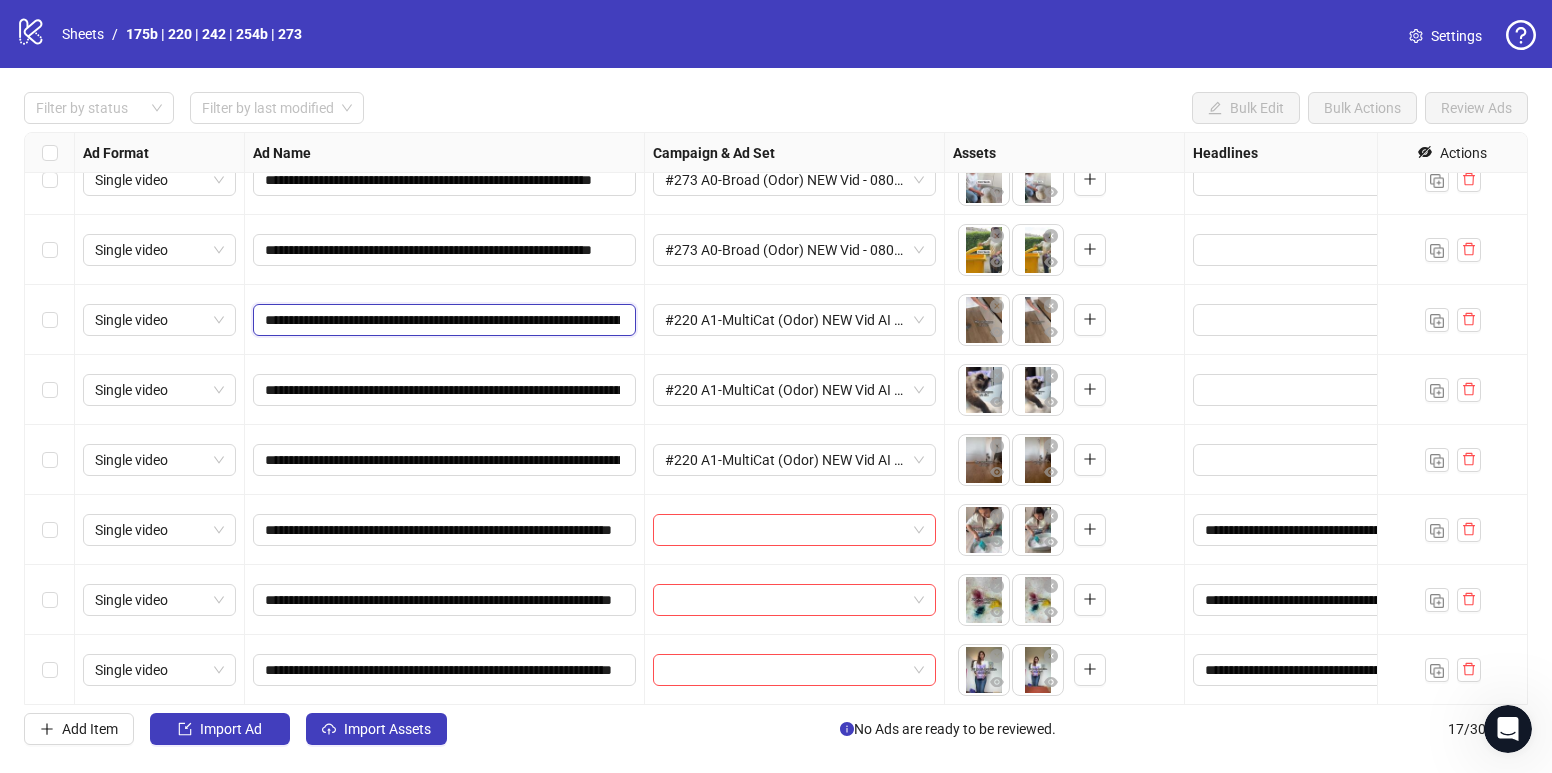 scroll, scrollTop: 659, scrollLeft: 0, axis: vertical 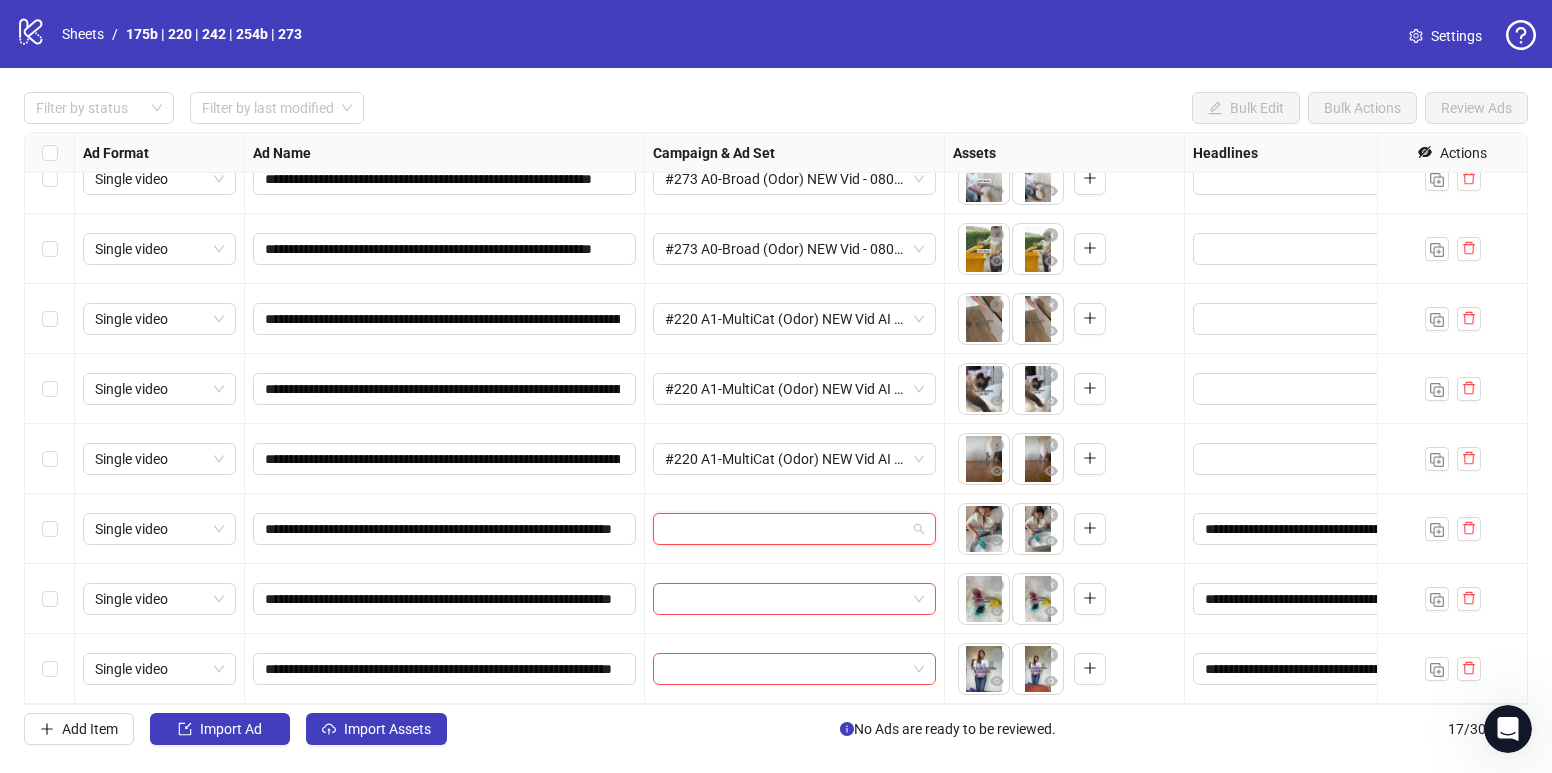 click at bounding box center [785, 529] 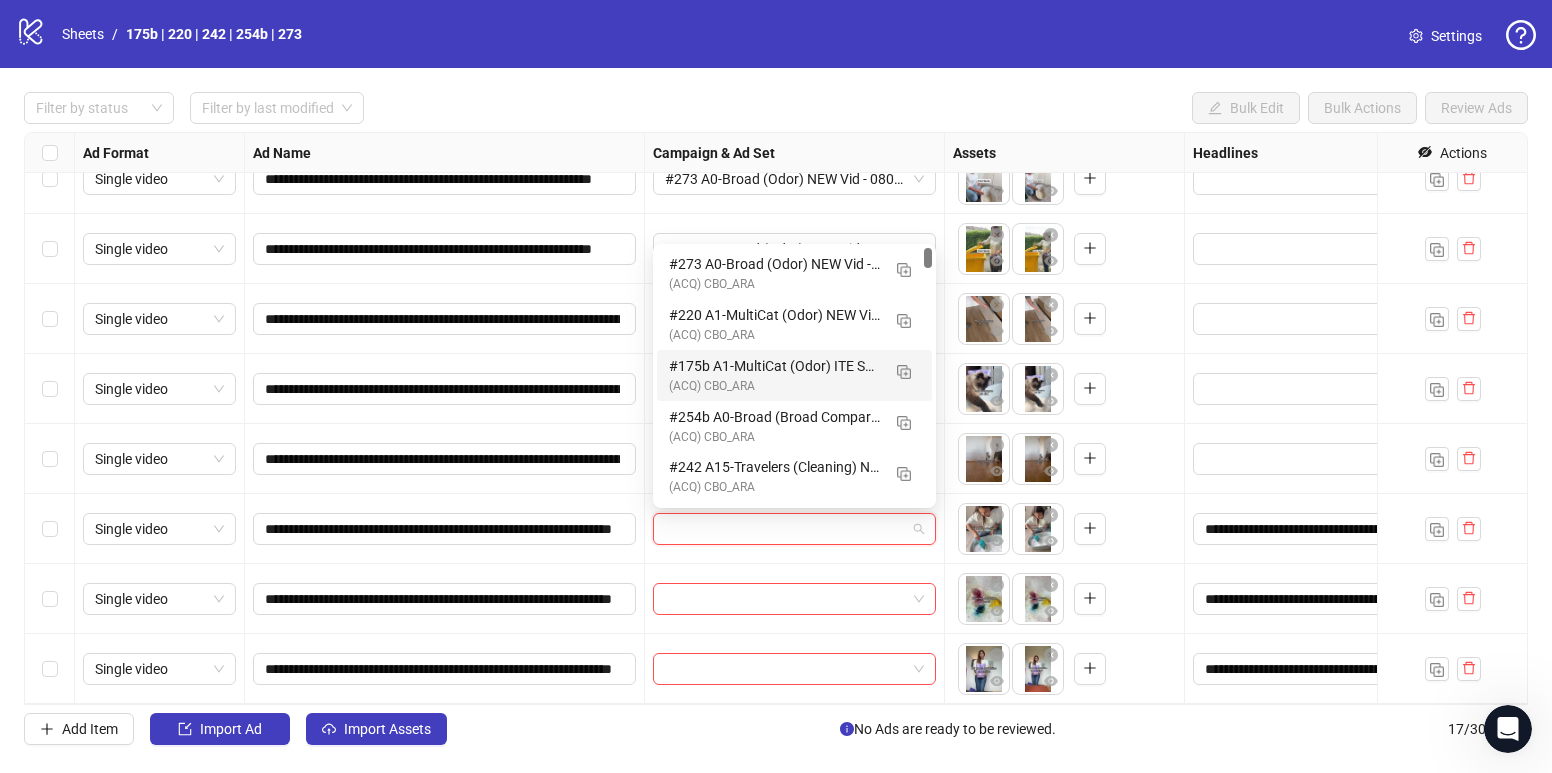 click on "#175b A1-MultiCat (Odor) ITE Script Vid - 080125 M20" at bounding box center [774, 366] 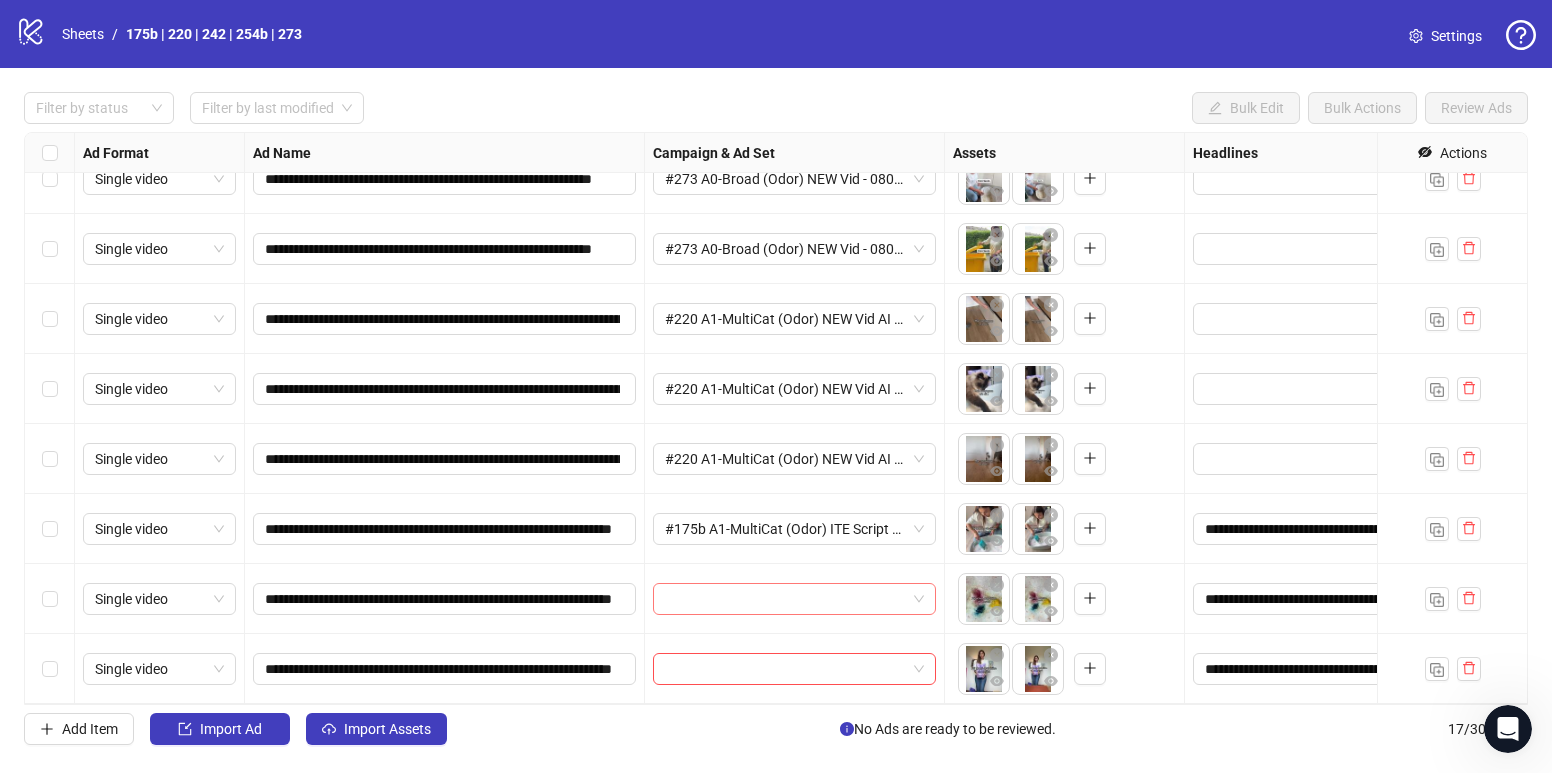click at bounding box center [785, 599] 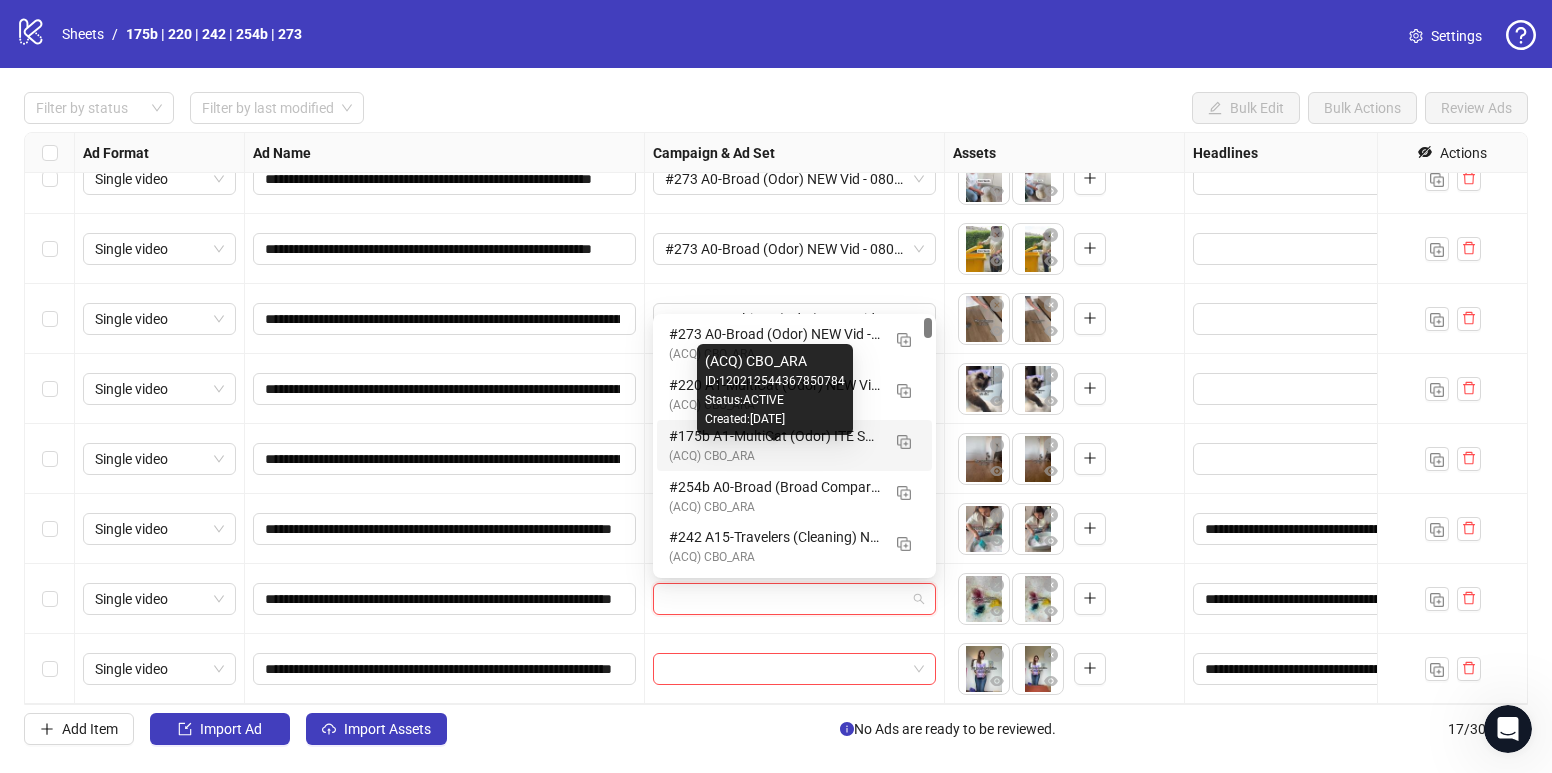 click on "#175b A1-MultiCat (Odor) ITE Script Vid - 080125 M20" at bounding box center [774, 436] 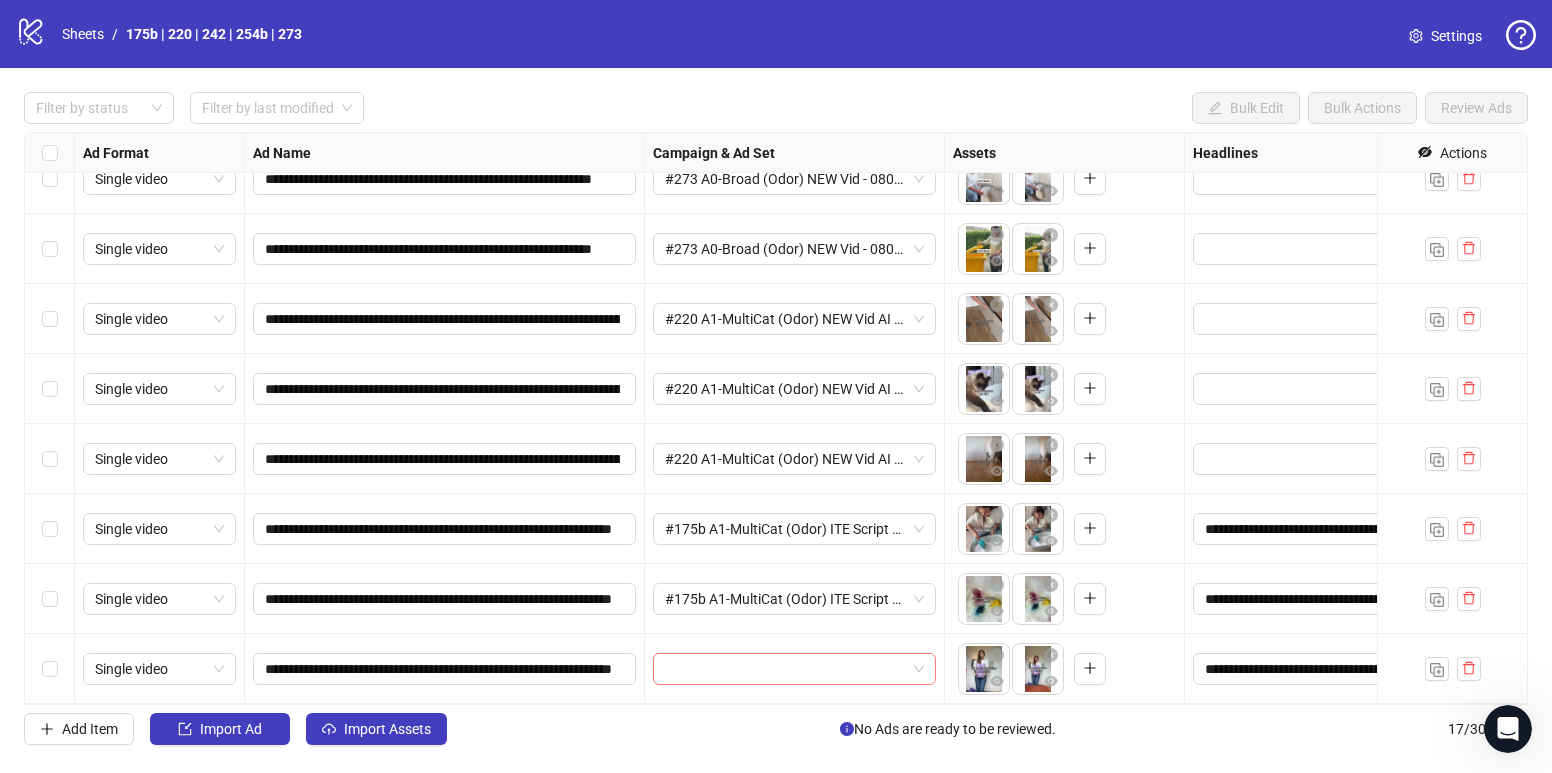 click at bounding box center [785, 669] 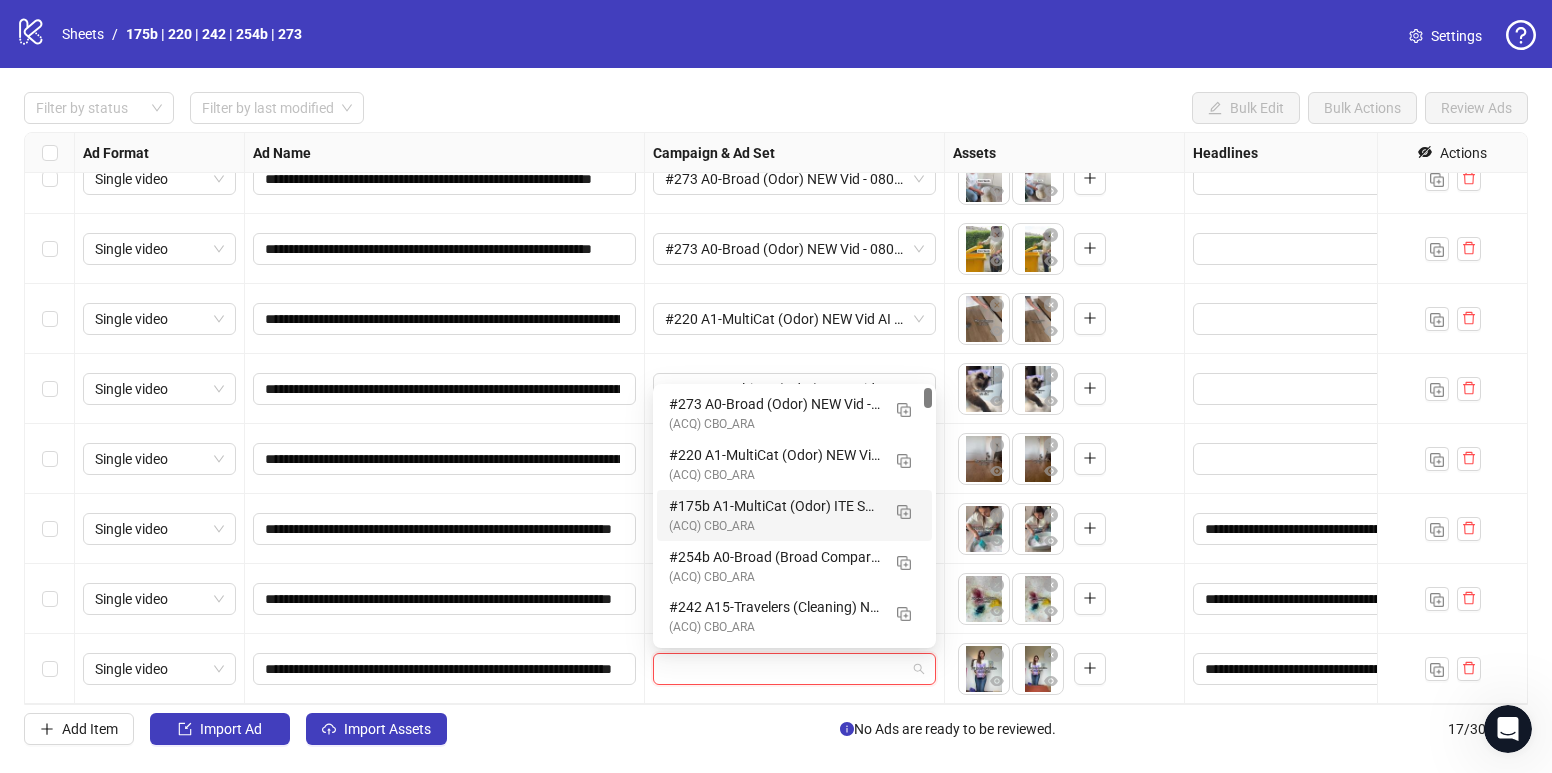 click on "#175b A1-MultiCat (Odor) ITE Script Vid - 080125 M20" at bounding box center [774, 506] 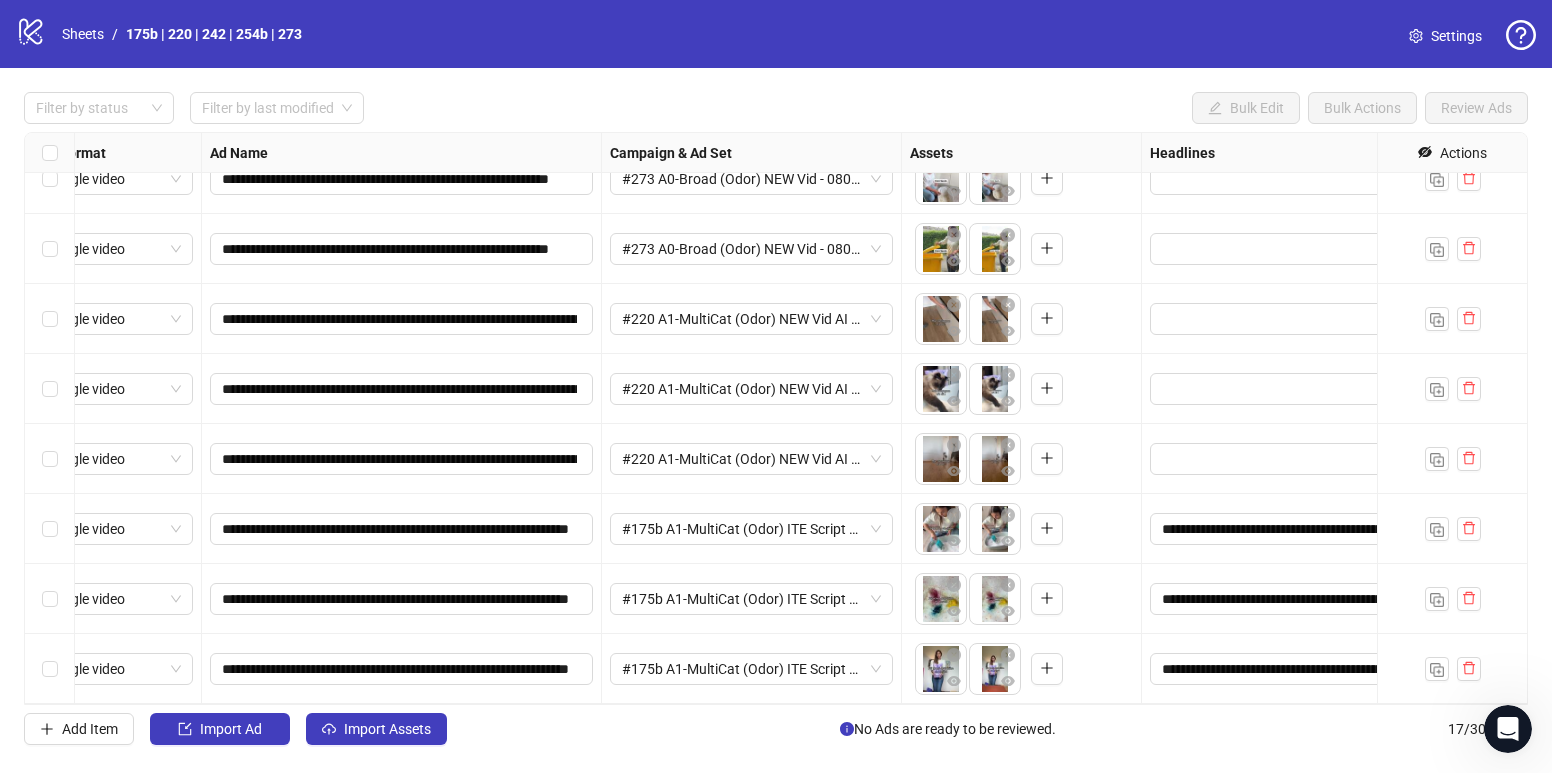 scroll, scrollTop: 659, scrollLeft: 0, axis: vertical 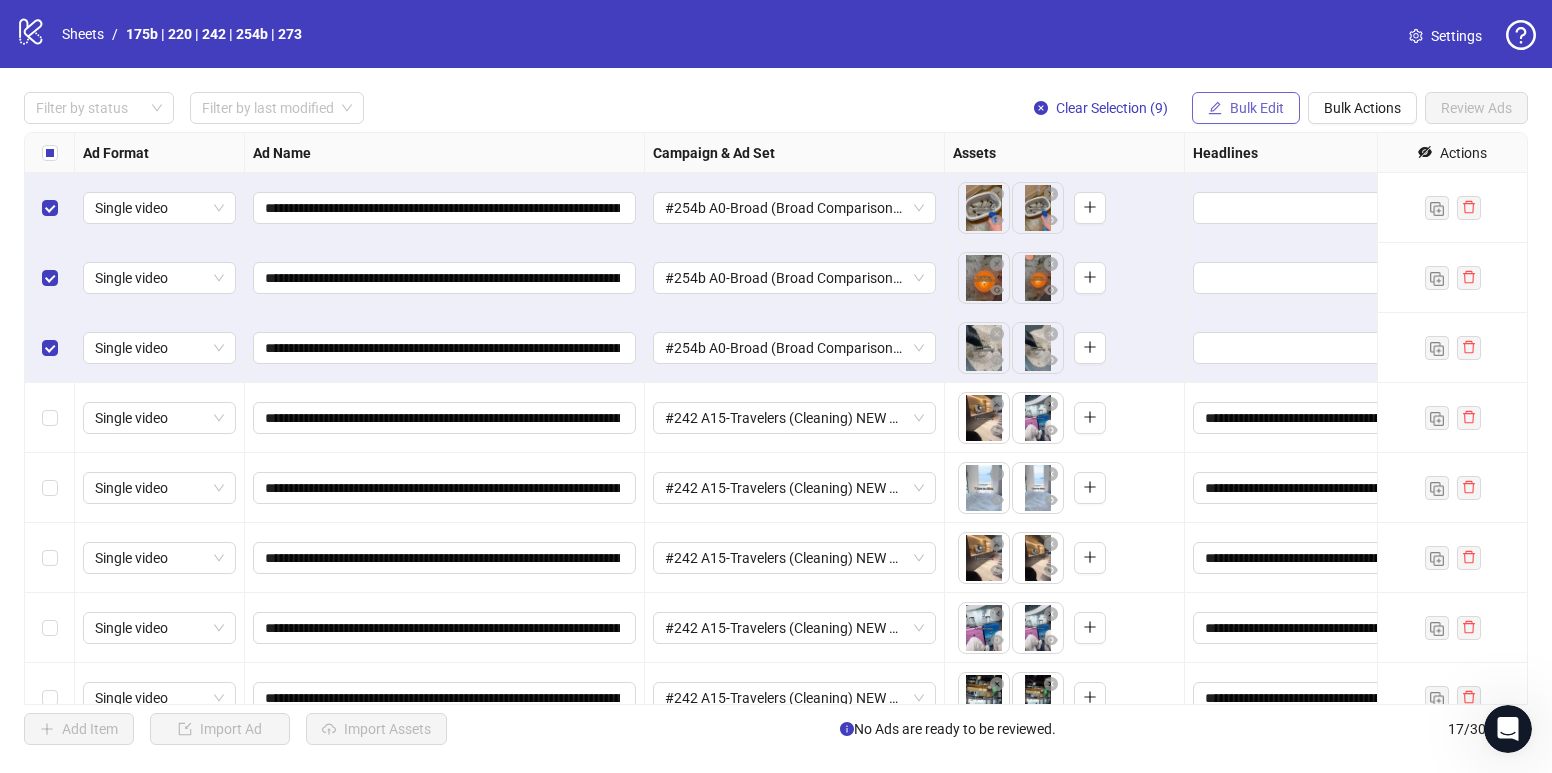 click on "Bulk Edit" at bounding box center (1257, 108) 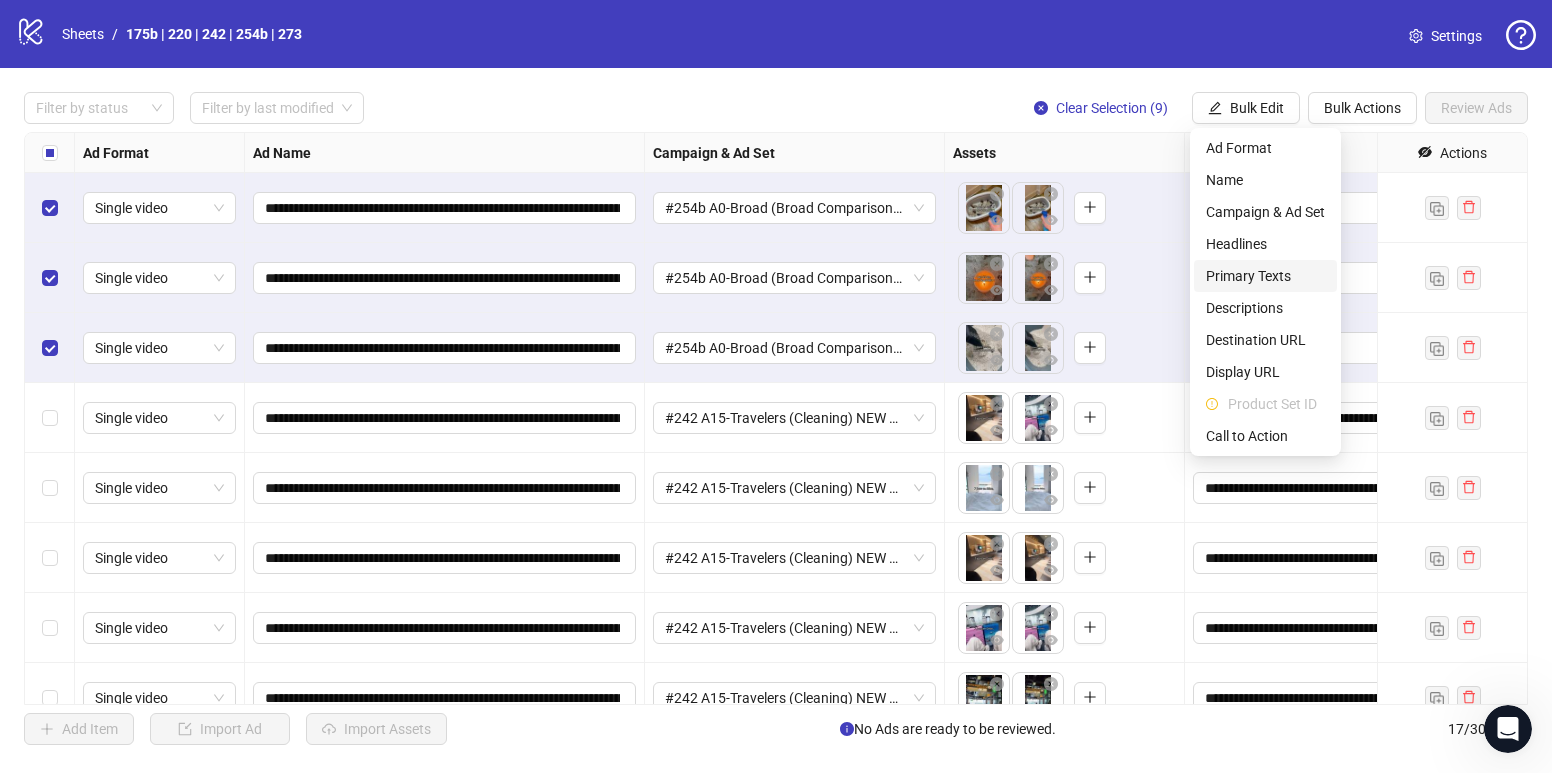 click on "Primary Texts" at bounding box center (1265, 276) 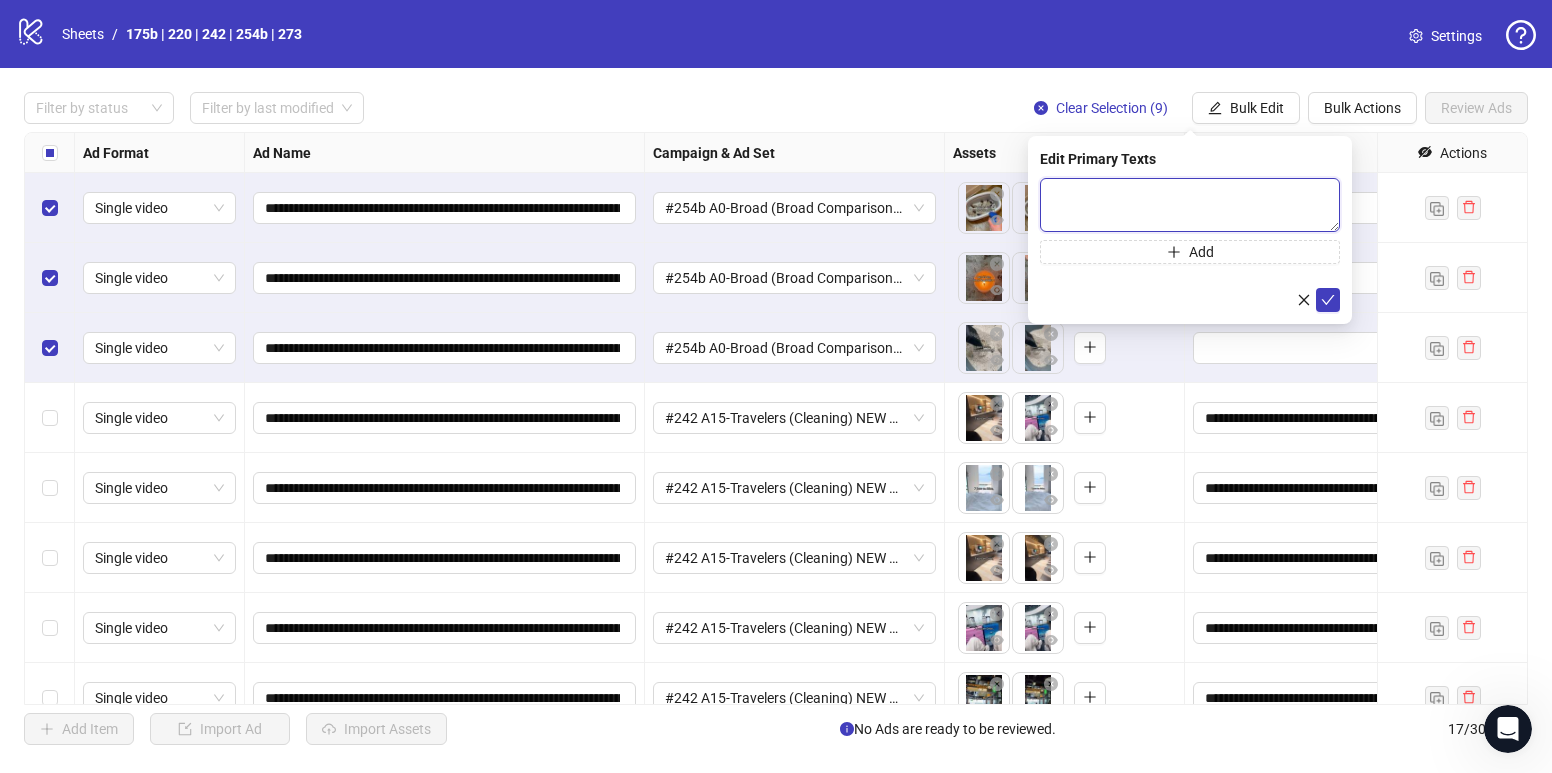click at bounding box center (1190, 205) 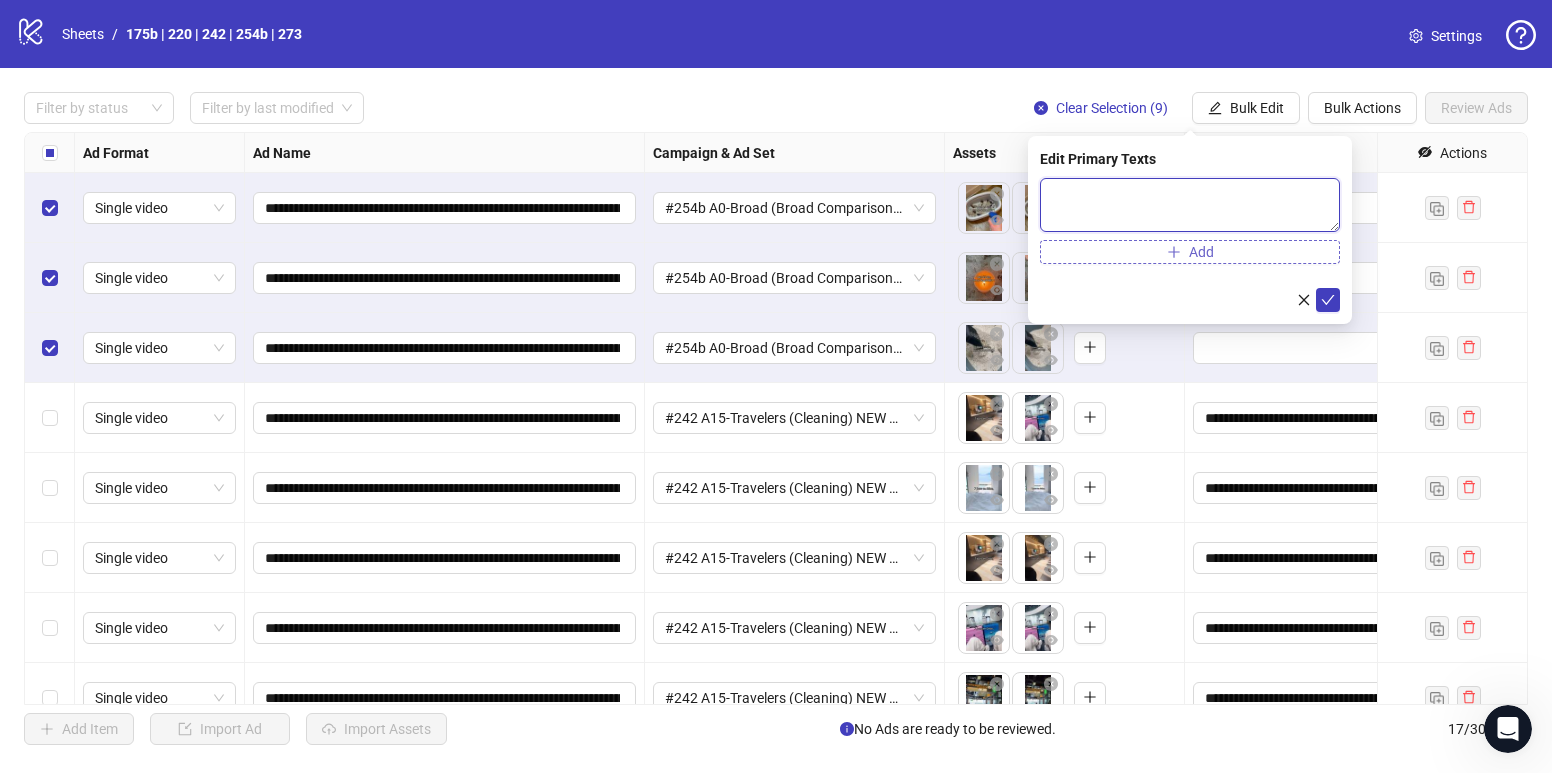 paste on "**********" 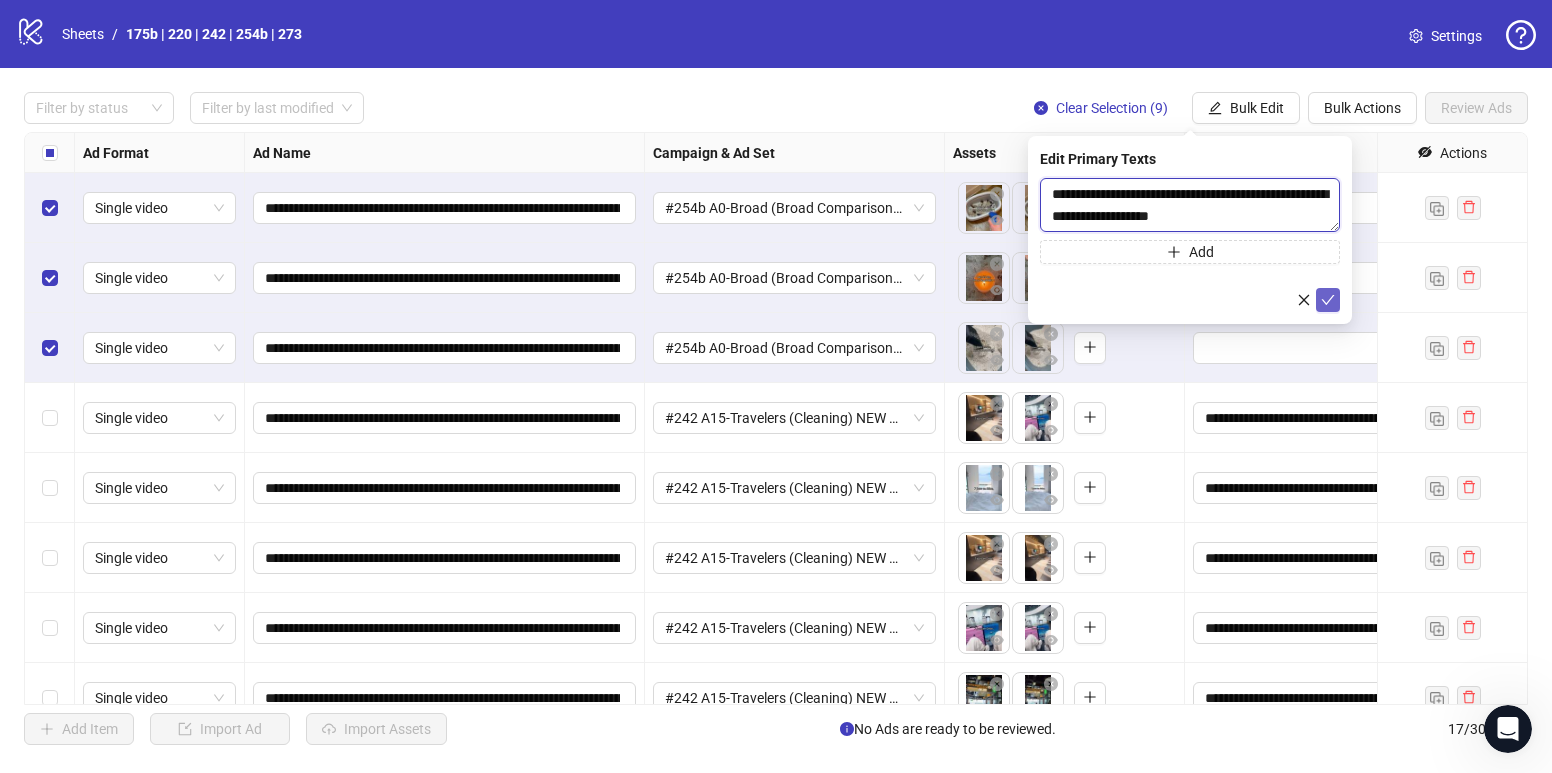 type on "**********" 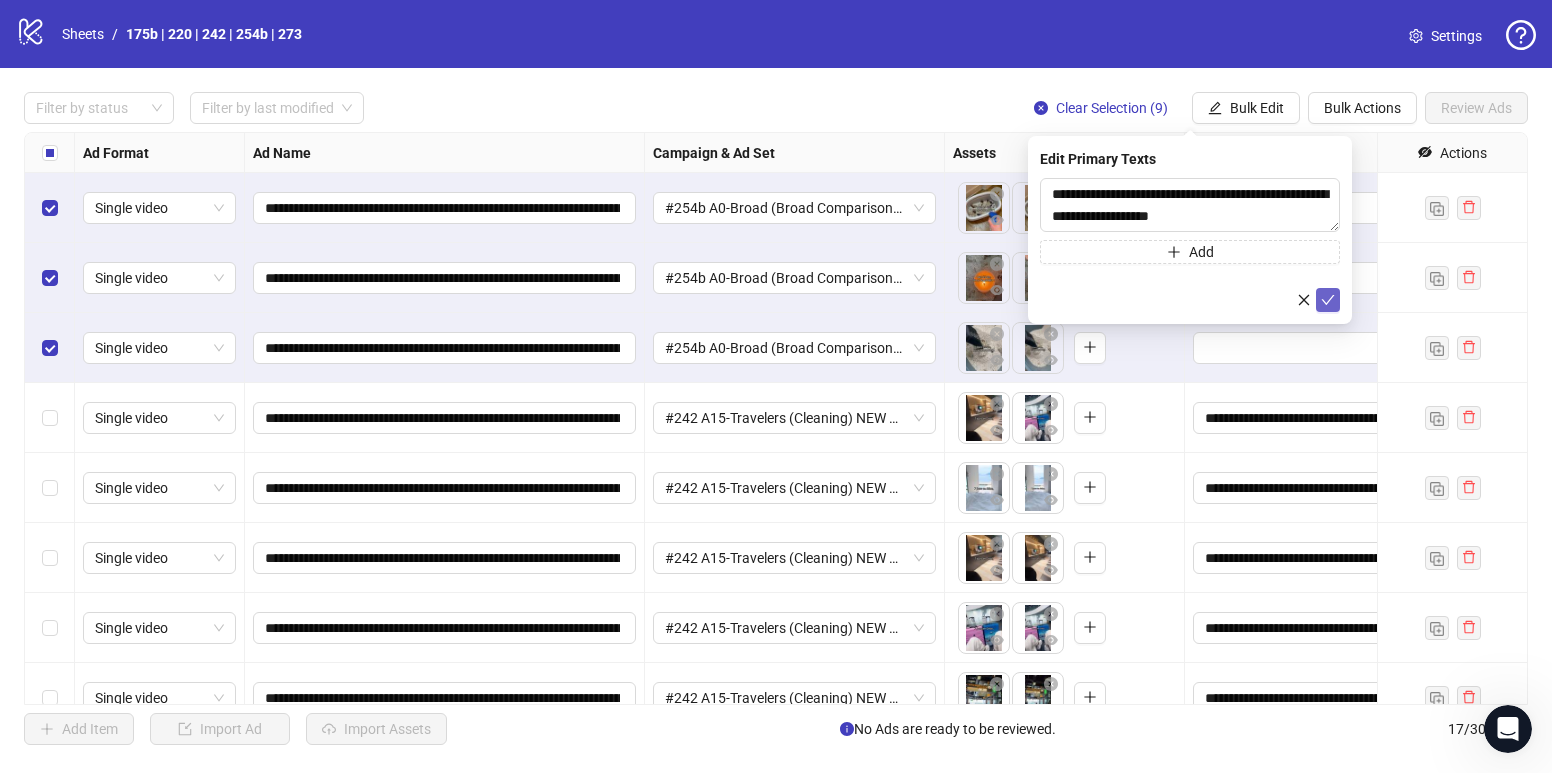 click 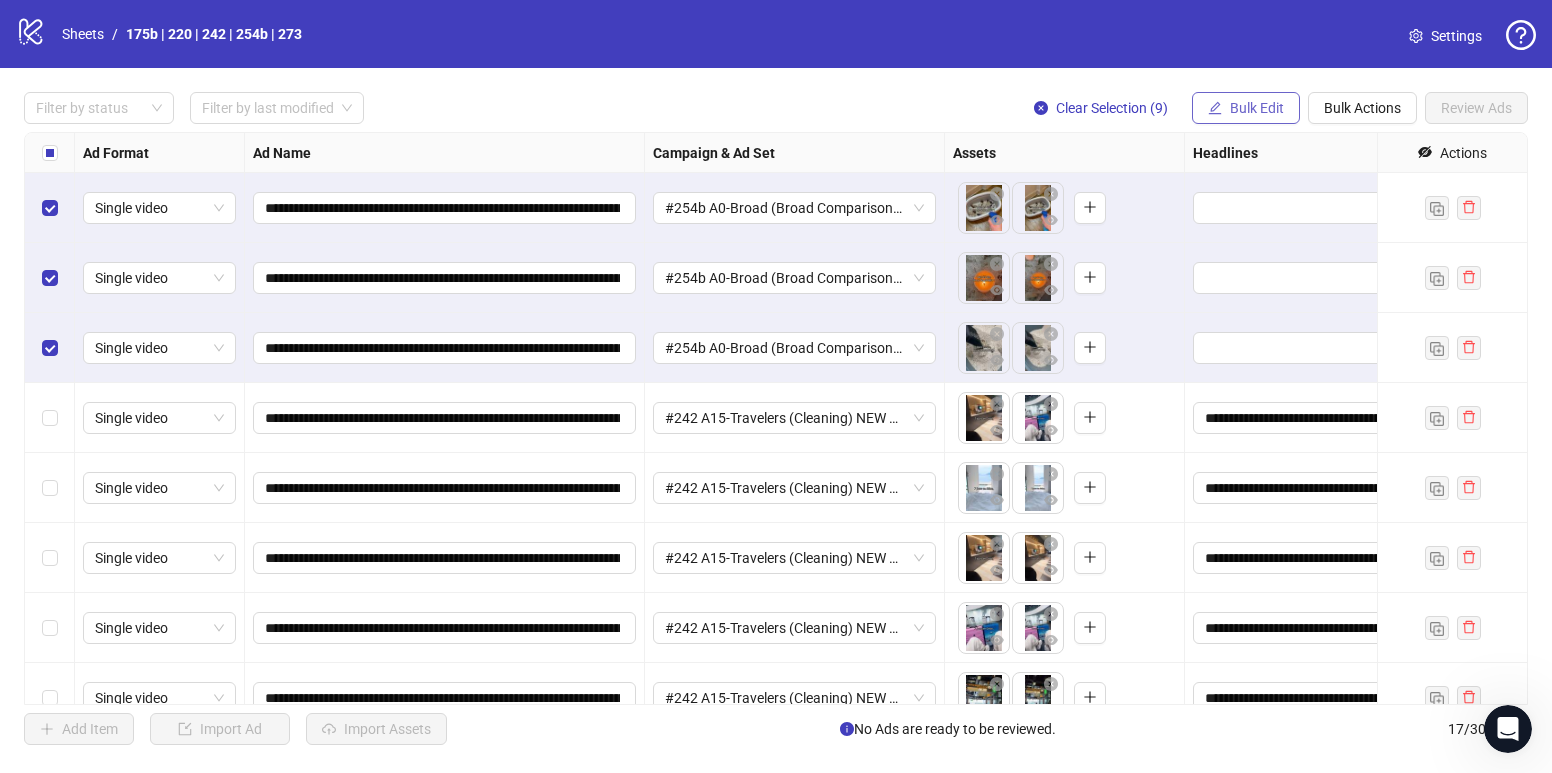 click on "Bulk Edit" at bounding box center [1257, 108] 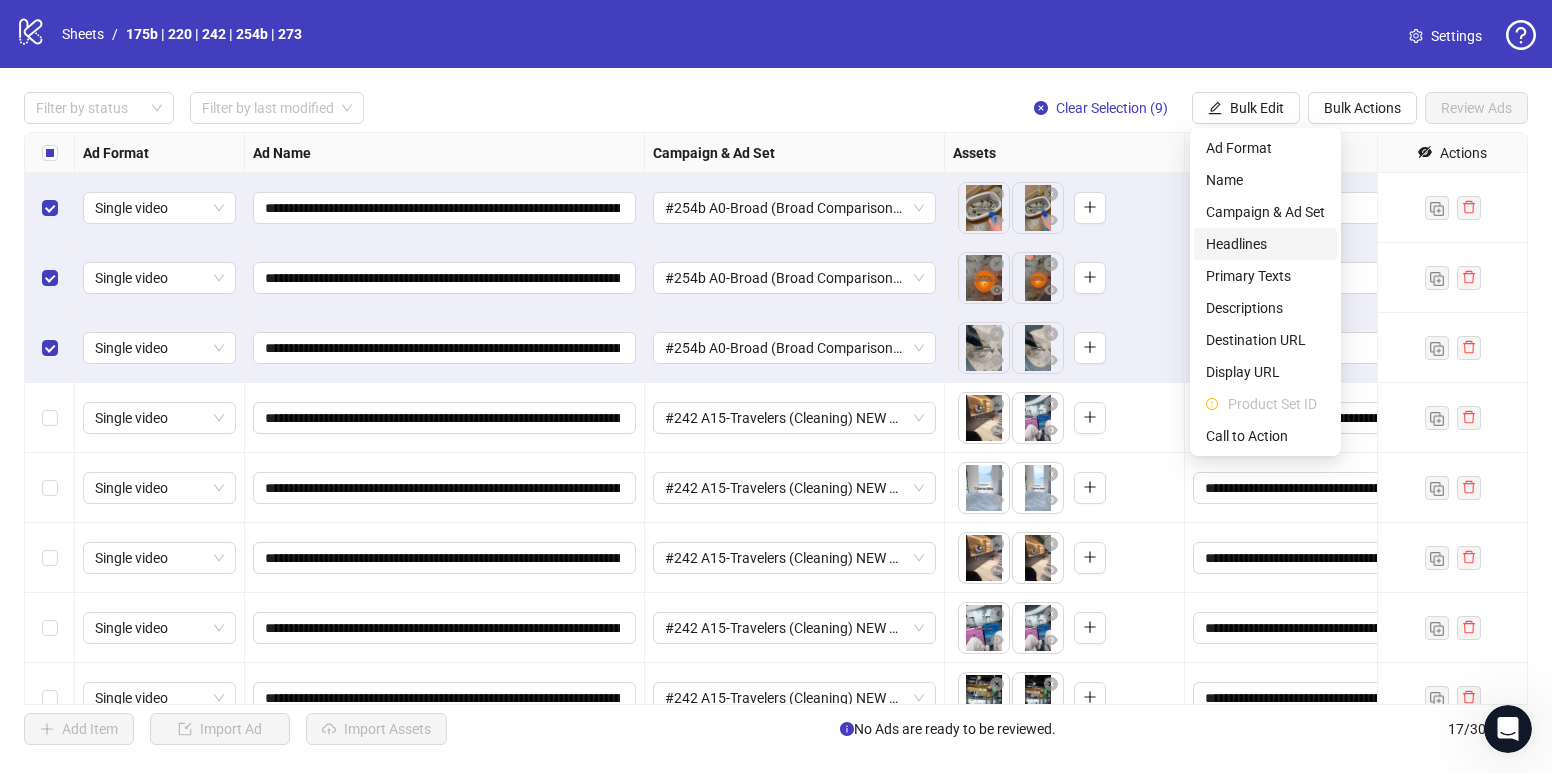 click on "Headlines" at bounding box center (1265, 244) 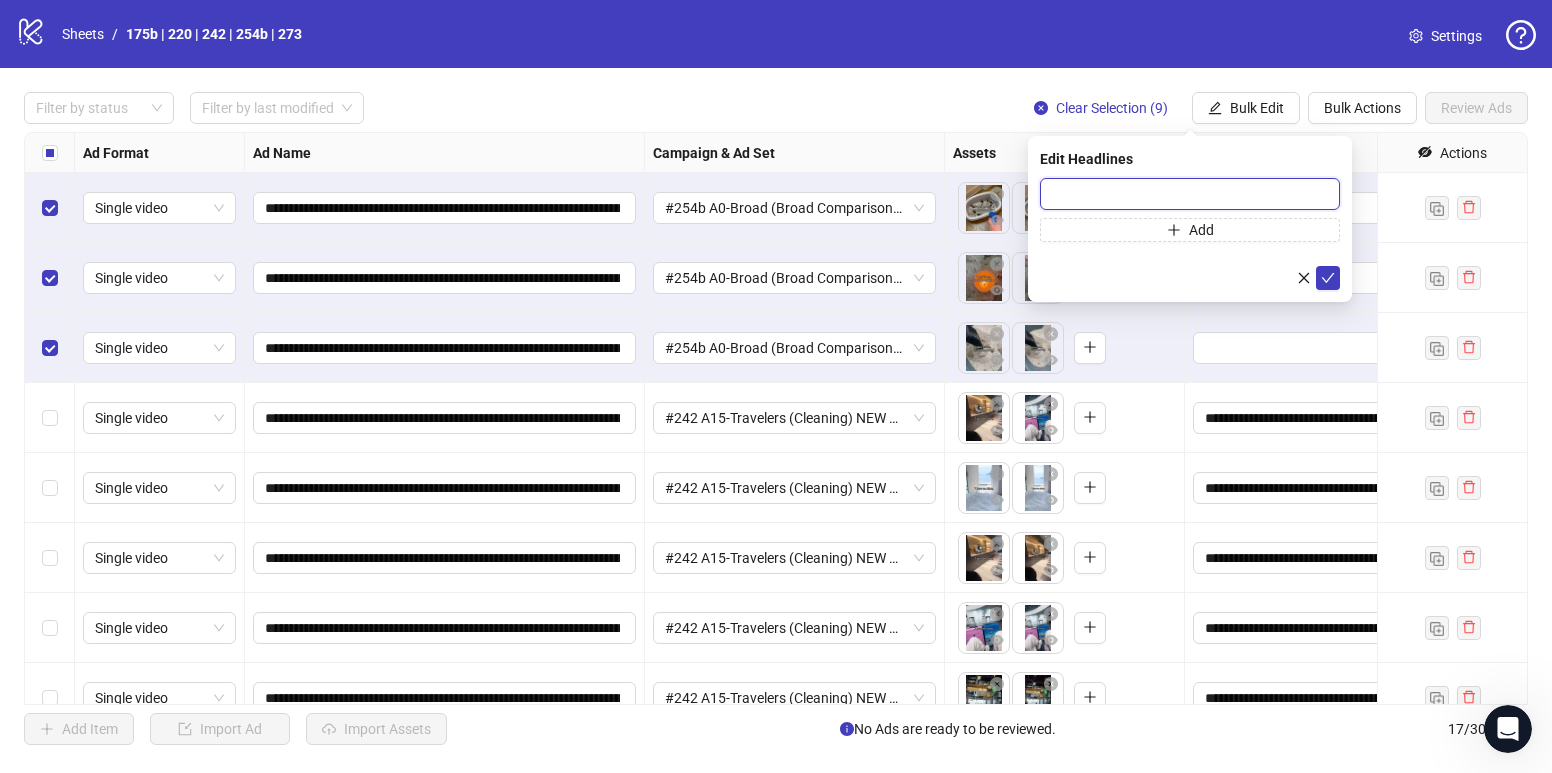 click at bounding box center [1190, 194] 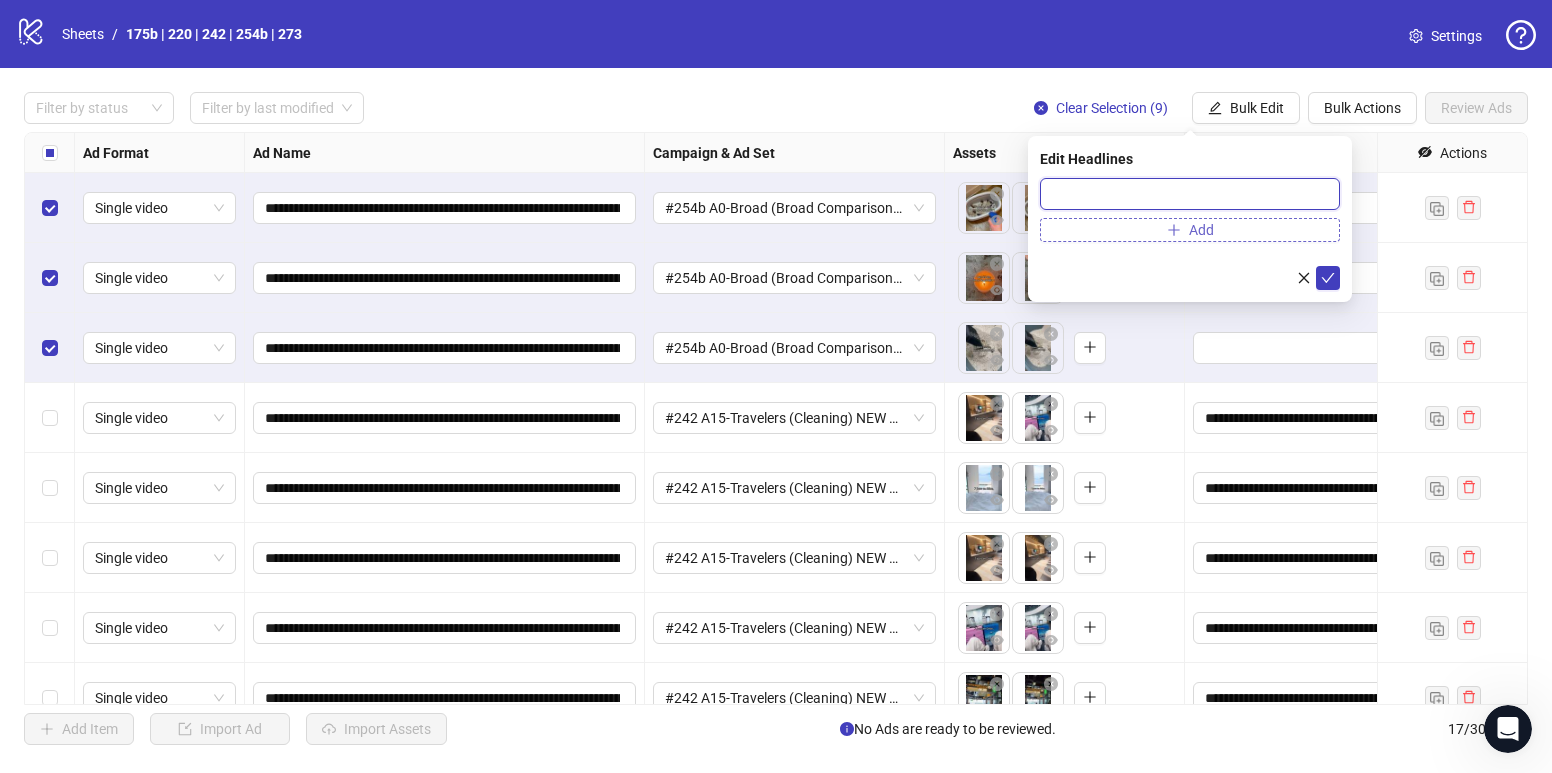 paste on "**********" 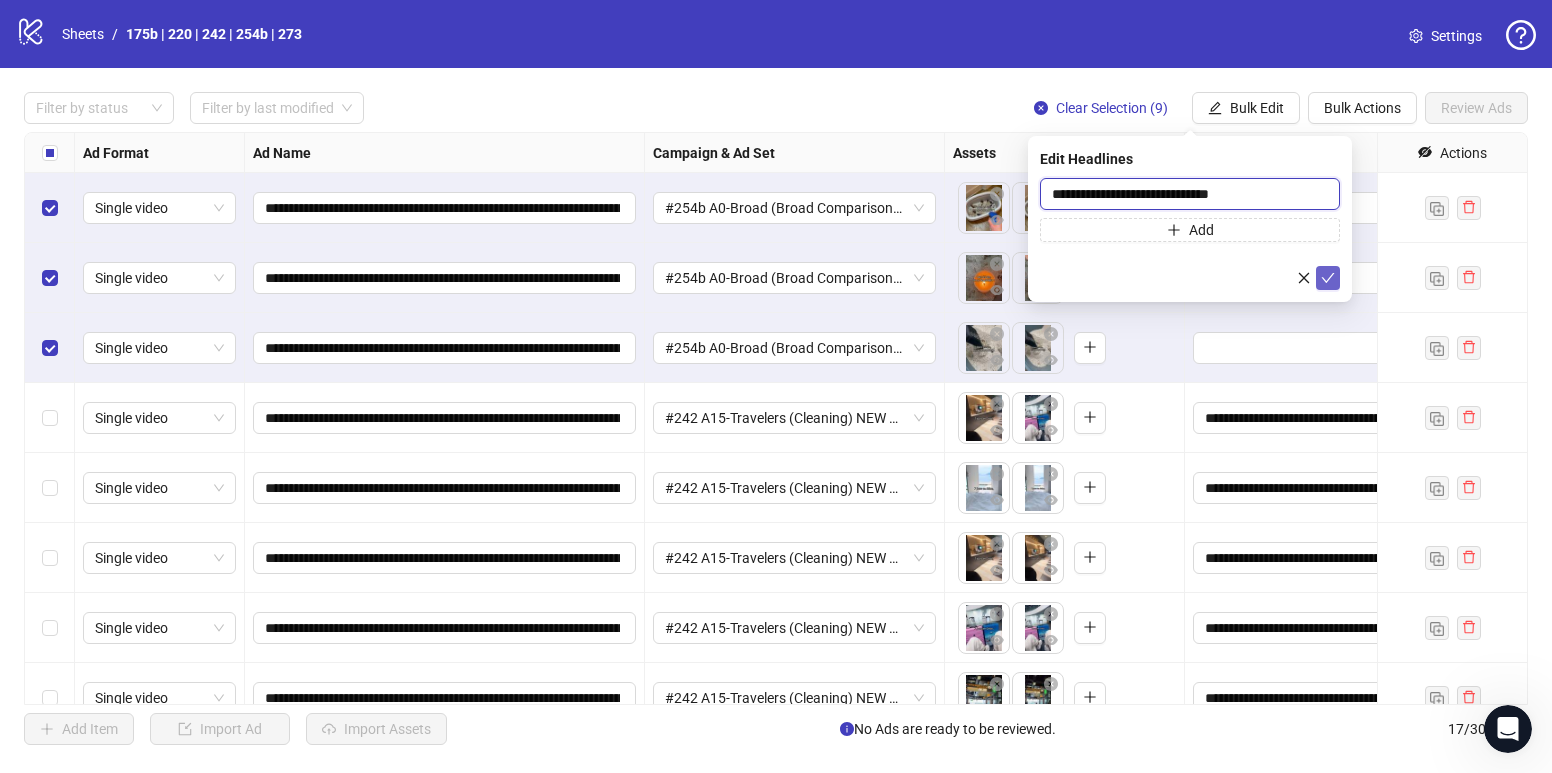 type on "**********" 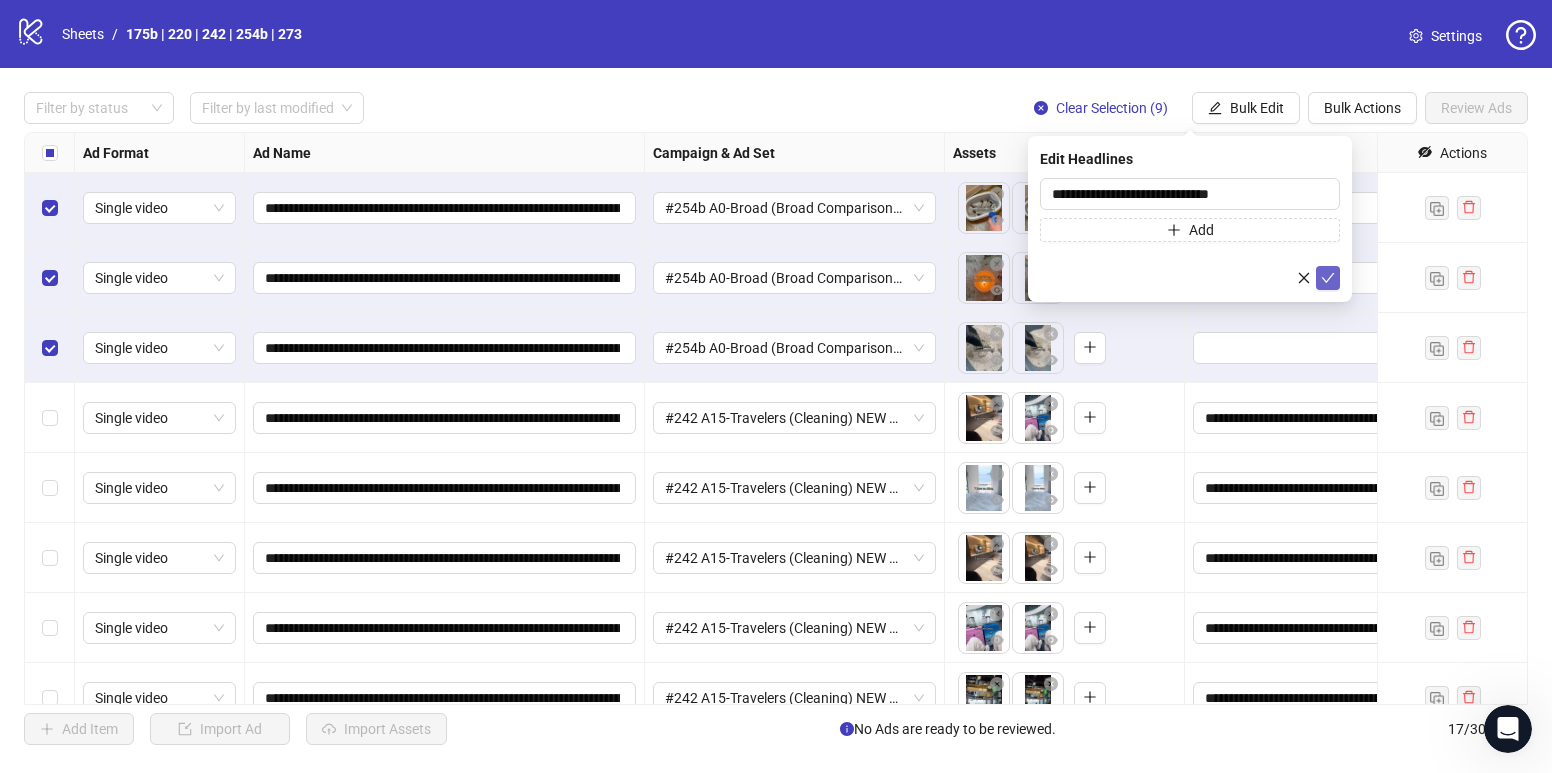 click 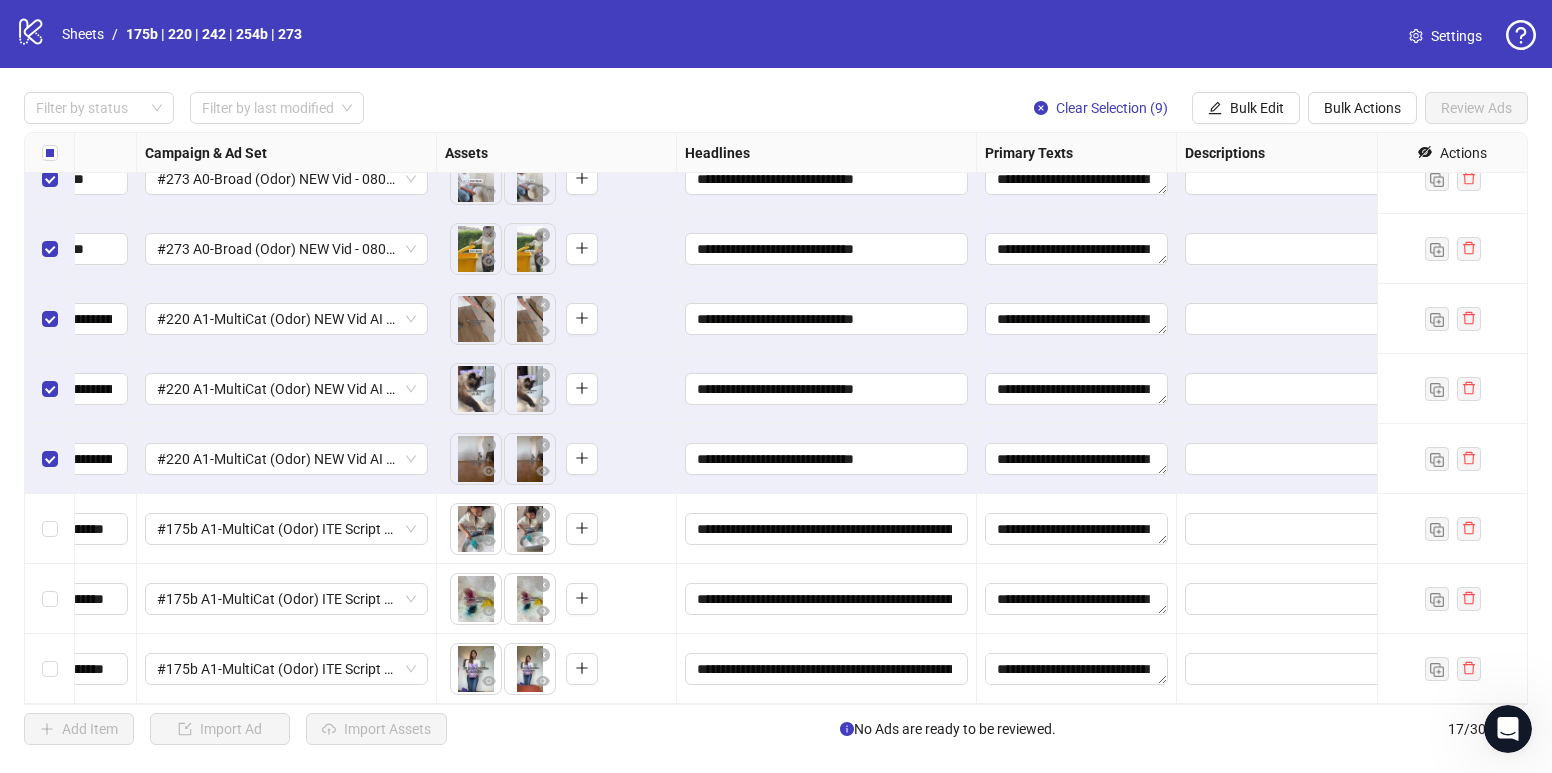 scroll, scrollTop: 659, scrollLeft: 0, axis: vertical 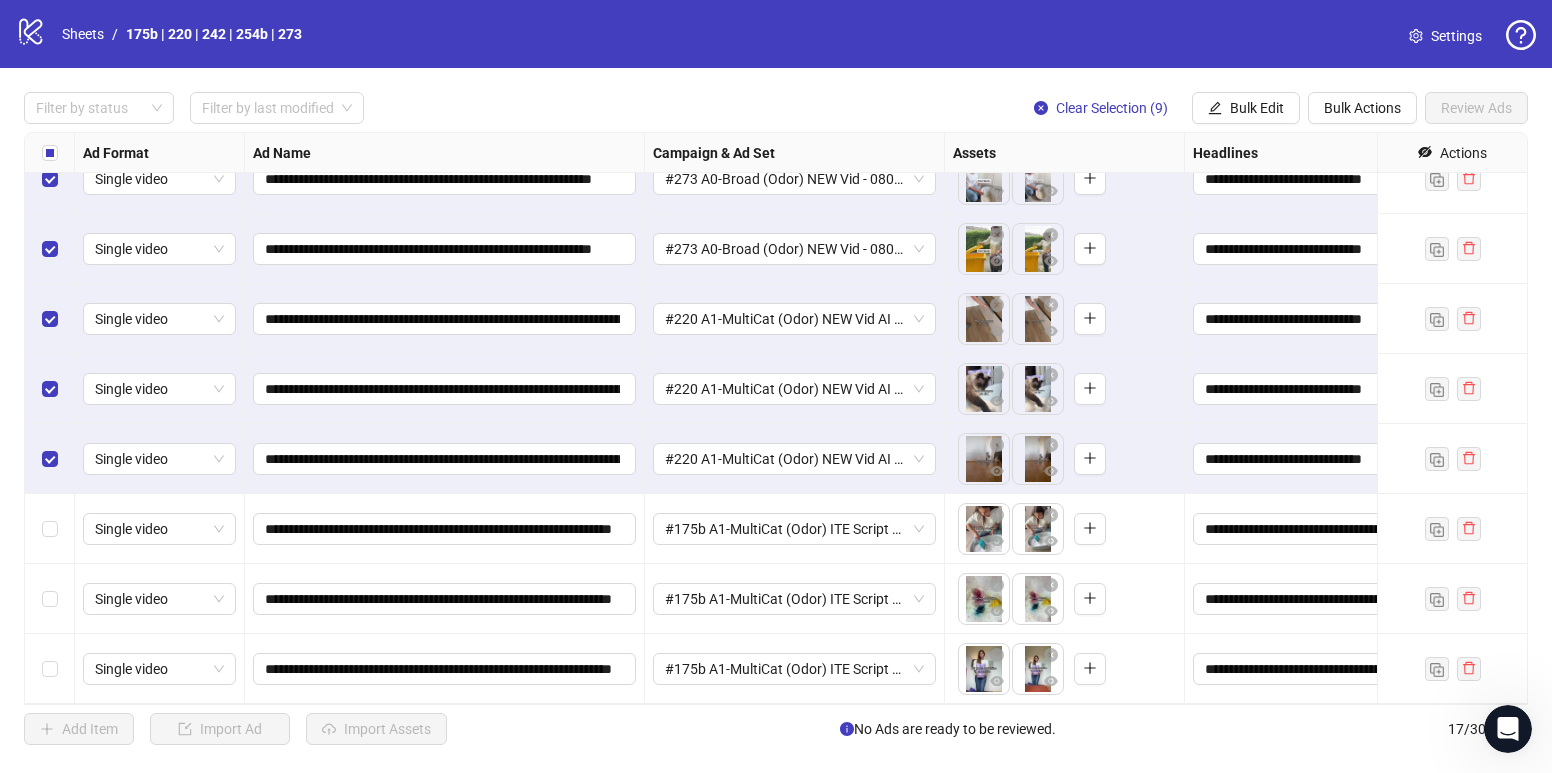 click at bounding box center [50, 153] 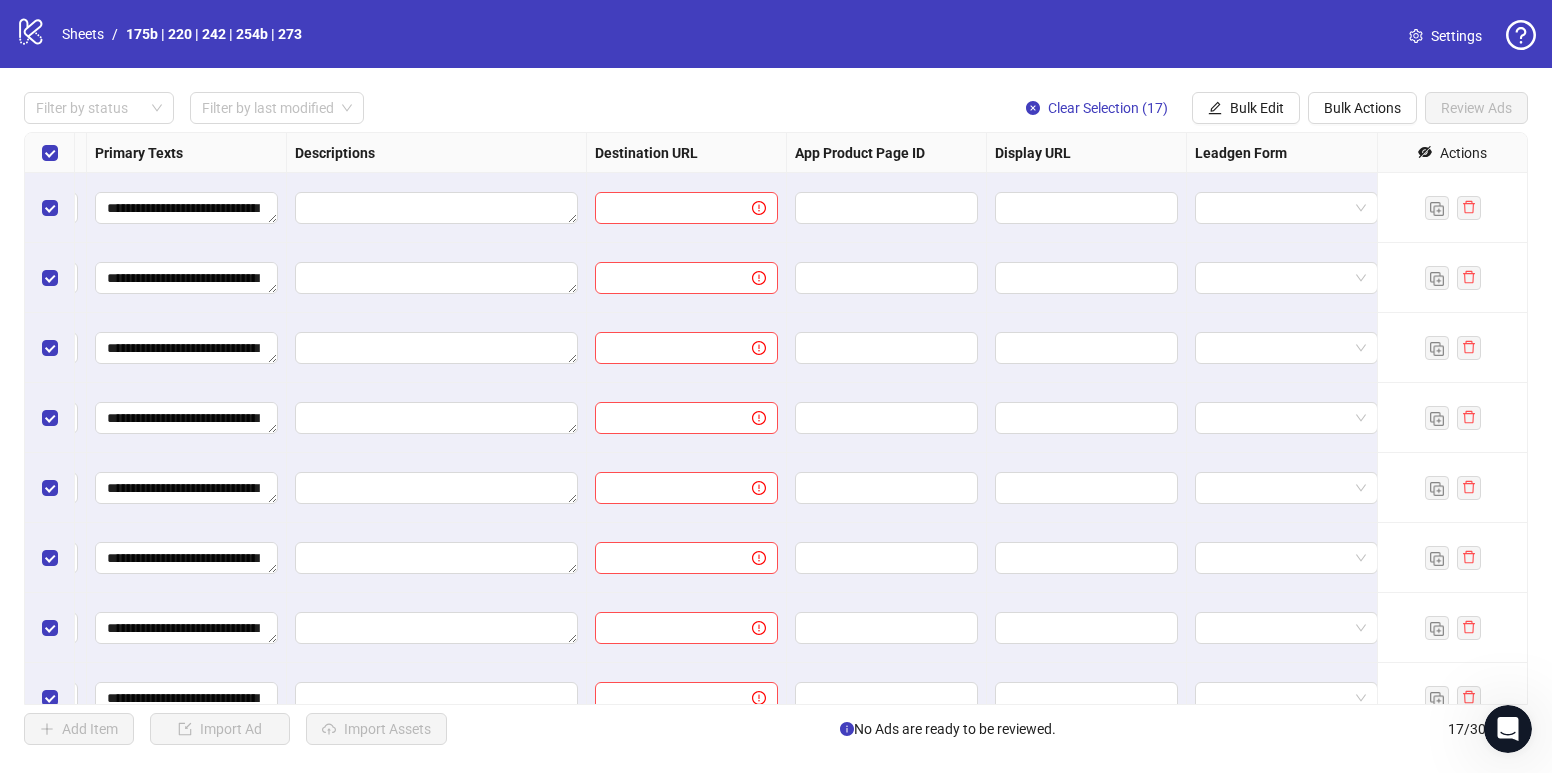 scroll, scrollTop: 0, scrollLeft: 1405, axis: horizontal 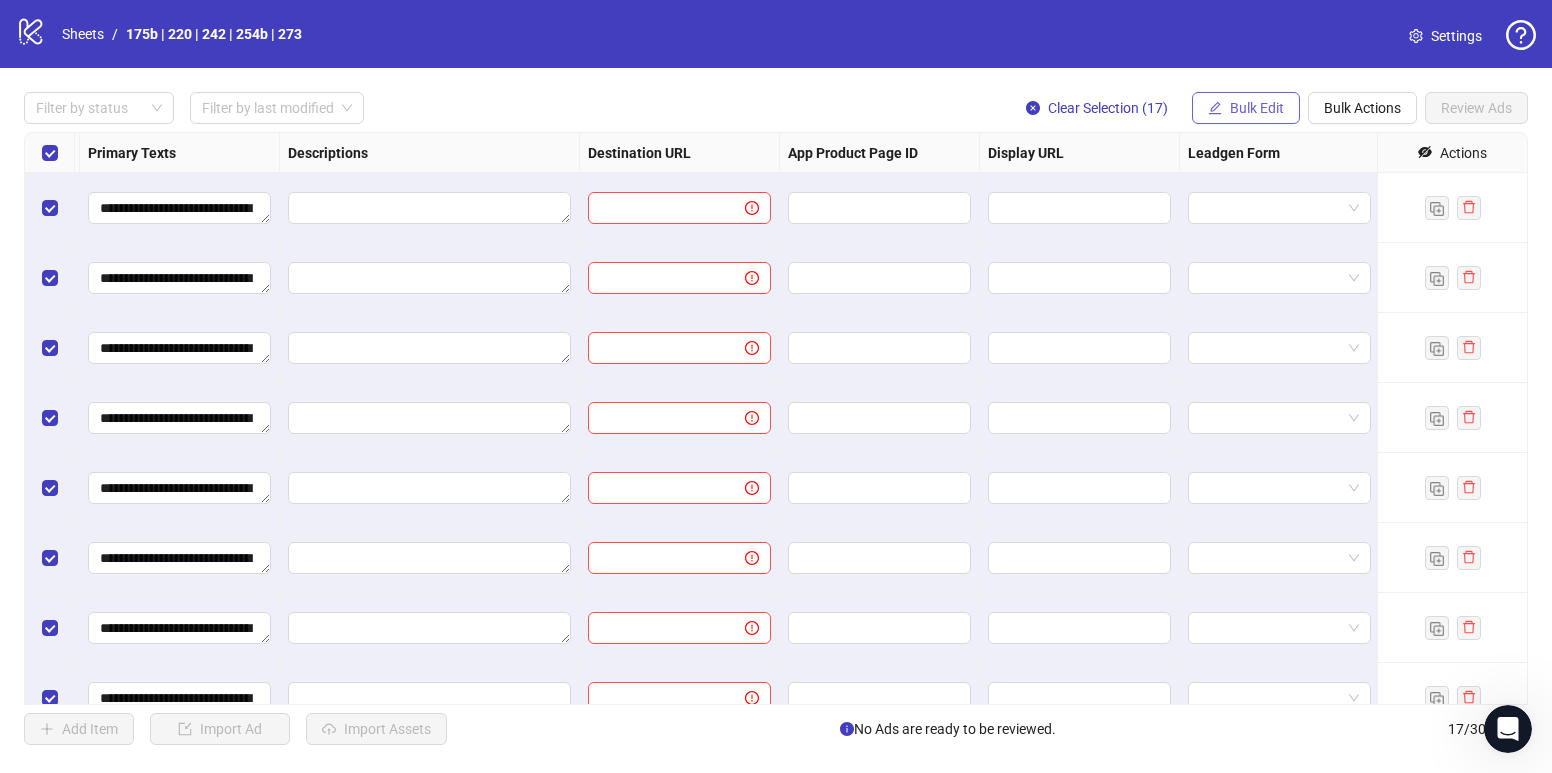 click on "Bulk Edit" at bounding box center [1257, 108] 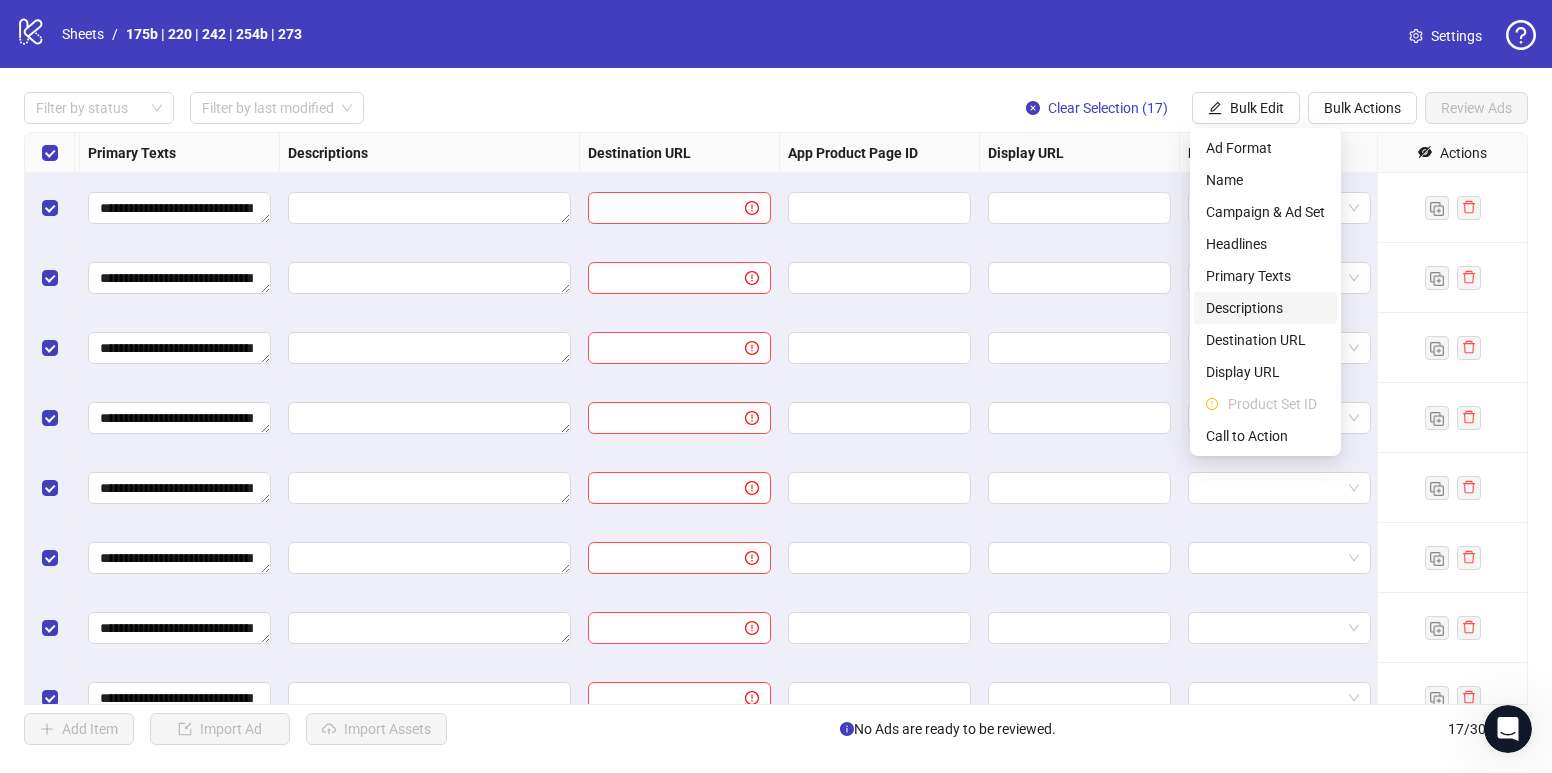 click on "Descriptions" at bounding box center [1265, 308] 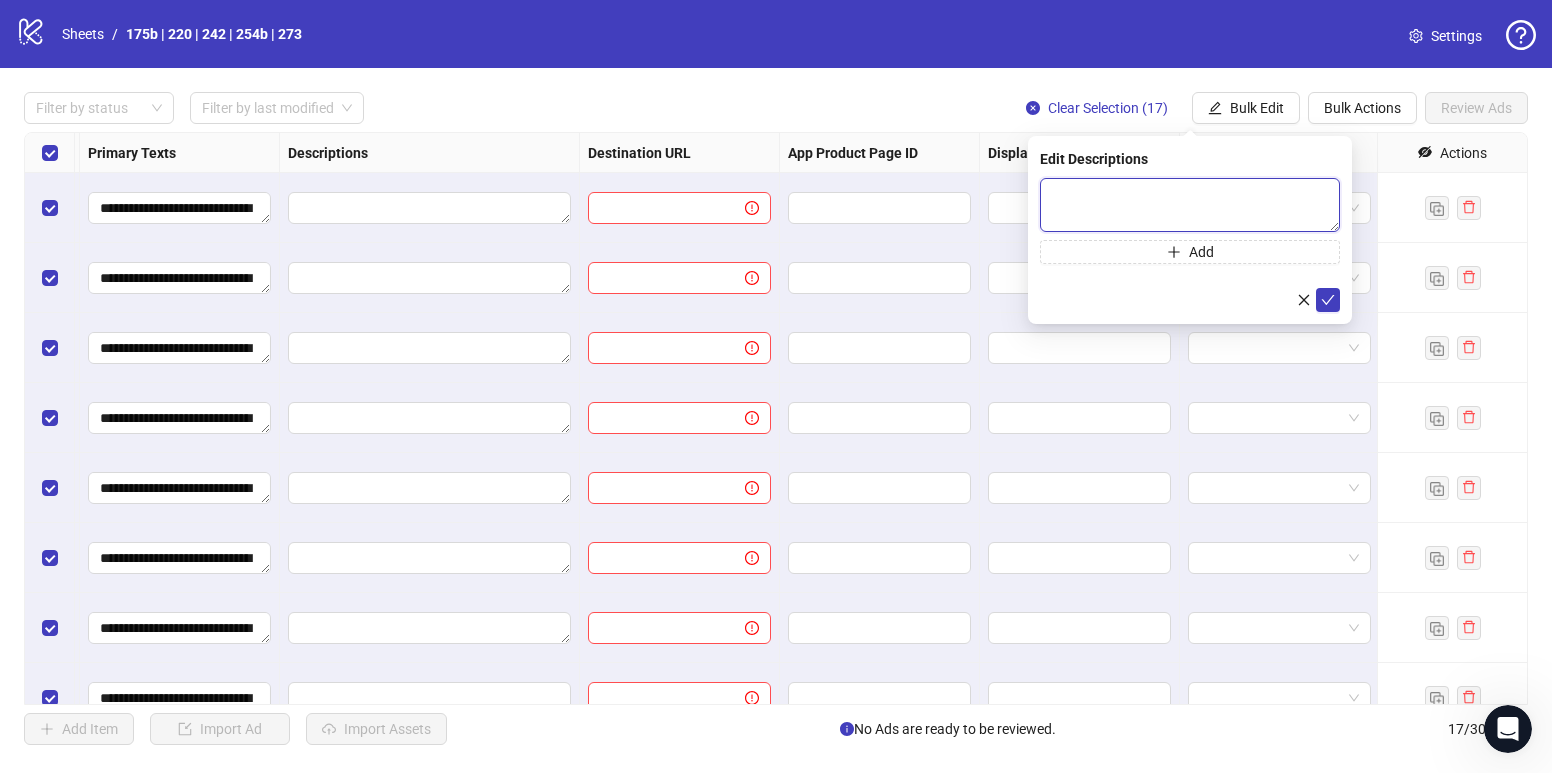 click at bounding box center (1190, 205) 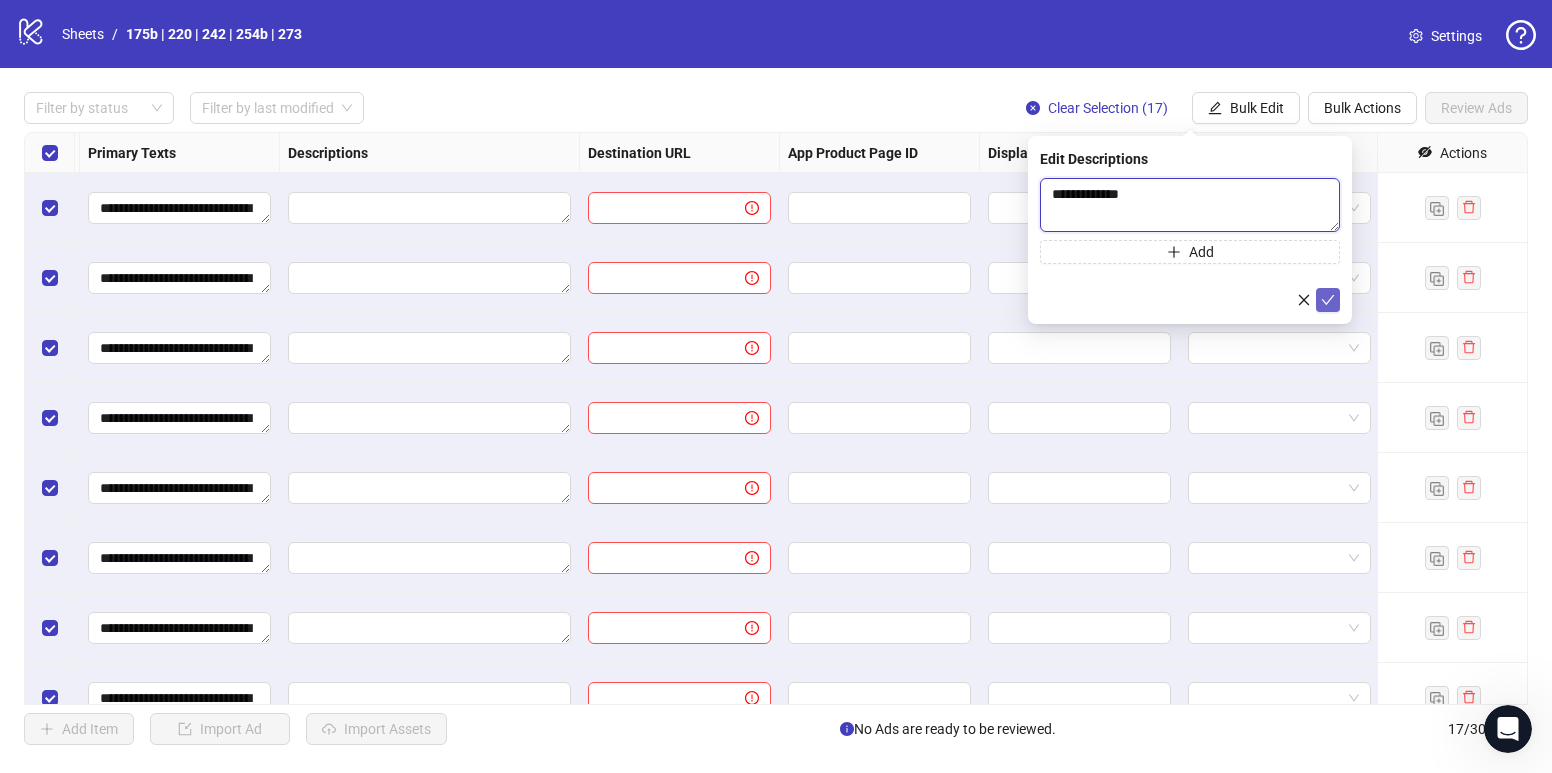 type on "**********" 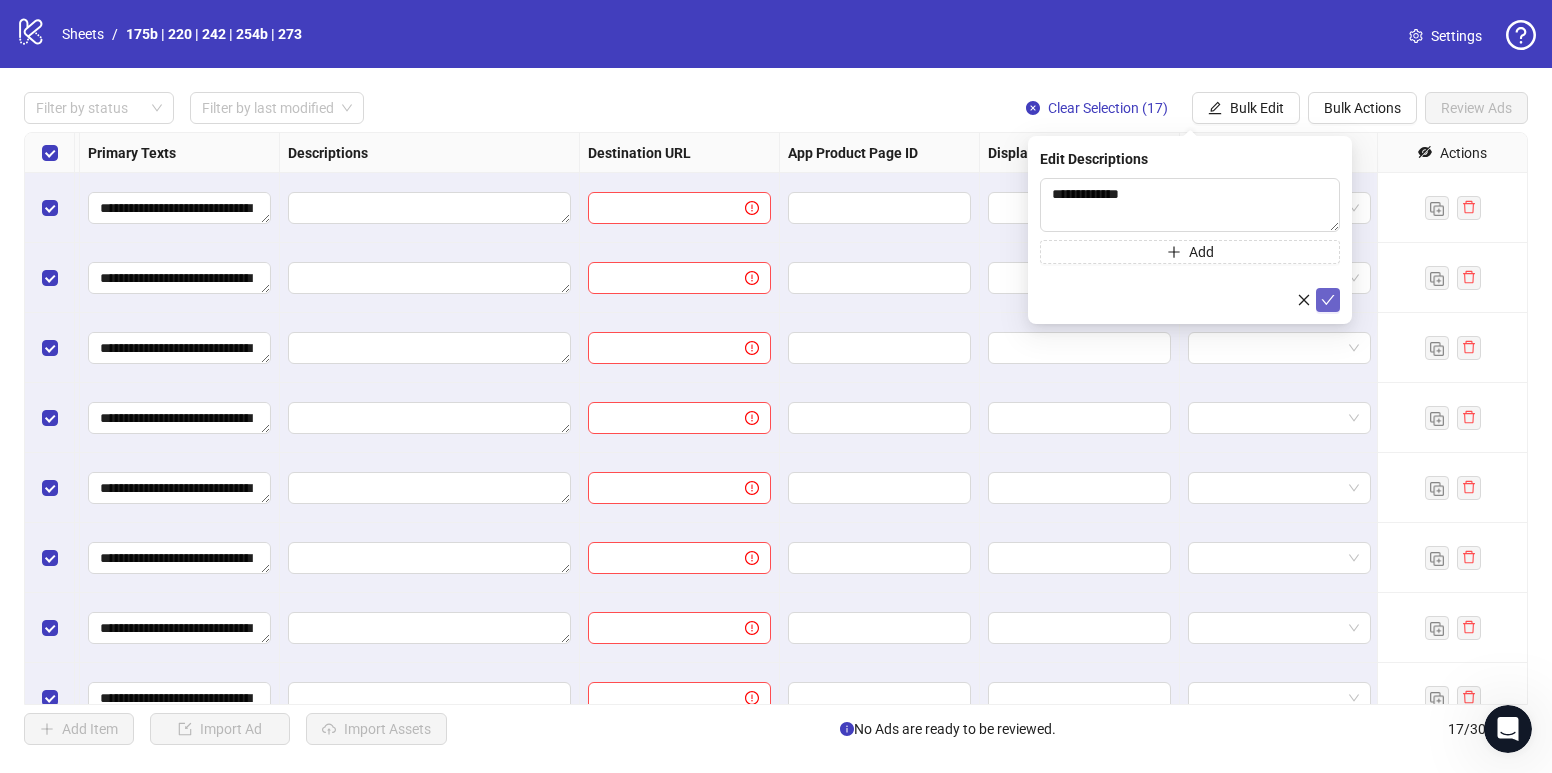 click 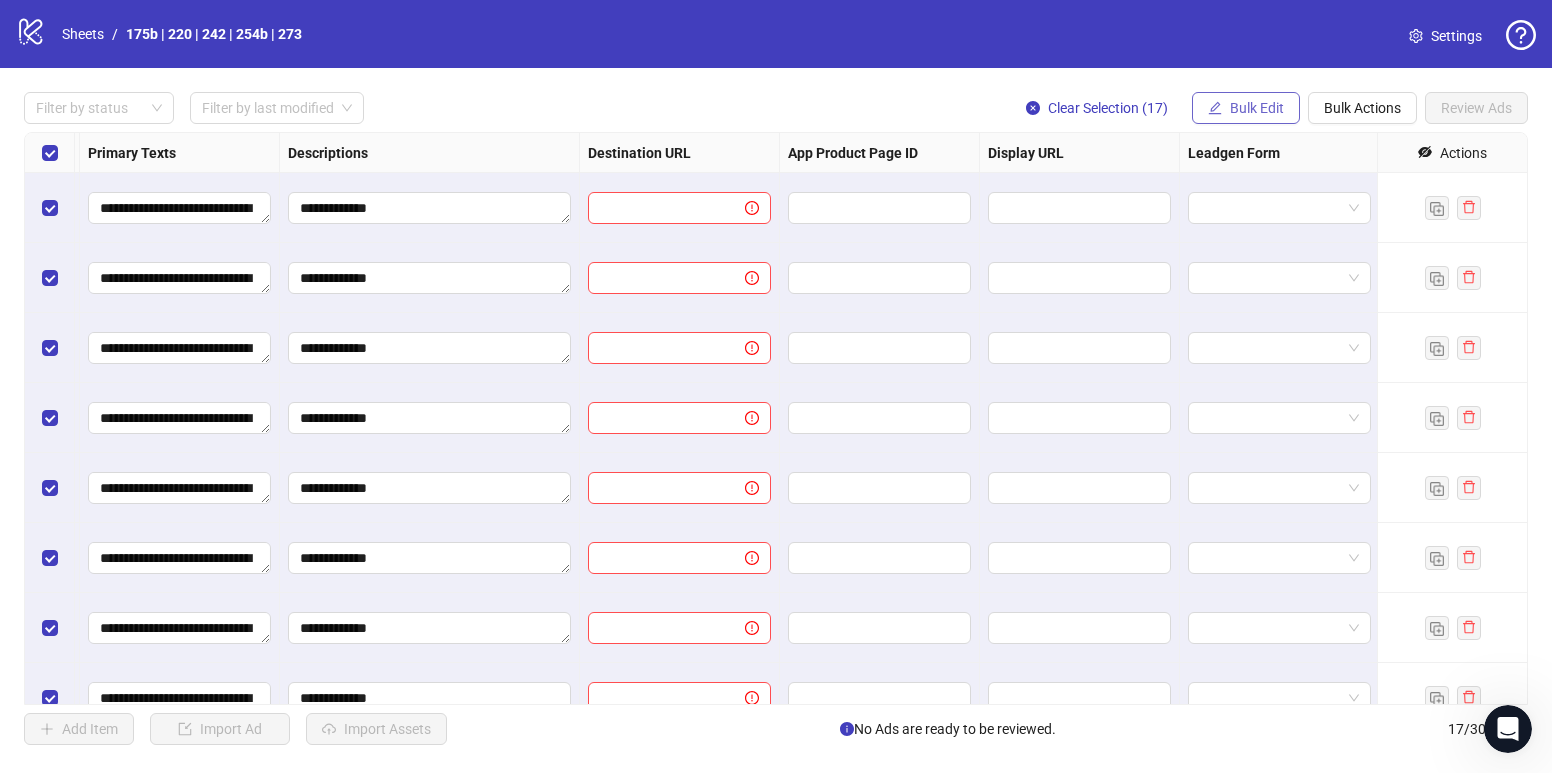 click on "Bulk Edit" at bounding box center [1257, 108] 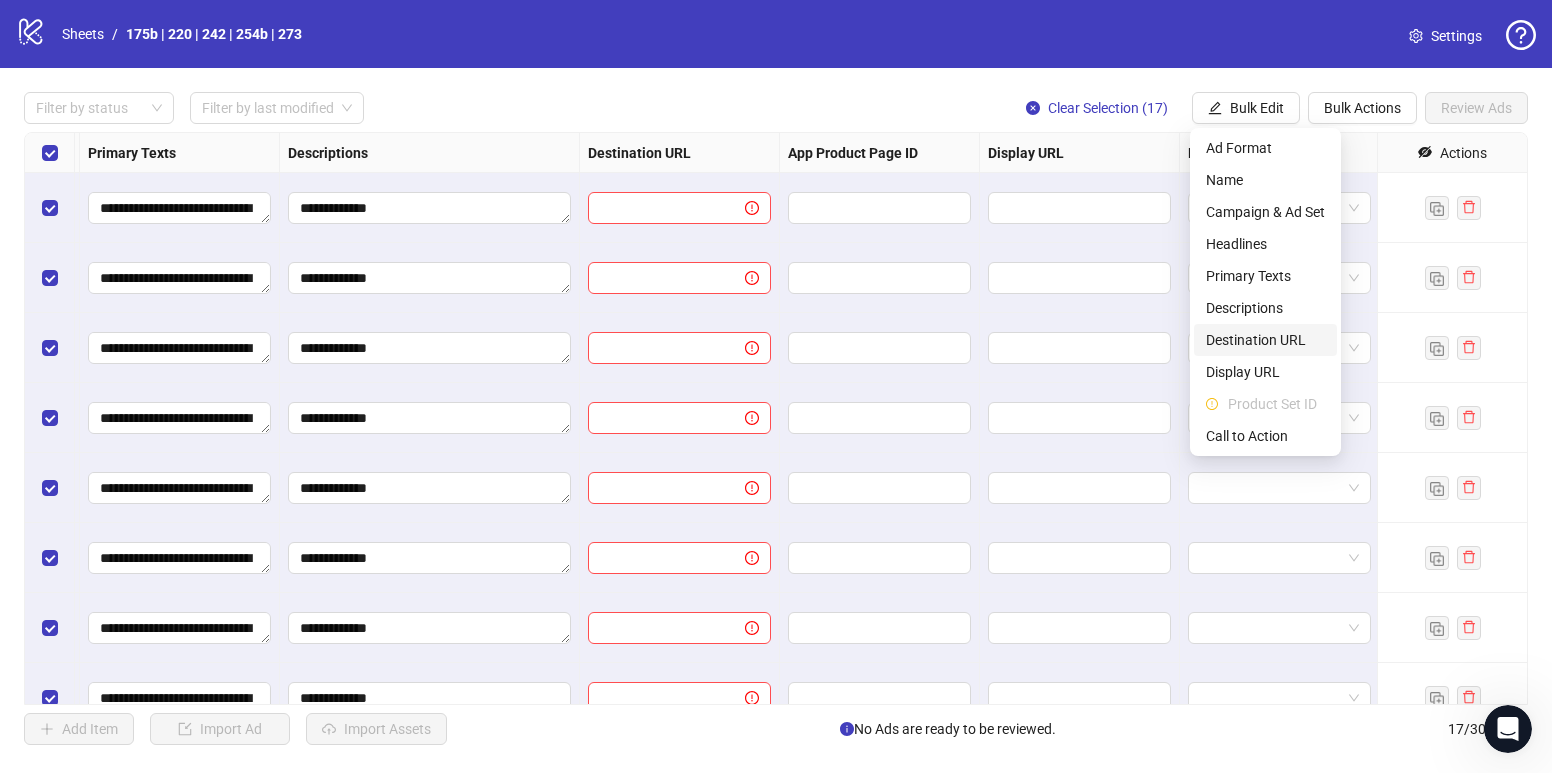 click on "Destination URL" at bounding box center (1265, 340) 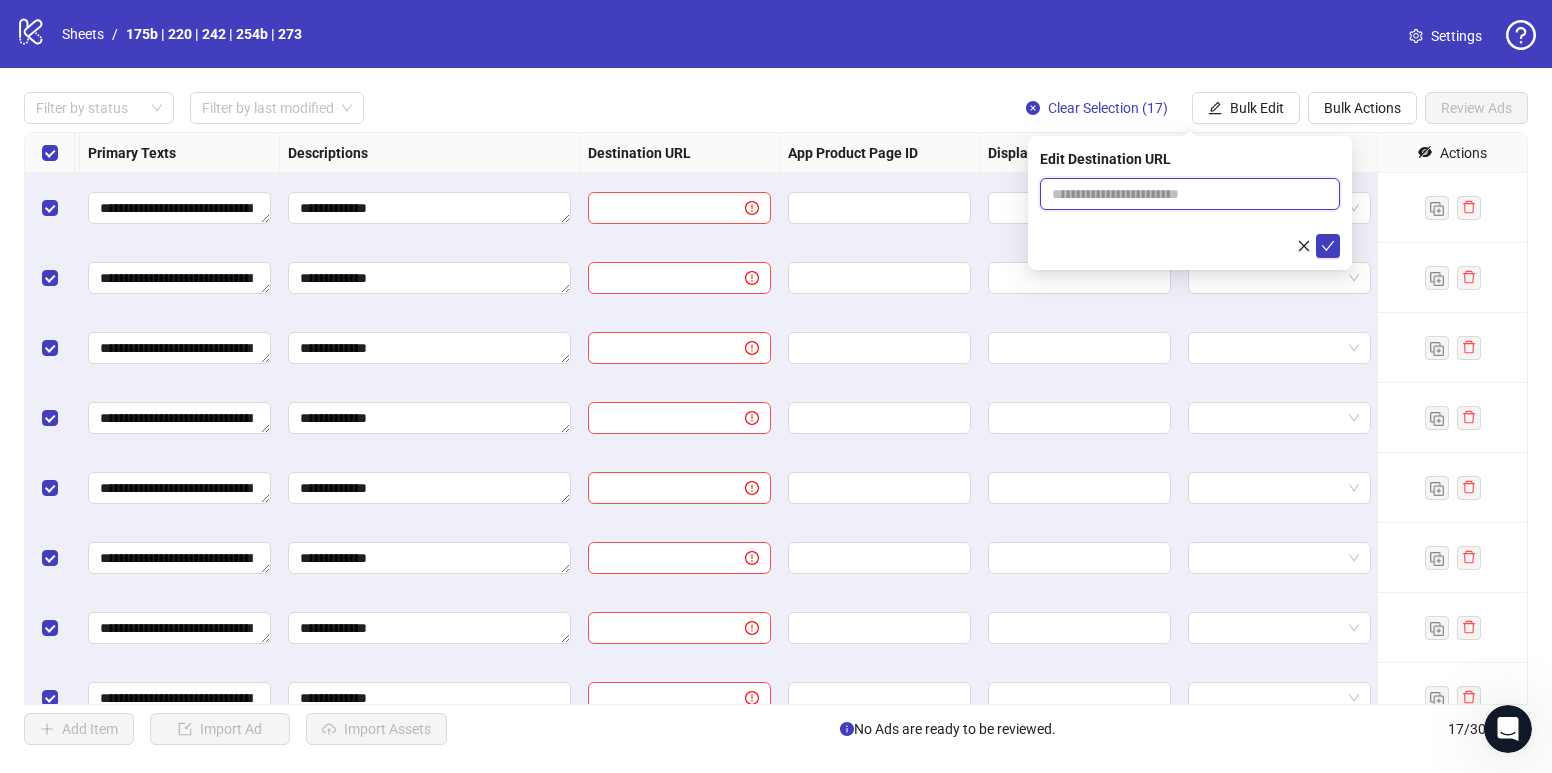 click at bounding box center [1182, 194] 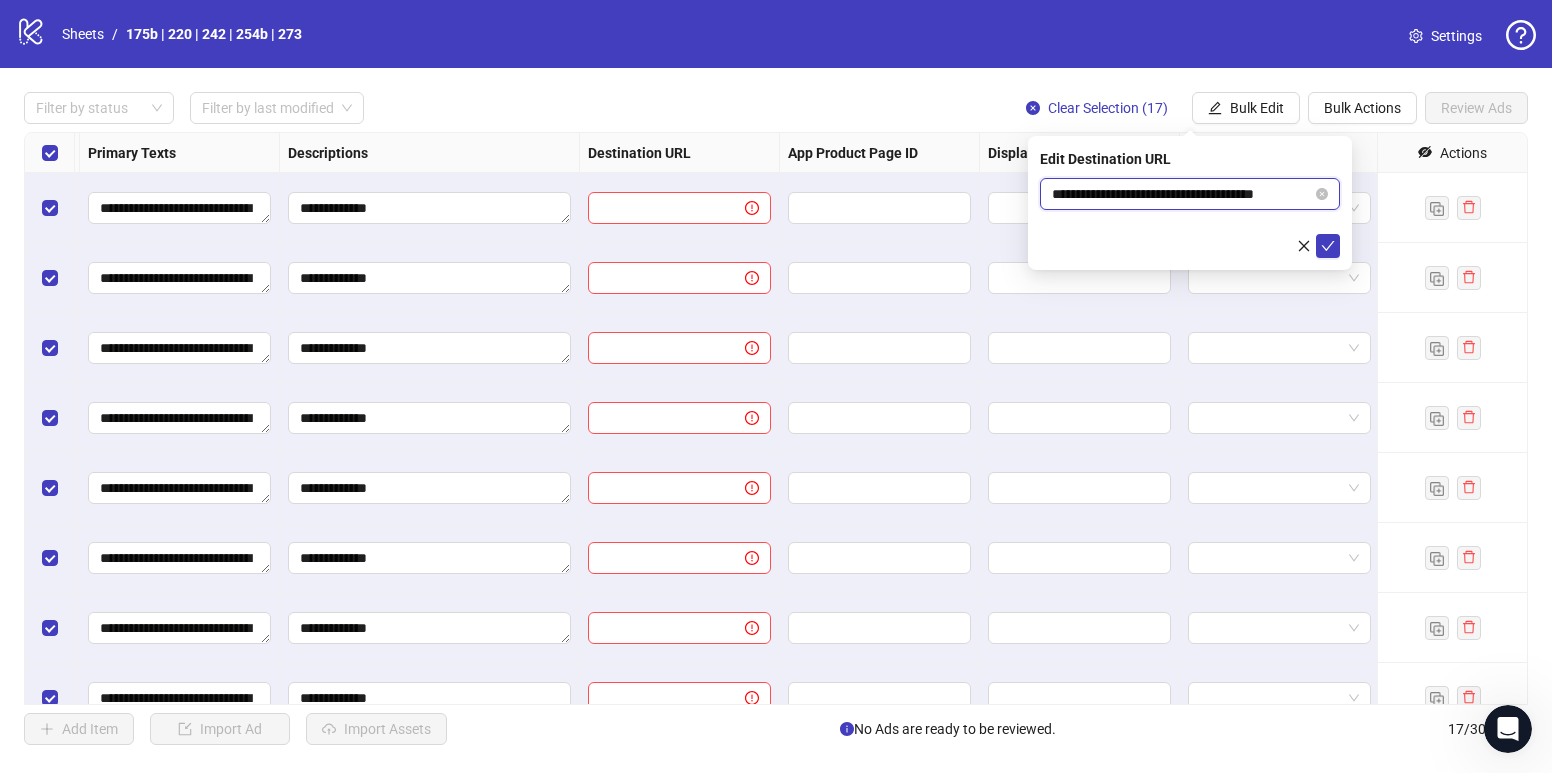 scroll, scrollTop: 0, scrollLeft: 8, axis: horizontal 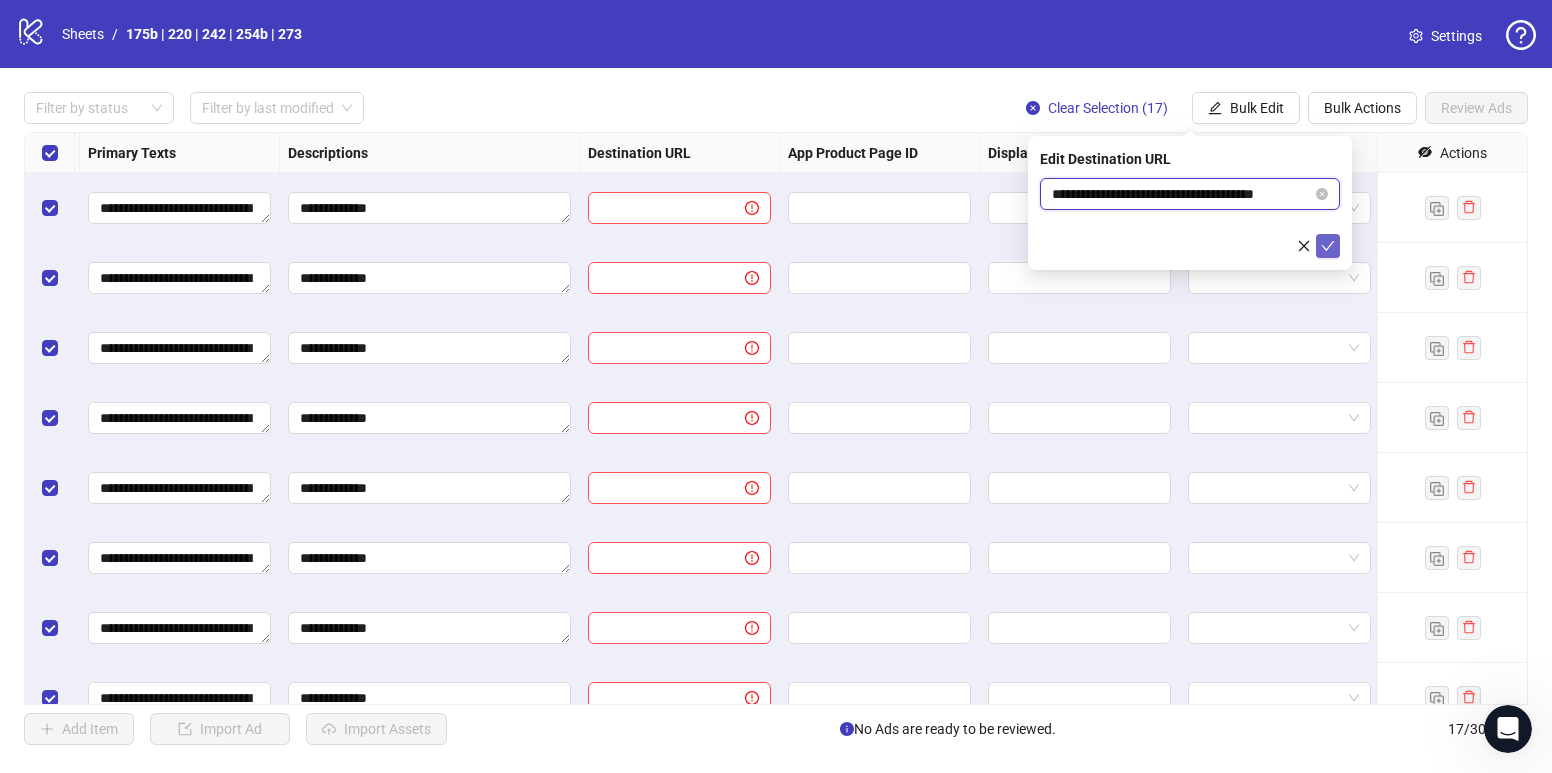 type on "**********" 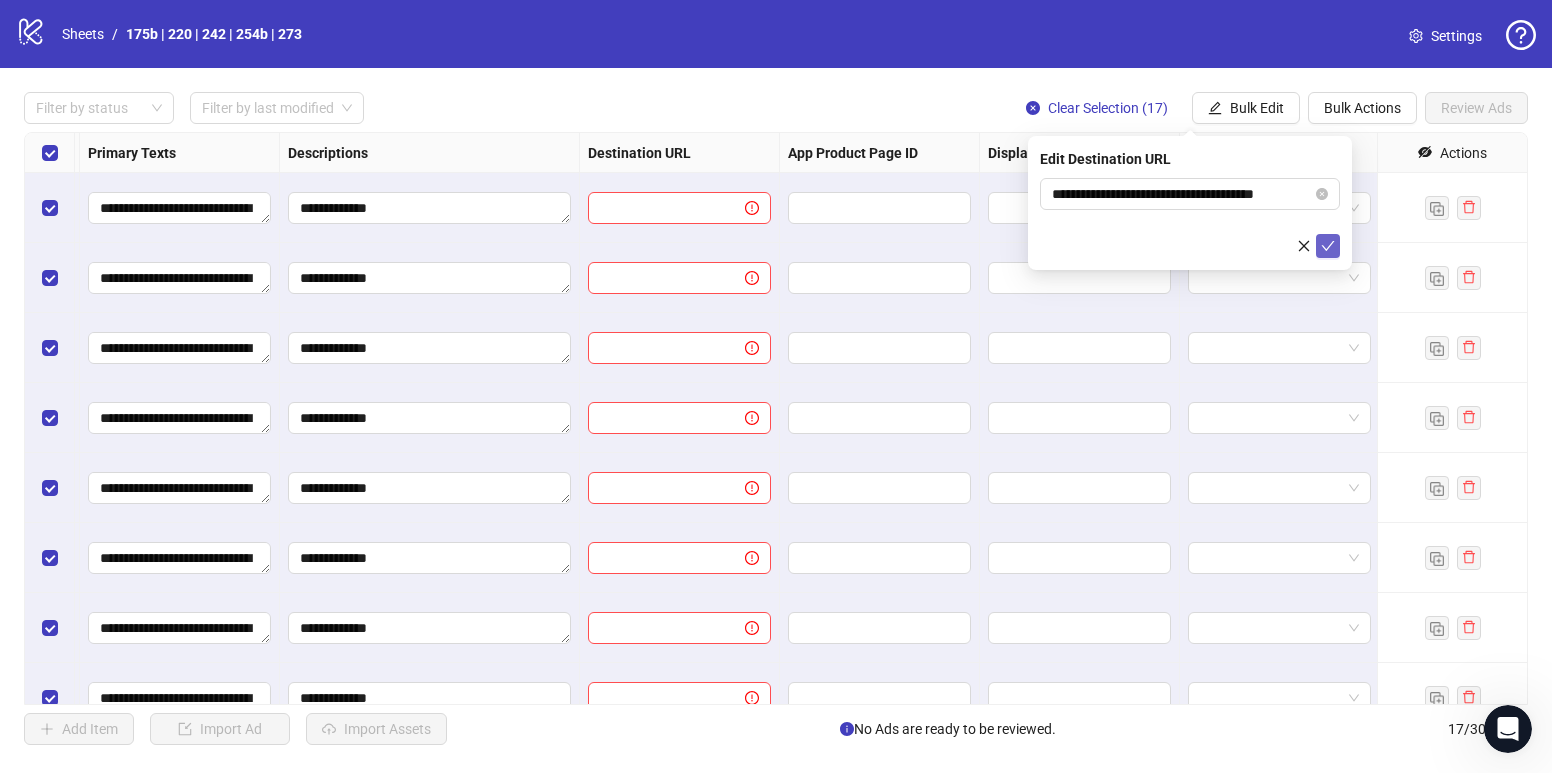 click 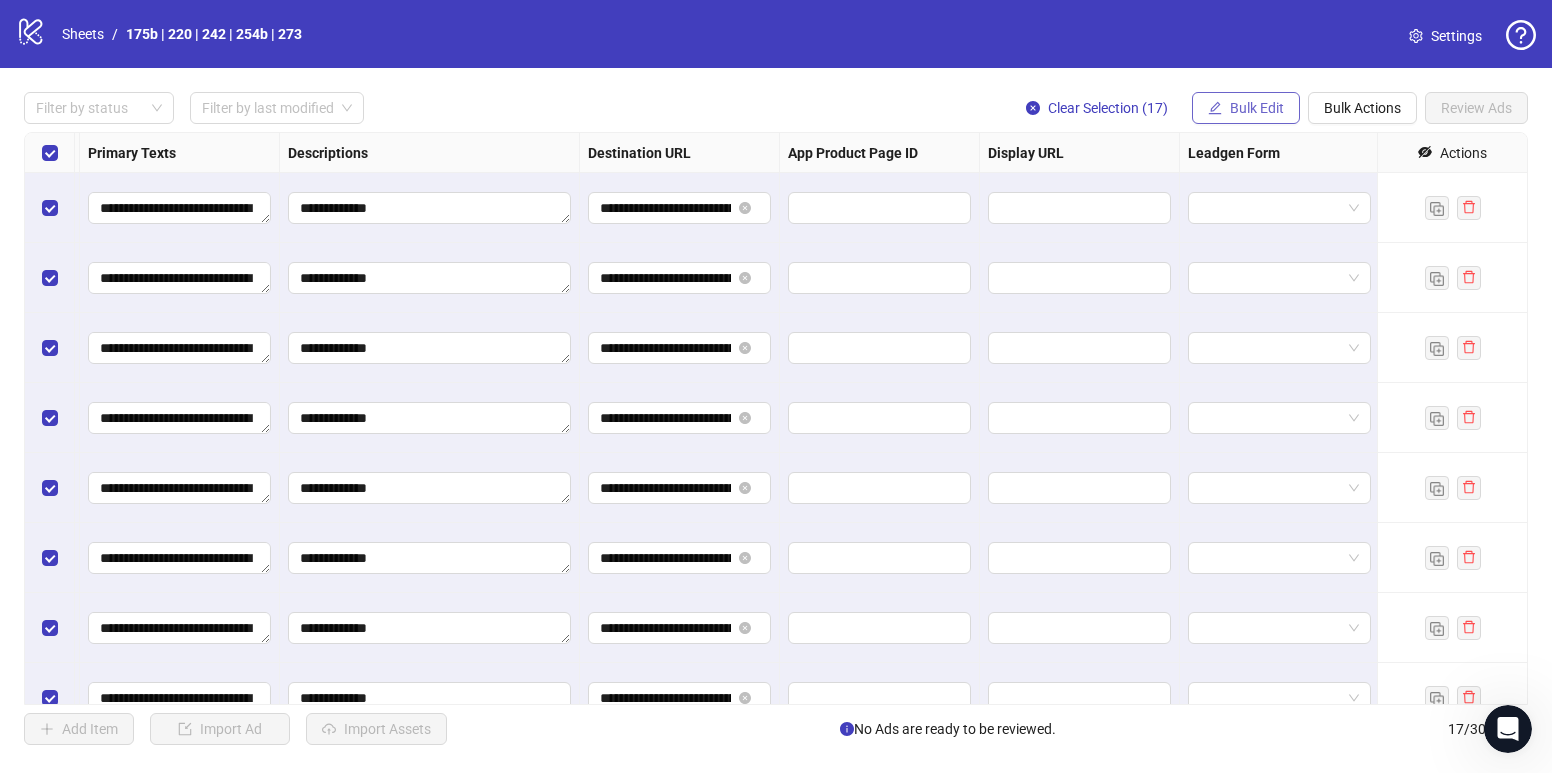 click on "Bulk Edit" at bounding box center [1257, 108] 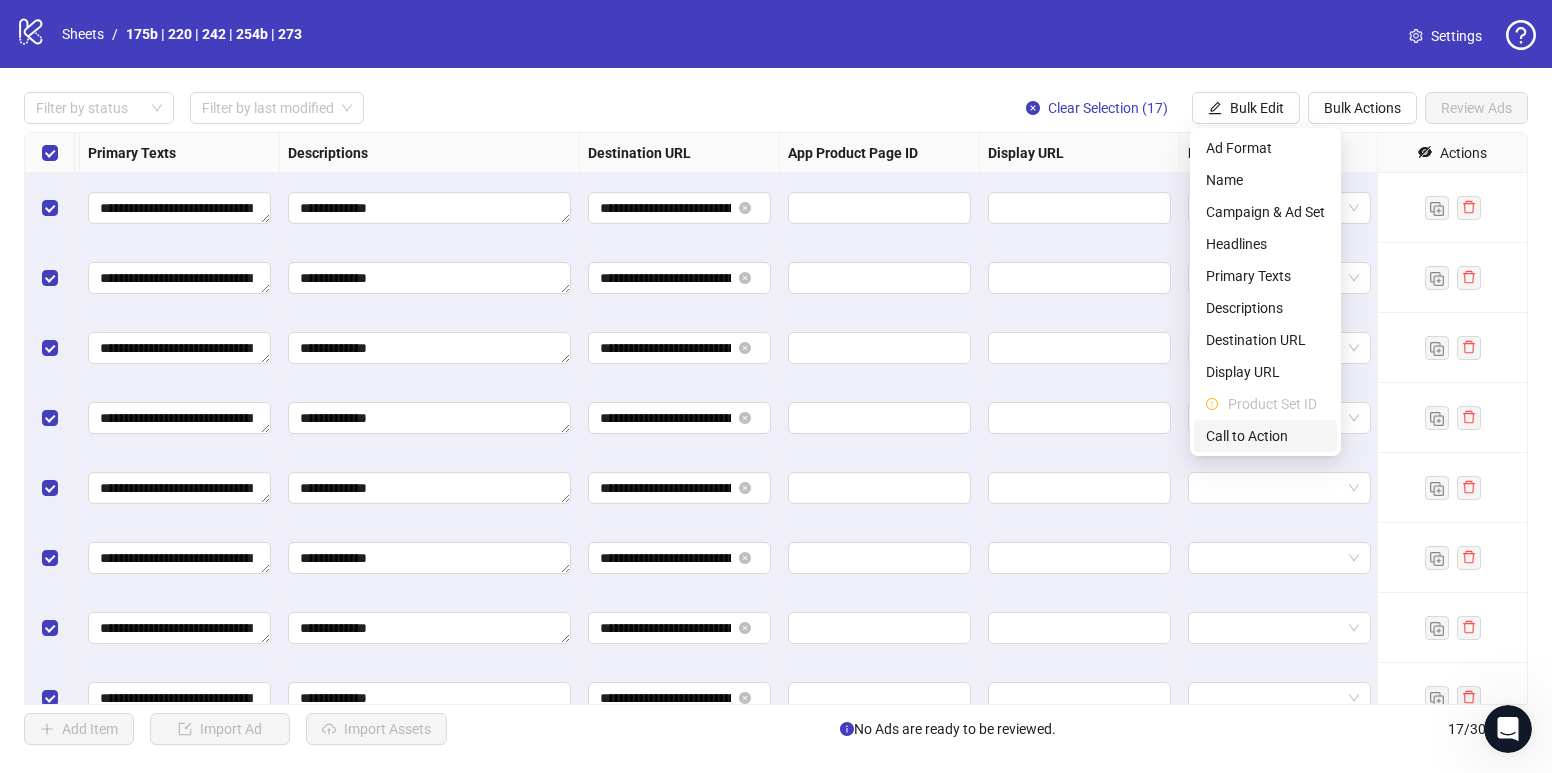 click on "Call to Action" at bounding box center (1265, 436) 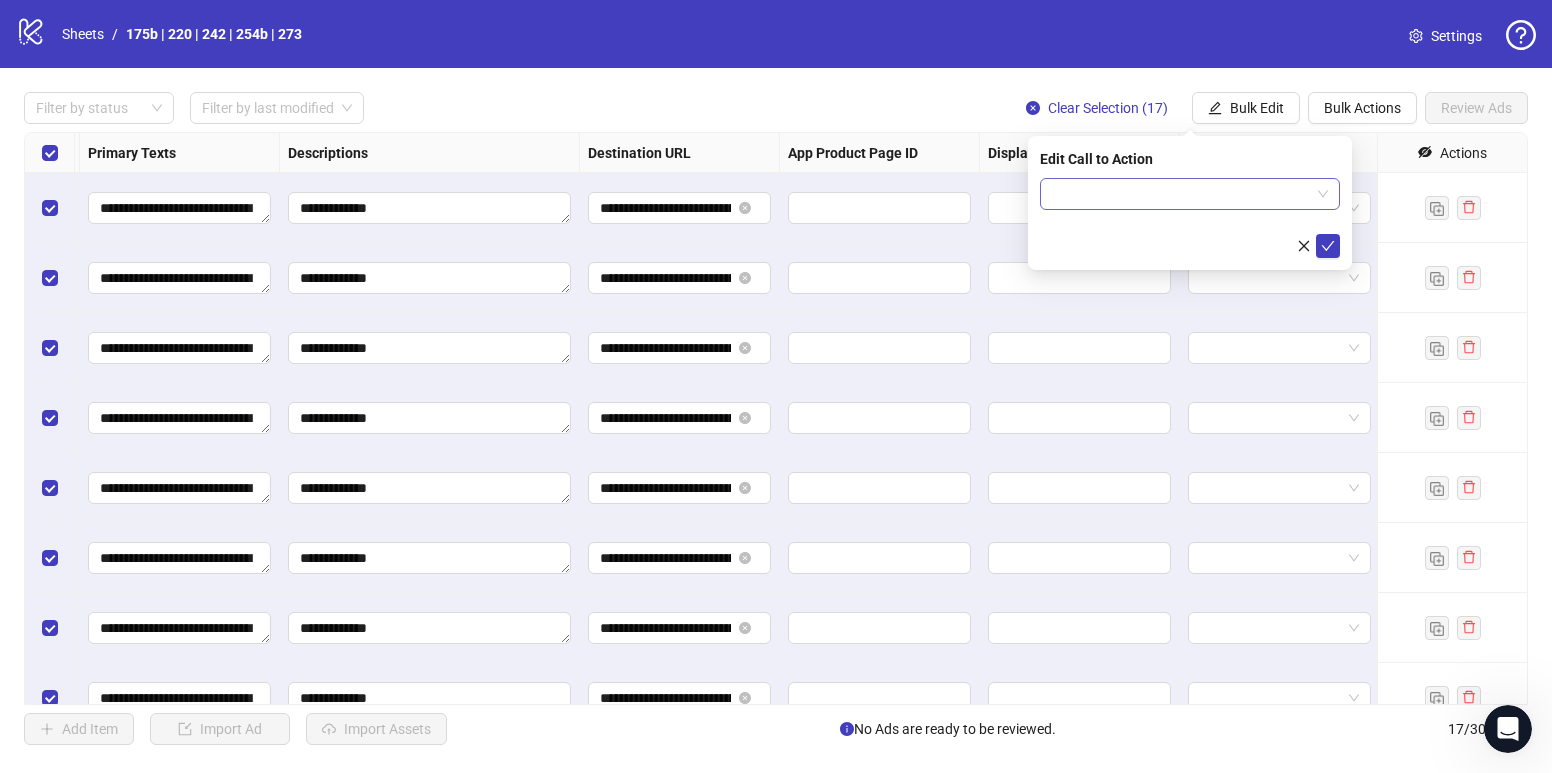 click at bounding box center [1181, 194] 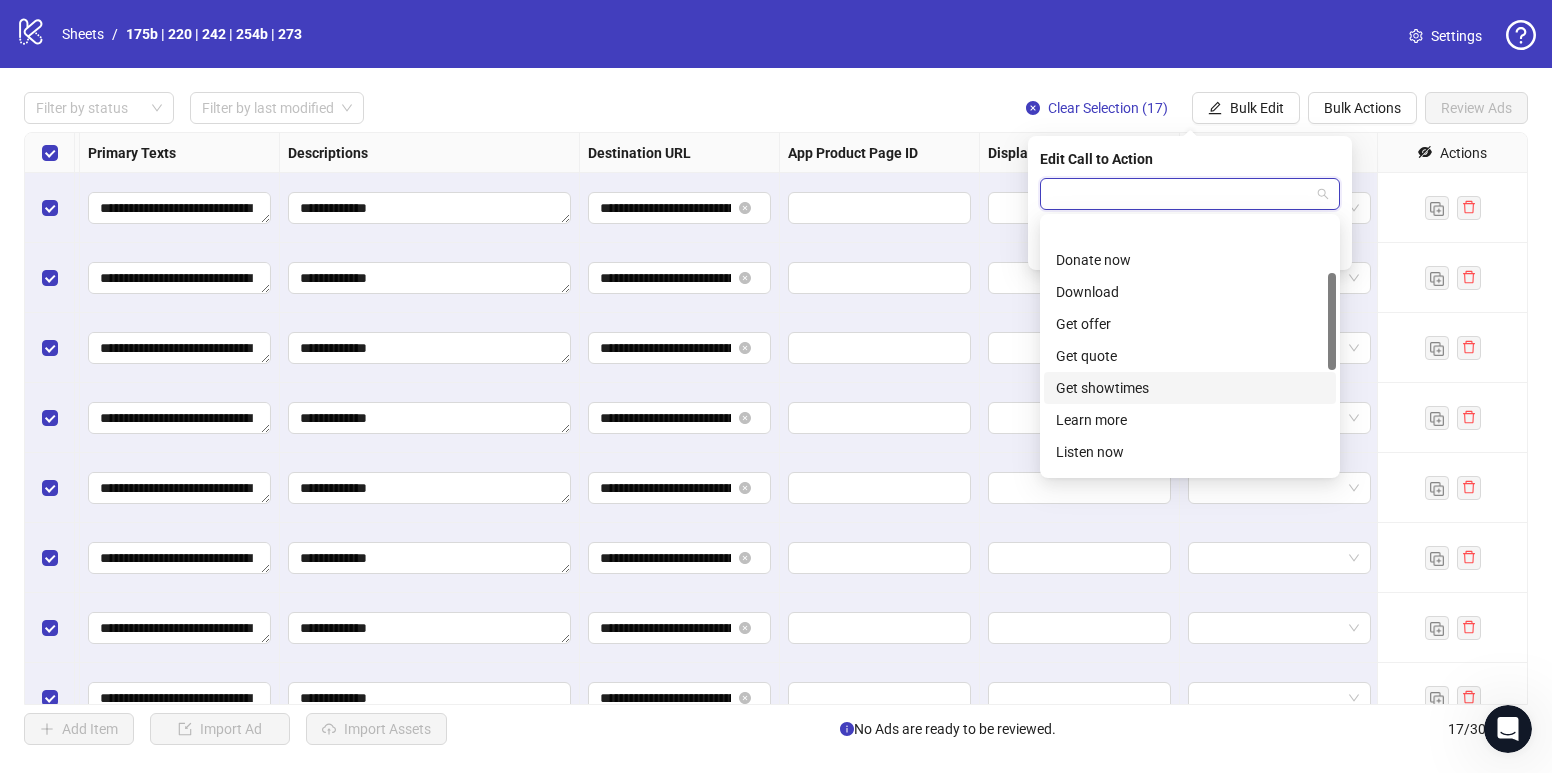 scroll, scrollTop: 143, scrollLeft: 0, axis: vertical 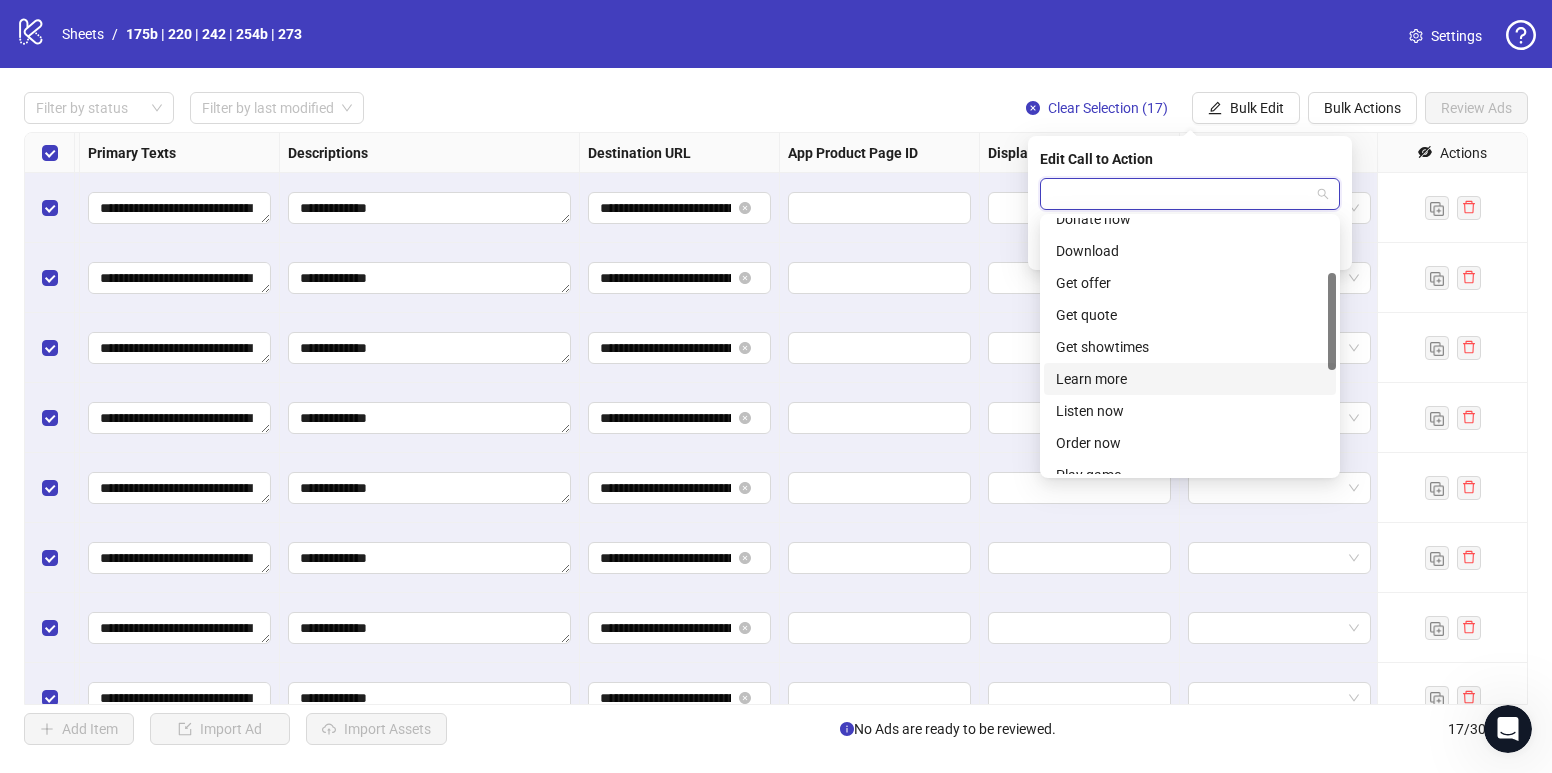 click on "Learn more" at bounding box center [1190, 379] 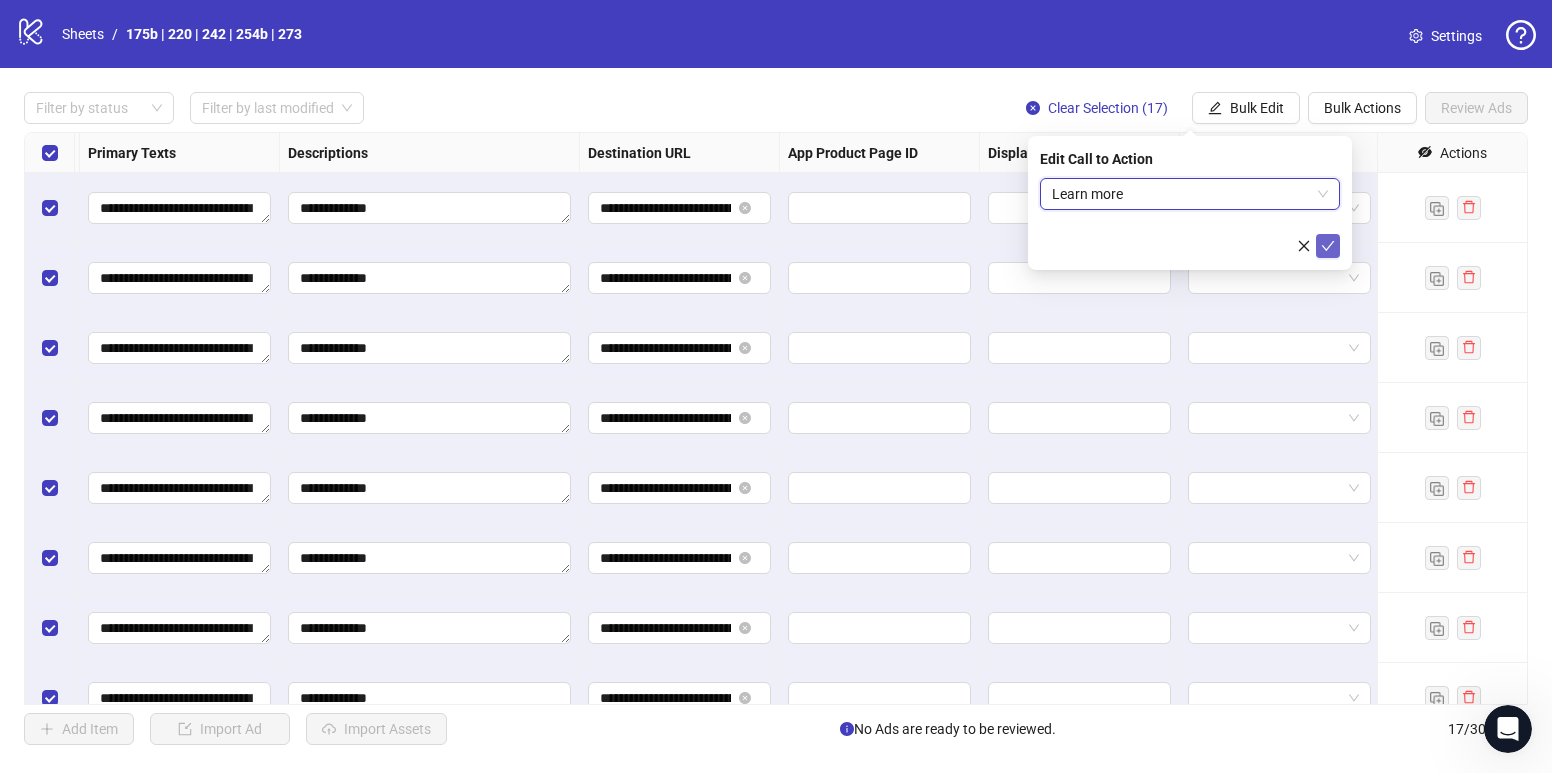 click 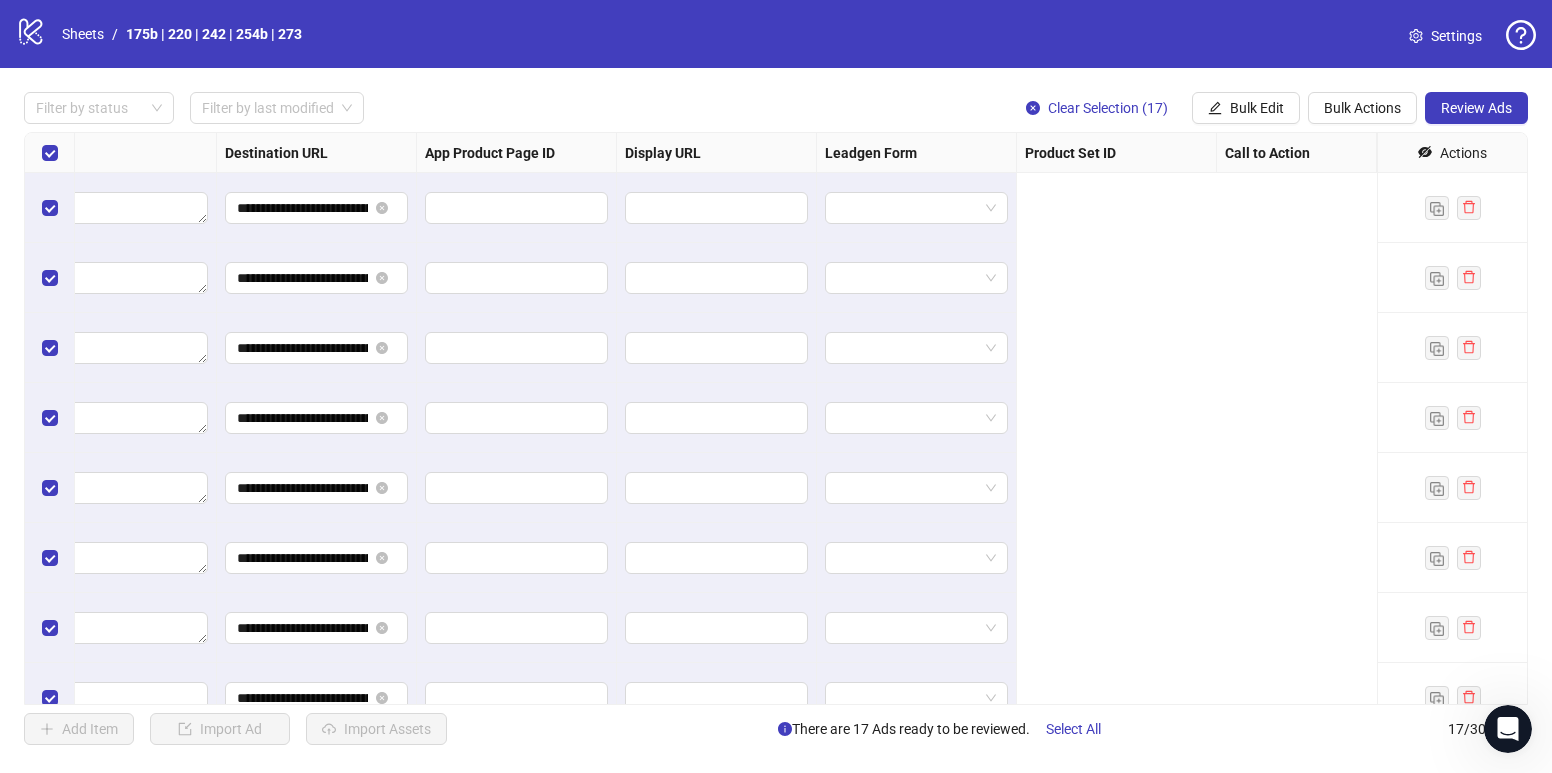 scroll, scrollTop: 0, scrollLeft: 0, axis: both 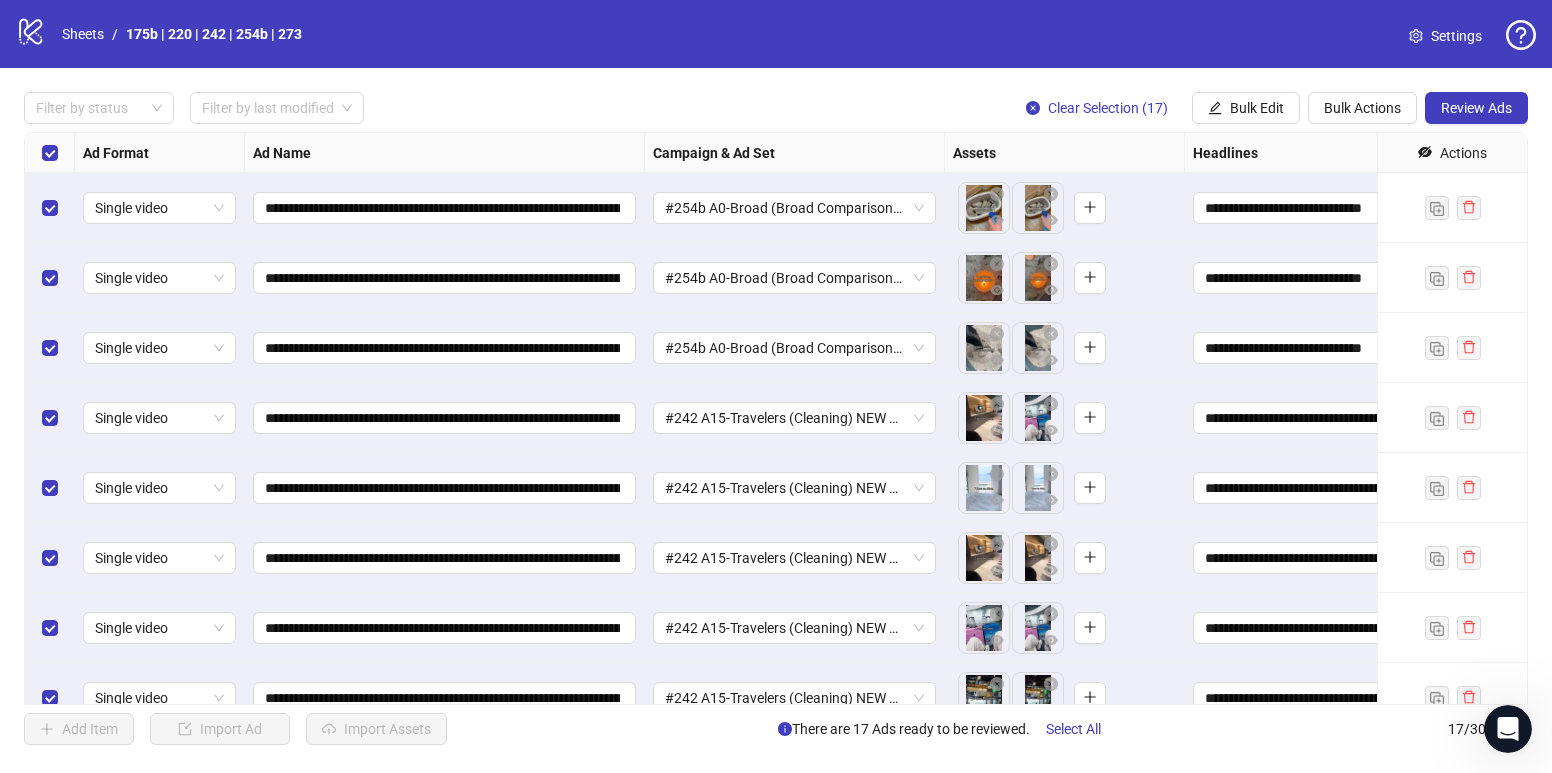 click on "Filter by status Filter by last modified Clear Selection (17) Bulk Edit Bulk Actions Review Ads" at bounding box center [776, 108] 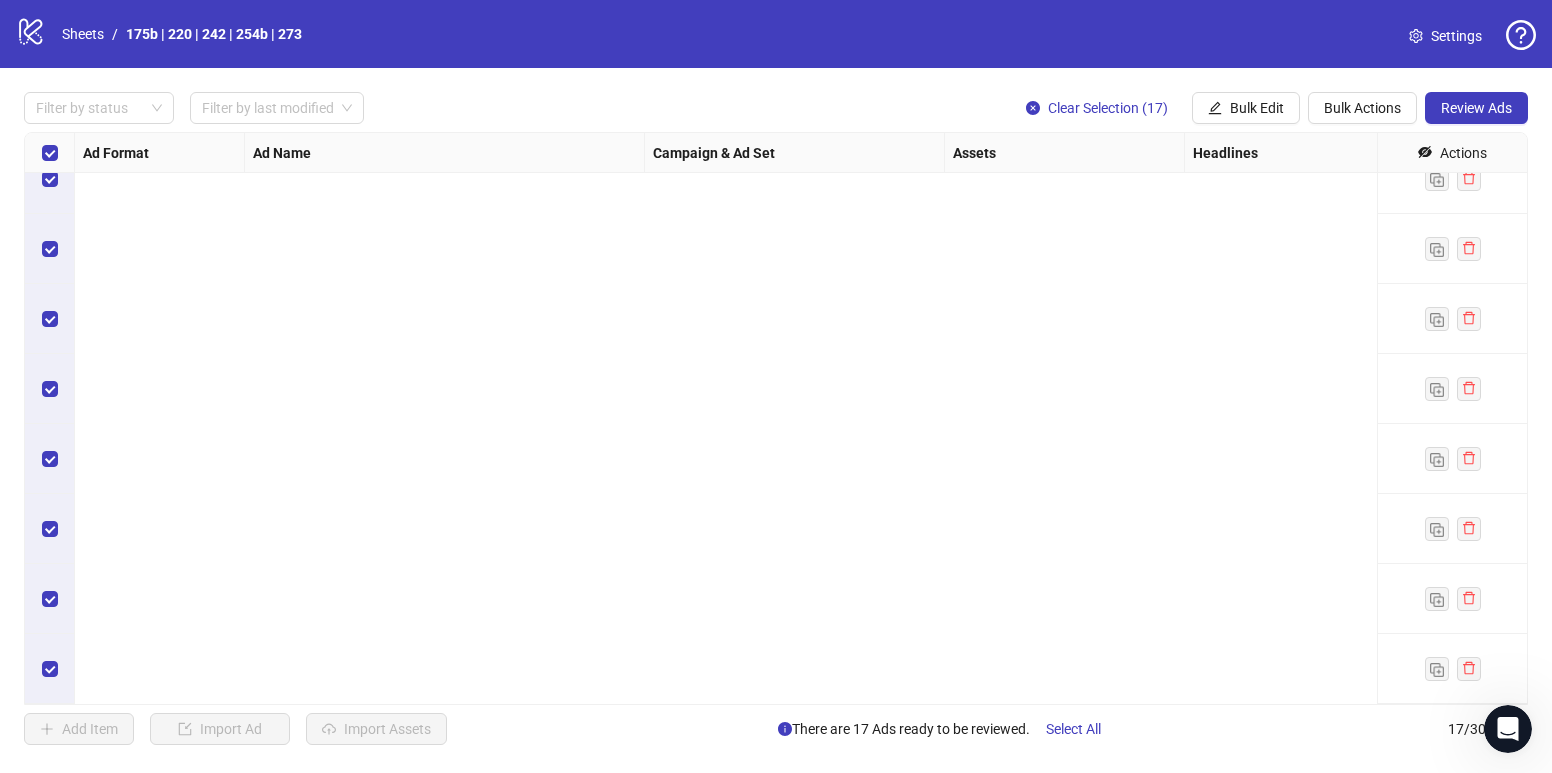 scroll, scrollTop: 0, scrollLeft: 0, axis: both 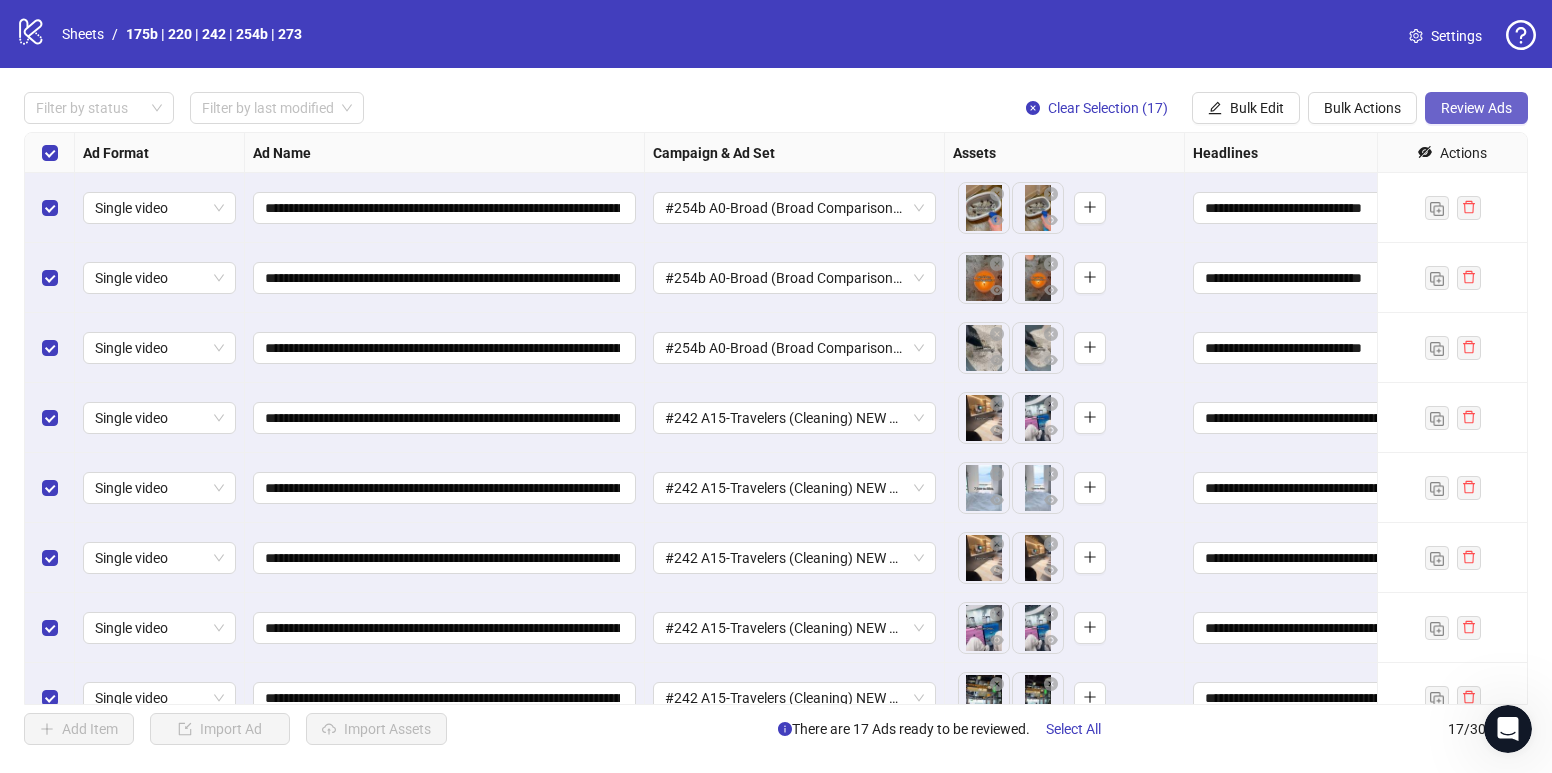 click on "Review Ads" at bounding box center [1476, 108] 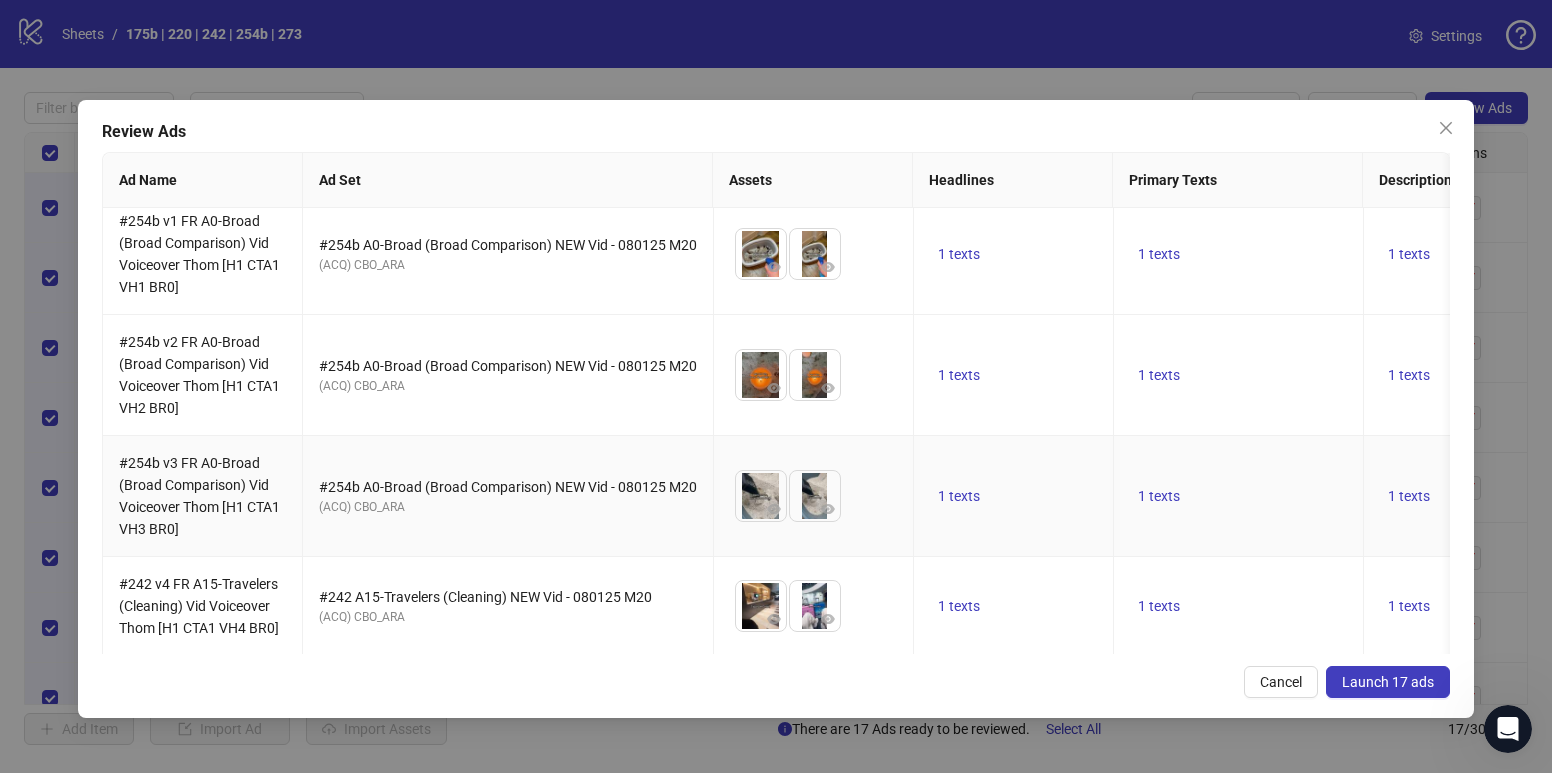 scroll, scrollTop: 0, scrollLeft: 0, axis: both 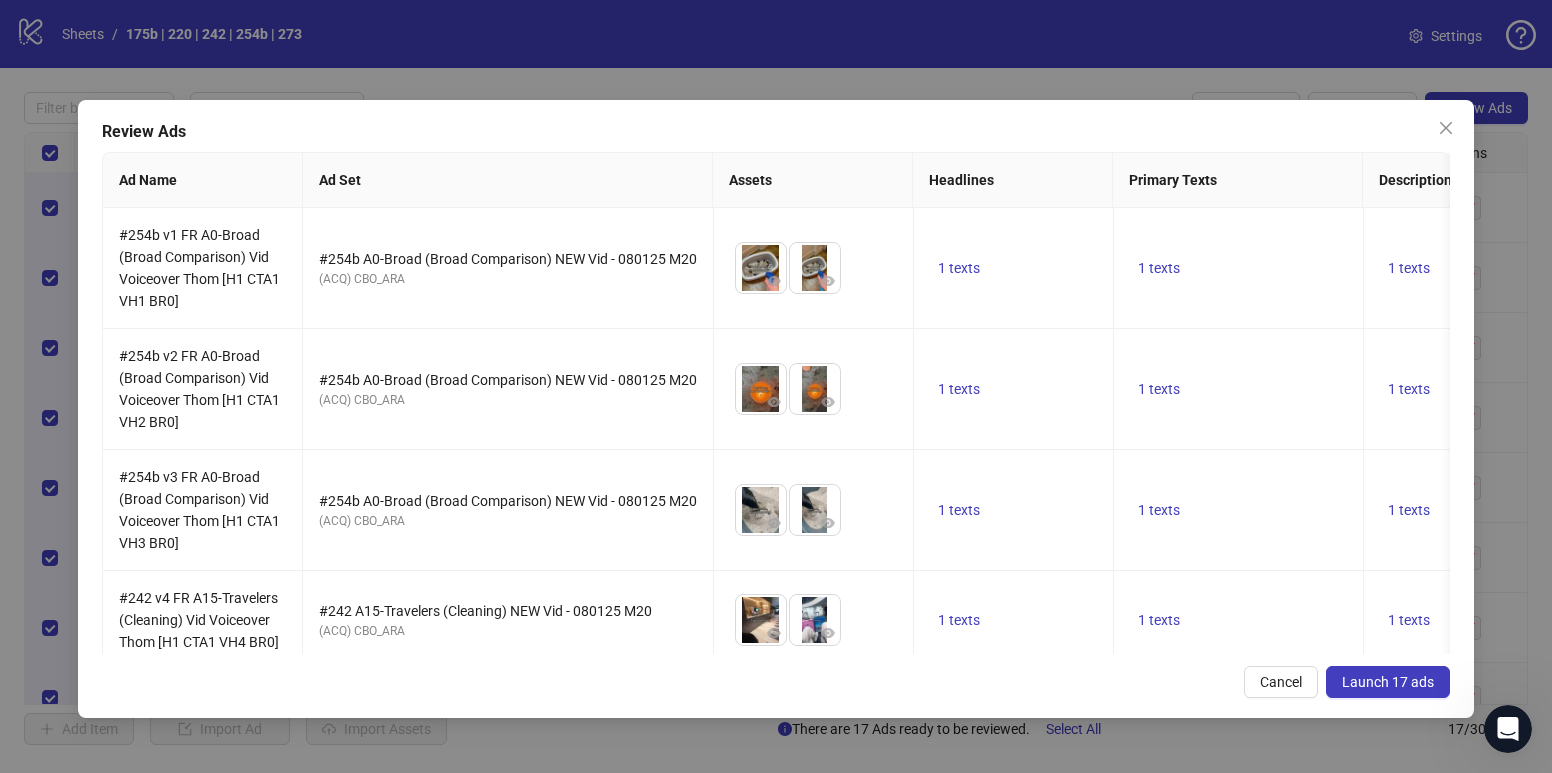 click on "Launch 17 ads" at bounding box center (1388, 682) 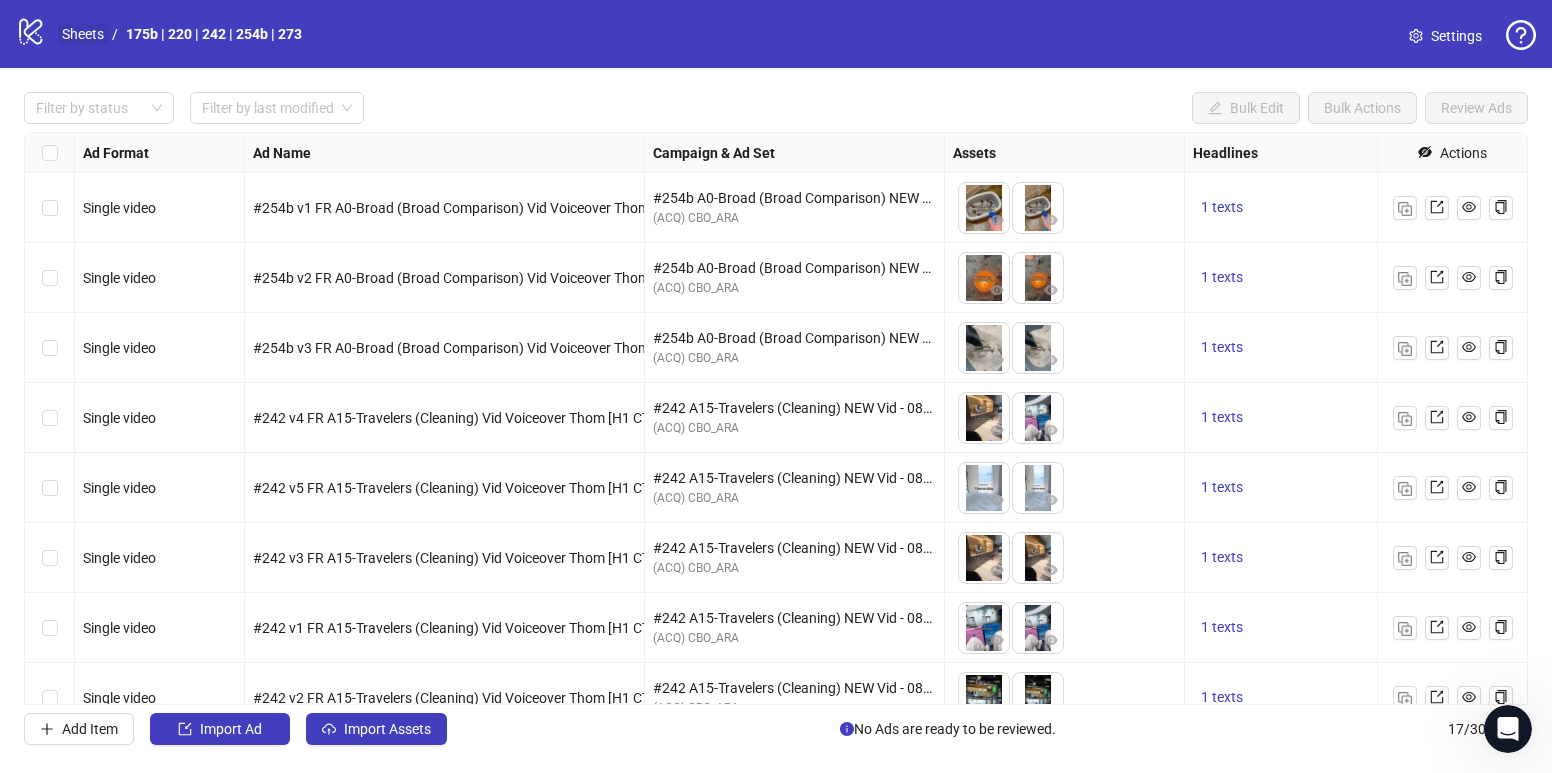click on "Sheets" at bounding box center (83, 34) 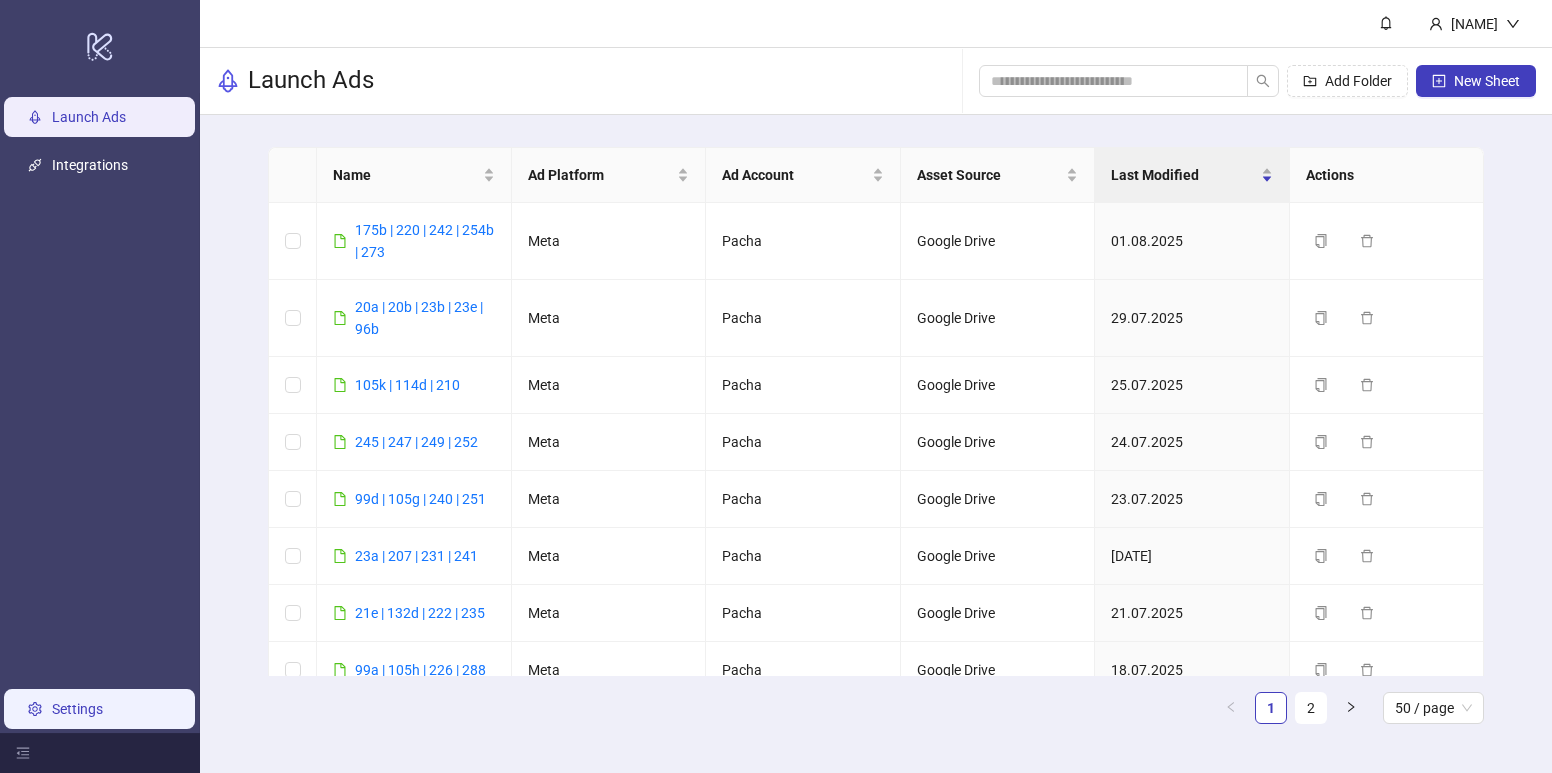 click on "Settings" at bounding box center [77, 709] 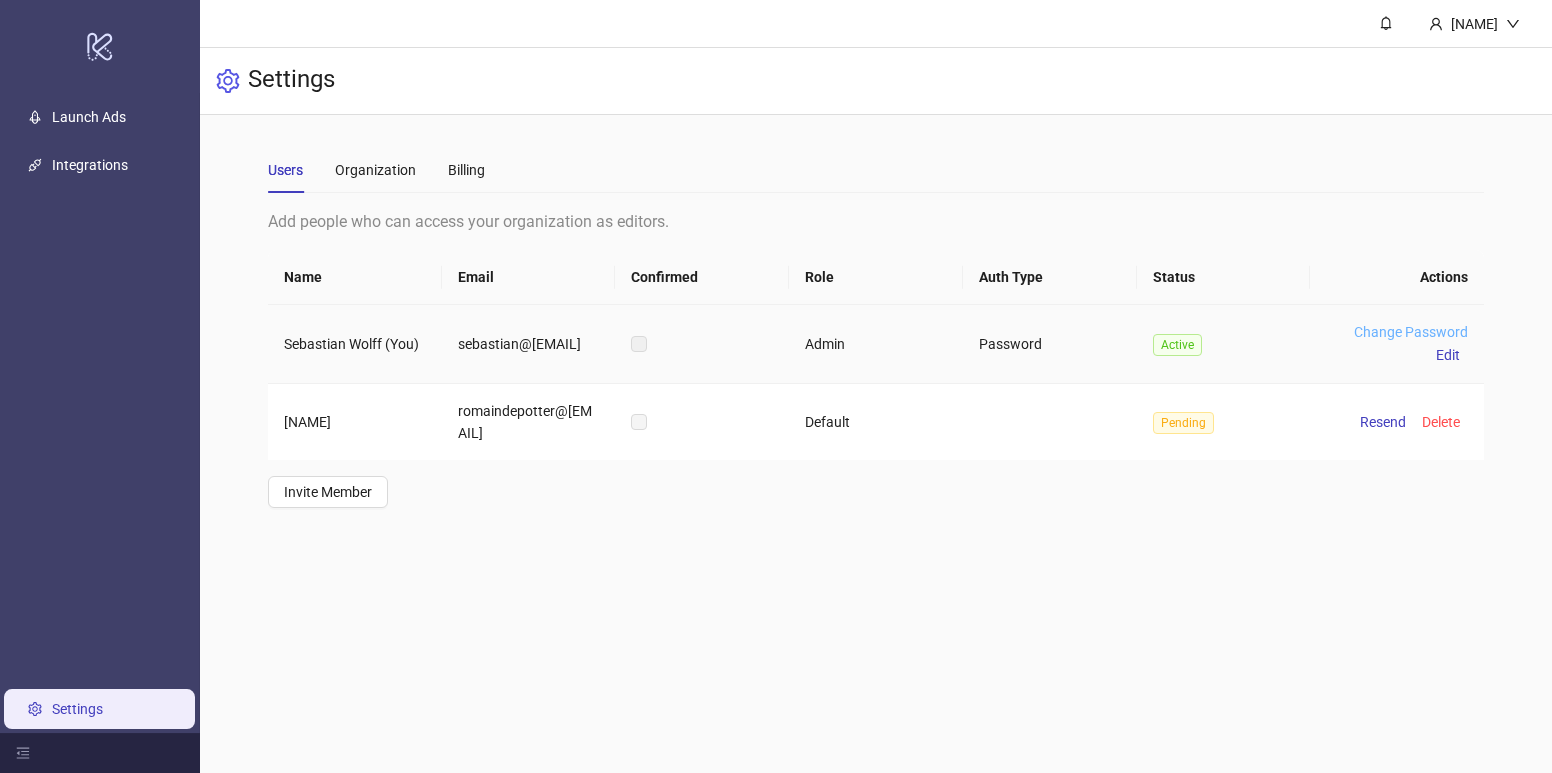 click on "Change Password" at bounding box center (1411, 332) 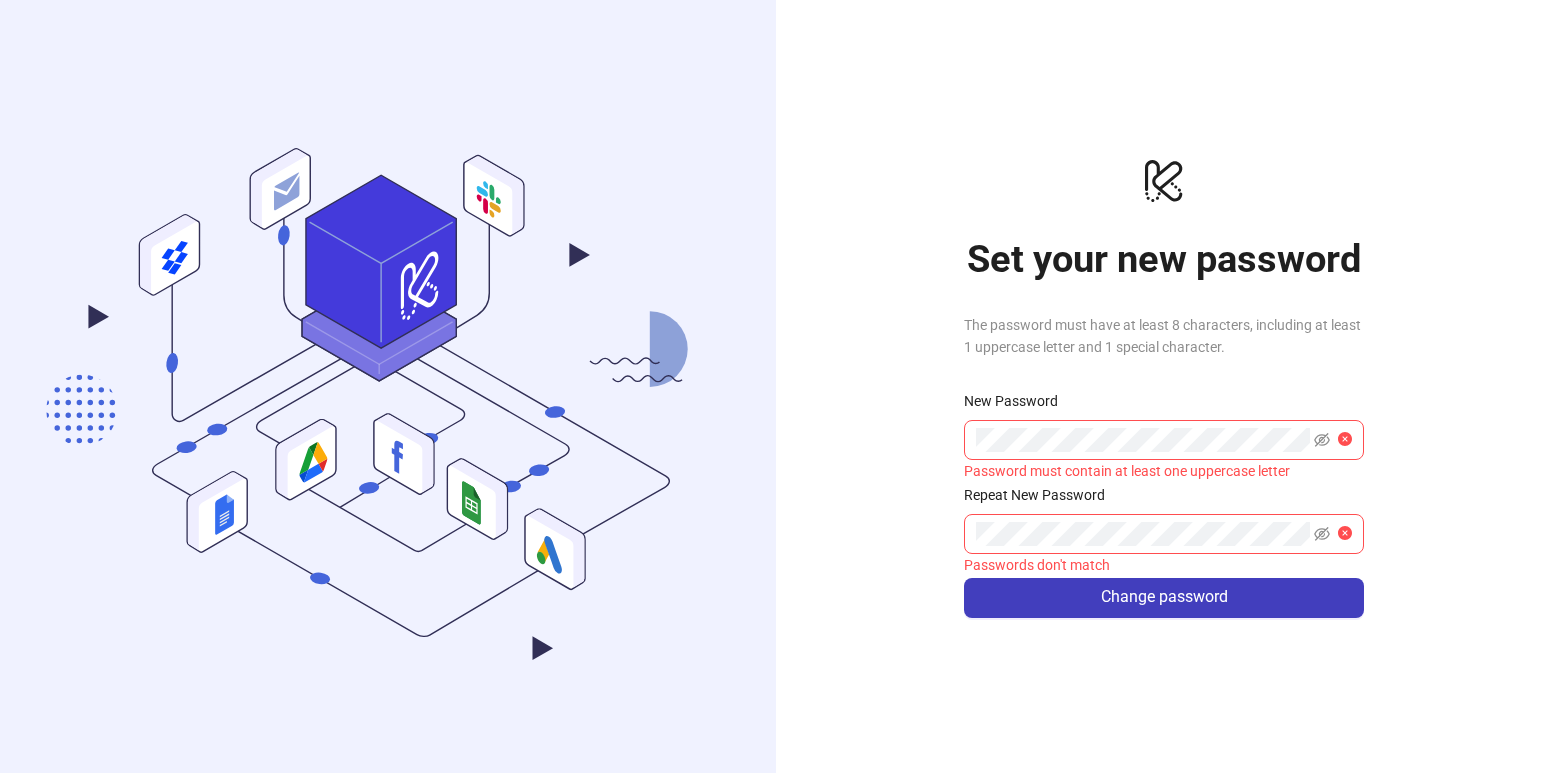 click on "logo/logo-mobile Set your new password The password must have at least 8 characters, including at least 1 uppercase letter and 1 special character. New Password Password must contain at least one uppercase letter Repeat New Password Passwords don't match Change password" at bounding box center [1164, 386] 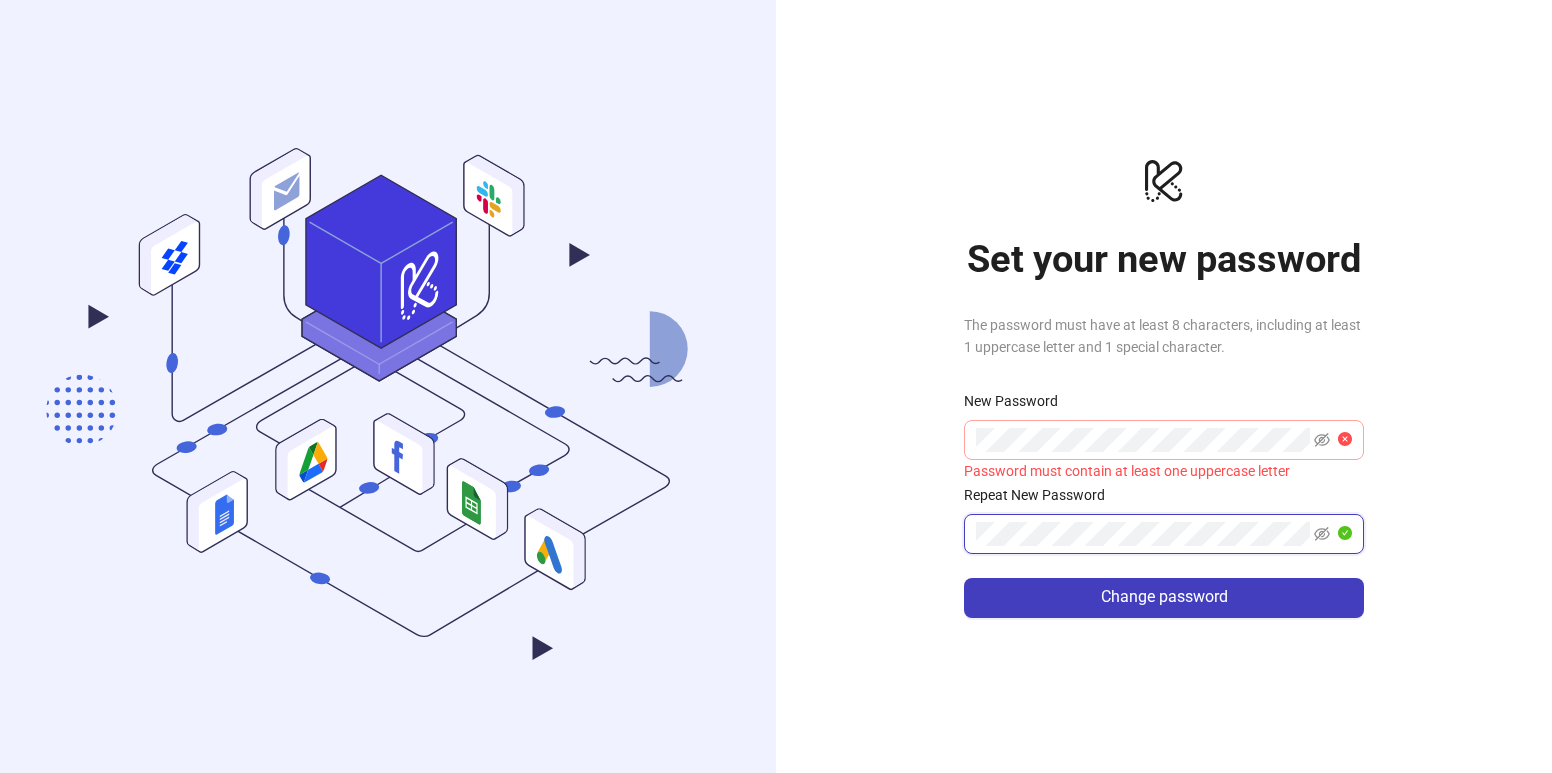 drag, startPoint x: 1323, startPoint y: 439, endPoint x: 1174, endPoint y: 451, distance: 149.48244 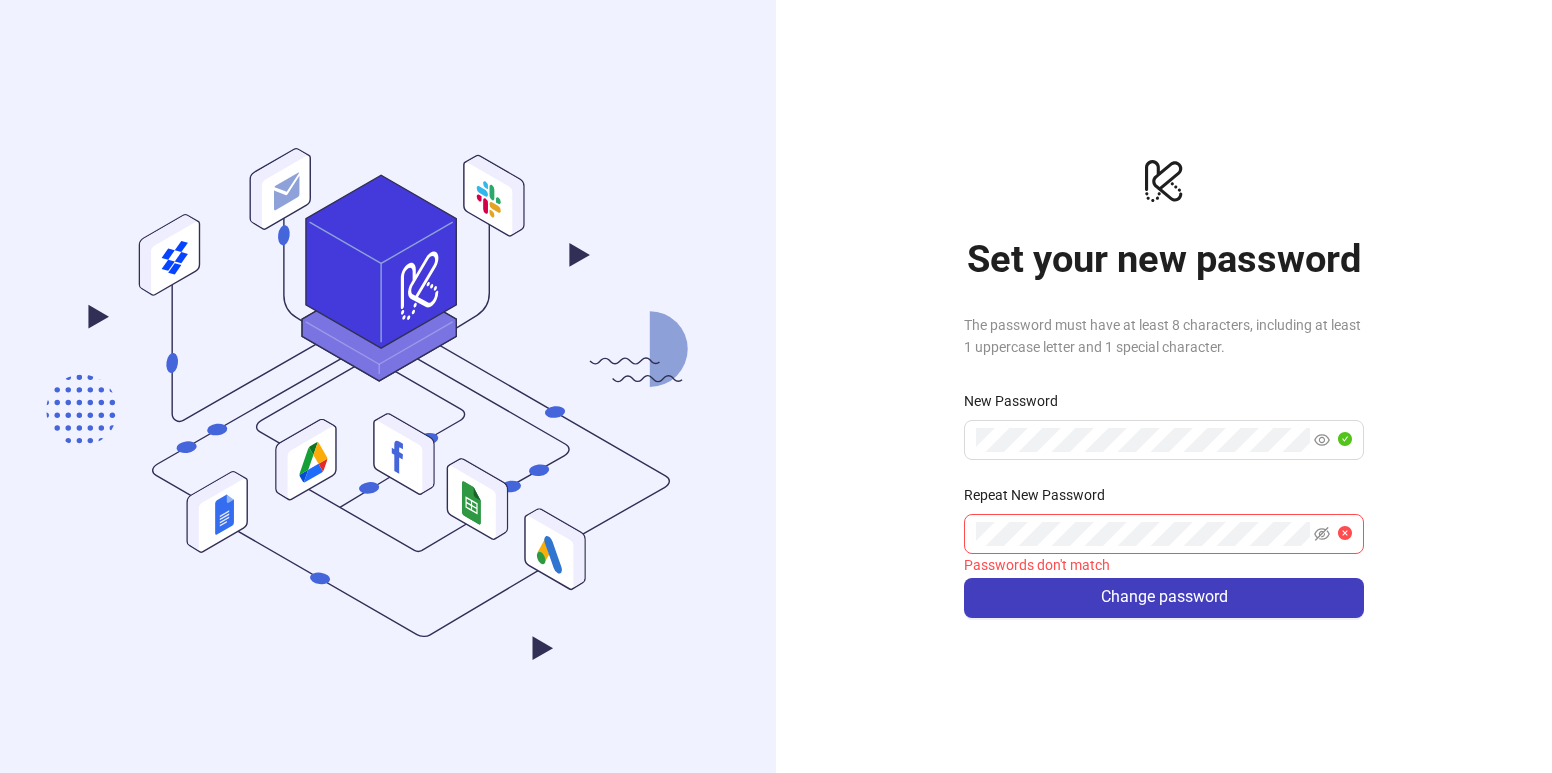 click on "logo/logo-mobile Set your new password The password must have at least 8 characters, including at least 1 uppercase letter and 1 special character. New Password Repeat New Password Passwords don't match Change password" at bounding box center [1164, 386] 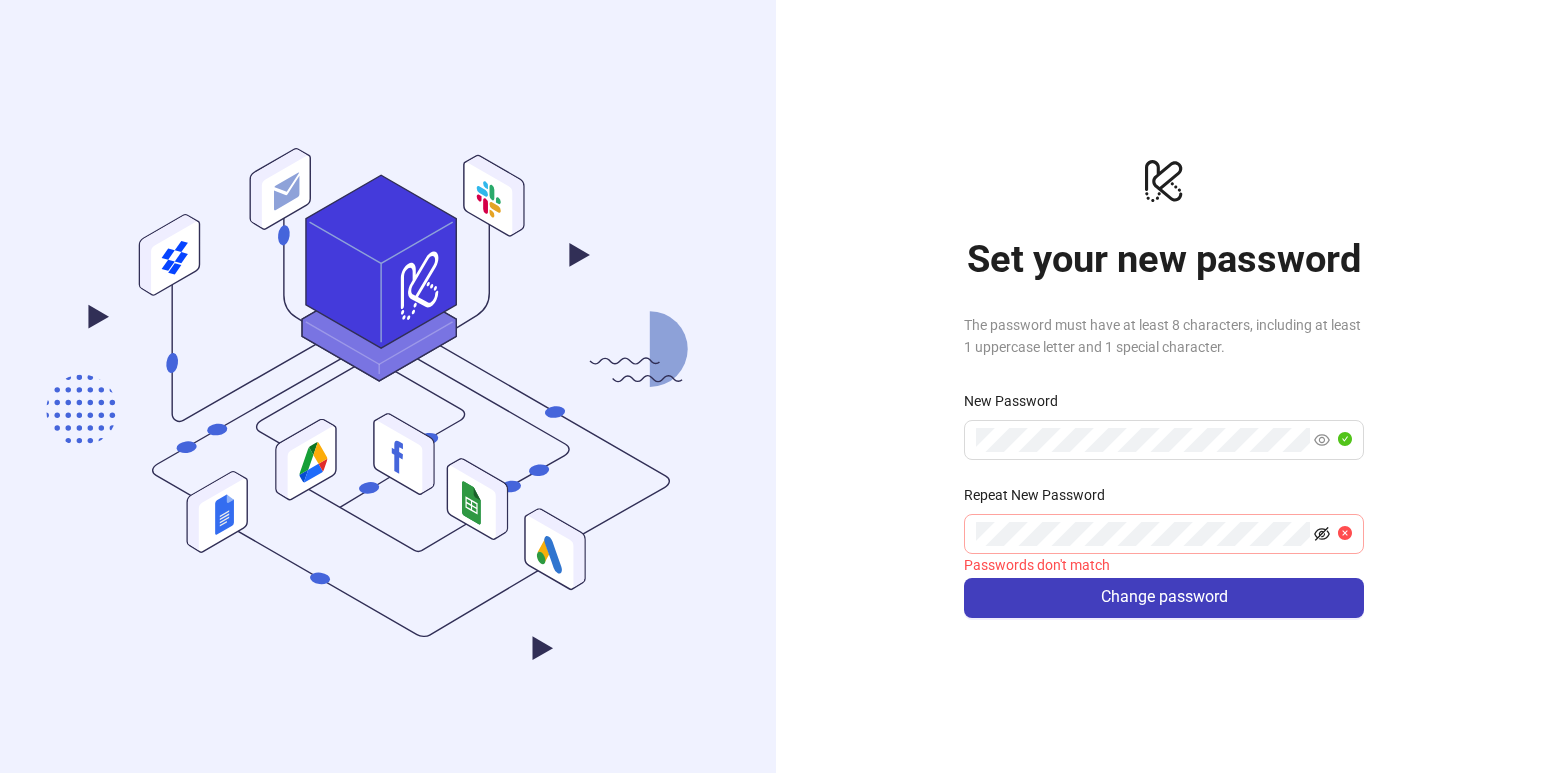 click 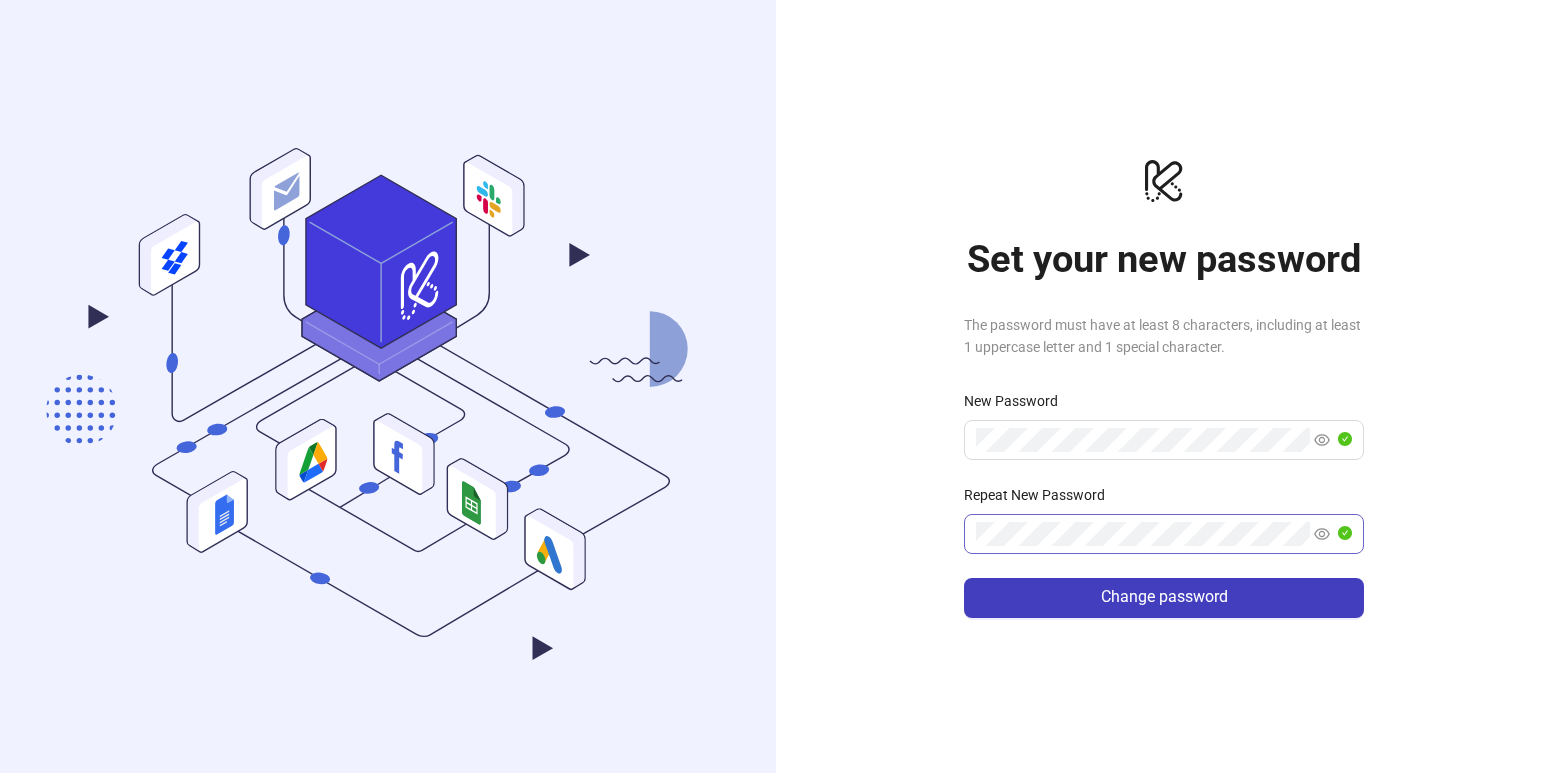 click on "logo/logo-mobile Set your new password The password must have at least 8 characters, including at least 1 uppercase letter and 1 special character. New Password Repeat New Password Change password" at bounding box center (1164, 386) 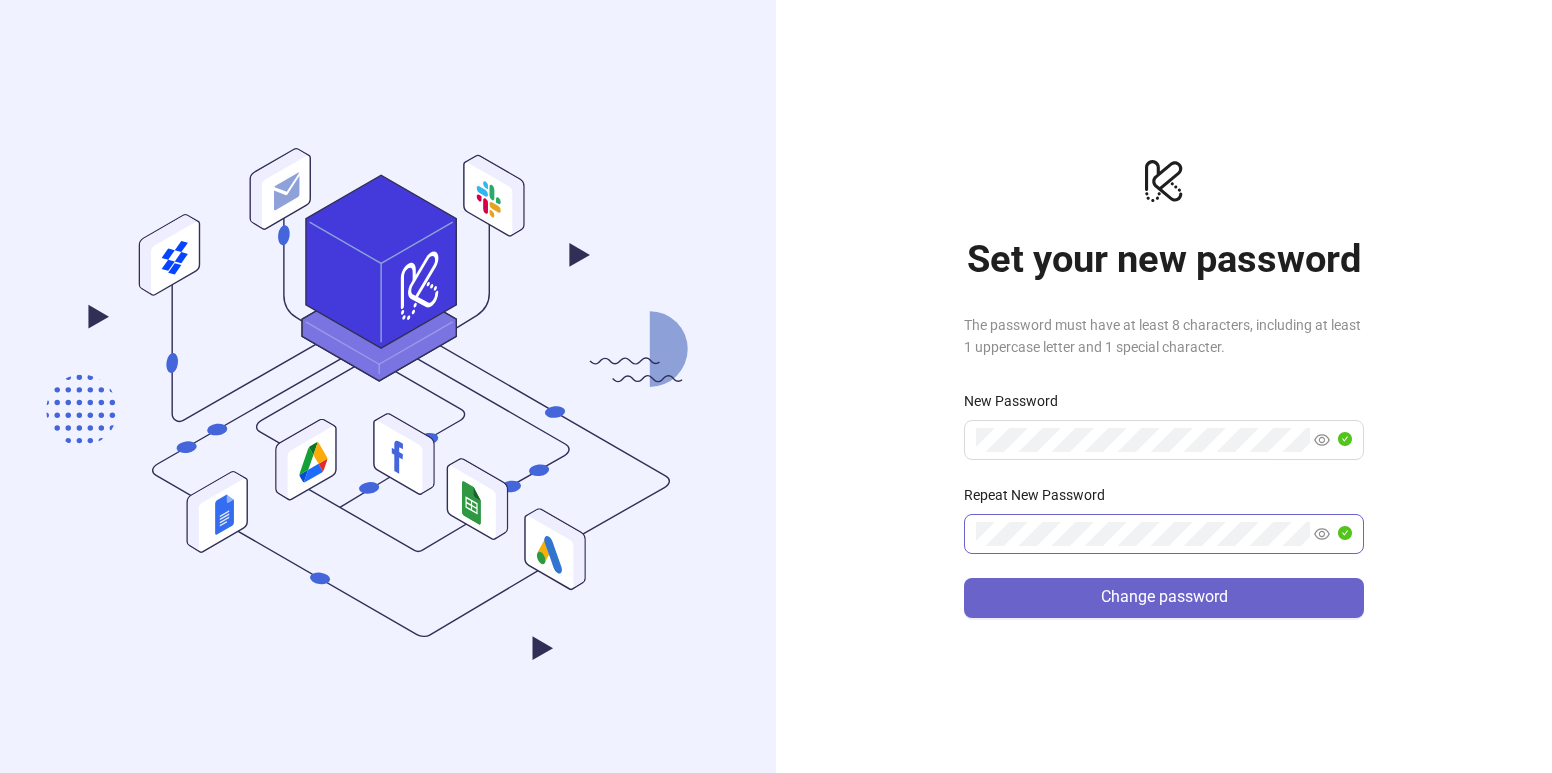 click on "Change password" at bounding box center (1164, 597) 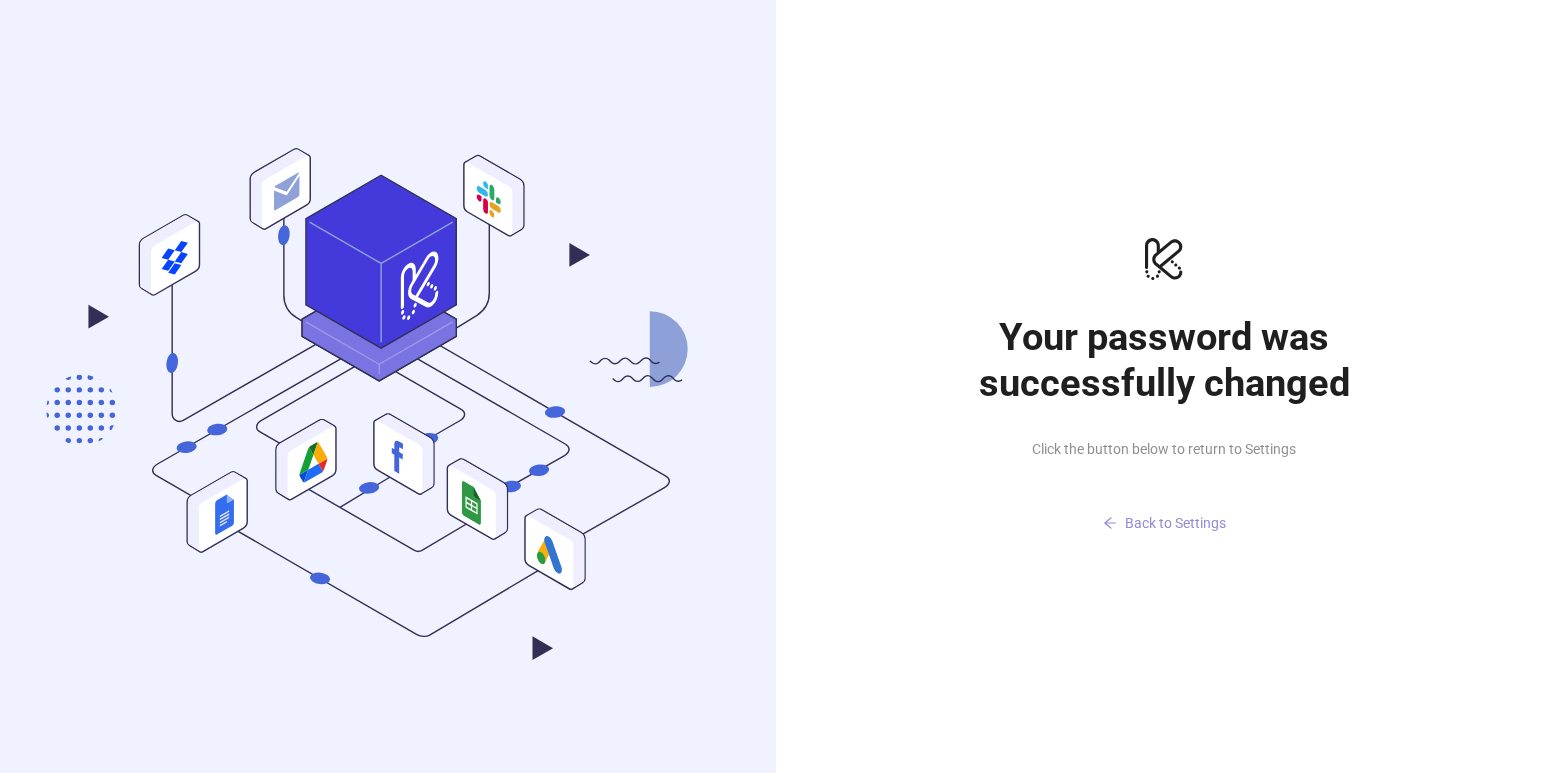 click on "Back to Settings" at bounding box center (1175, 523) 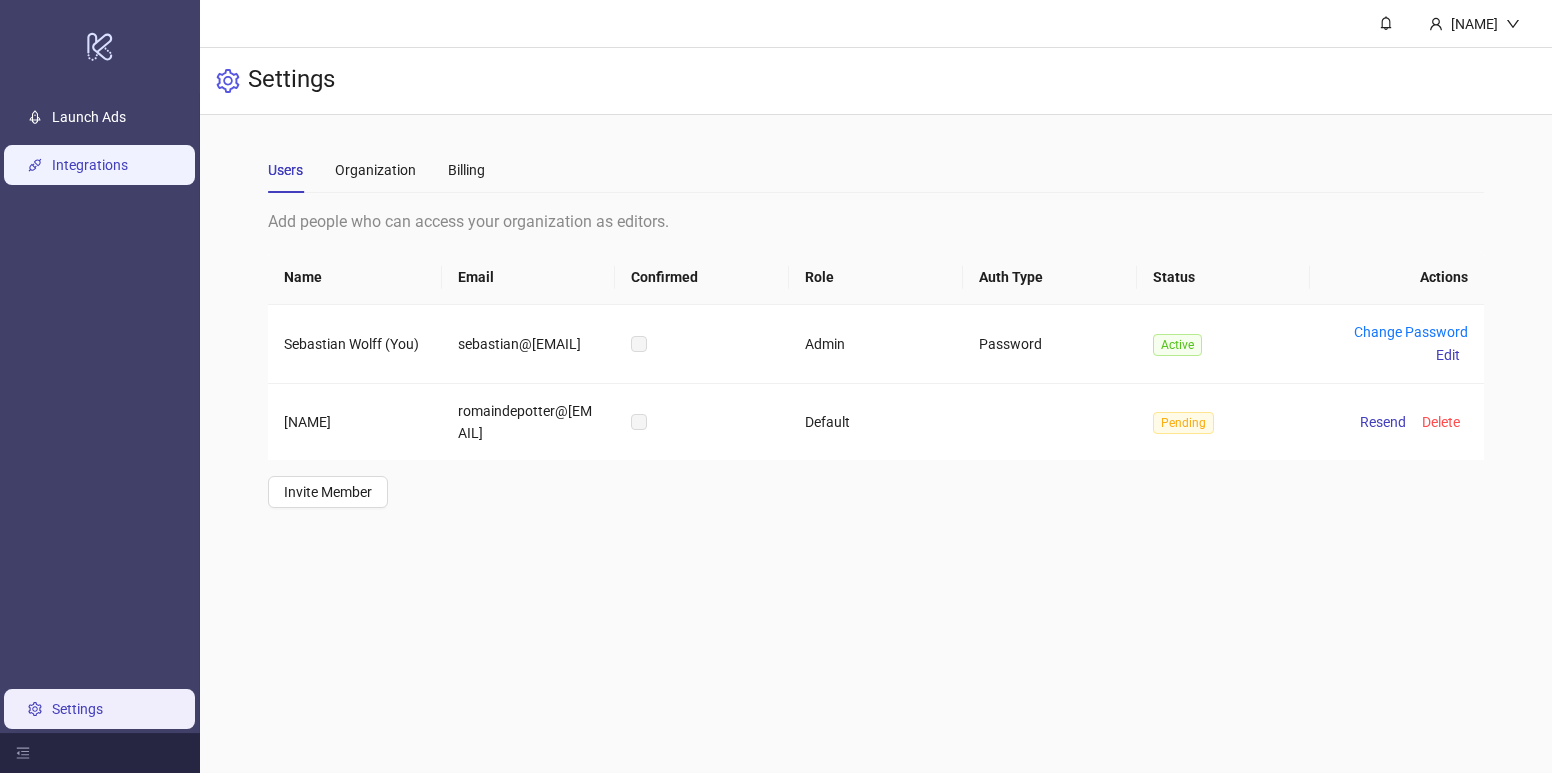 click on "Integrations" at bounding box center [90, 165] 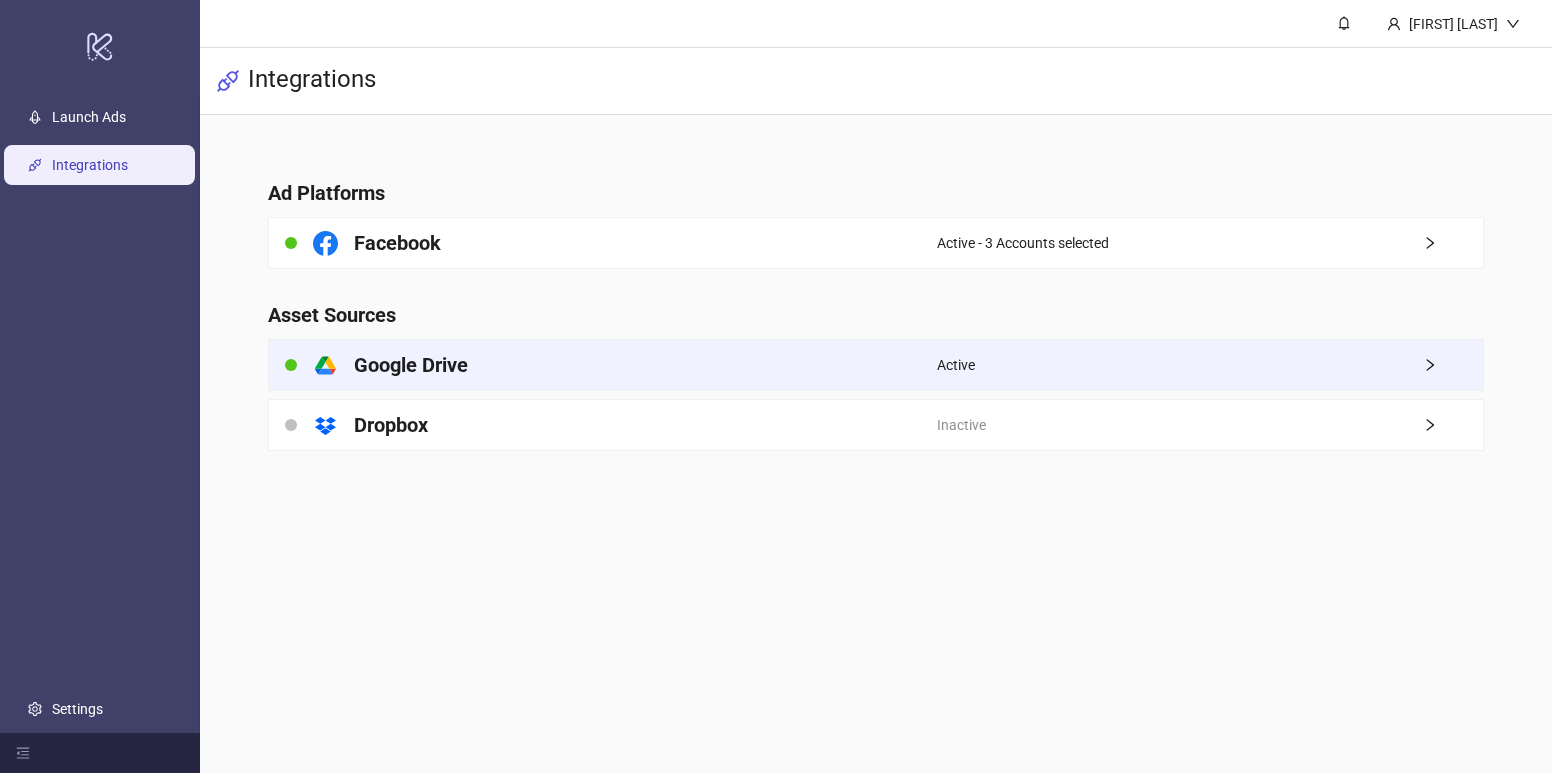 scroll, scrollTop: 0, scrollLeft: 0, axis: both 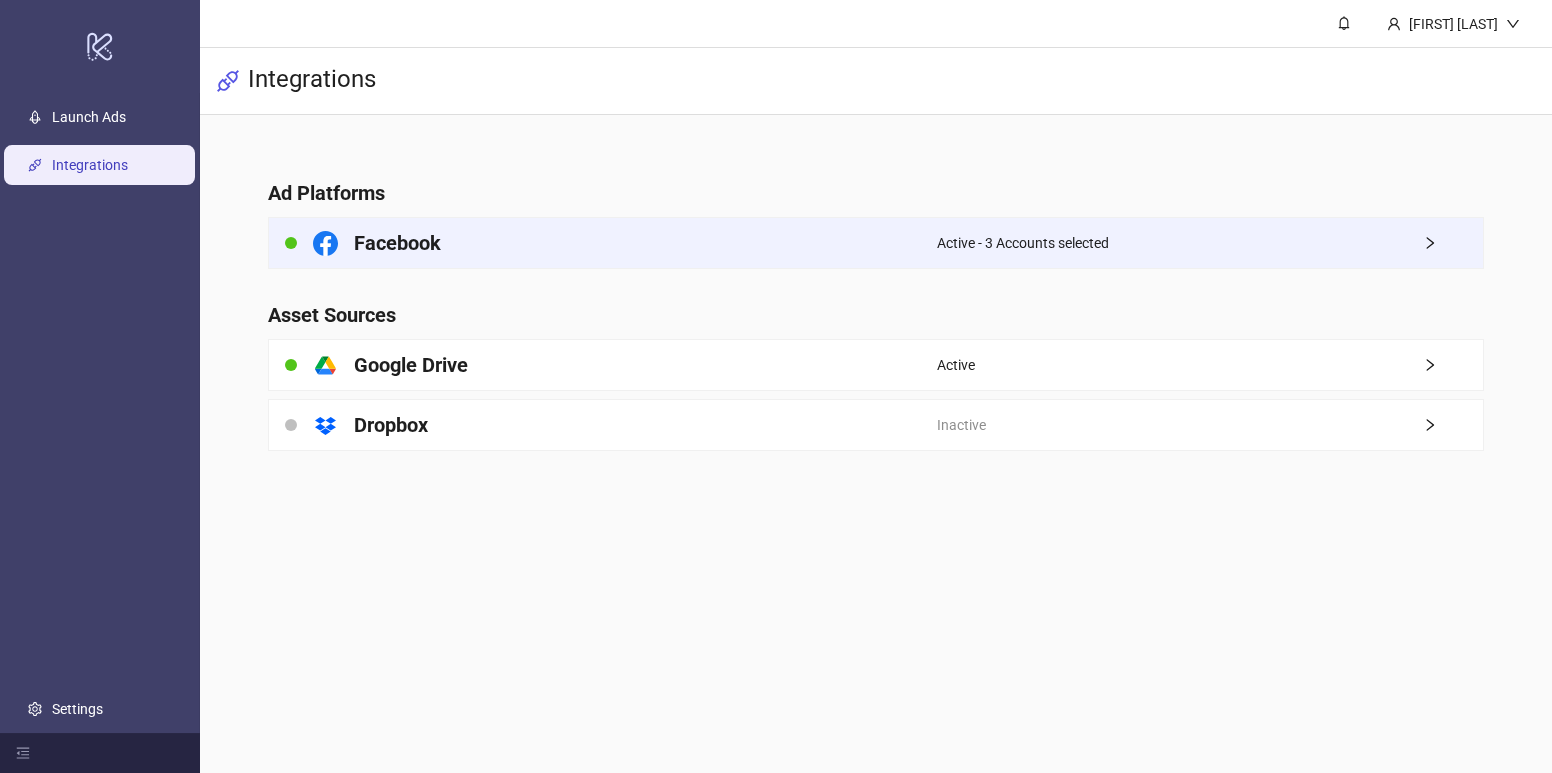 click at bounding box center (1453, 243) 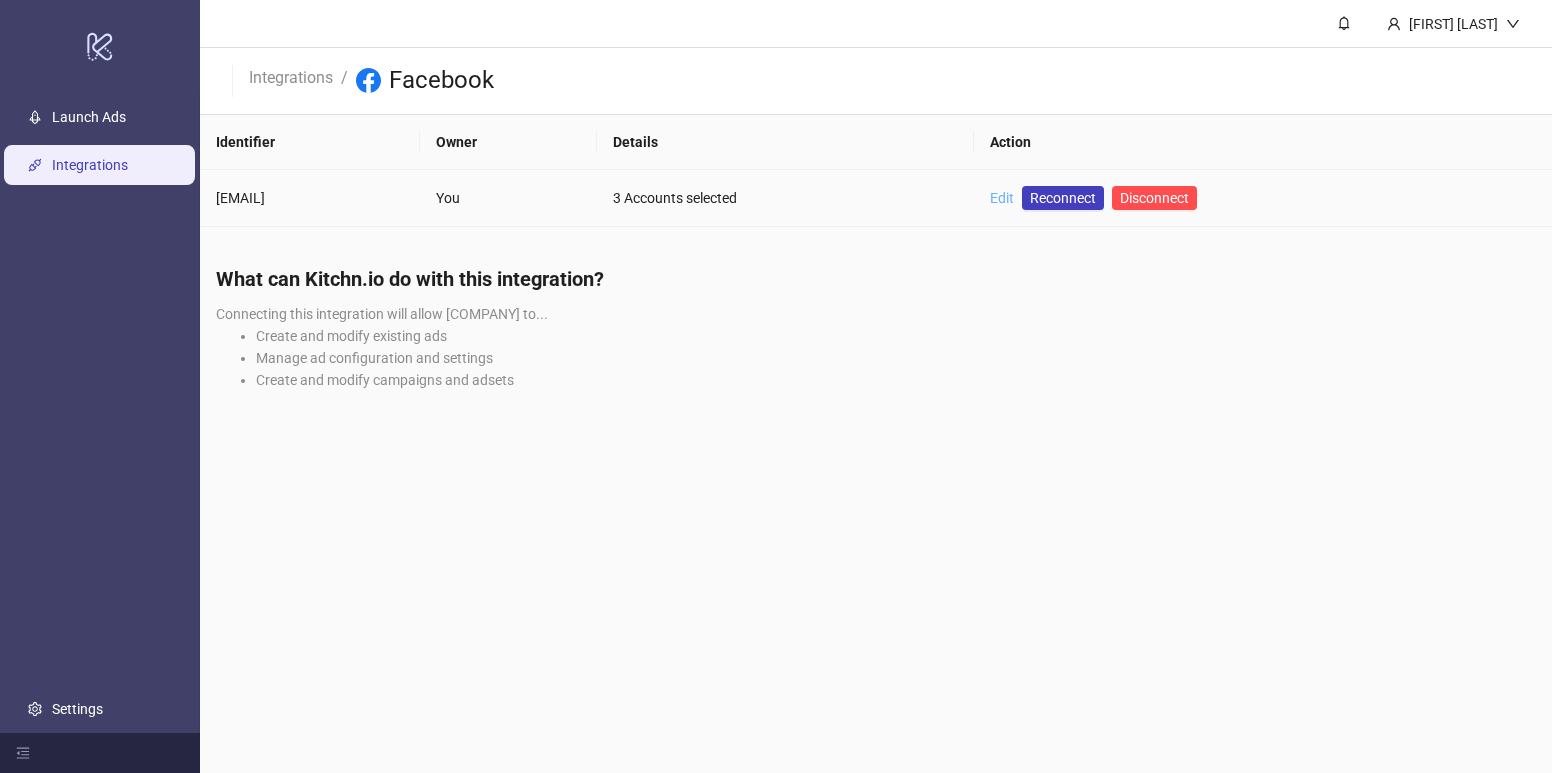 click on "Edit" at bounding box center (1002, 198) 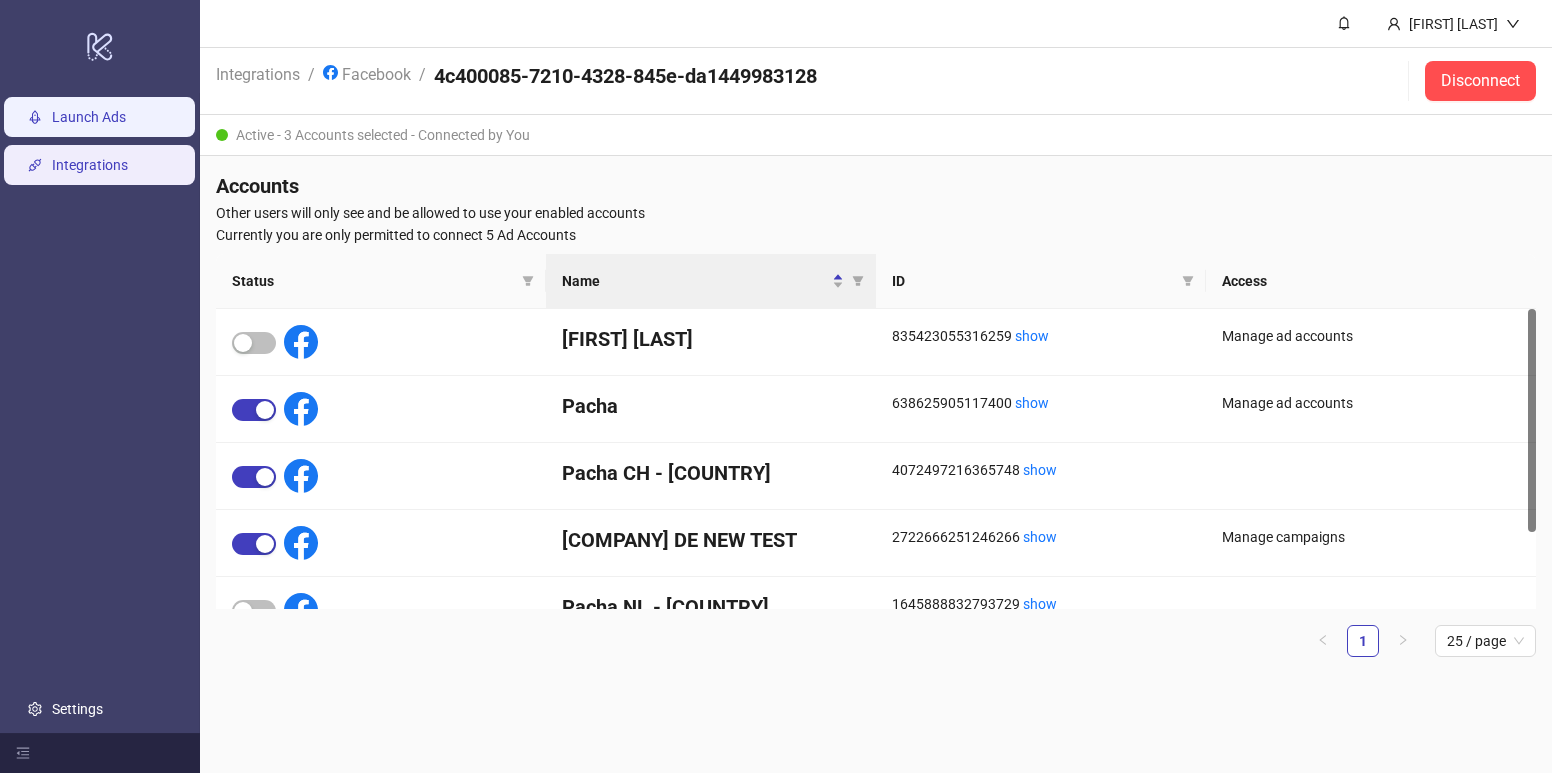 click on "Launch Ads" at bounding box center (89, 117) 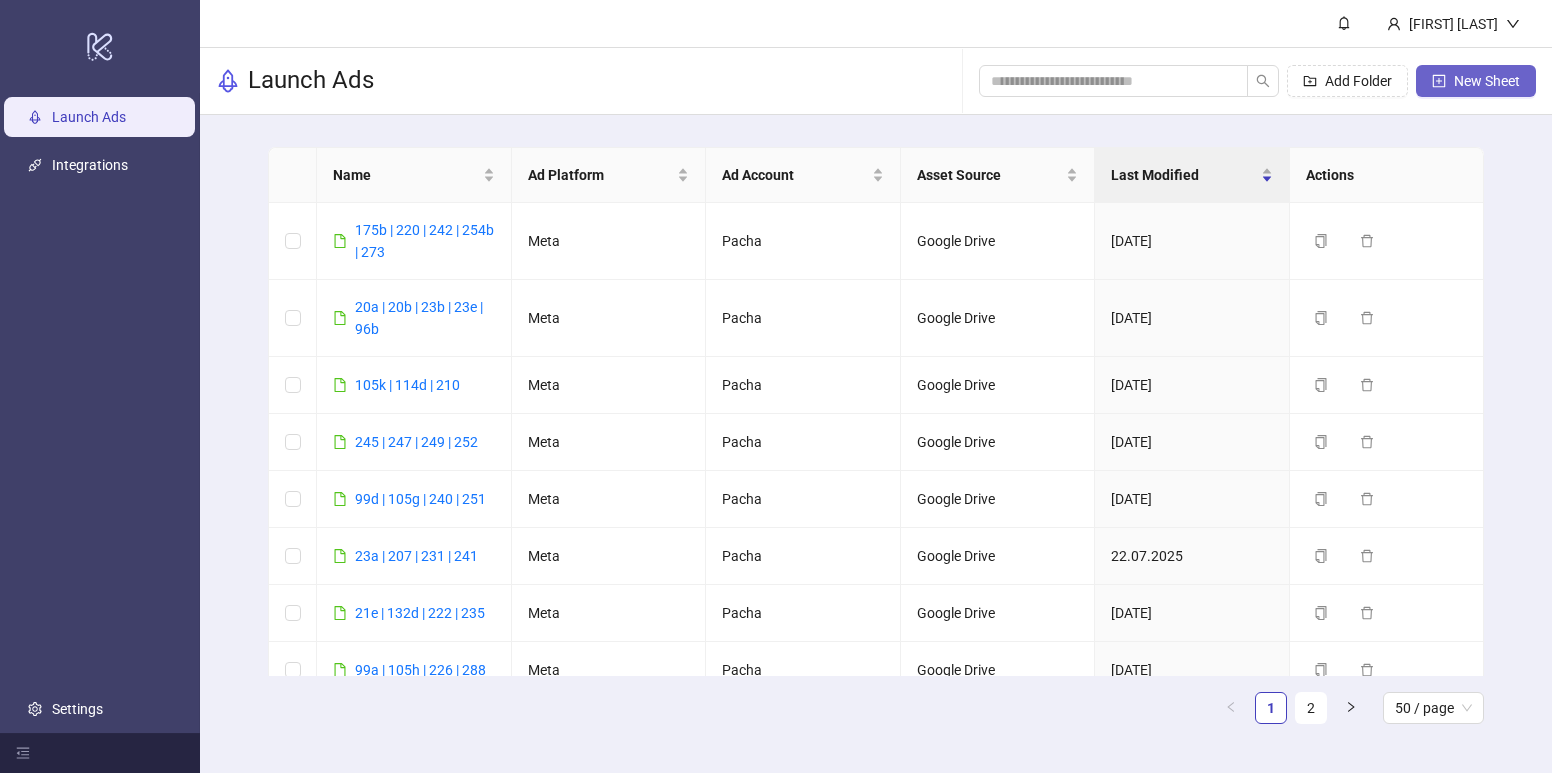 click on "New Sheet" at bounding box center (1487, 81) 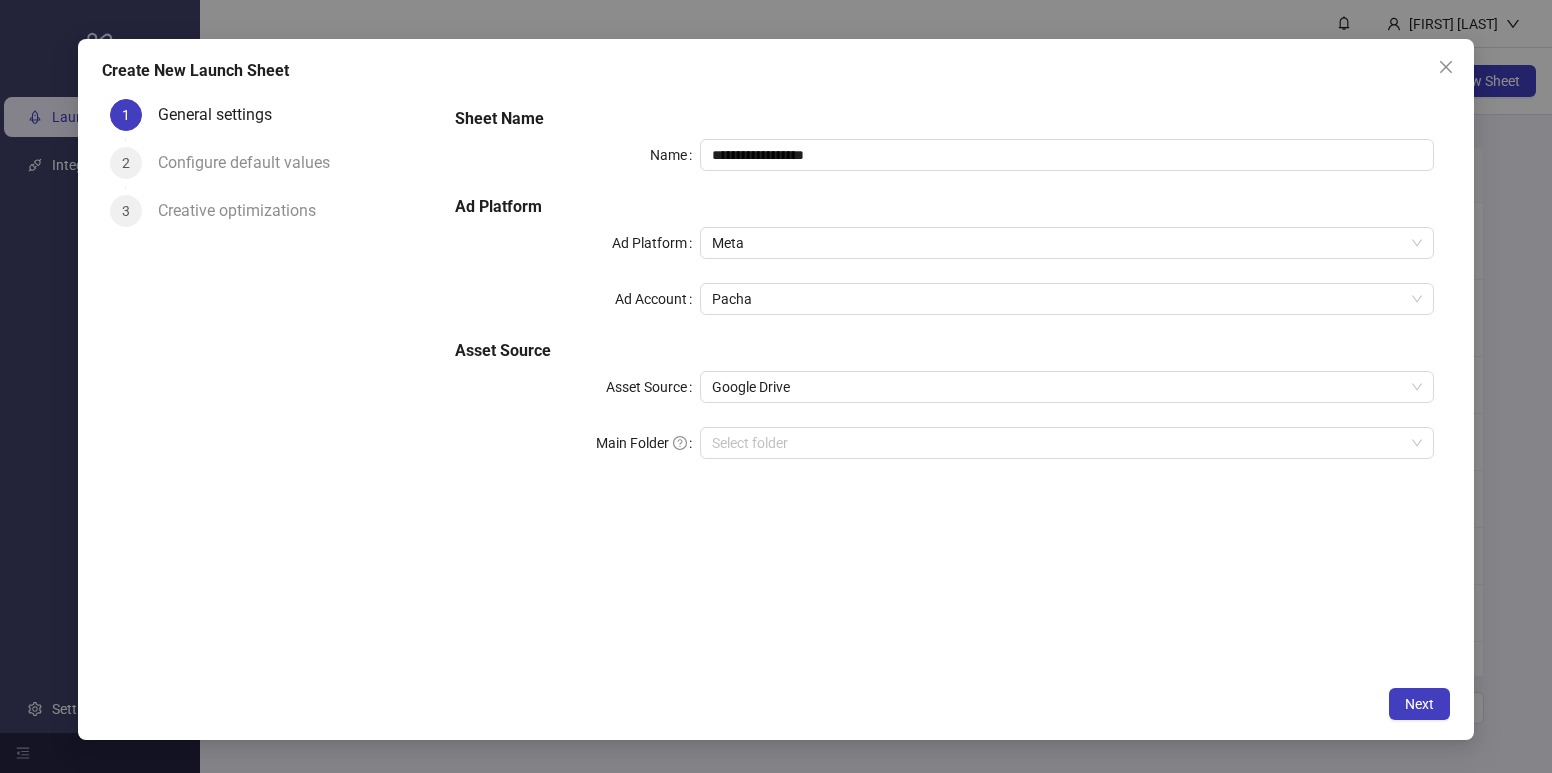 click 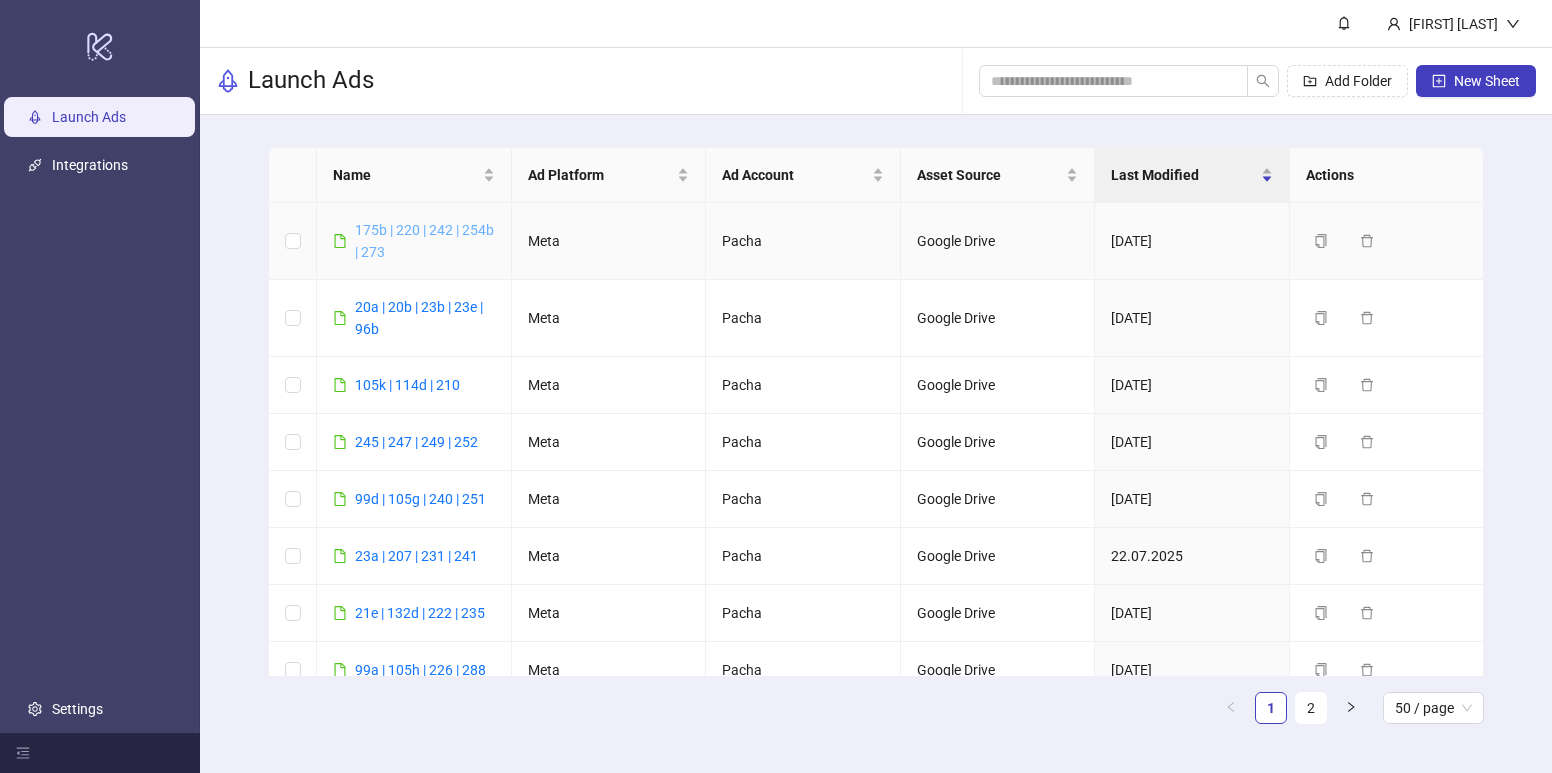 click on "[ID] | [ID] | [ID] | [ID] | [ID]" at bounding box center (424, 241) 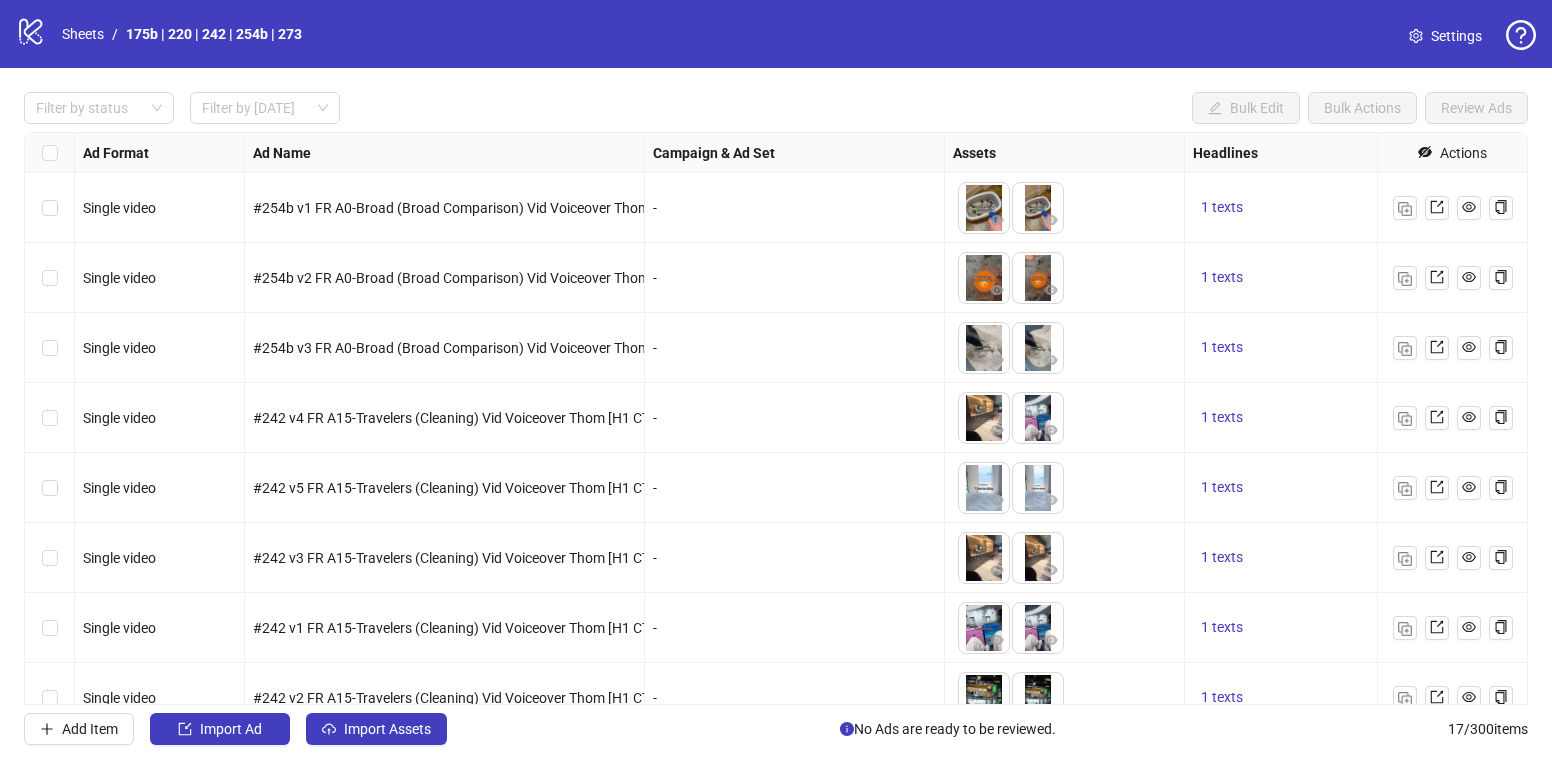 click on "Settings" at bounding box center (1456, 36) 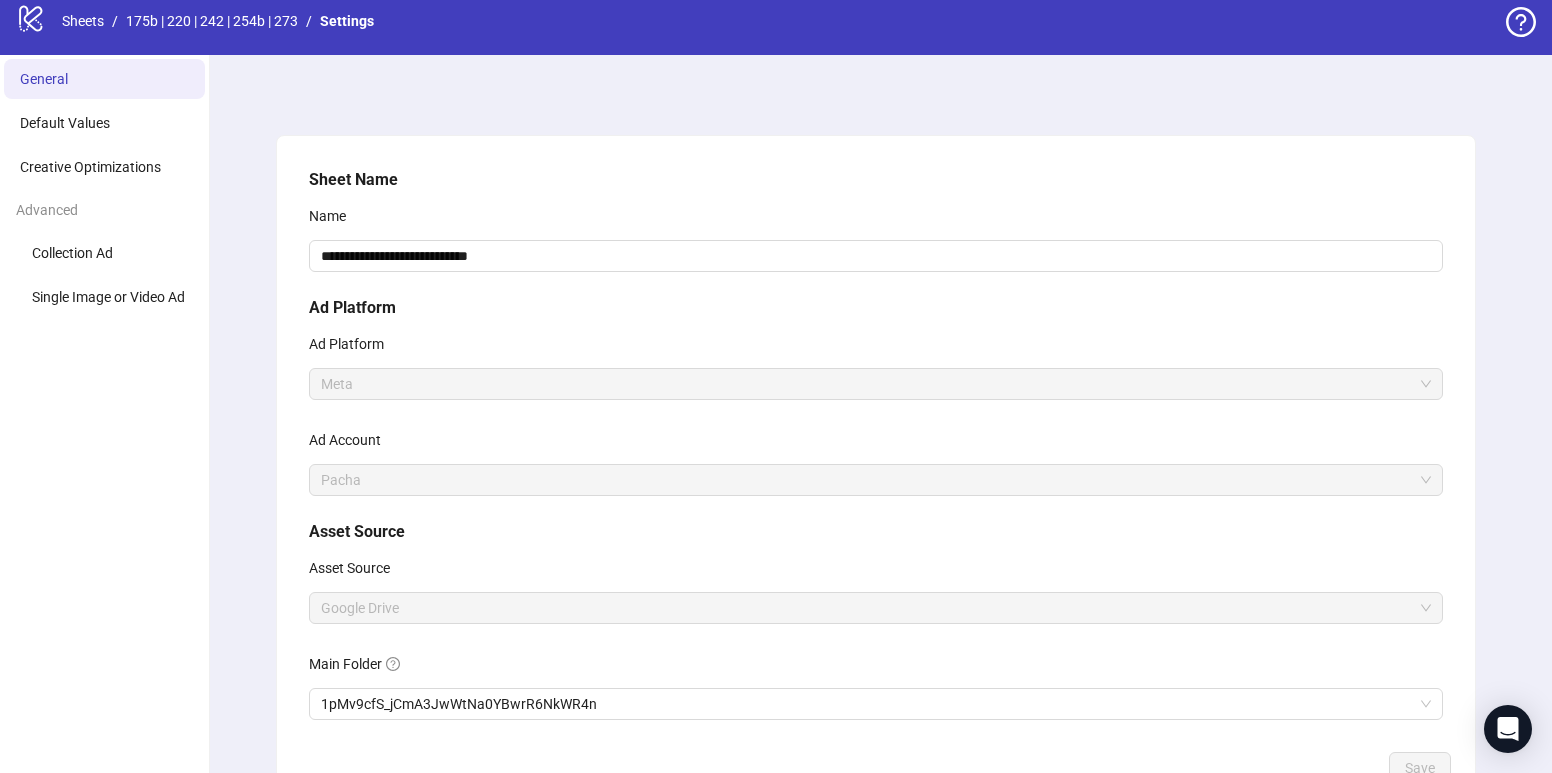 scroll, scrollTop: 29, scrollLeft: 0, axis: vertical 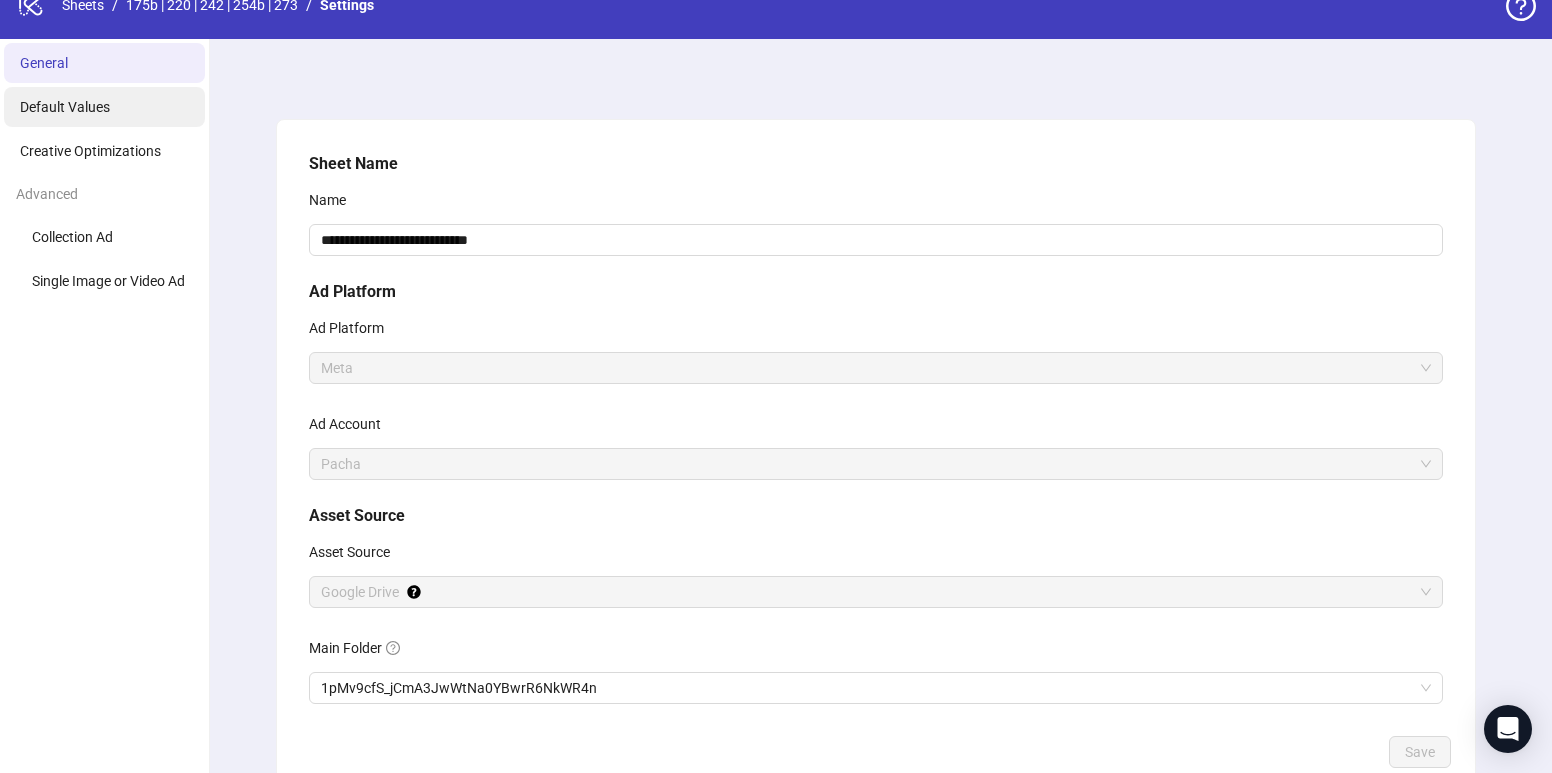 click on "Default Values" at bounding box center (104, 107) 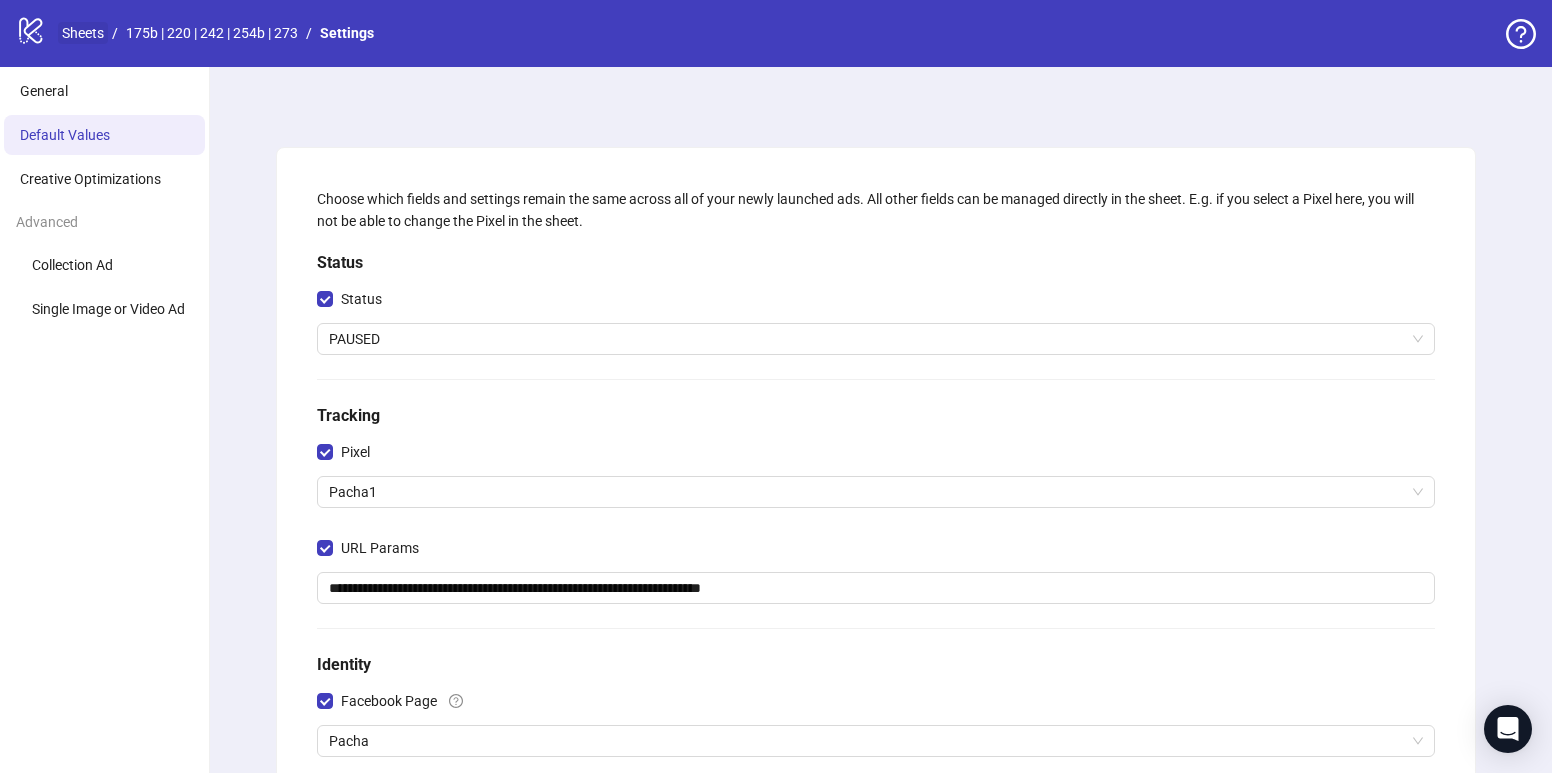 scroll, scrollTop: 0, scrollLeft: 0, axis: both 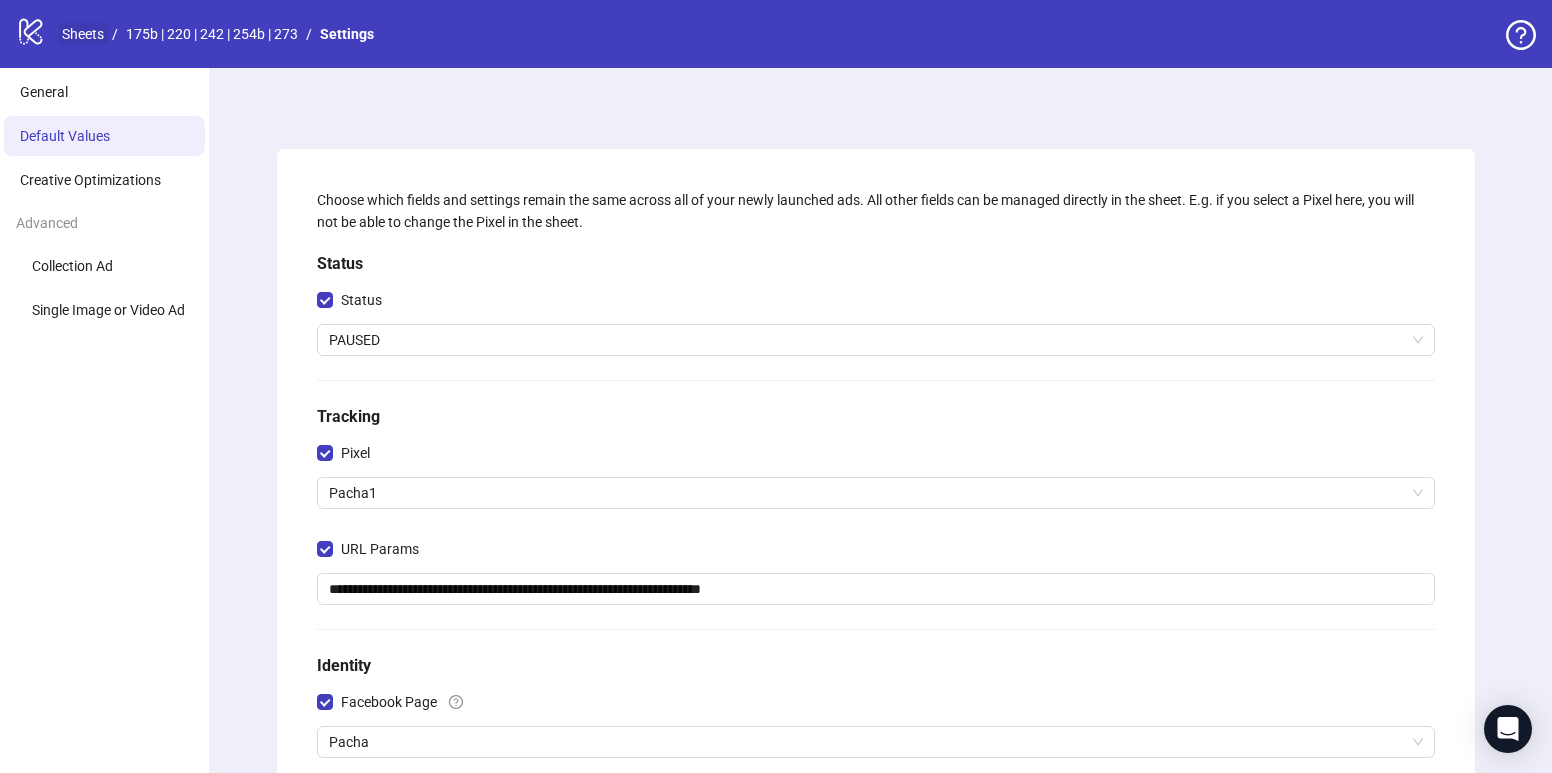click on "Sheets" at bounding box center [83, 34] 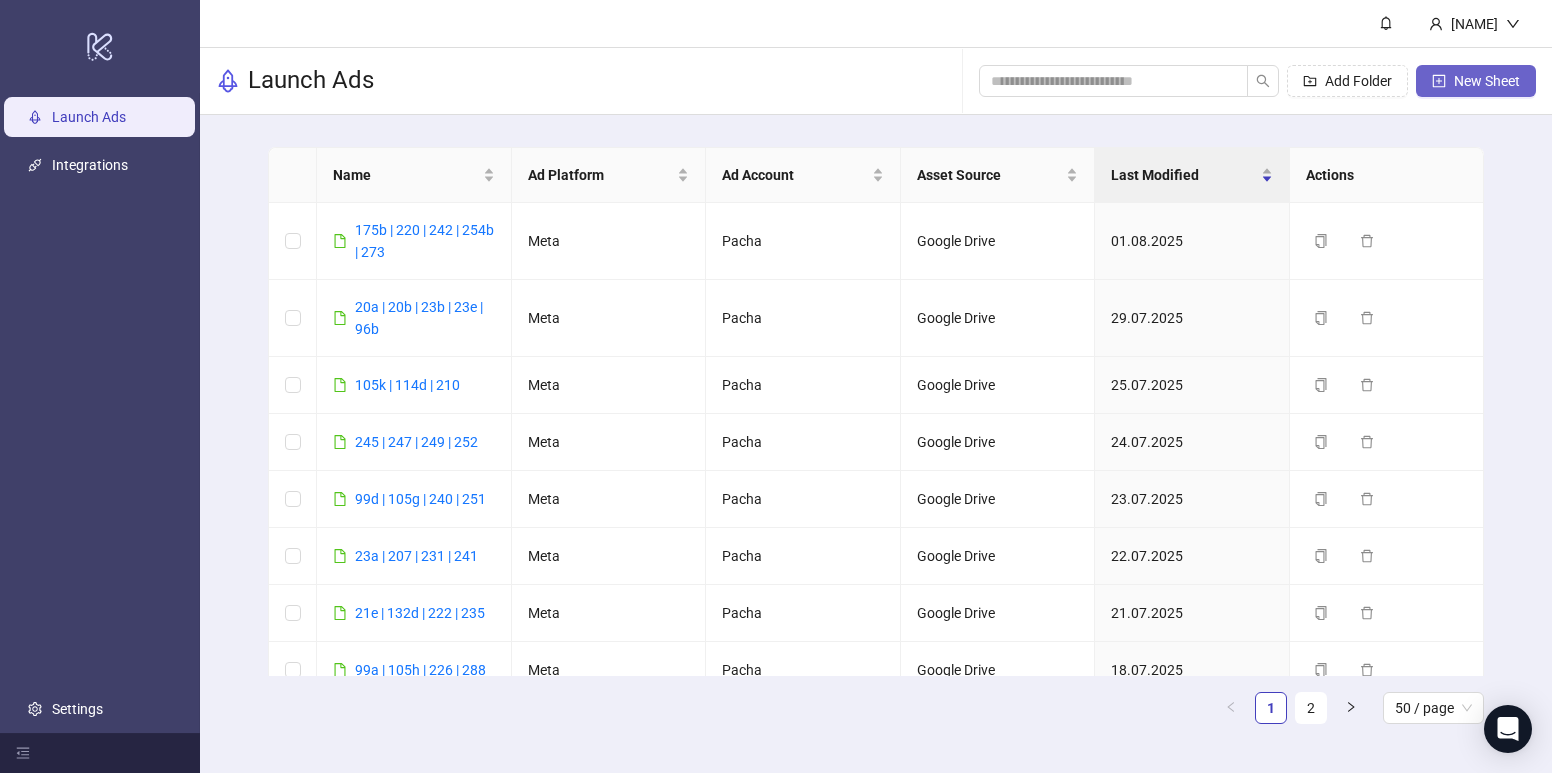 click on "New Sheet" at bounding box center [1487, 81] 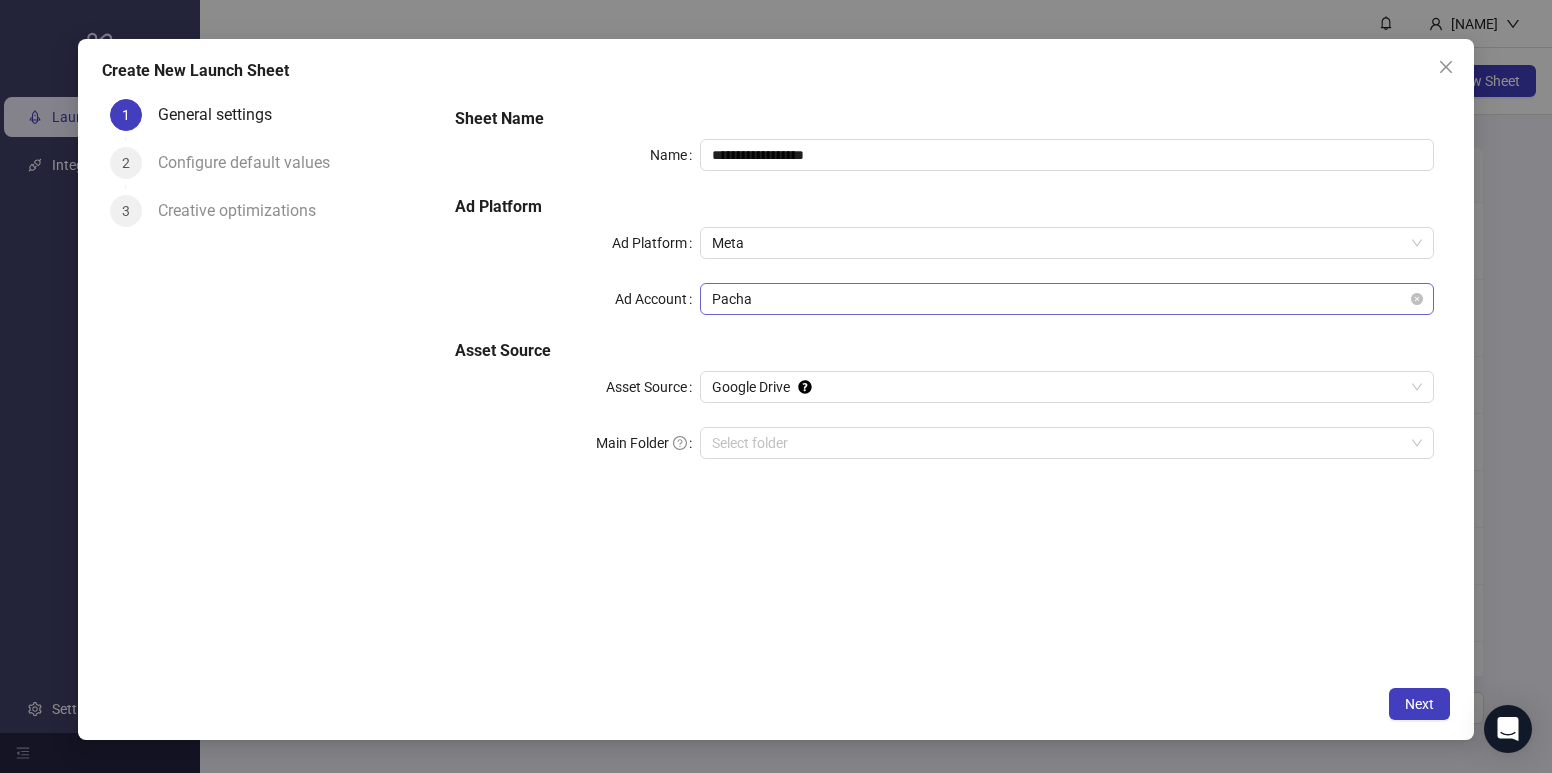 click on "Pacha" at bounding box center [1067, 299] 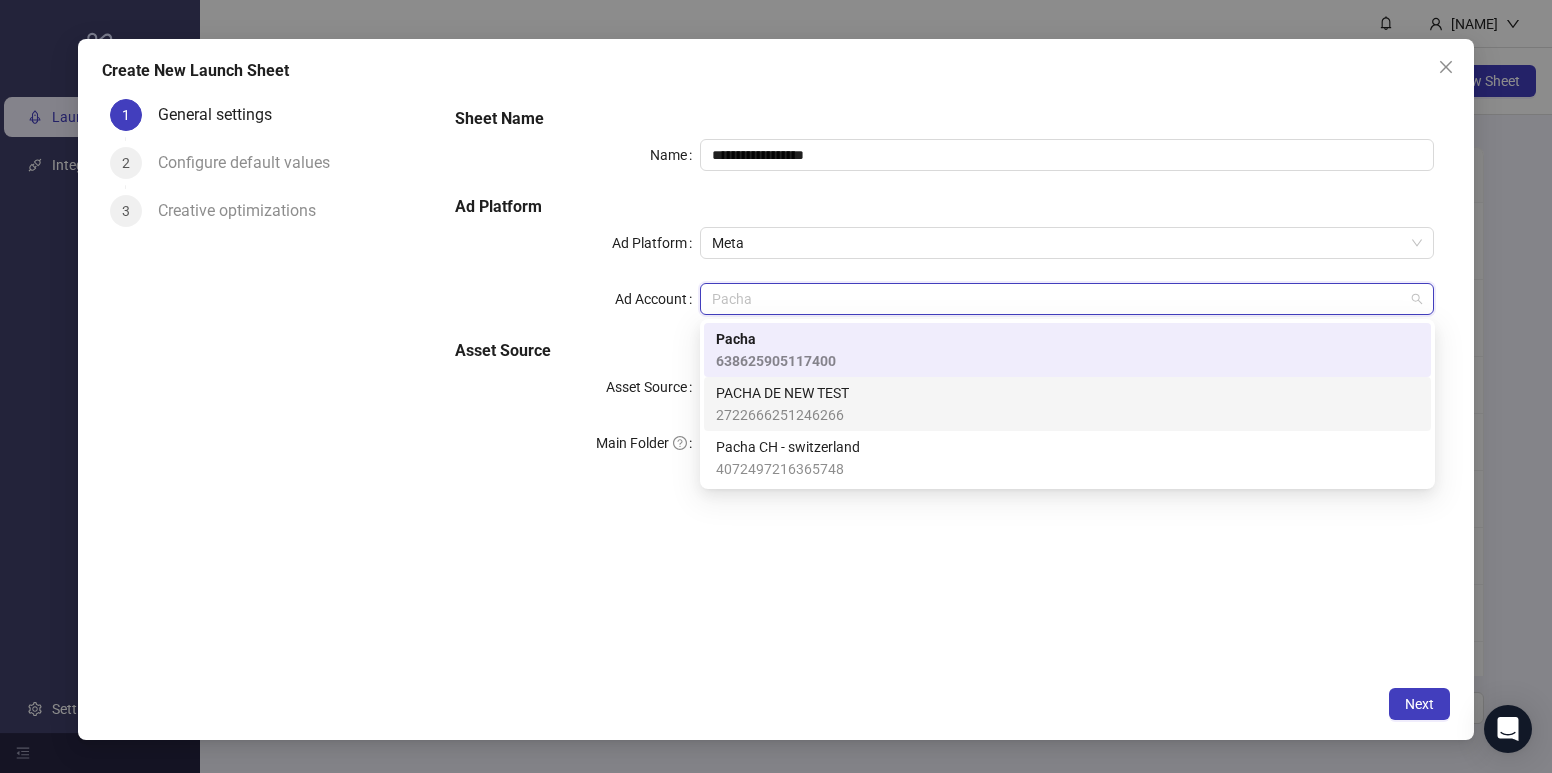 click on "2722666251246266" at bounding box center (782, 415) 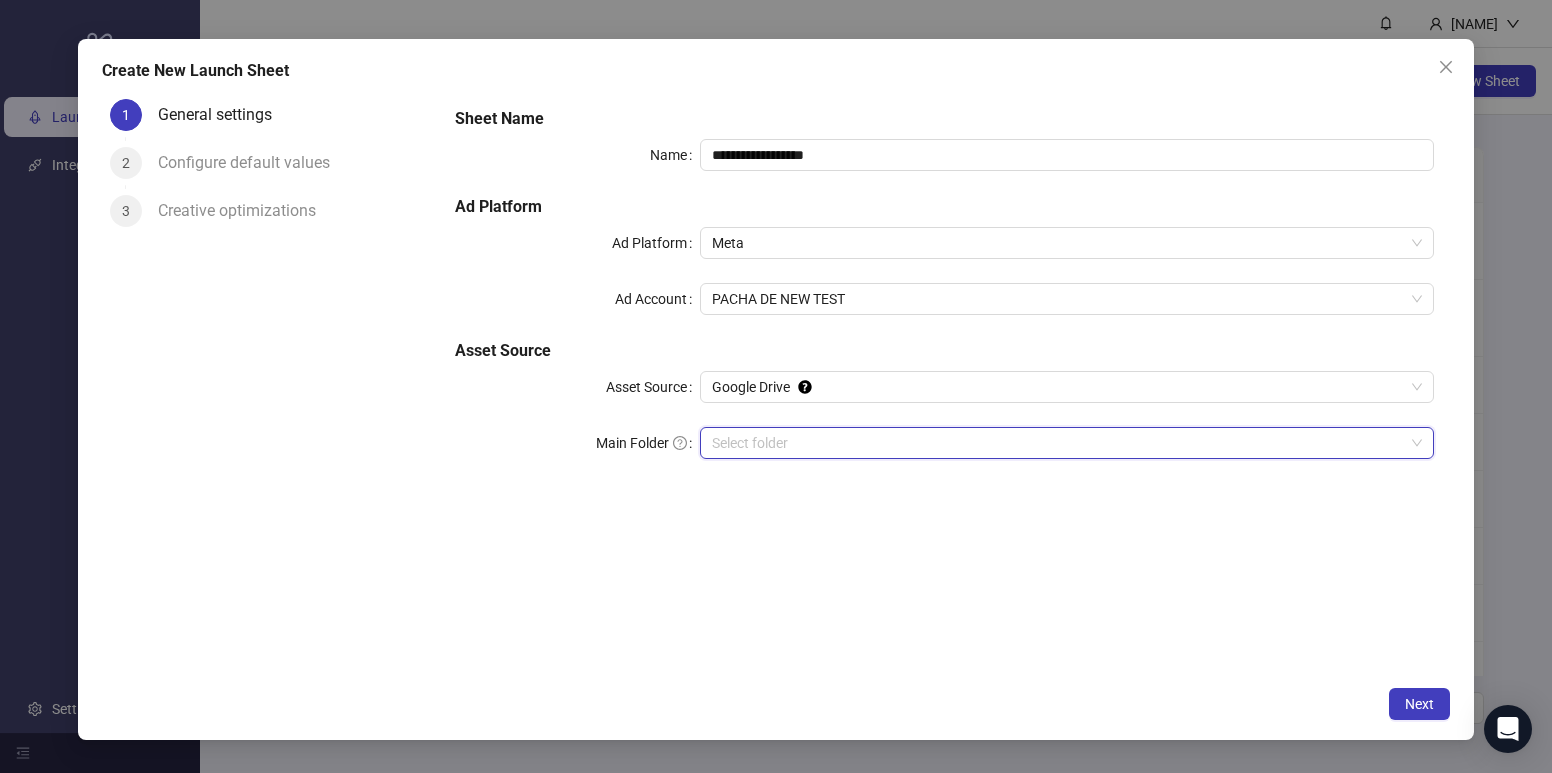 click on "Main Folder" at bounding box center (1058, 443) 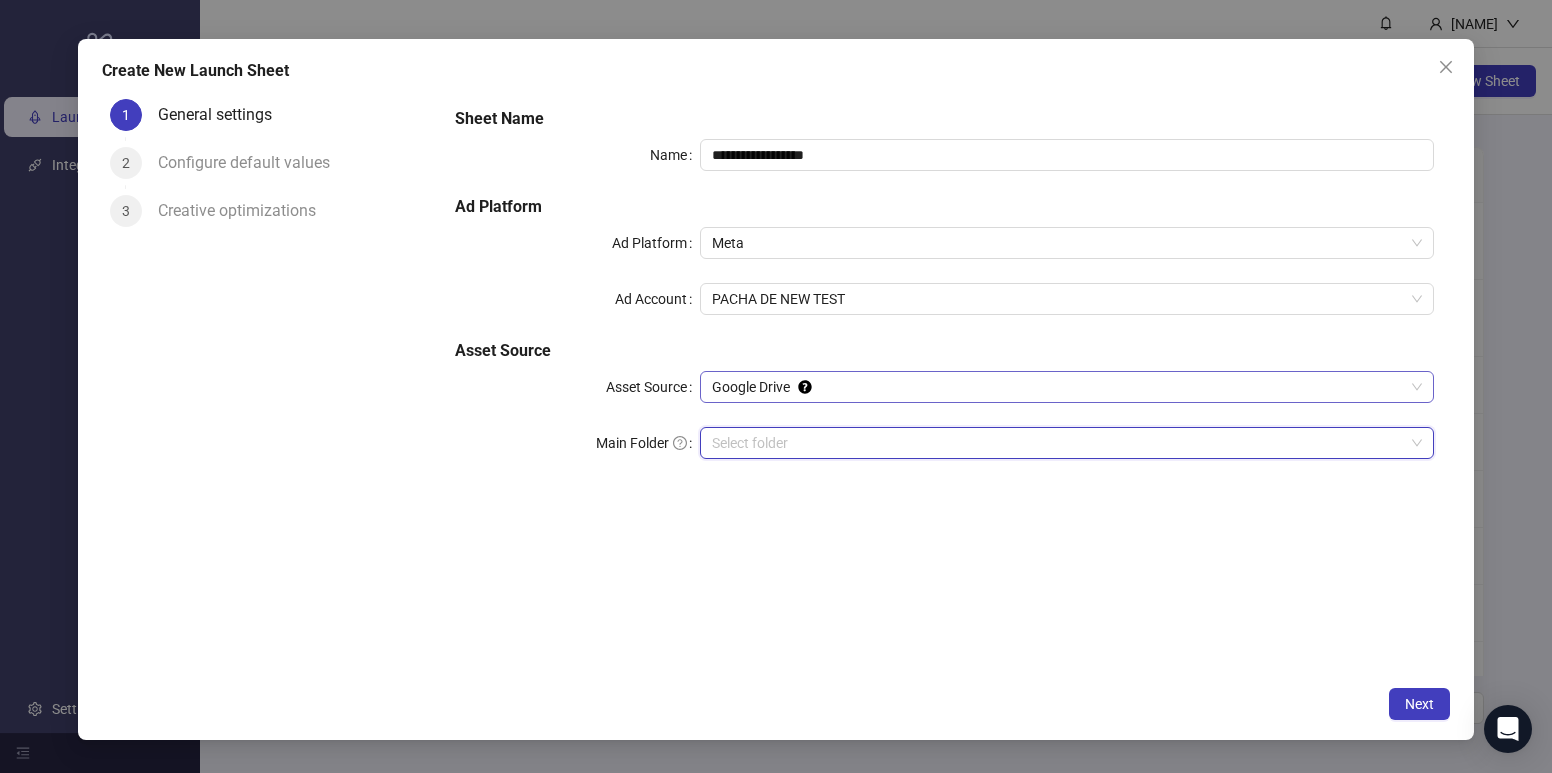 click on "Google Drive" at bounding box center (1067, 387) 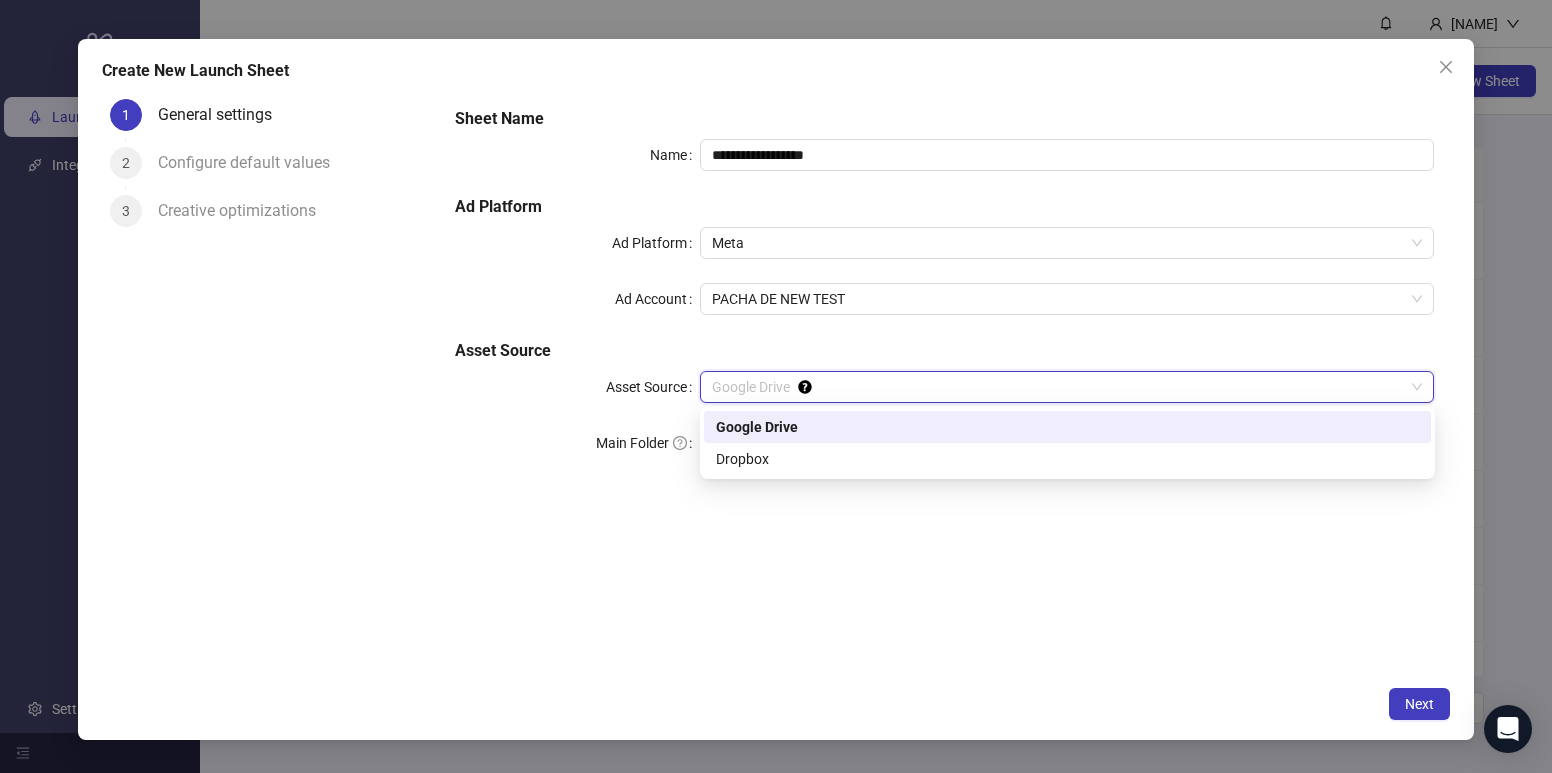 click on "Google Drive" at bounding box center (1067, 427) 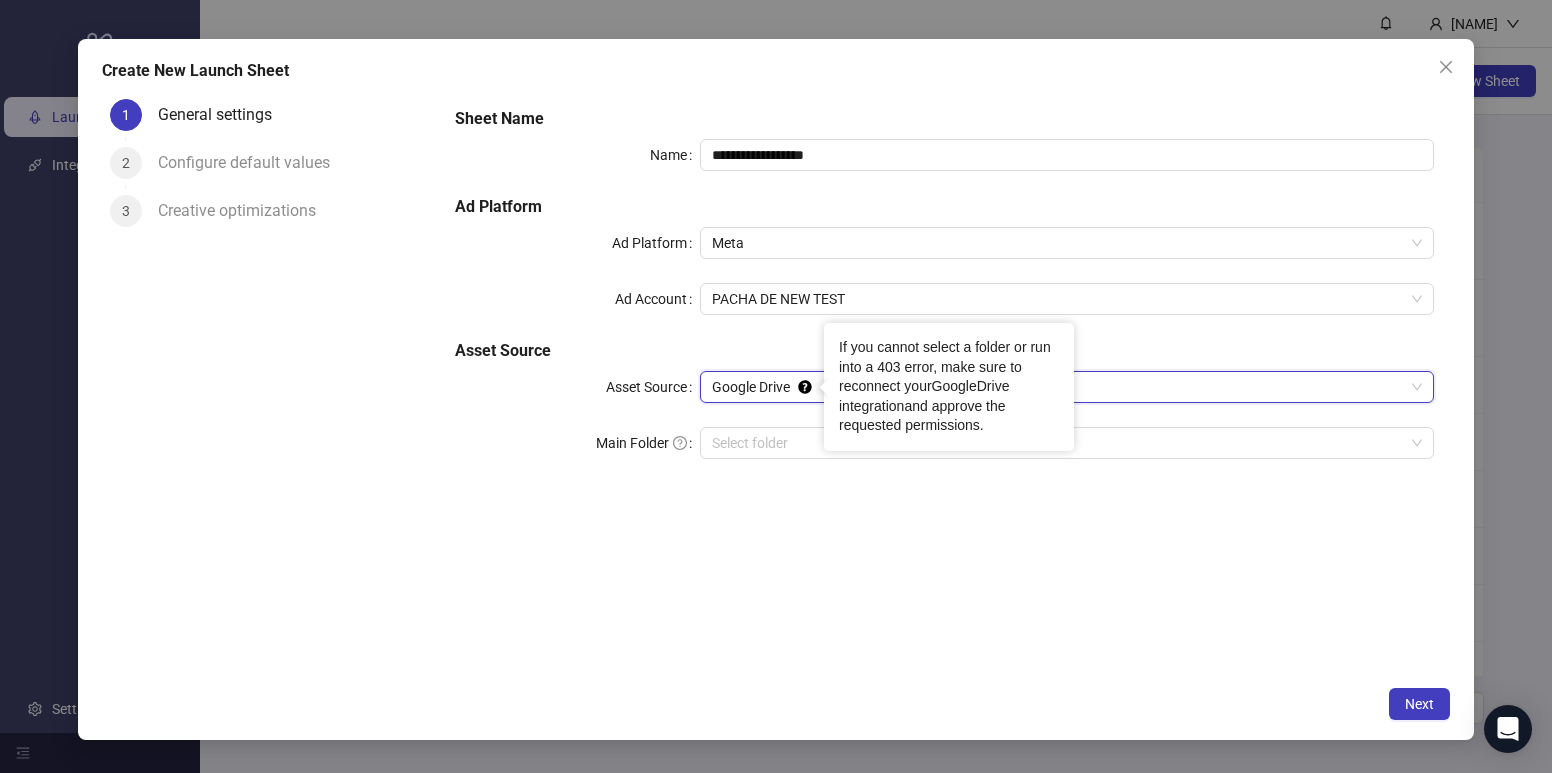 click on "GoogleDrive integration" at bounding box center (924, 396) 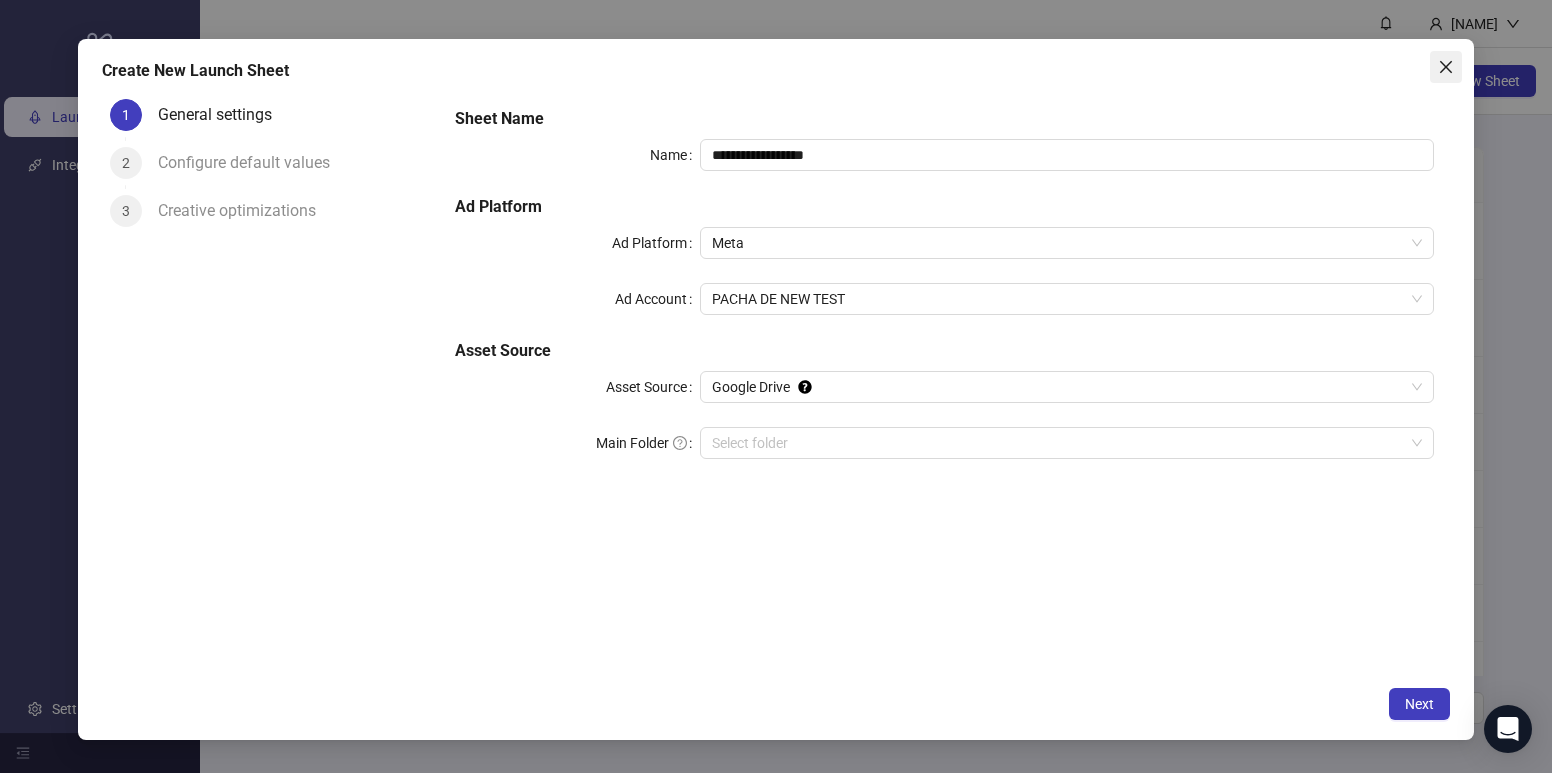 click at bounding box center [1446, 67] 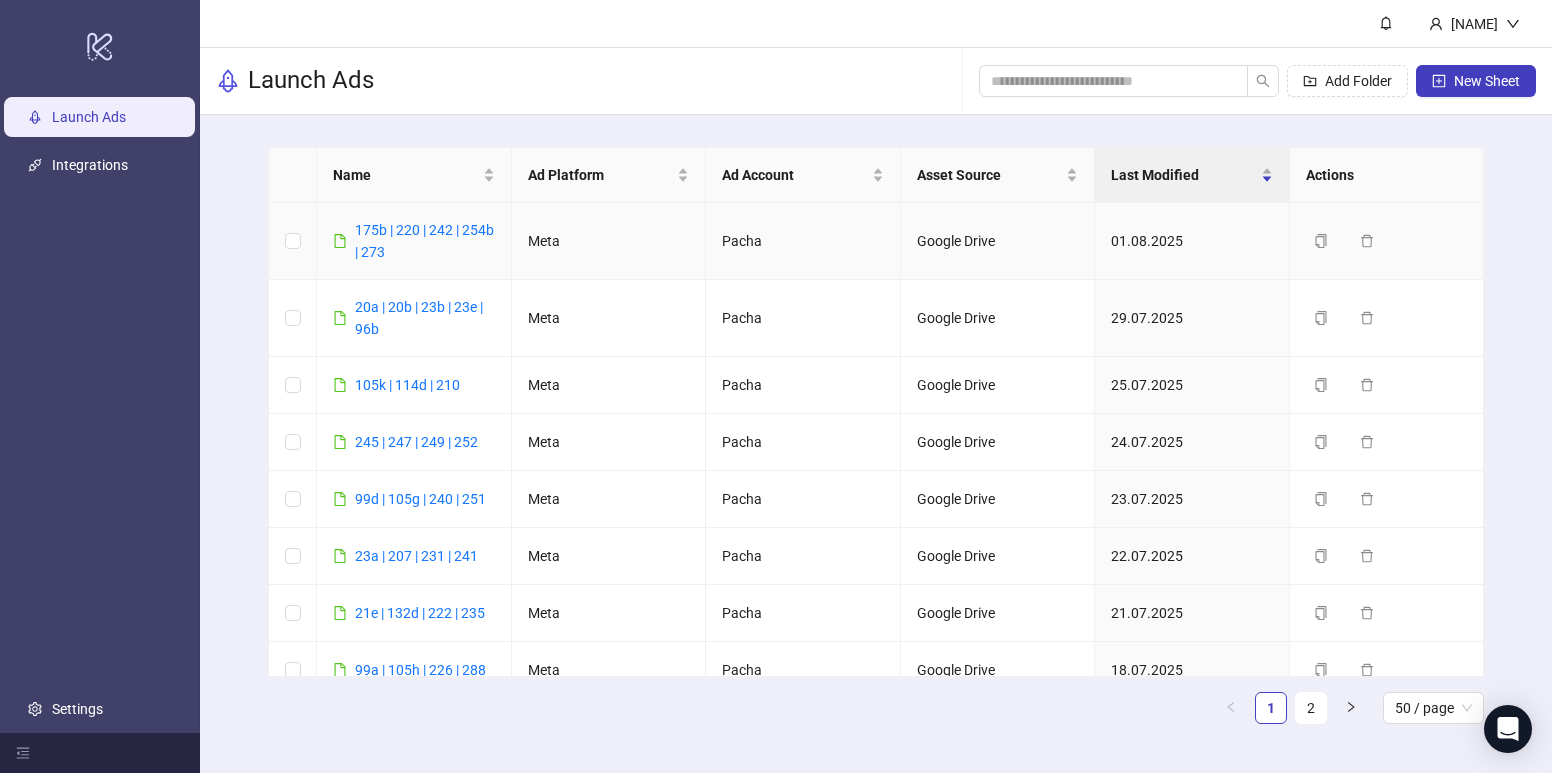 click on "[ID] | [ID] | [ID] | [ID] | [ID]" at bounding box center (425, 241) 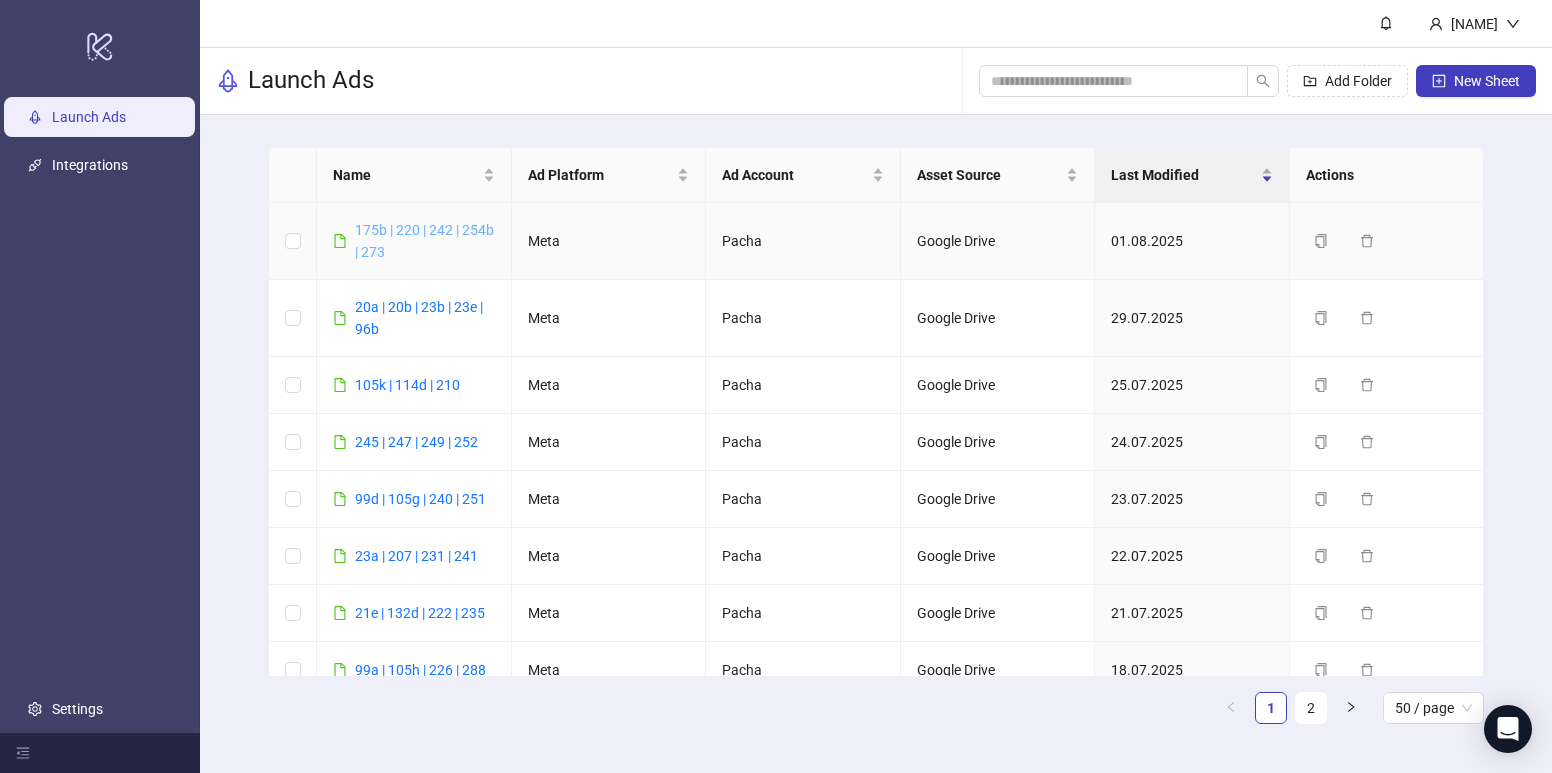 click on "[ID] | [ID] | [ID] | [ID] | [ID]" at bounding box center (424, 241) 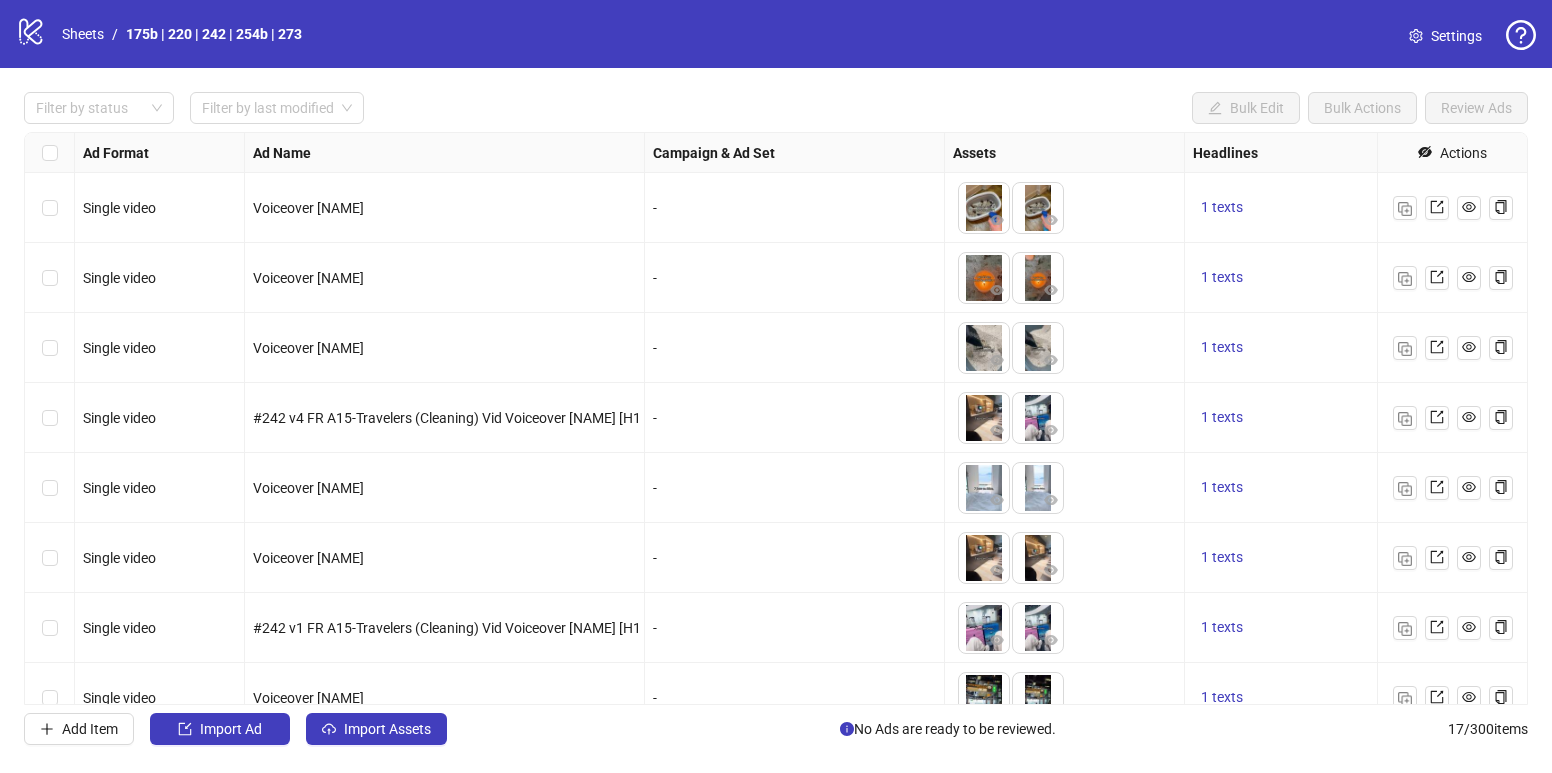 click on "Settings" at bounding box center (1445, 36) 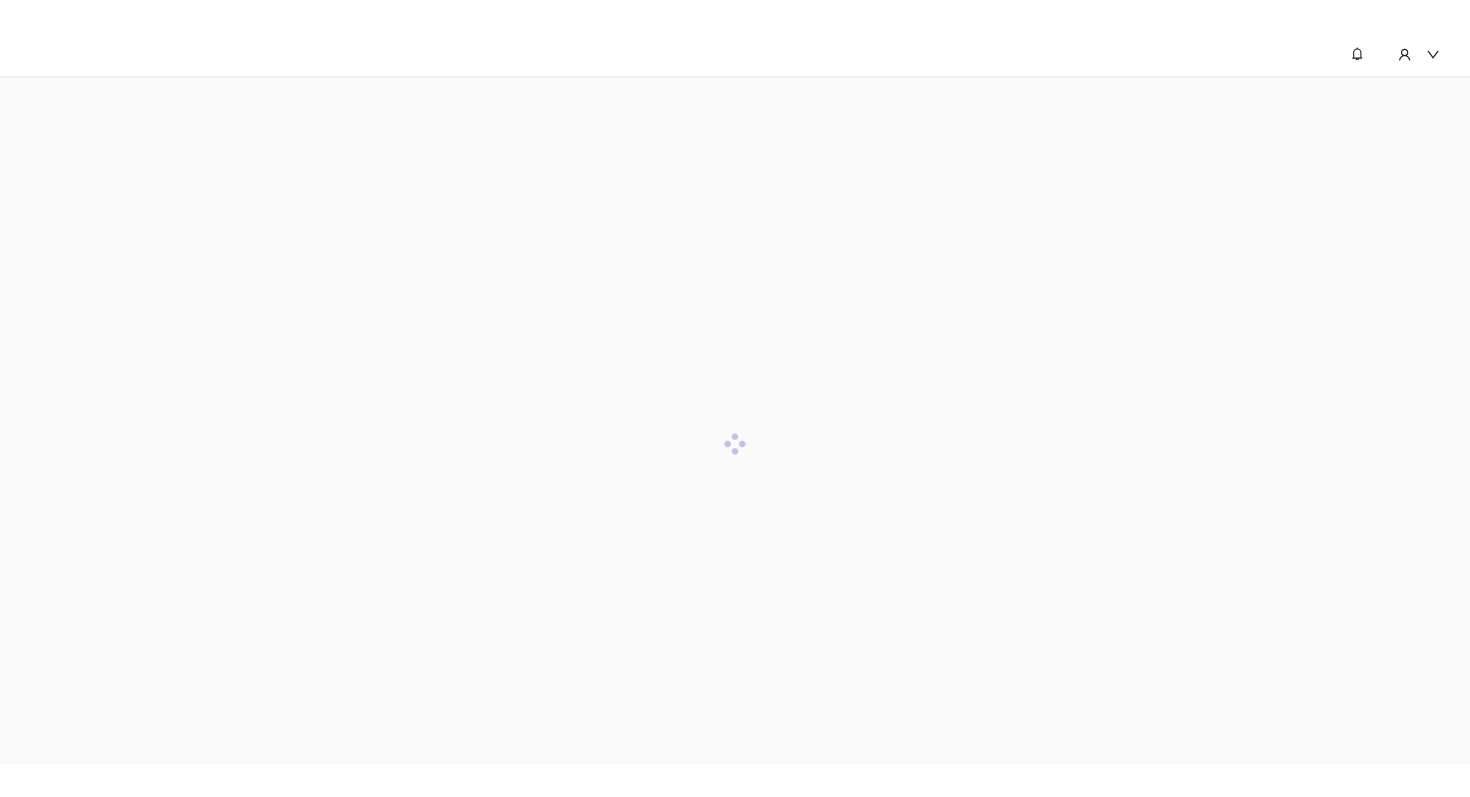 scroll, scrollTop: 0, scrollLeft: 0, axis: both 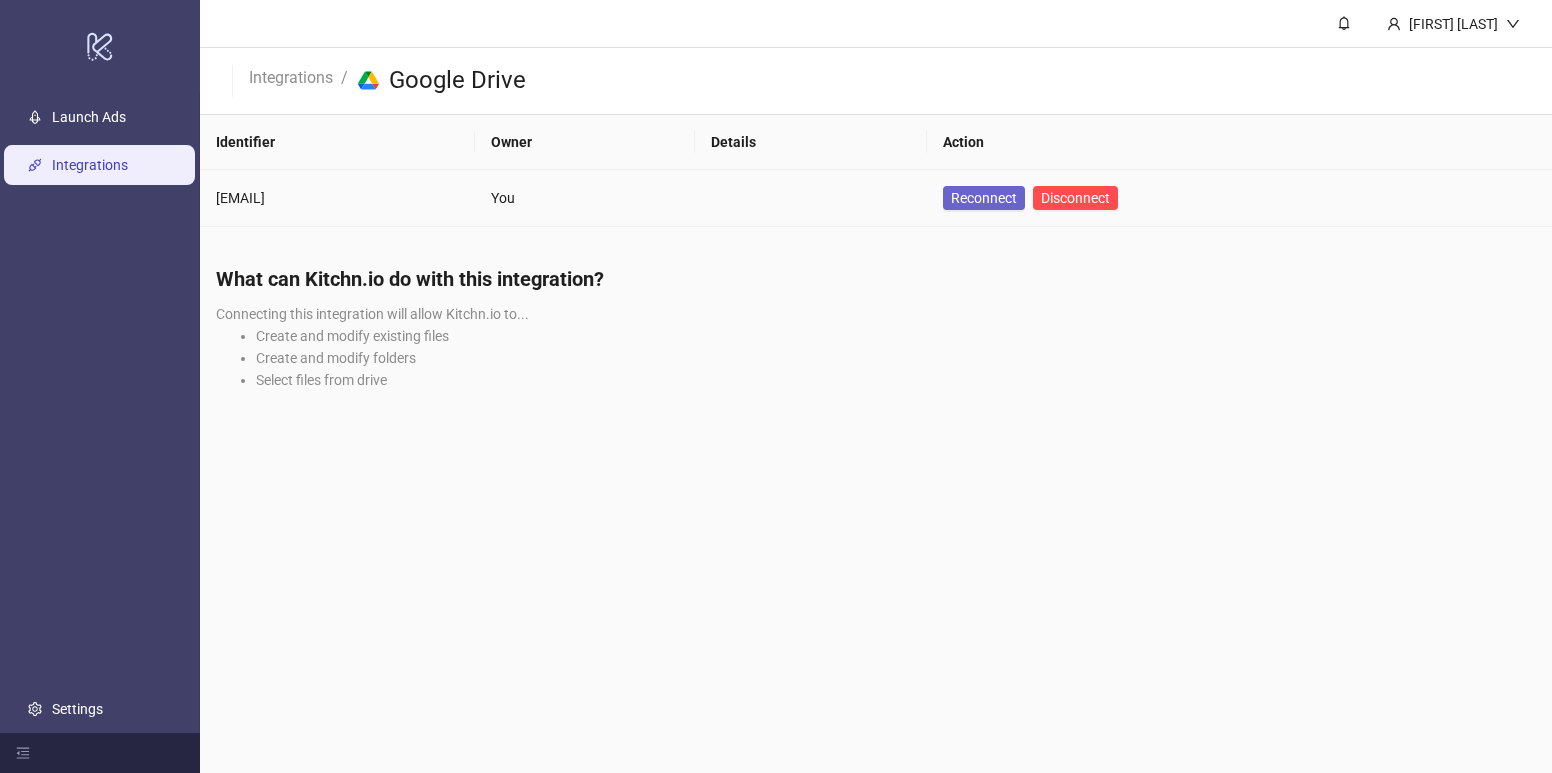click on "Reconnect" at bounding box center [984, 198] 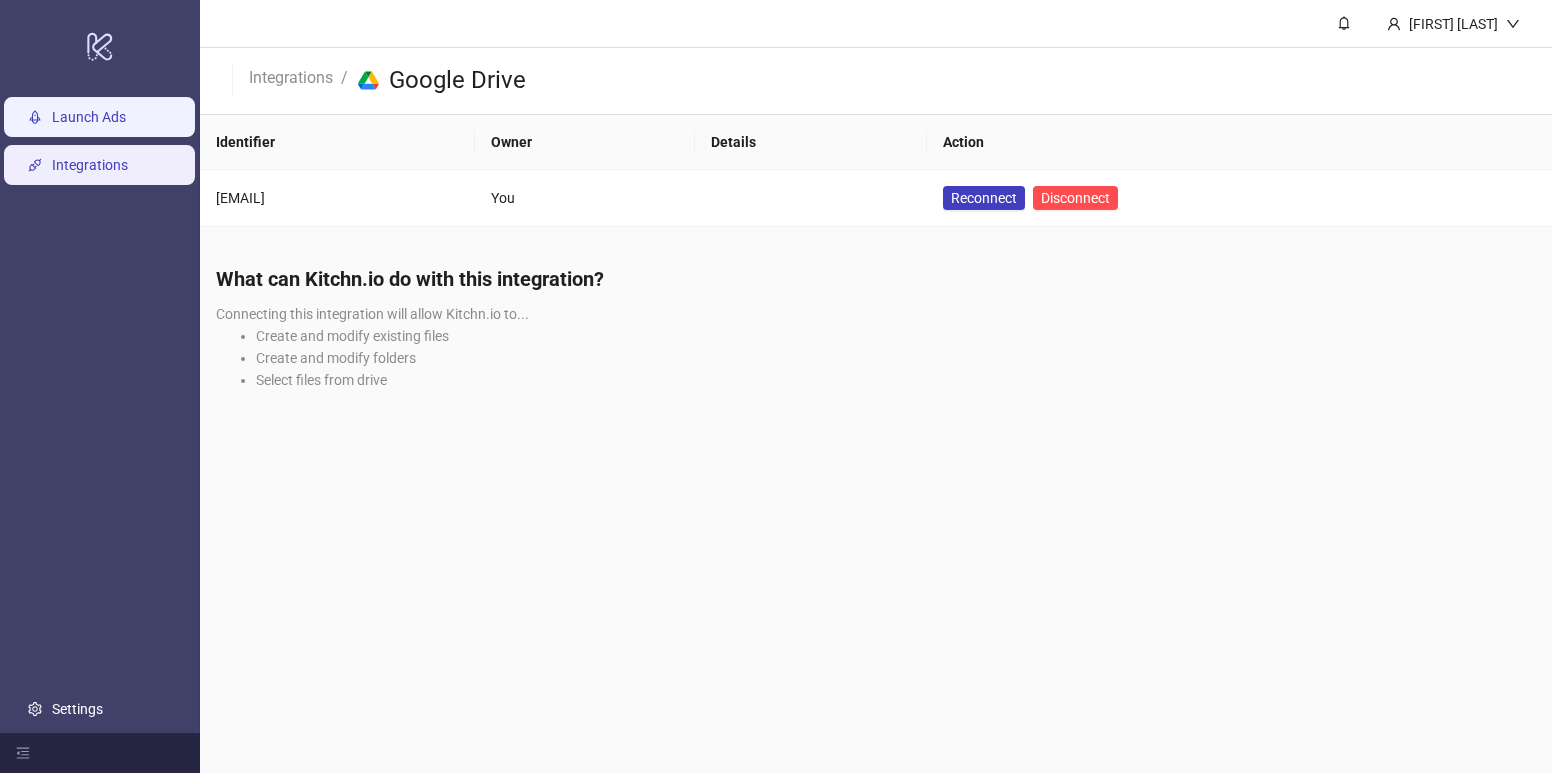 click on "Launch Ads" at bounding box center (89, 117) 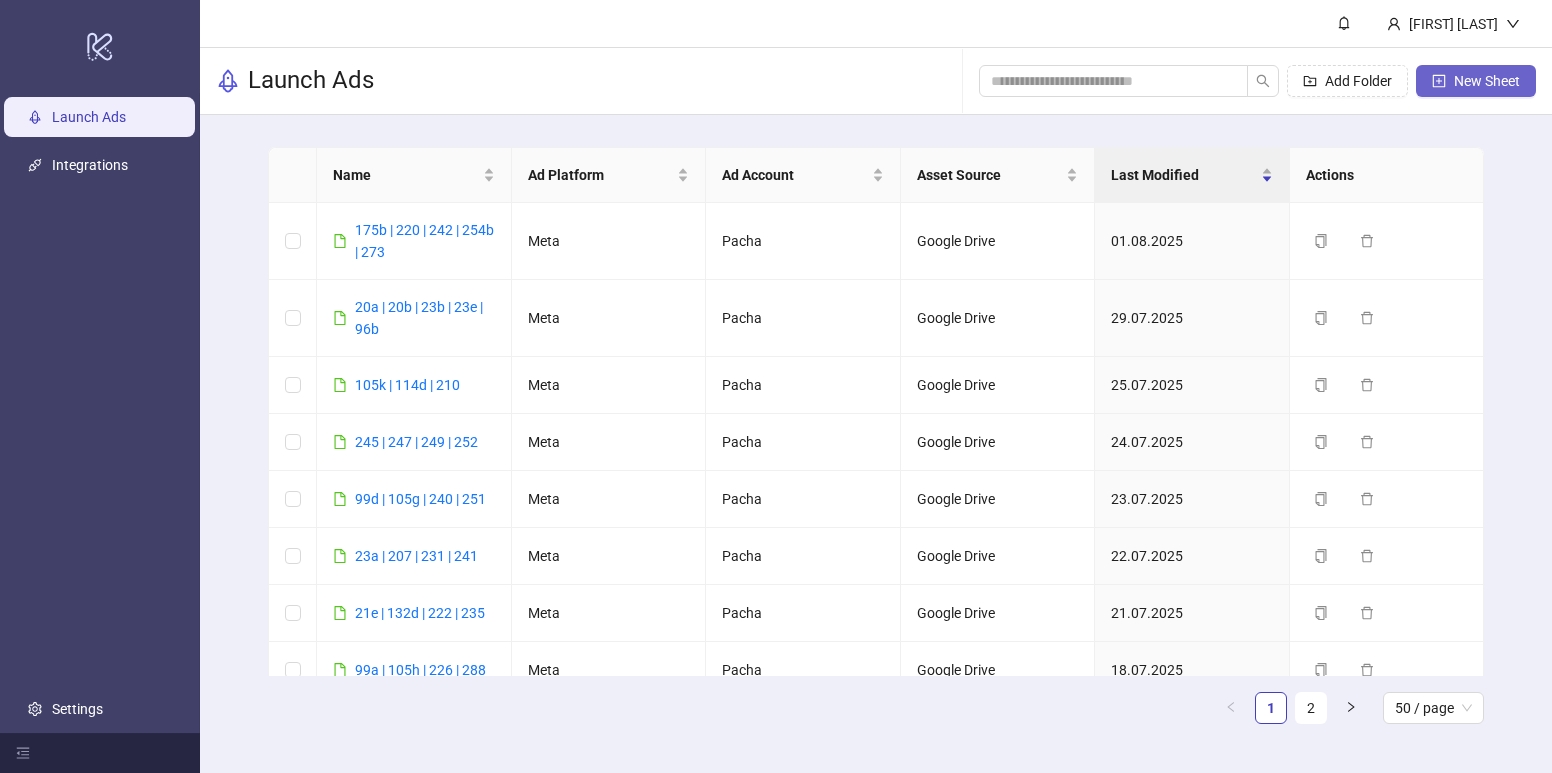 click on "New Sheet" at bounding box center (1476, 81) 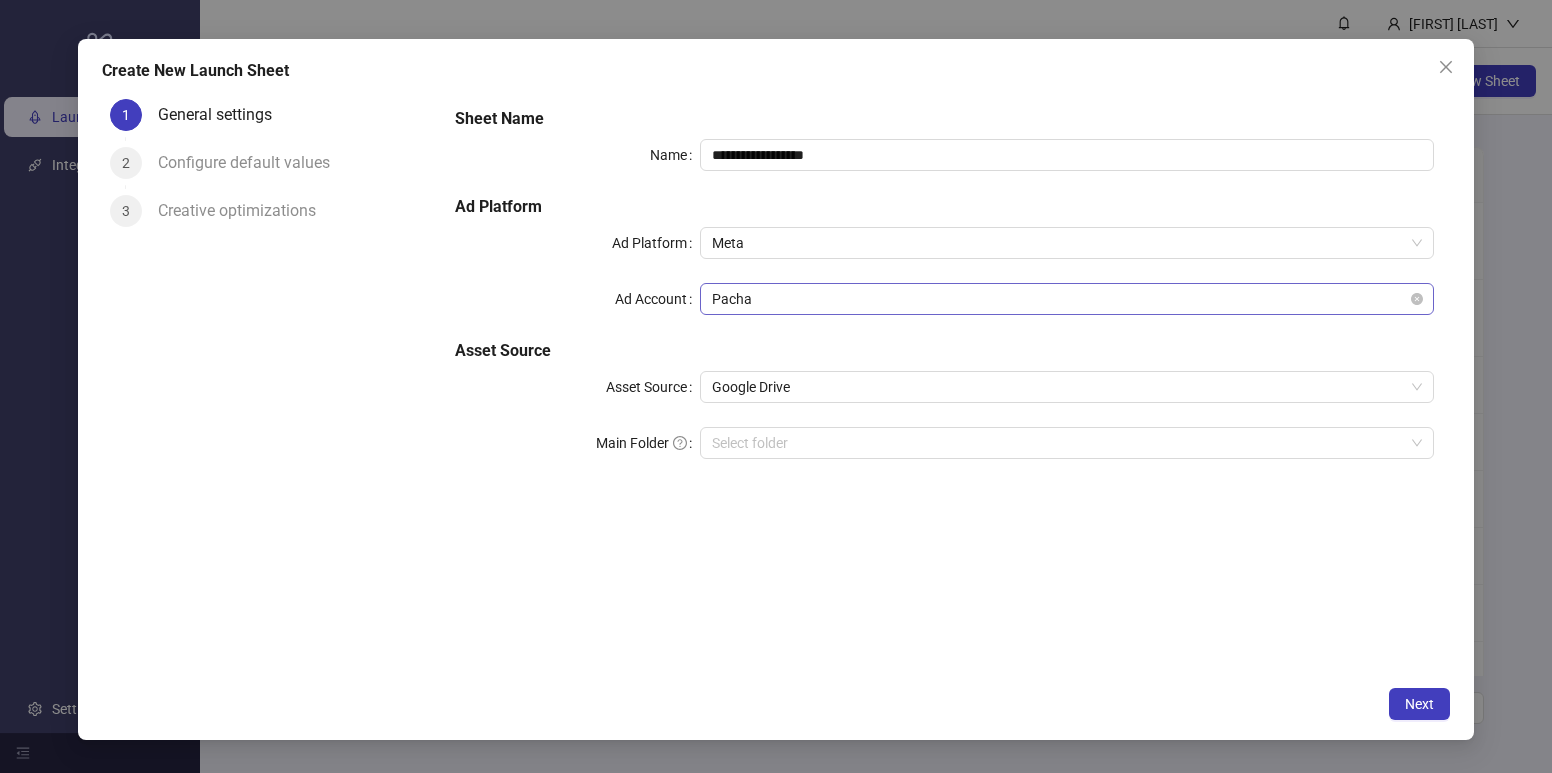 click on "Pacha" at bounding box center [1067, 299] 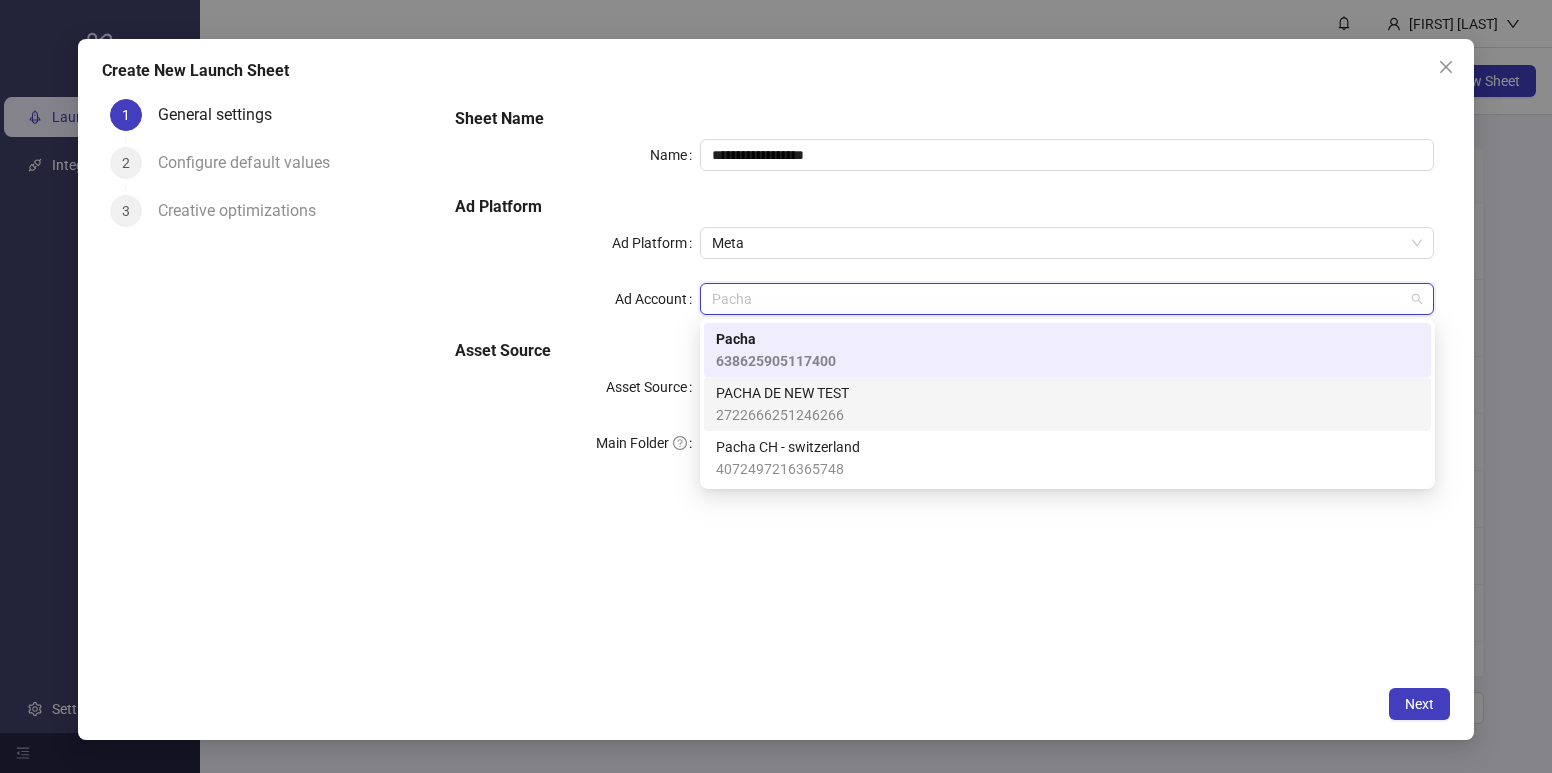 click on "2722666251246266" at bounding box center [782, 415] 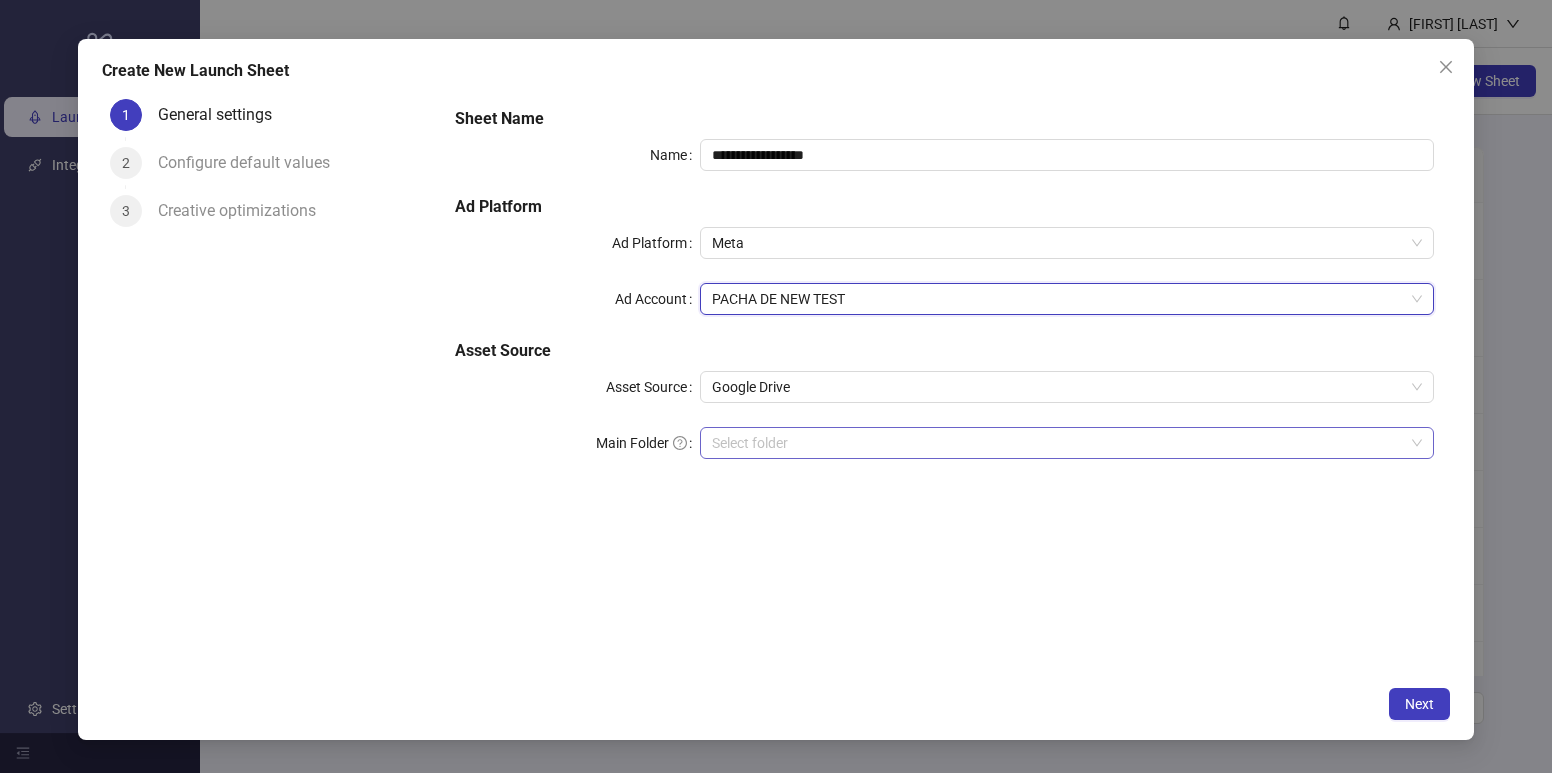 click on "Main Folder" at bounding box center [1058, 443] 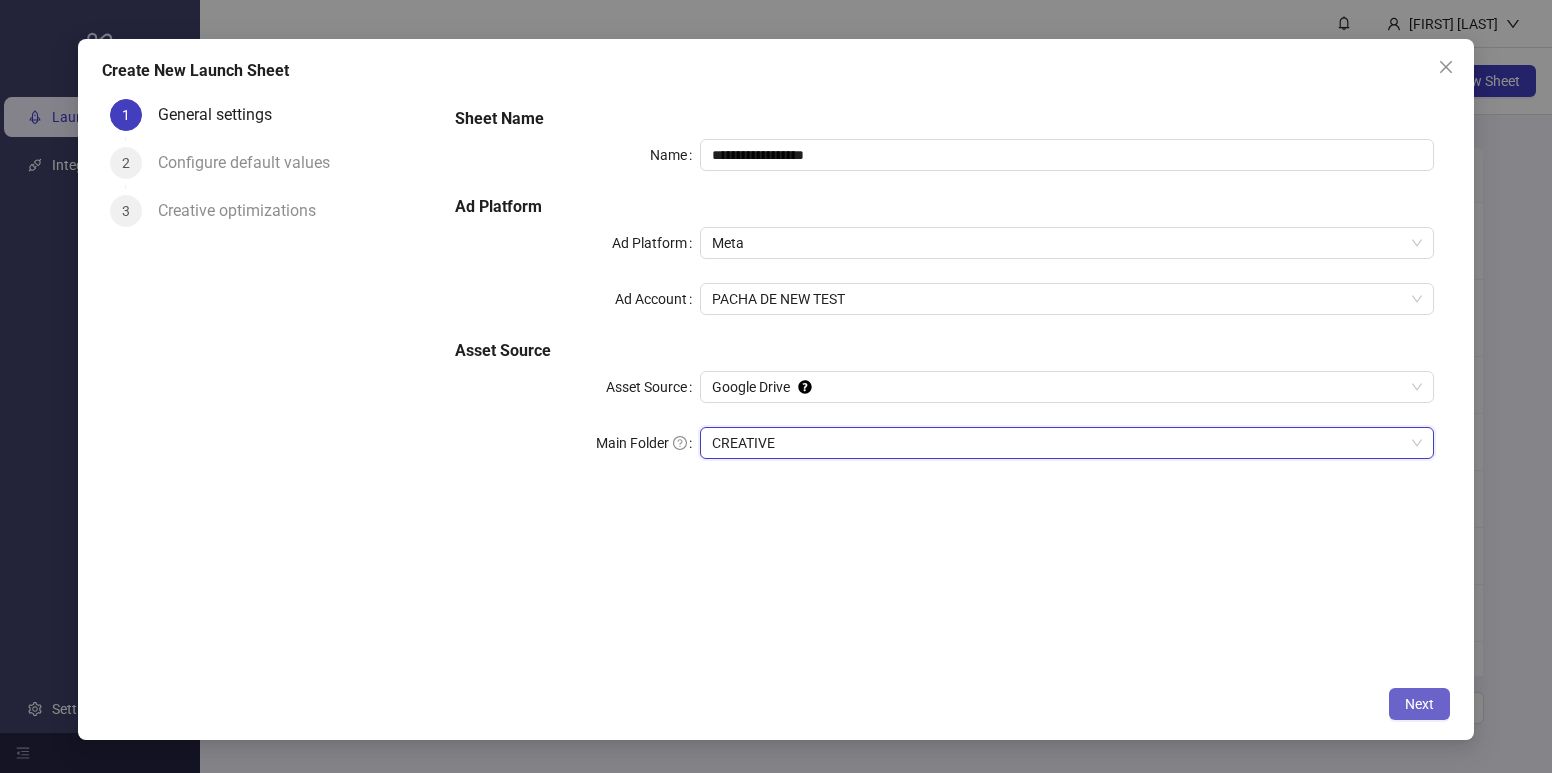 click on "Next" at bounding box center (1419, 704) 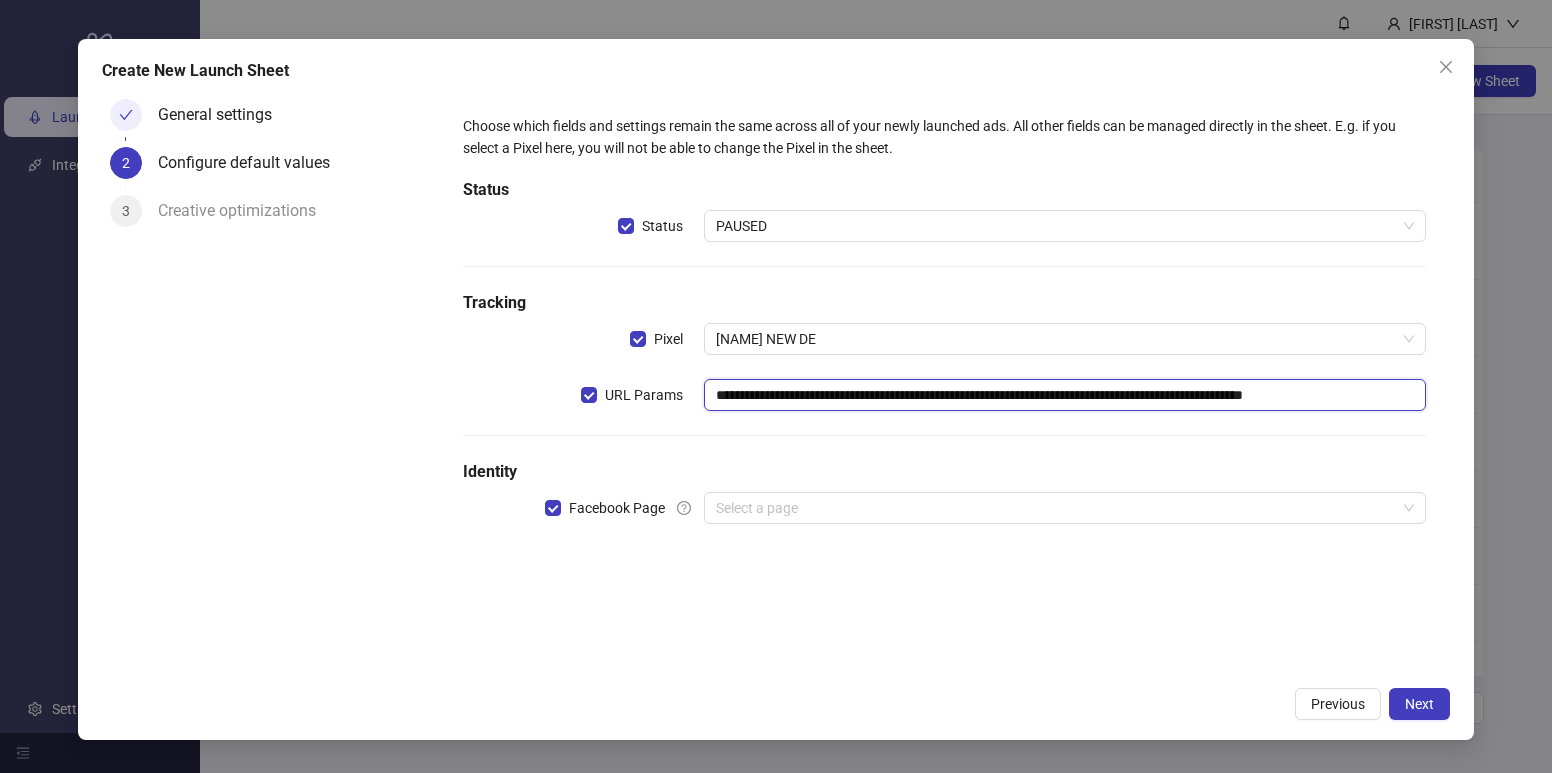 click on "**********" at bounding box center (1065, 395) 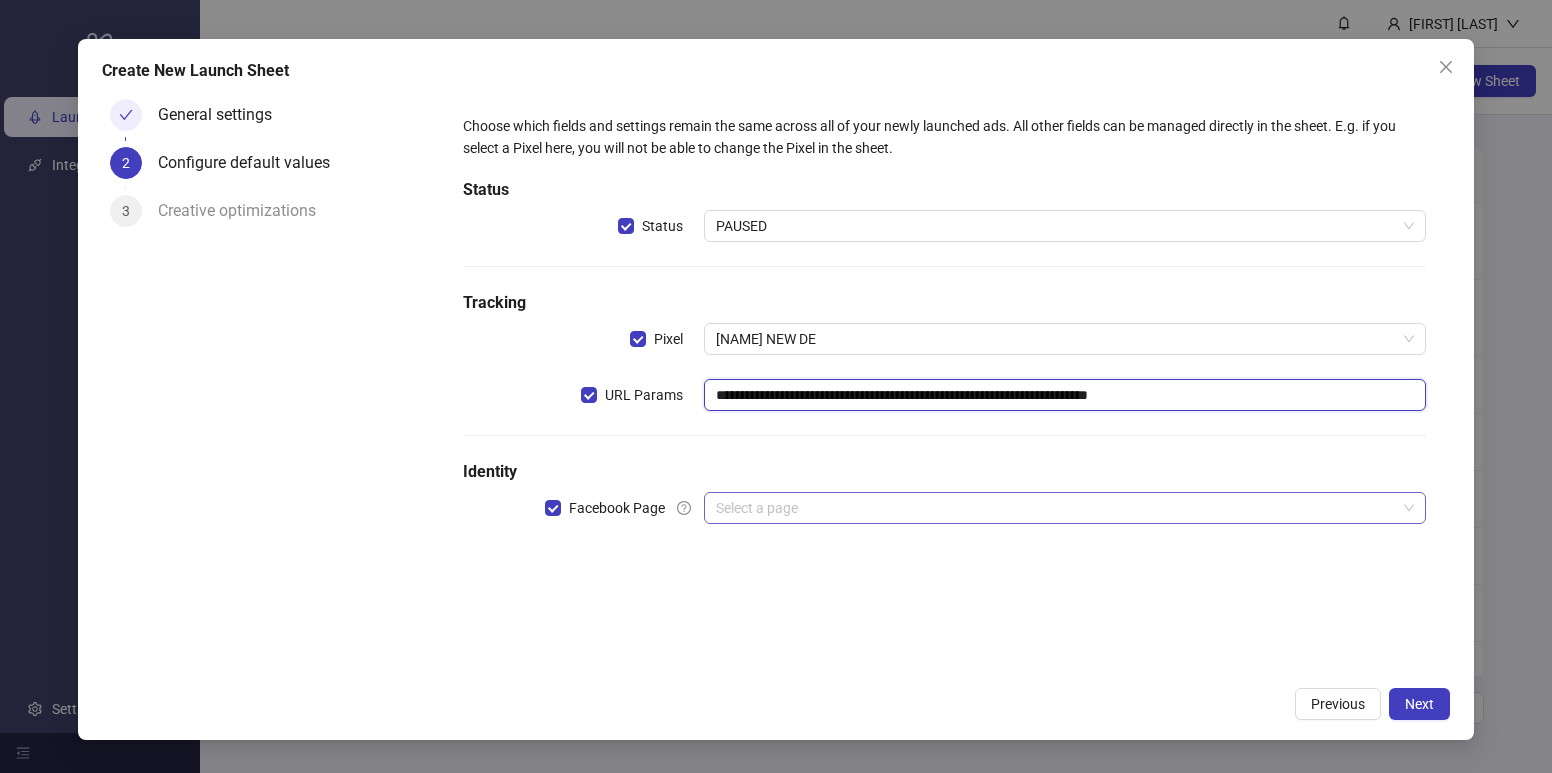 type on "**********" 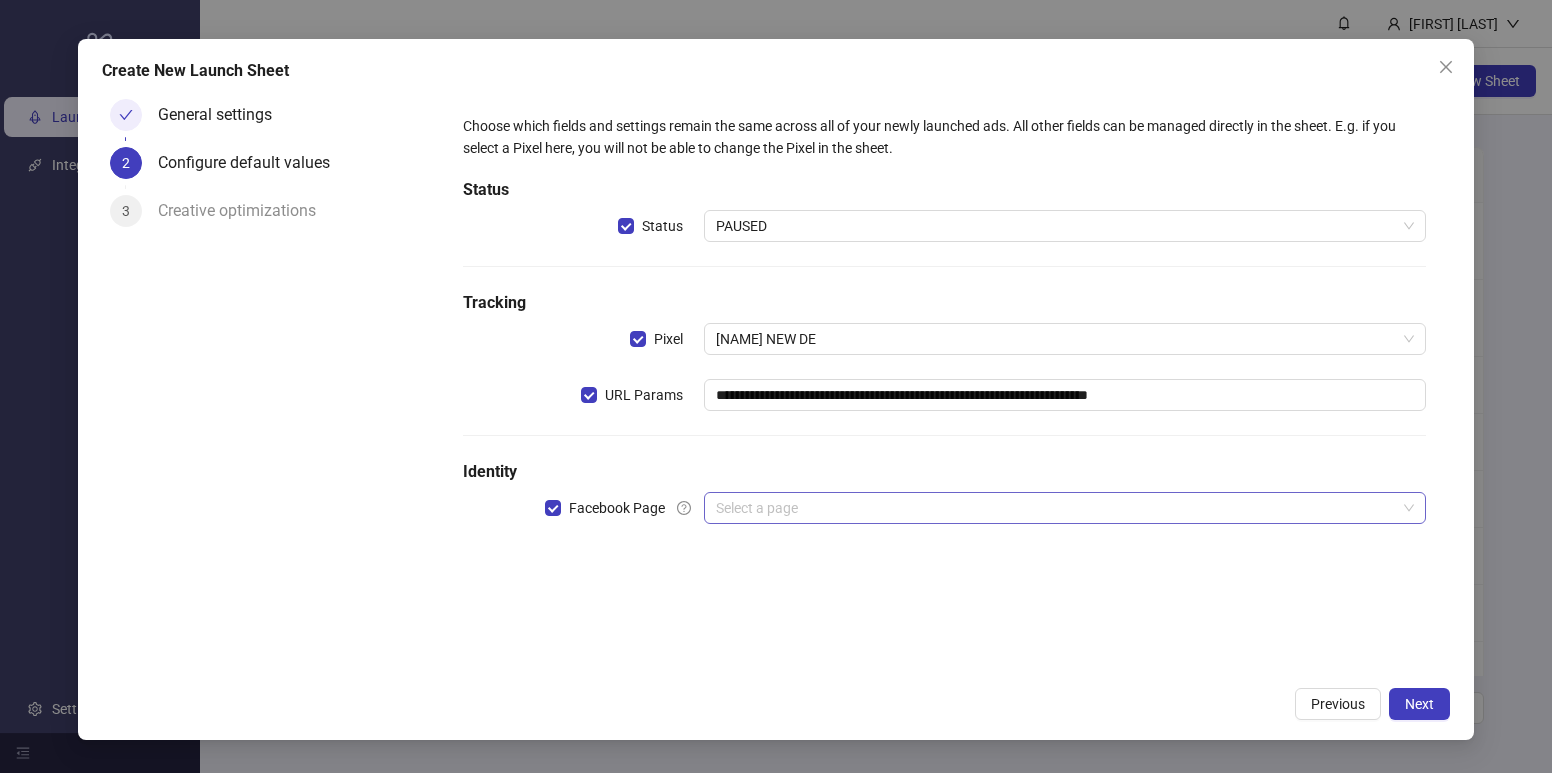 click at bounding box center [1056, 508] 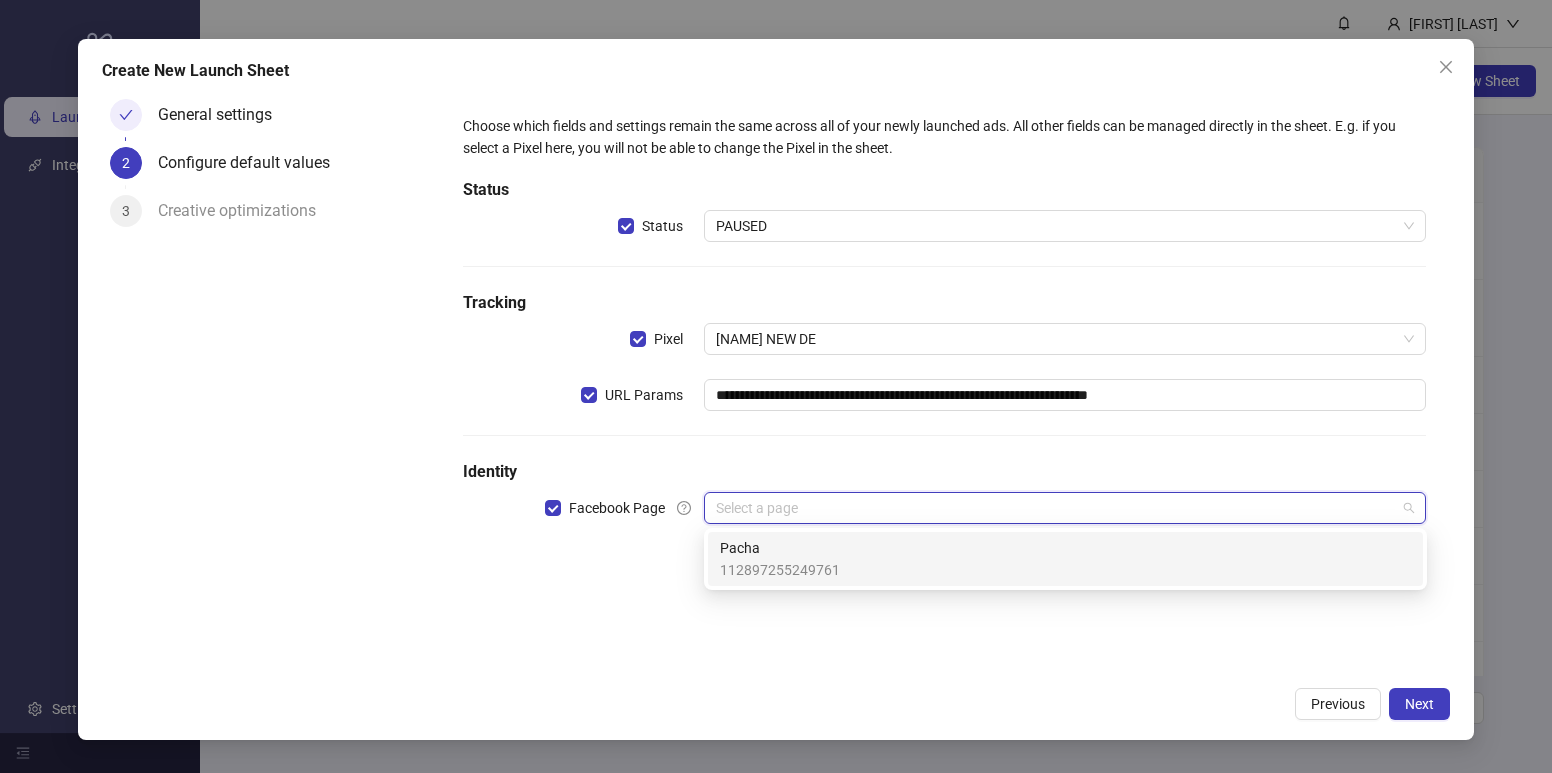 click on "Pacha 112897255249761" at bounding box center [1065, 559] 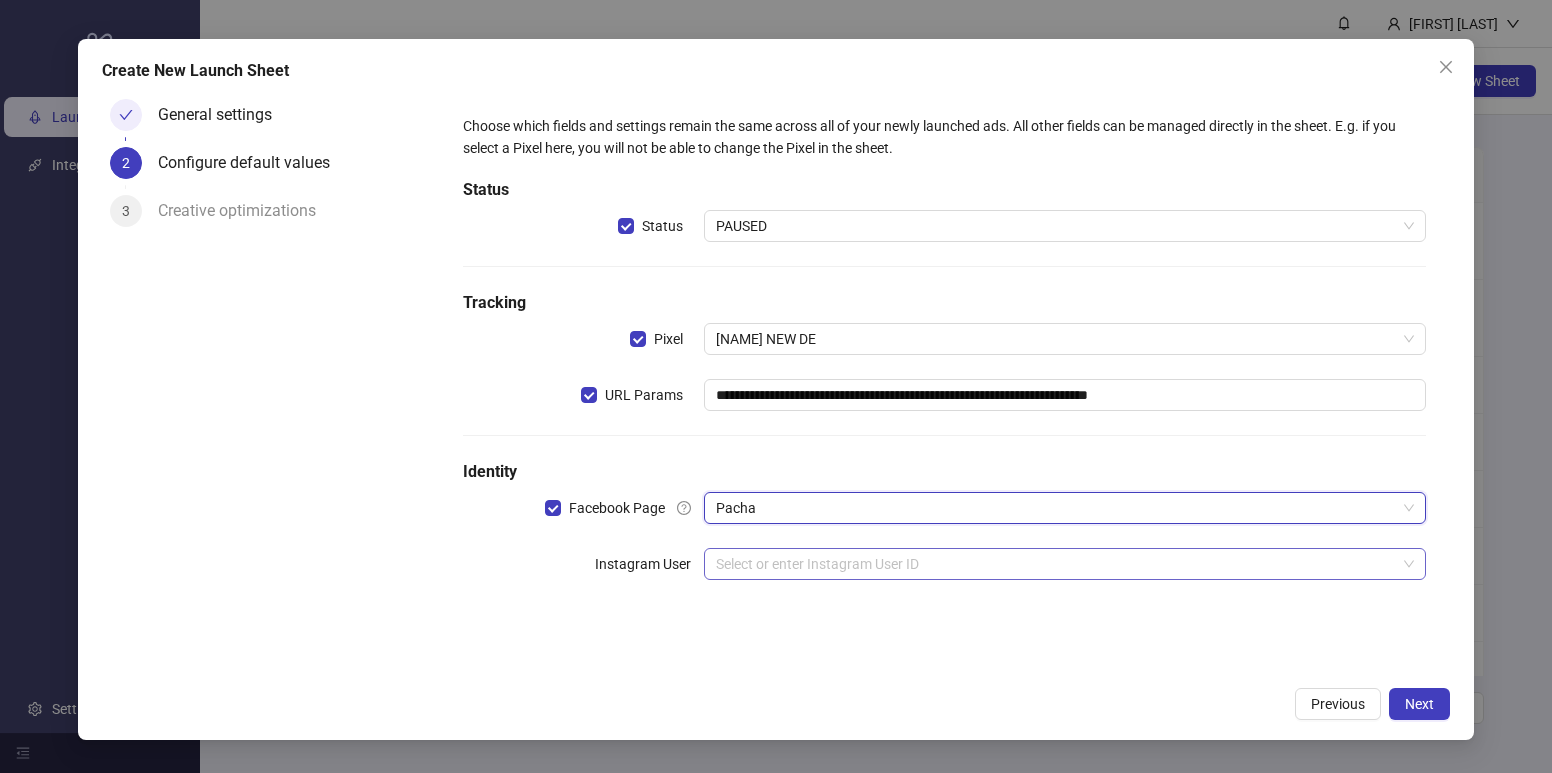 click on "**********" at bounding box center (945, 359) 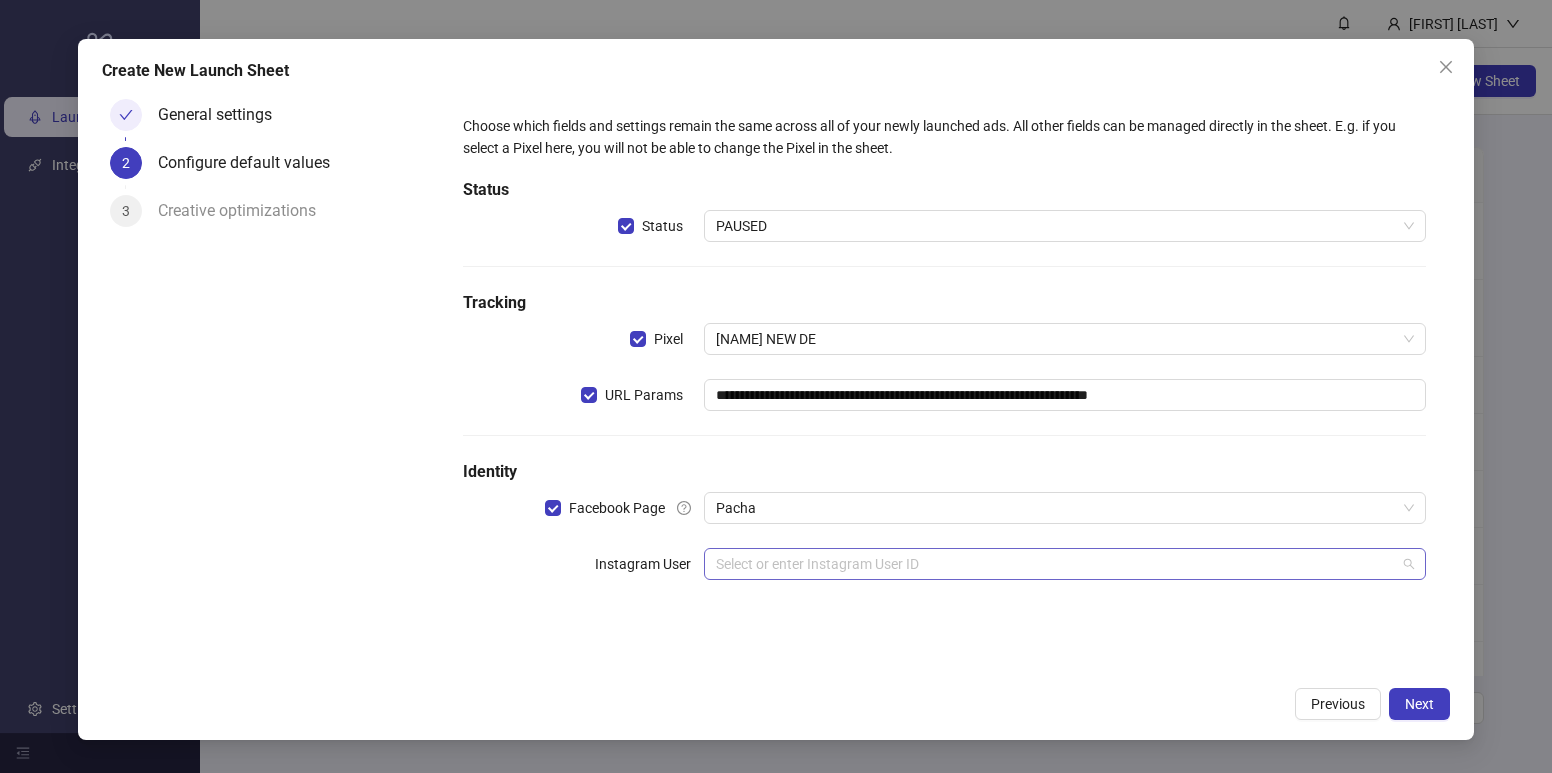 click at bounding box center [1056, 564] 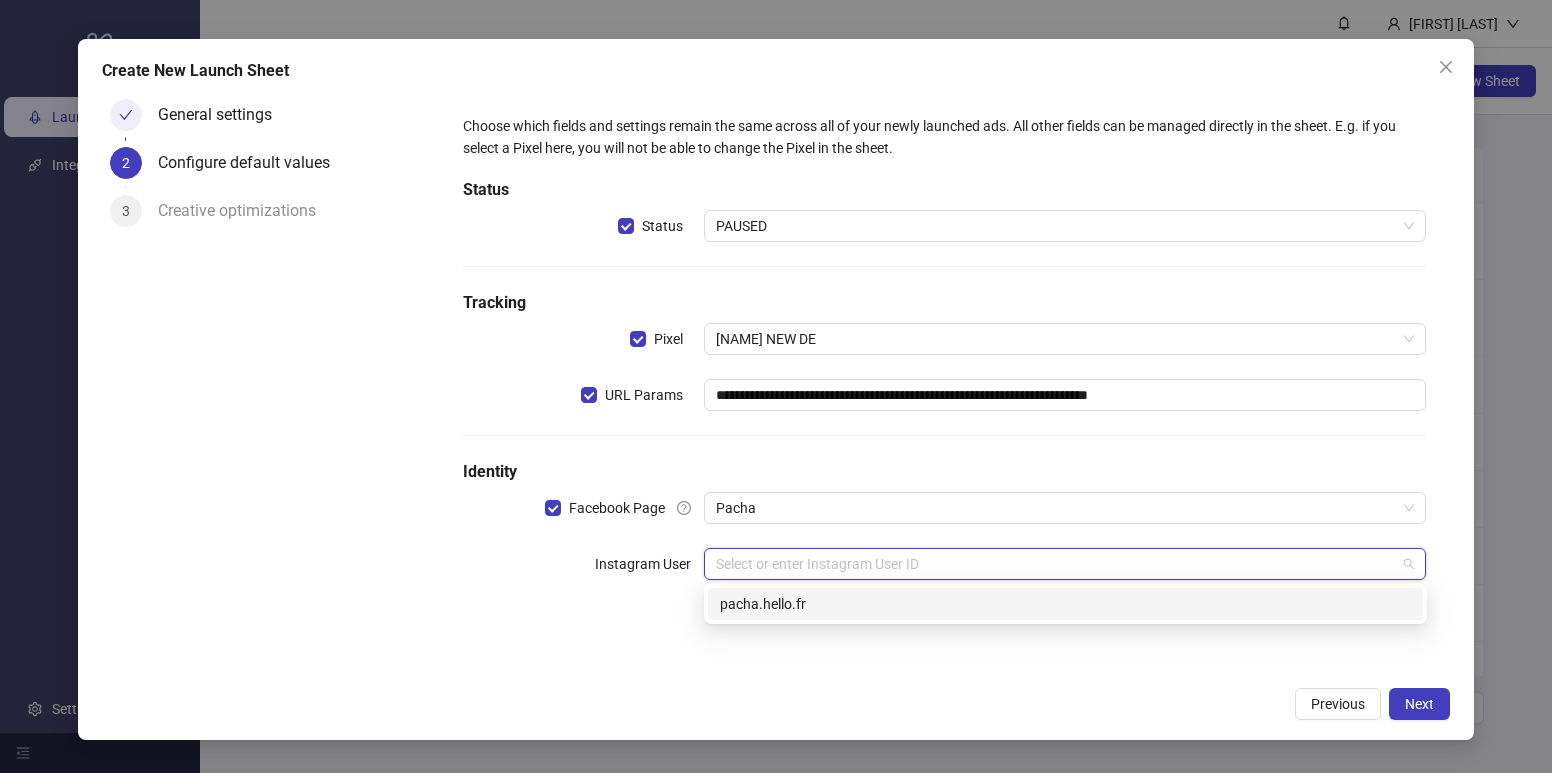 click on "**********" at bounding box center [945, 359] 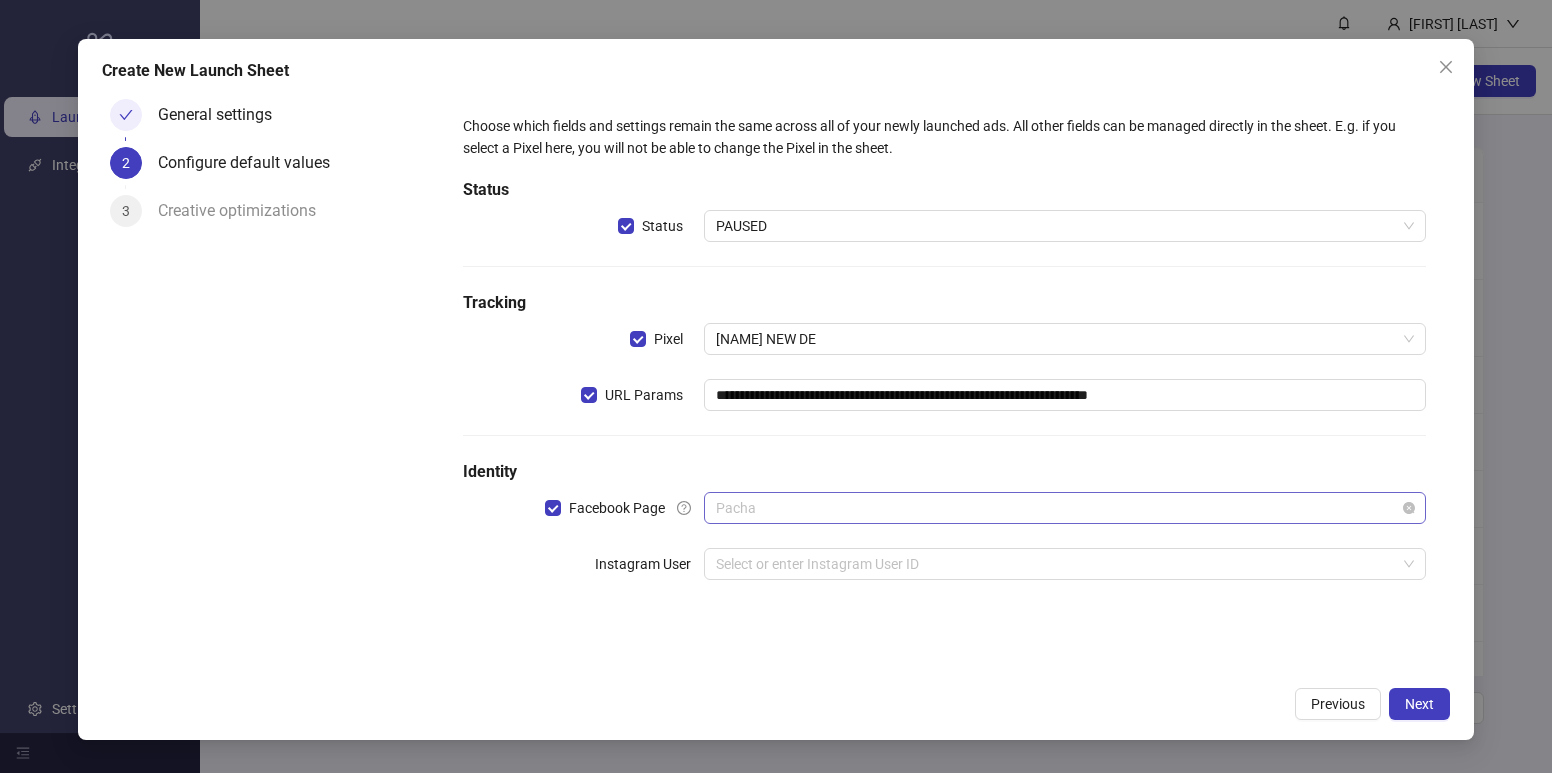 click on "Pacha" at bounding box center (1065, 508) 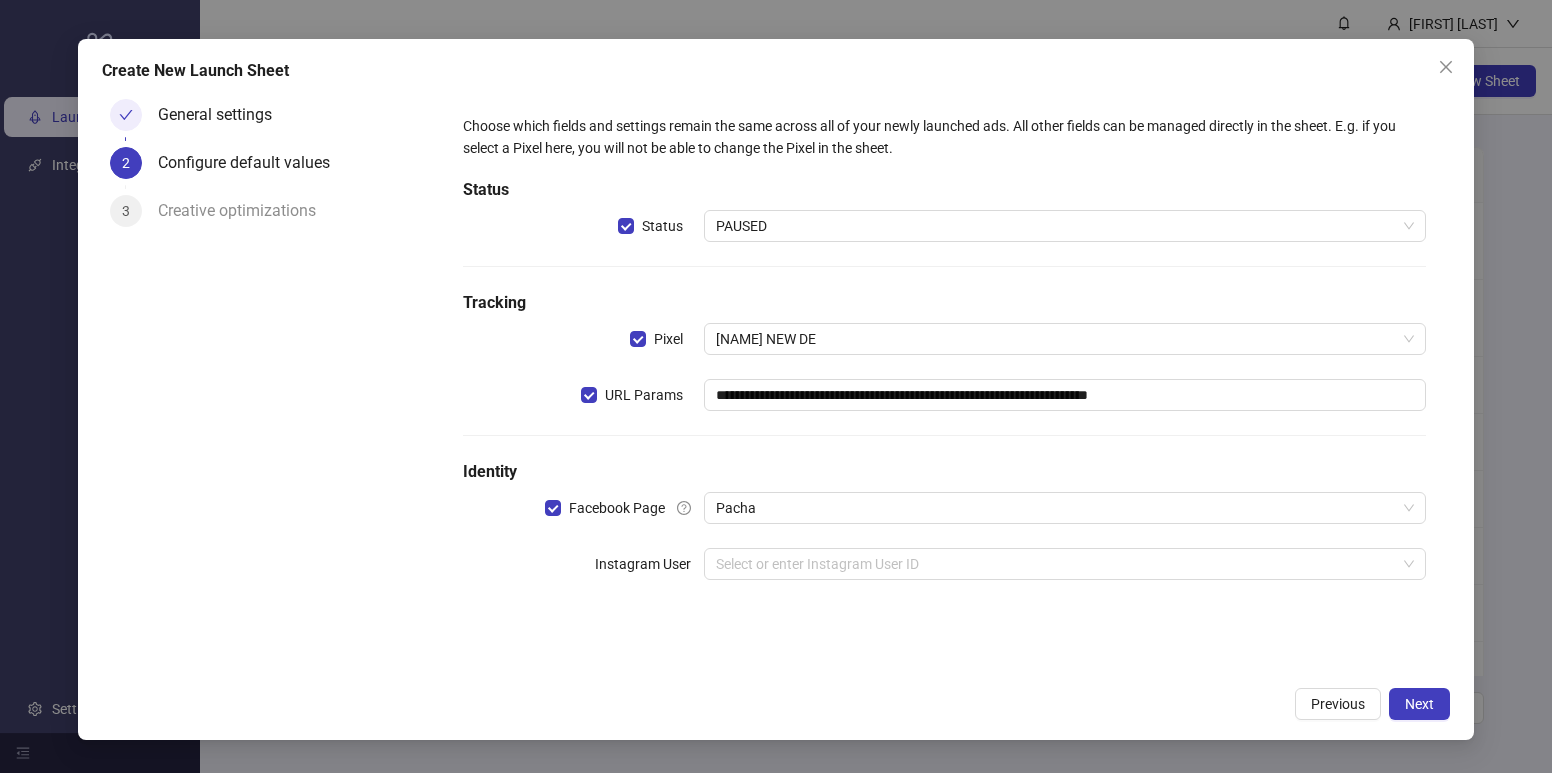 click on "Identity" at bounding box center [945, 472] 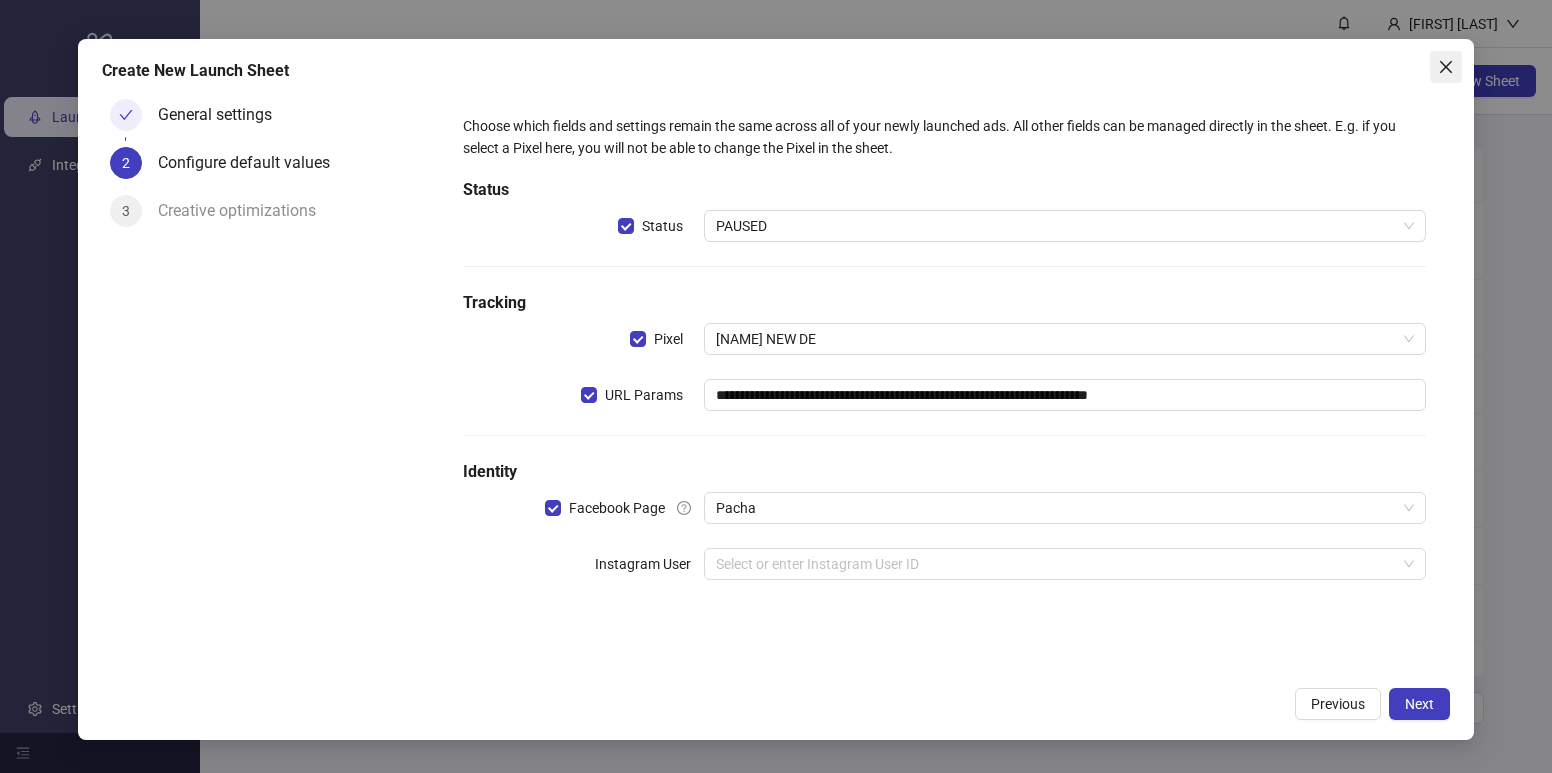 click 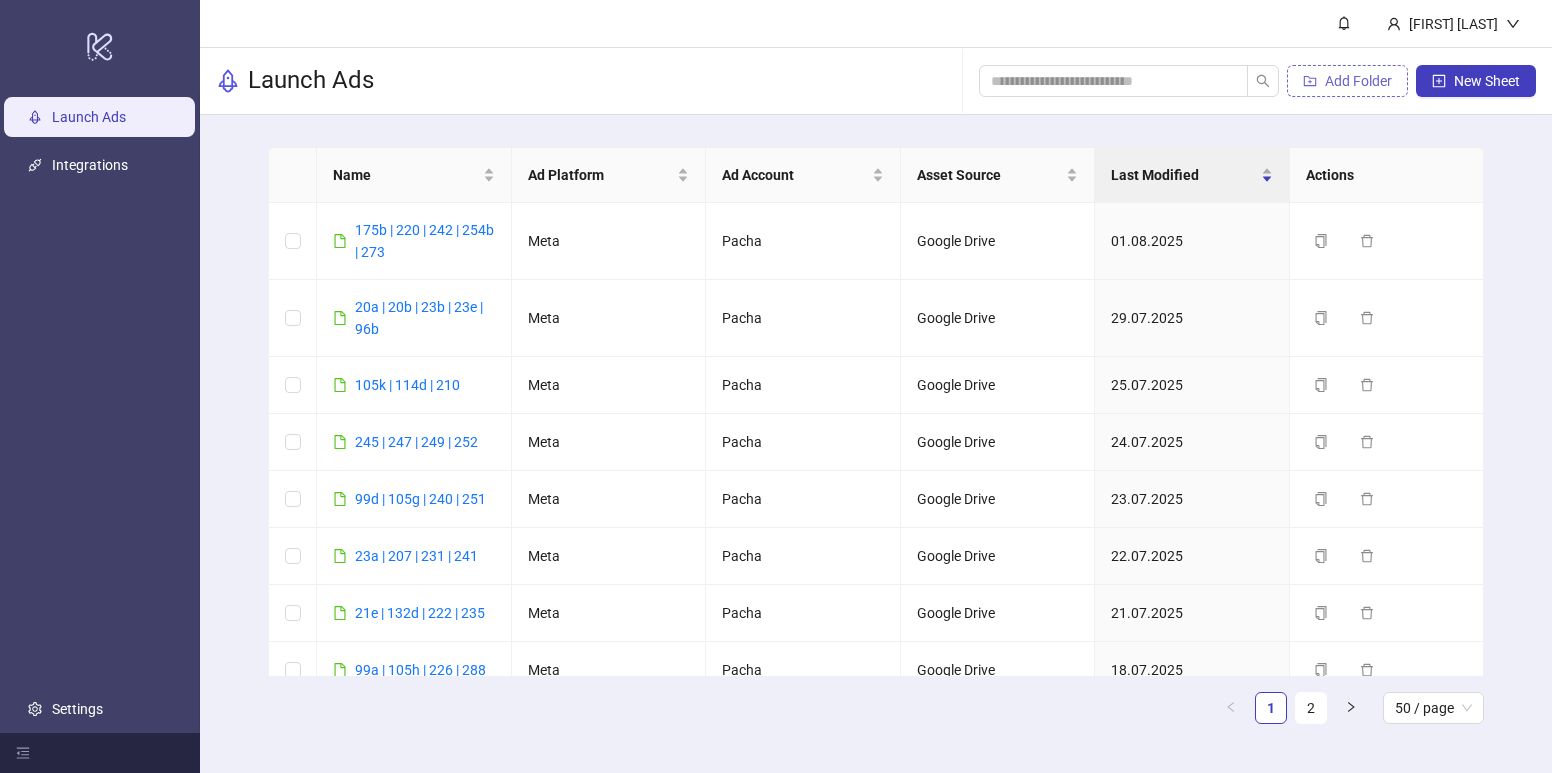 click on "Add Folder" at bounding box center (1358, 81) 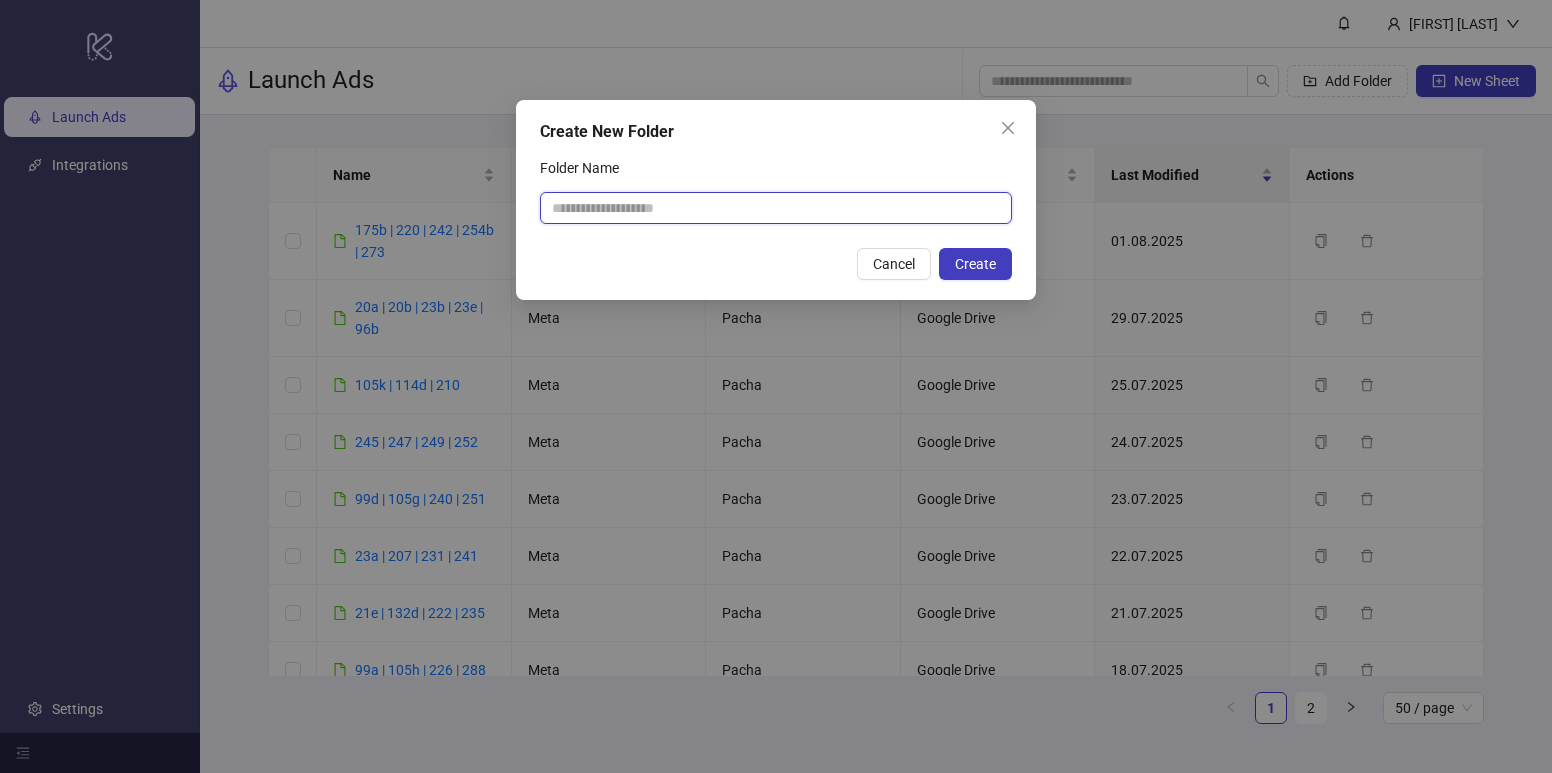 click on "Folder Name" at bounding box center (776, 208) 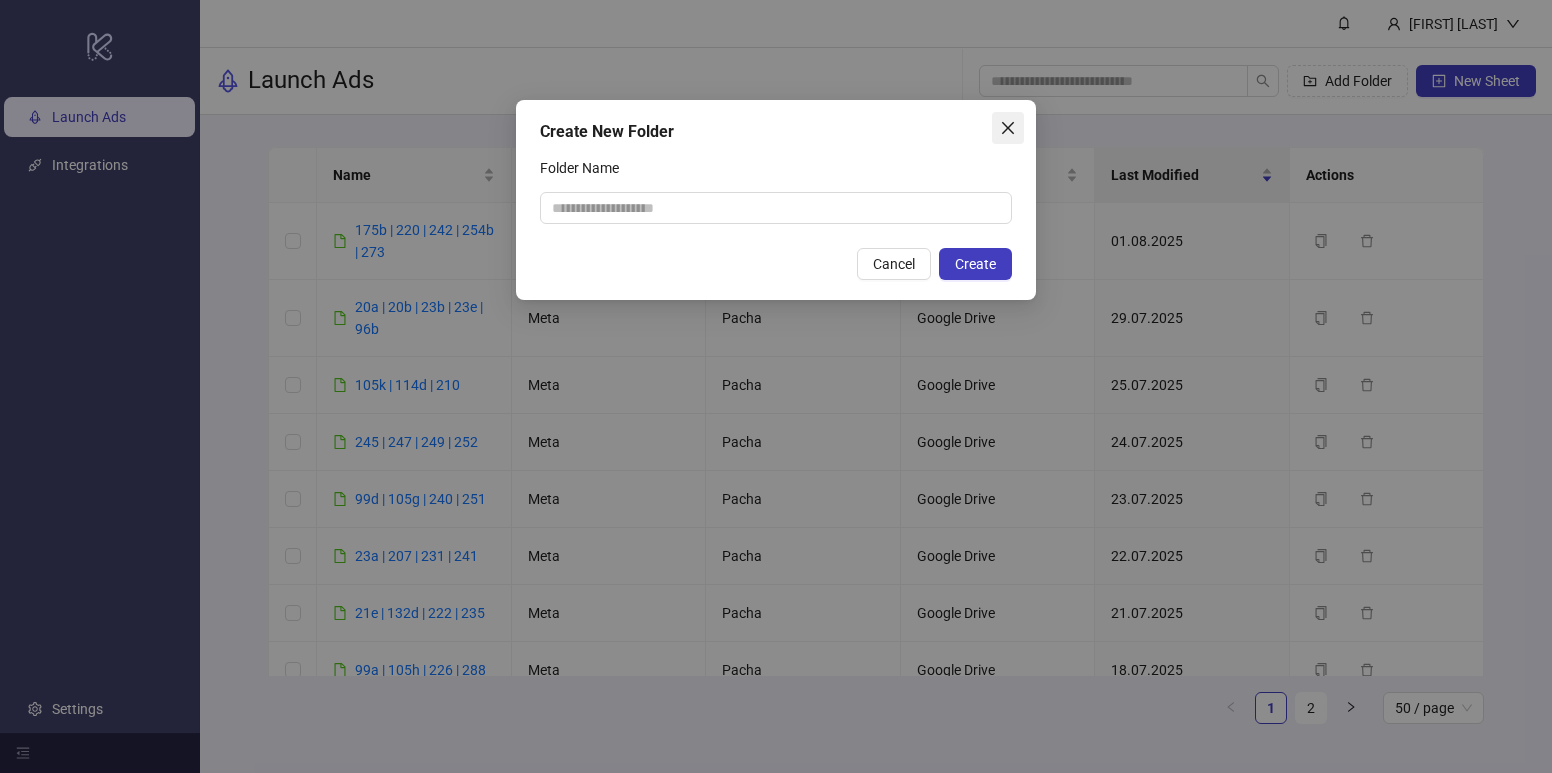 click 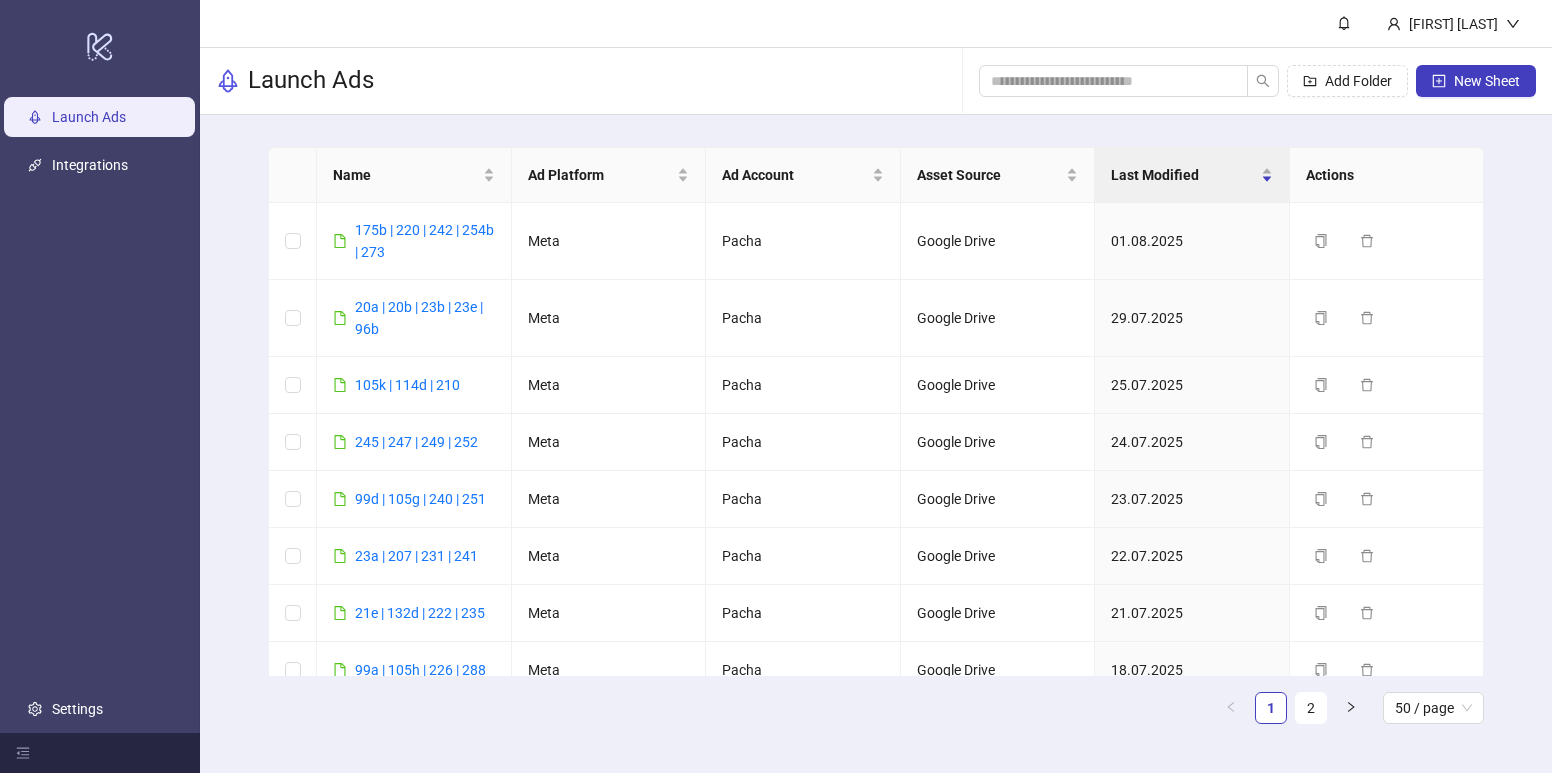 click on "Name Ad Platform Ad Account Asset Source Last Modified Actions               175b | 220 | 242 | 254b | 273 Meta Pacha Google Drive 01.08.2025 Duplicate Delete 20a | 20b | 23b | 23e | 96b Meta Pacha Google Drive 29.07.2025 Duplicate Delete 105k | 114d | 210 Meta Pacha Google Drive 25.07.2025 Duplicate Delete 245 | 247 | 249 | 252 Meta Pacha Google Drive 24.07.2025 Duplicate Delete 99d | 105g | 240 | 251 Meta Pacha Google Drive 23.07.2025 Duplicate Delete 23a | 207 | 231 | 241 Meta Pacha Google Drive 22.07.2025 Duplicate Delete 21e | 132d | 222 | 235  Meta Pacha Google Drive 21.07.2025 Duplicate Delete 99a | 105h | 226 | 288 Meta Pacha Google Drive 18.07.2025 Duplicate Delete 132e | 136f | 223 Meta Pacha Google Drive 17.07.2025 Duplicate Delete 216 Meta Pacha Google Drive 17.07.2025 Duplicate Delete 211 Meta Pacha Google Drive 16.07.2025 Duplicate Delete 23d | 105l ITE | 212 | 237 Meta Pacha Google Drive 15.07.2025 Duplicate Delete 20f | 132c | 137f | 105l Meta Pacha Google Drive 11.07.2025 Duplicate 196" at bounding box center [876, 443] 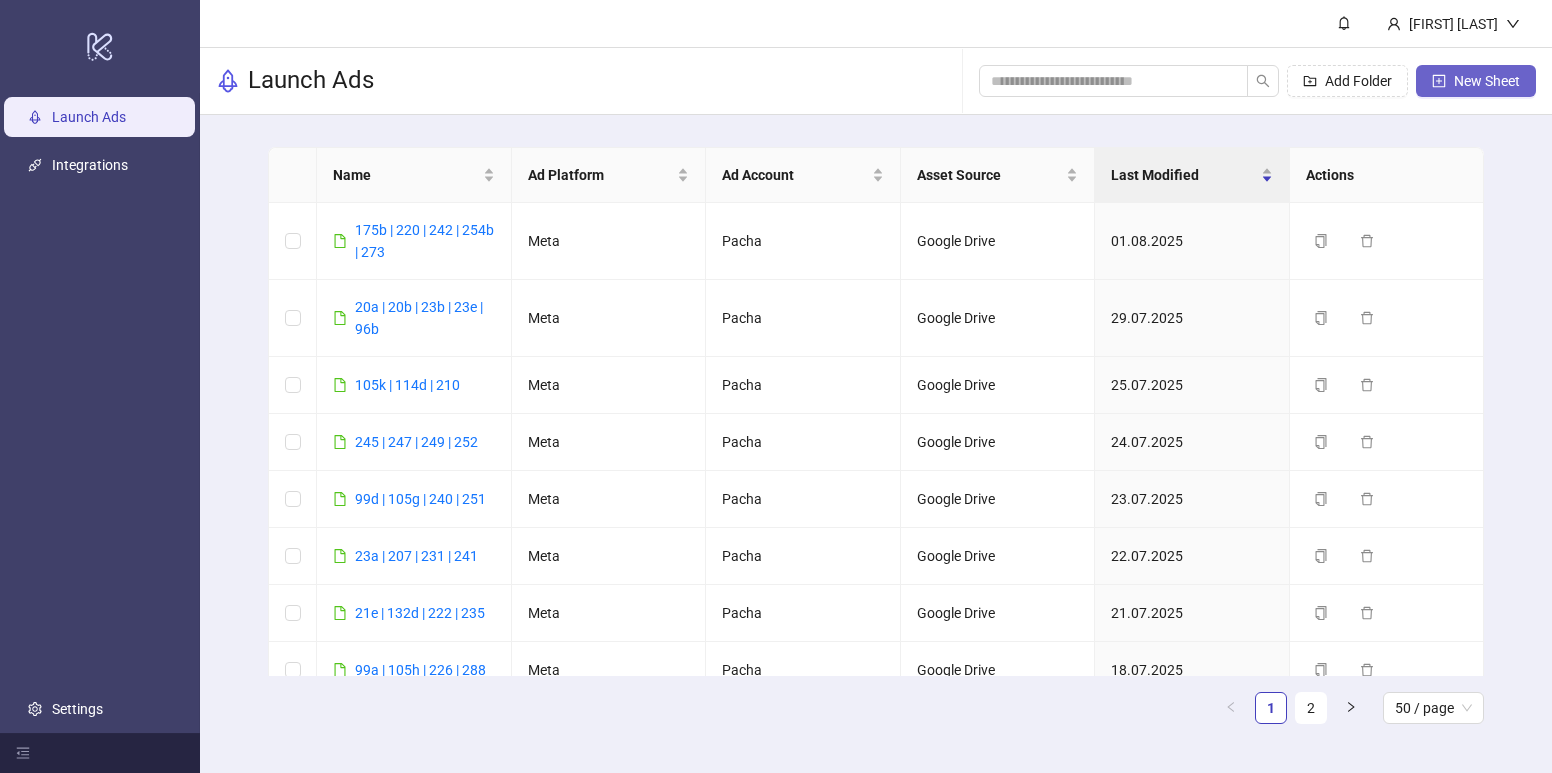 click on "New Sheet" at bounding box center (1476, 81) 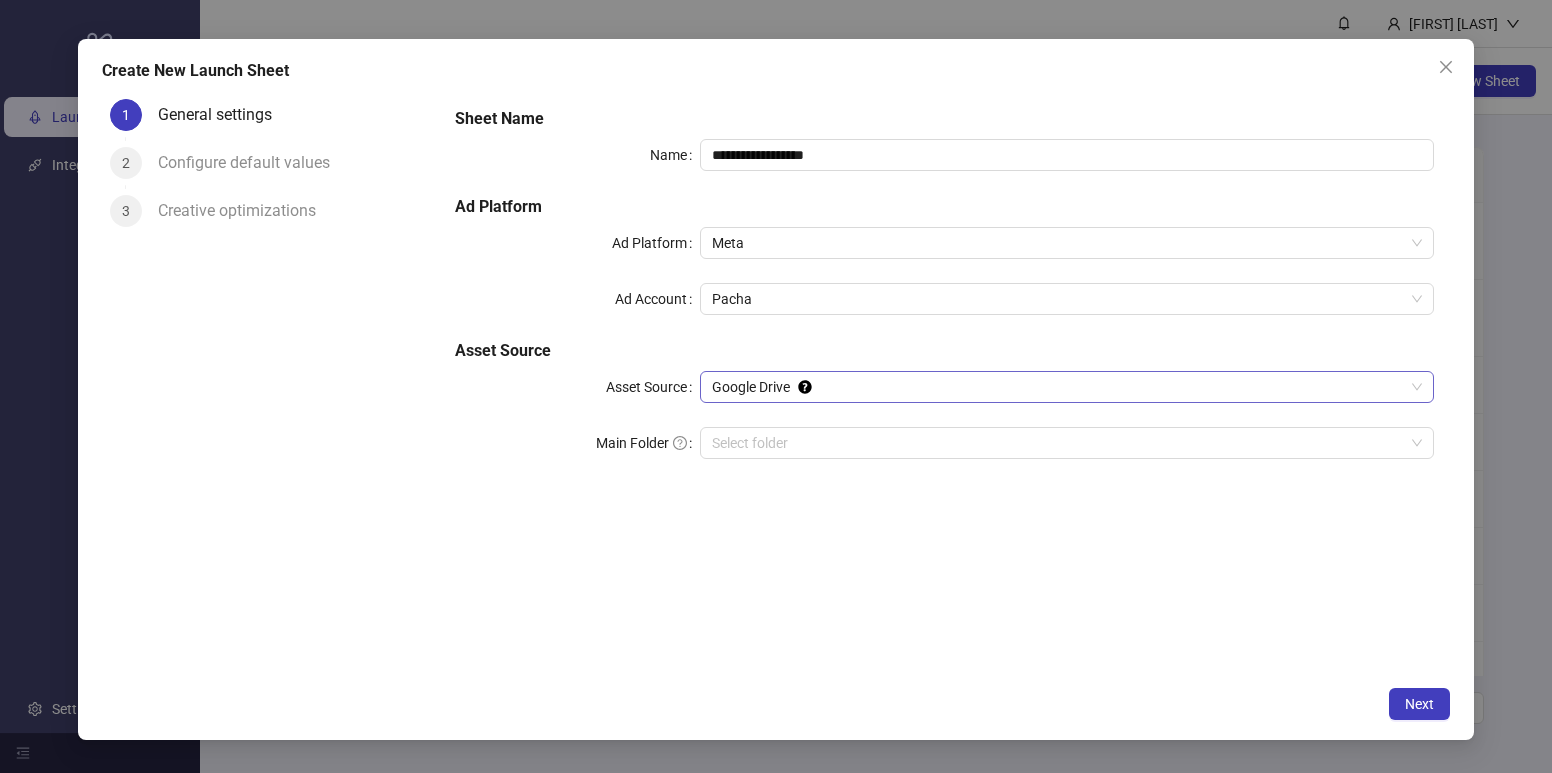 click on "Google Drive" at bounding box center (1067, 387) 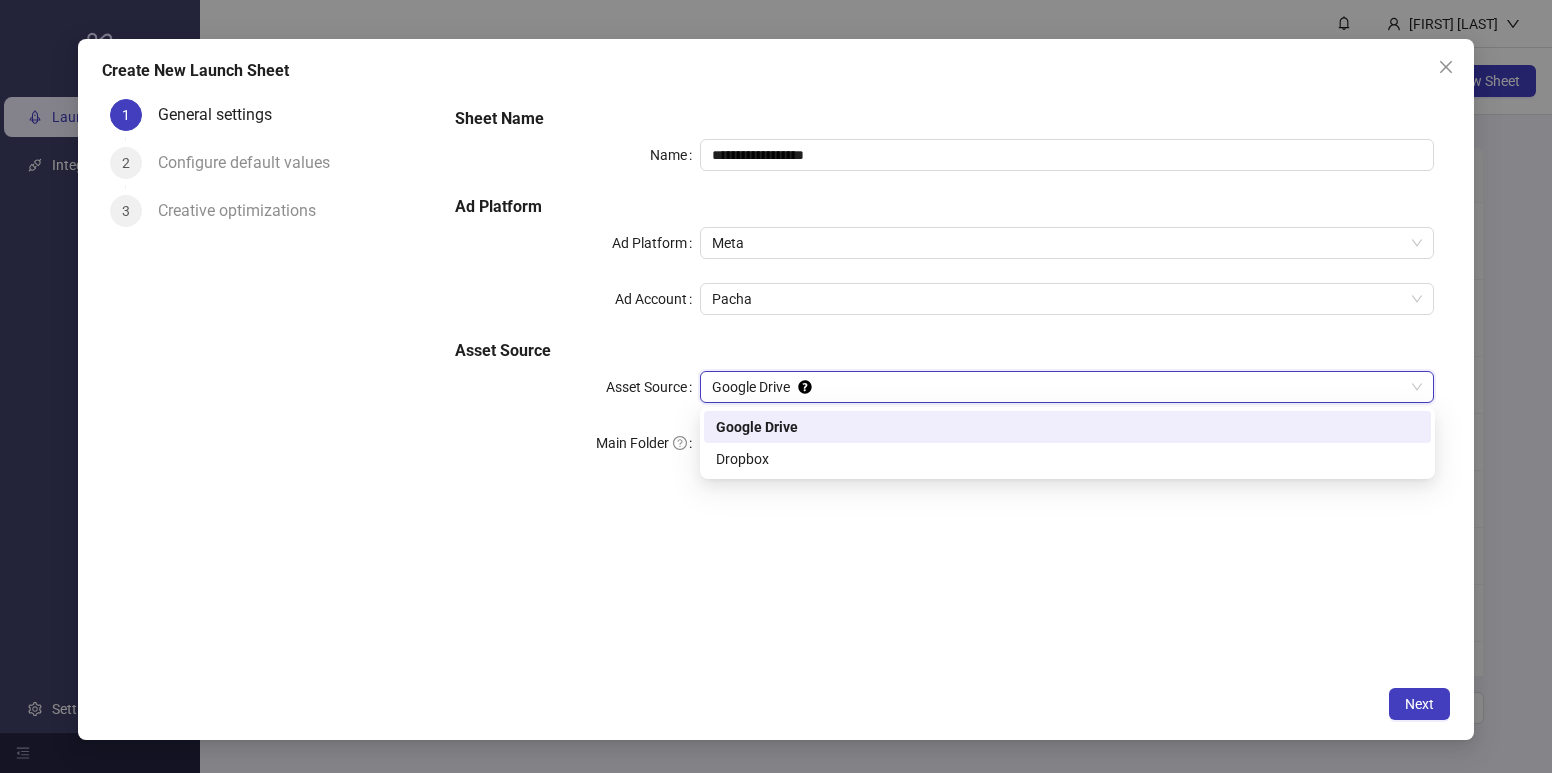 drag, startPoint x: 533, startPoint y: 460, endPoint x: 781, endPoint y: 461, distance: 248.00201 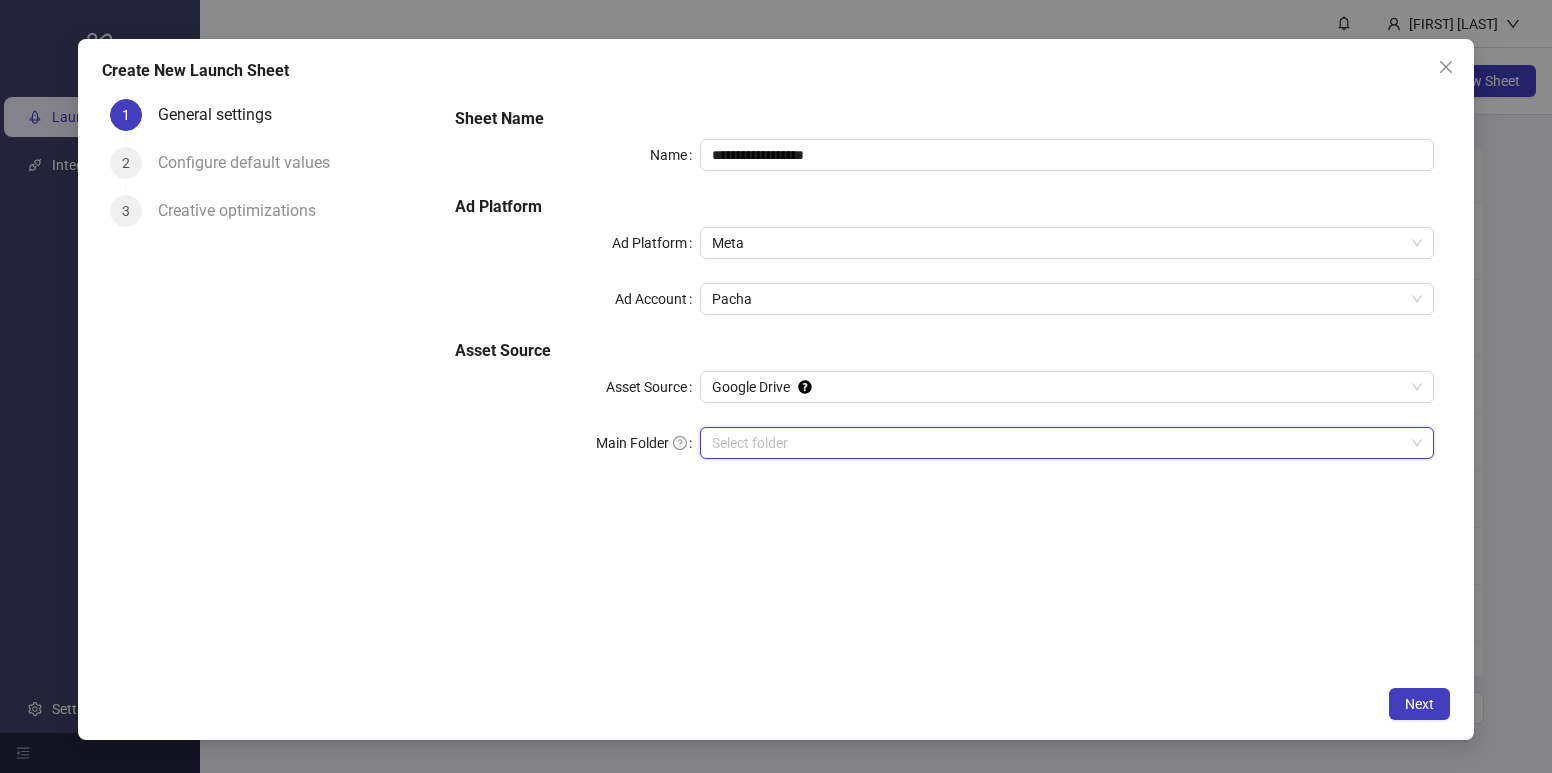 click on "Main Folder" at bounding box center [1058, 443] 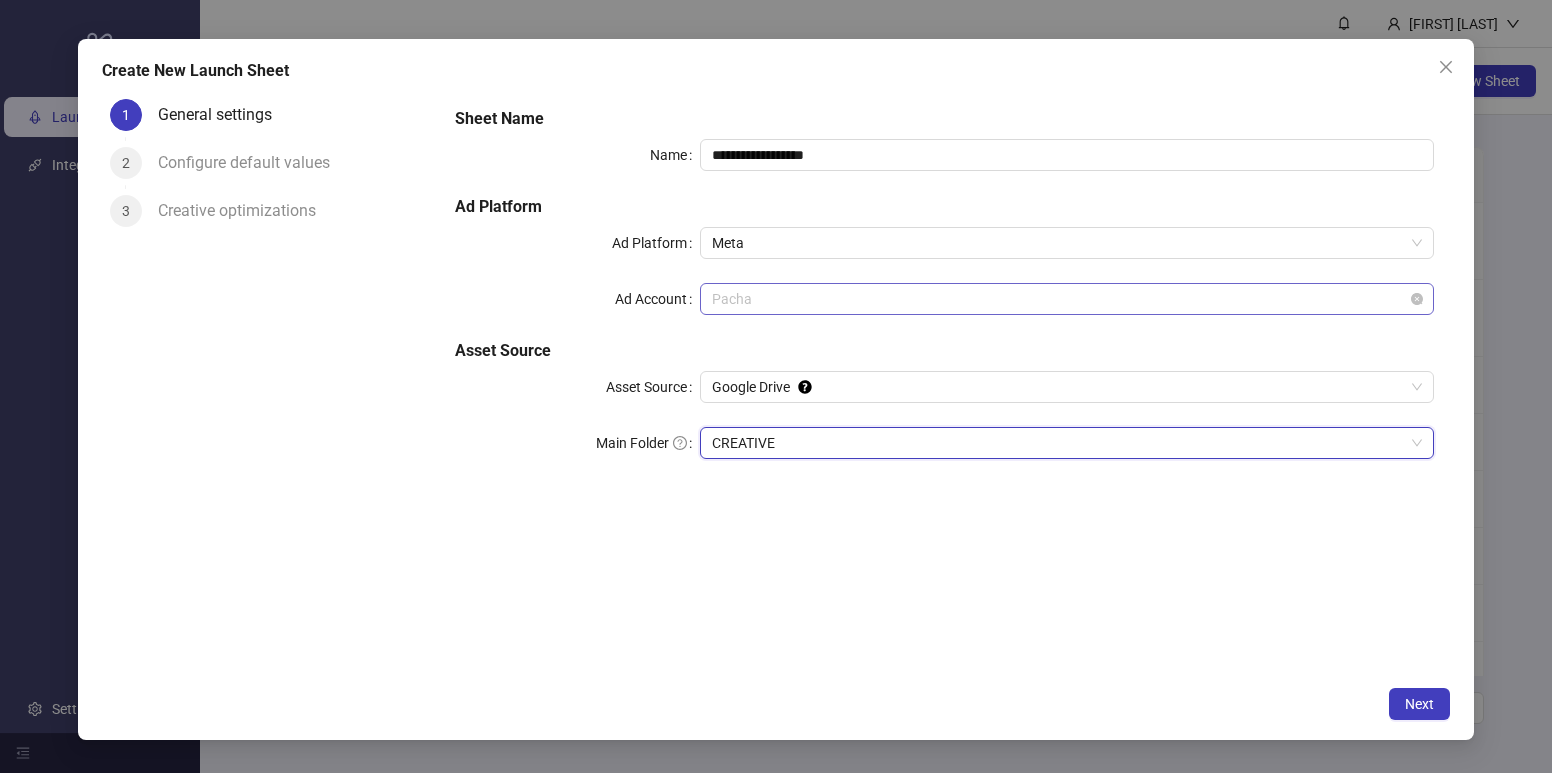 click on "Pacha" at bounding box center [1067, 299] 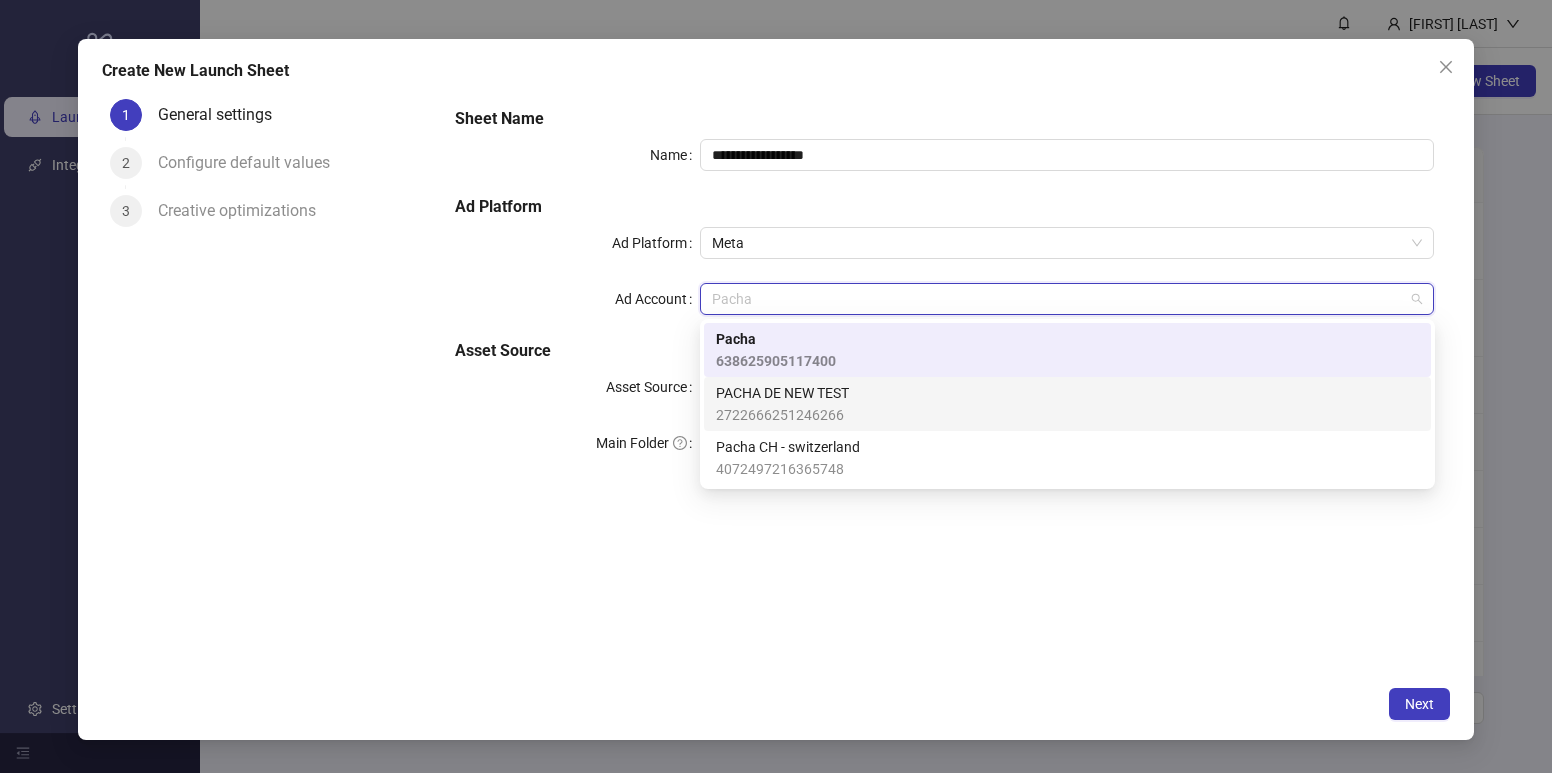 click on "PACHA DE NEW TEST" at bounding box center (782, 393) 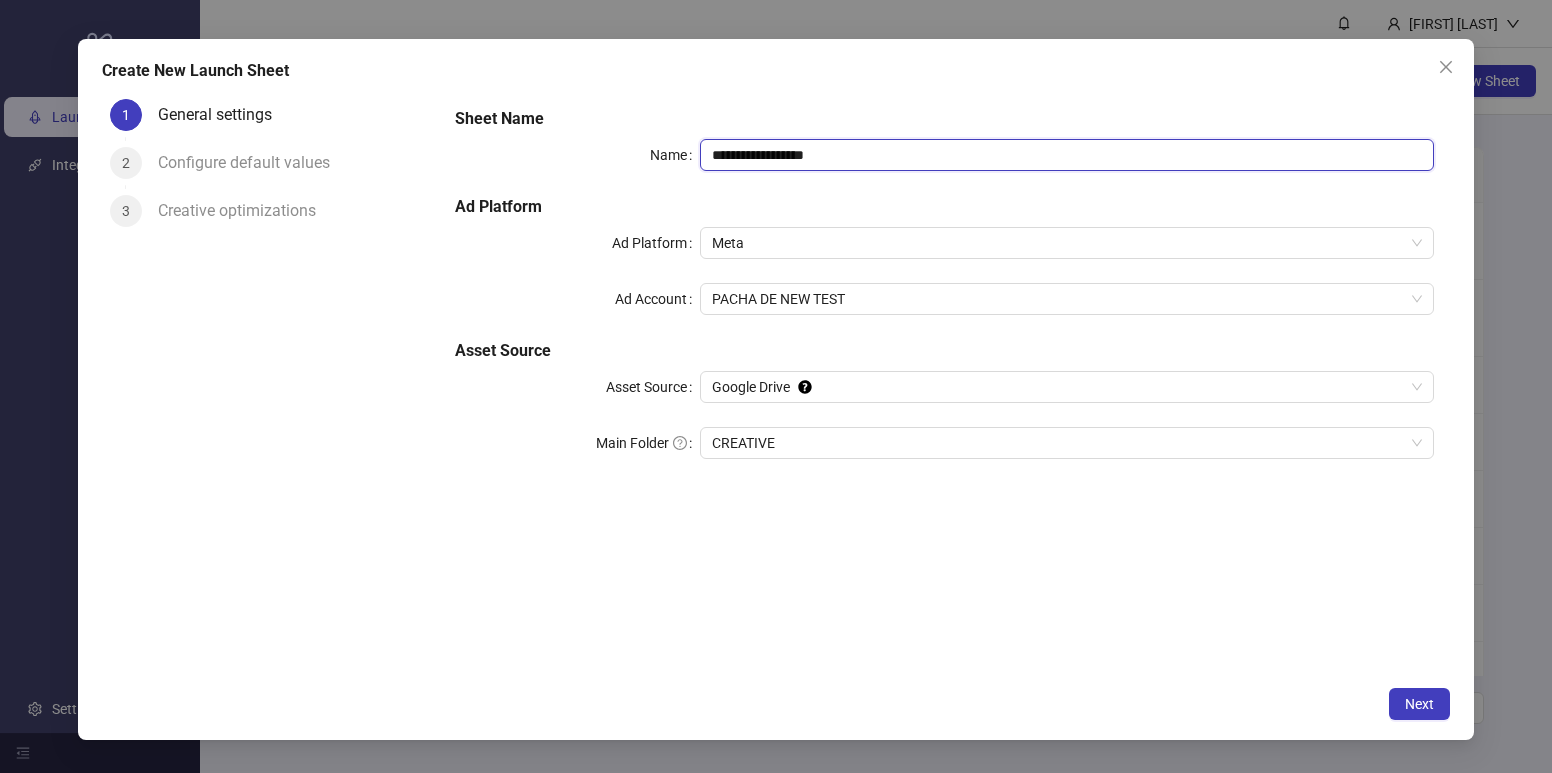 click on "**********" at bounding box center (1067, 155) 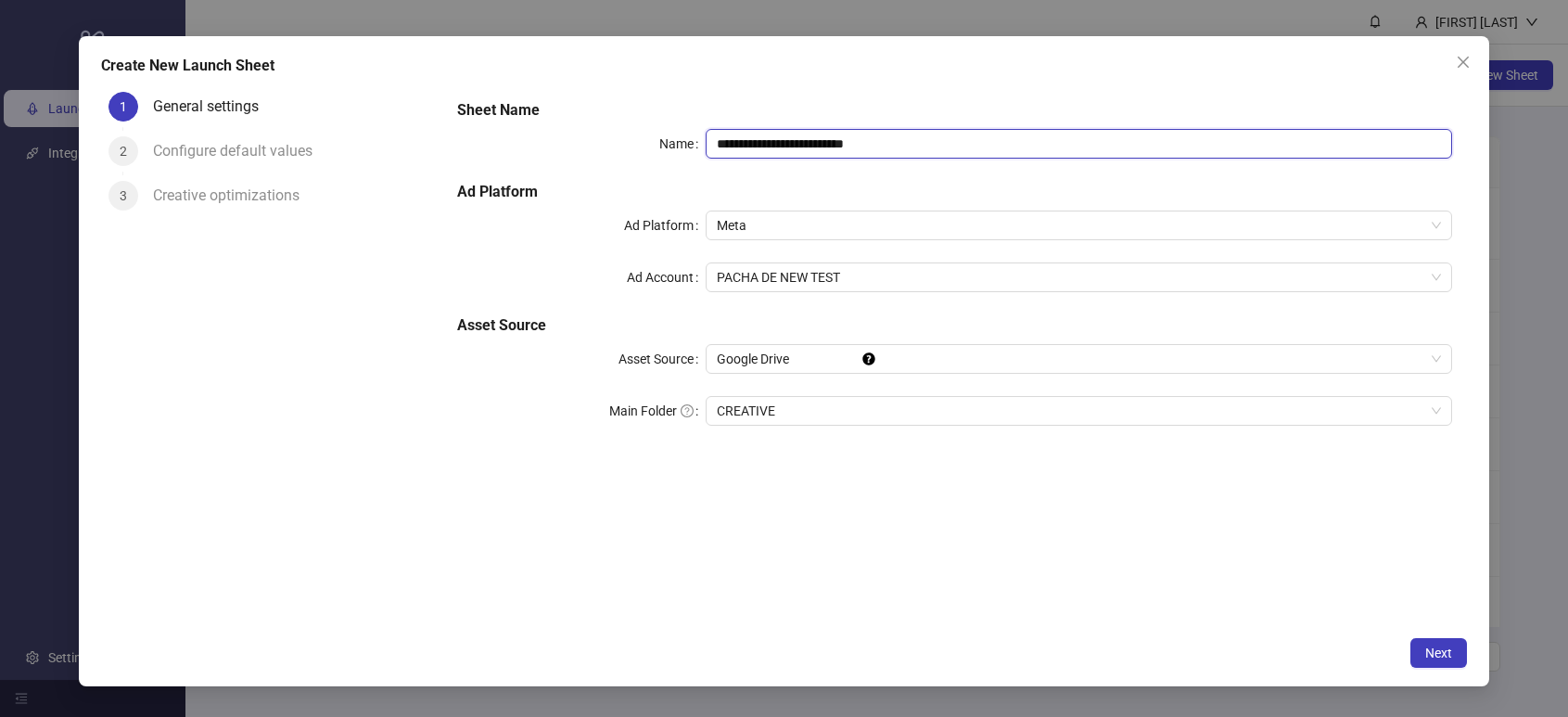 type on "**********" 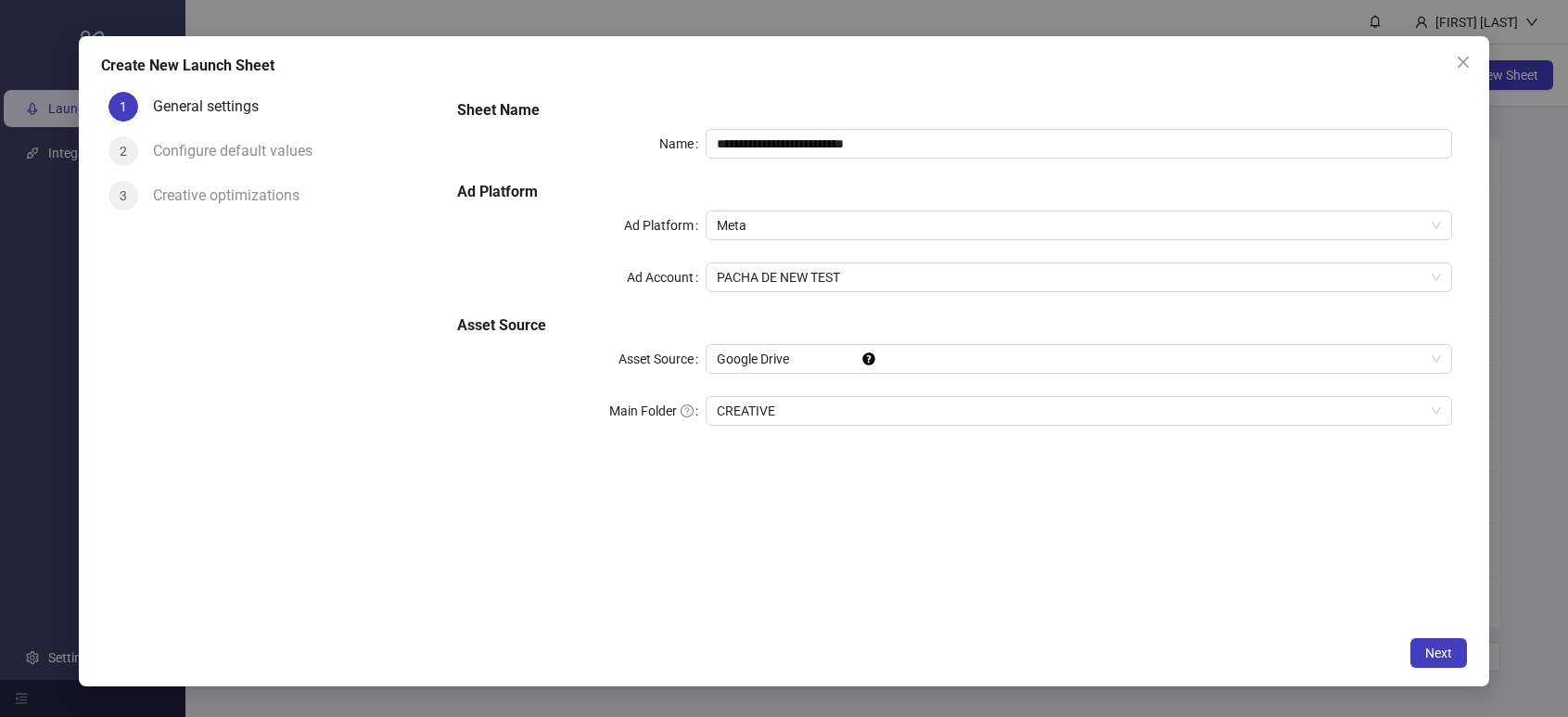 drag, startPoint x: 925, startPoint y: 543, endPoint x: 937, endPoint y: 557, distance: 18.439089 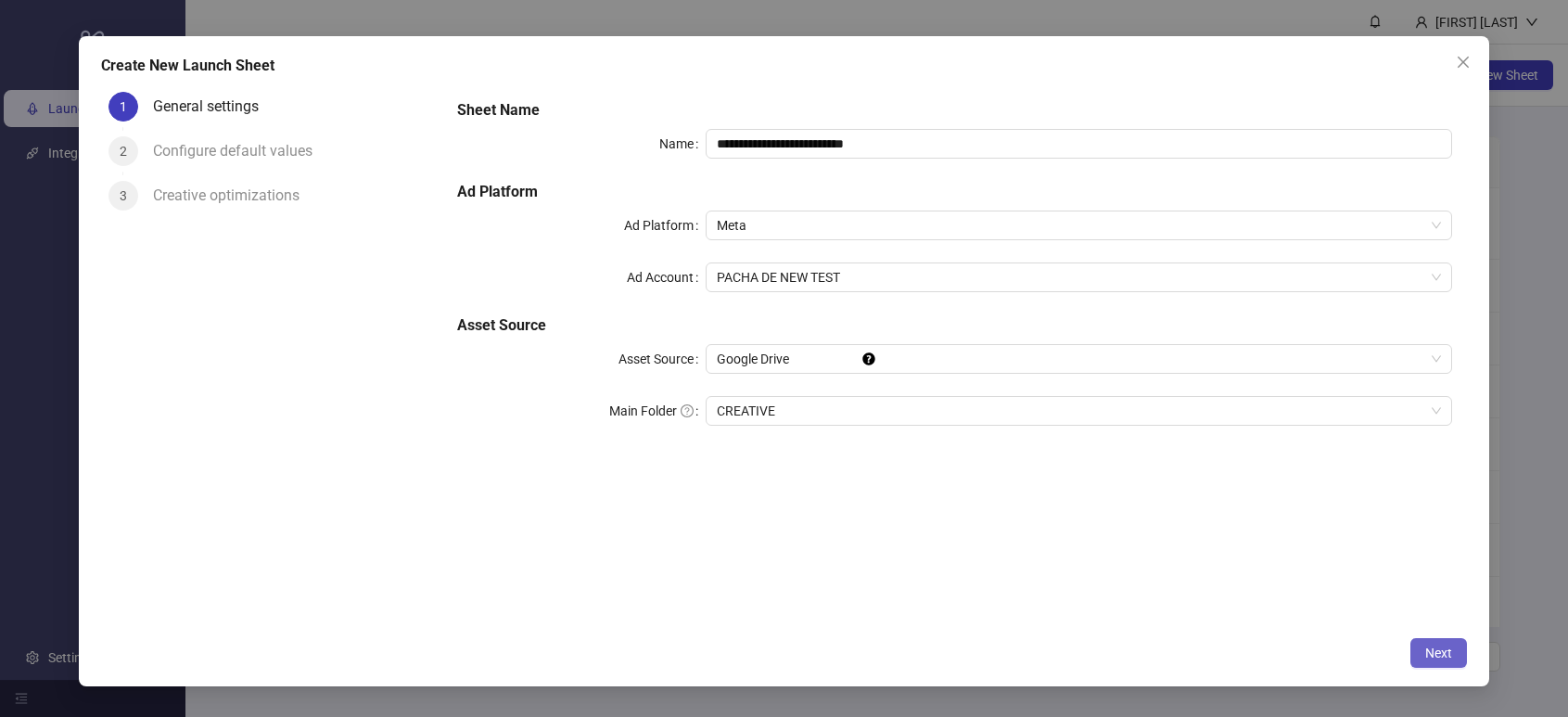 click on "Next" at bounding box center (1438, 653) 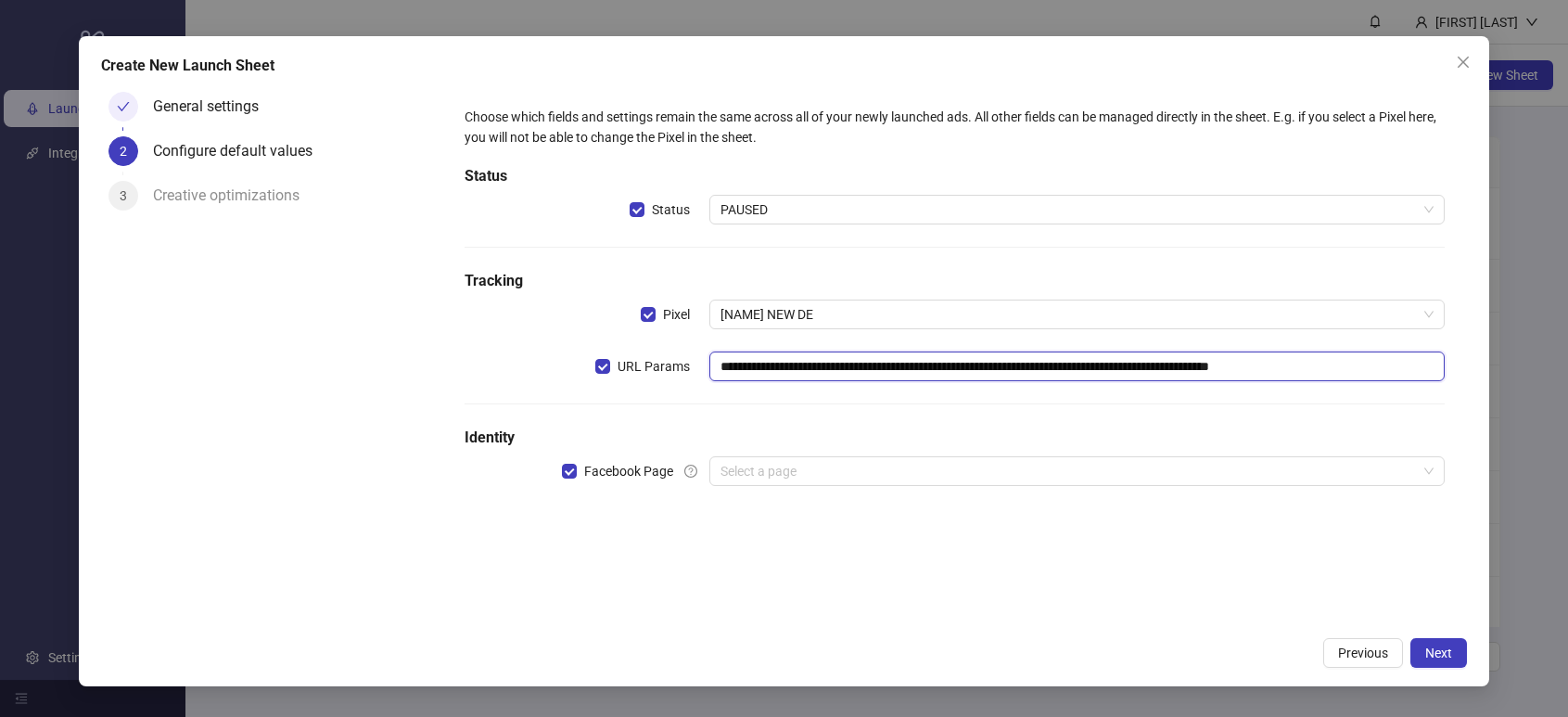 click on "**********" at bounding box center [1077, 366] 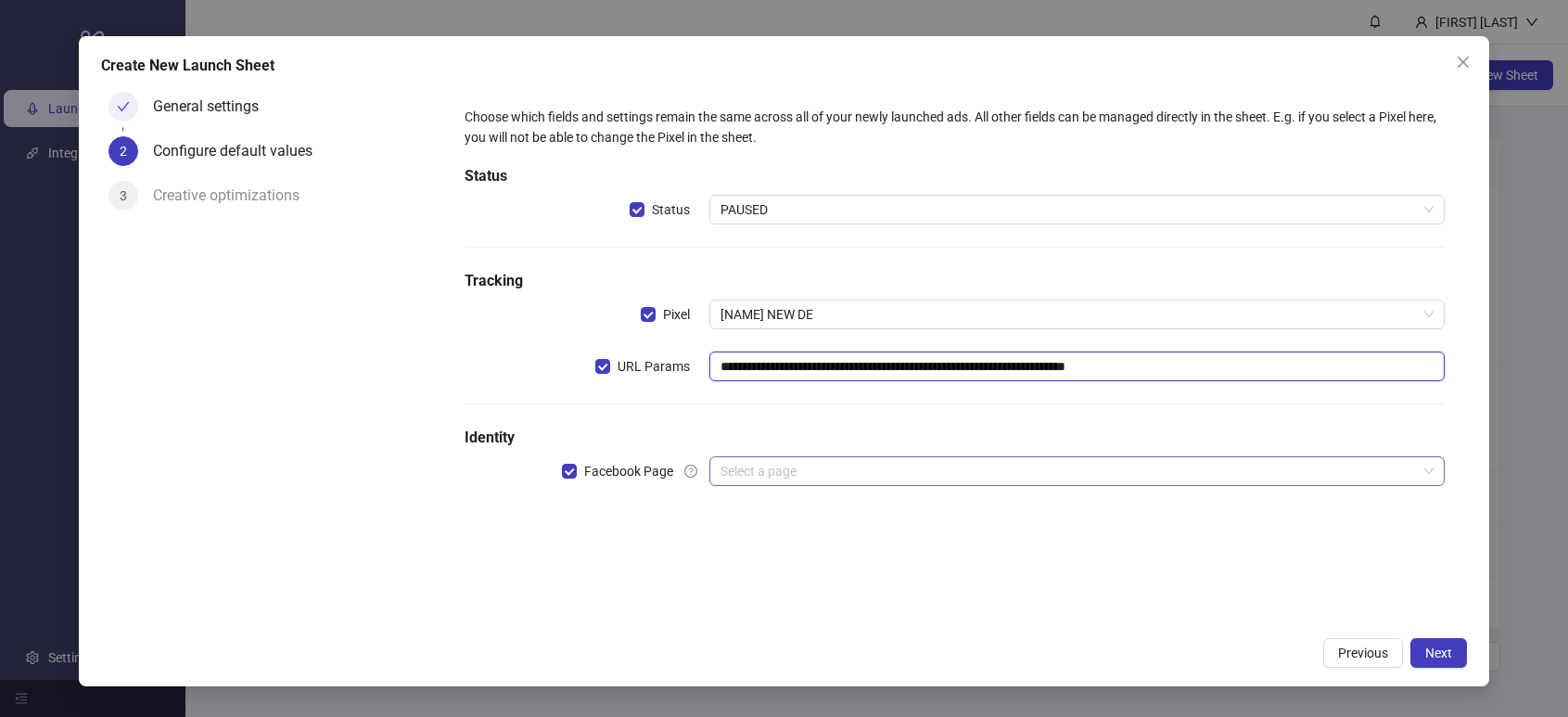 type on "**********" 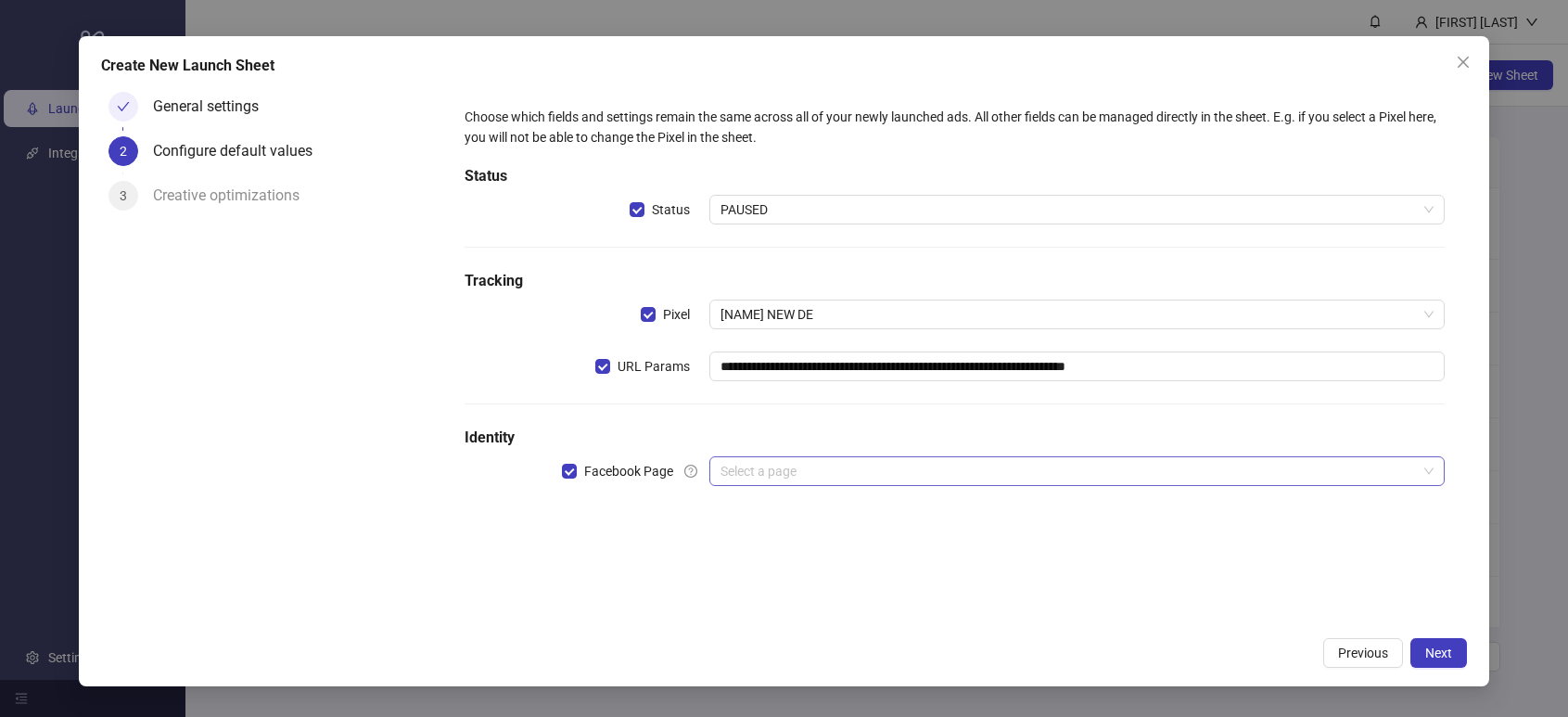 click at bounding box center [1068, 471] 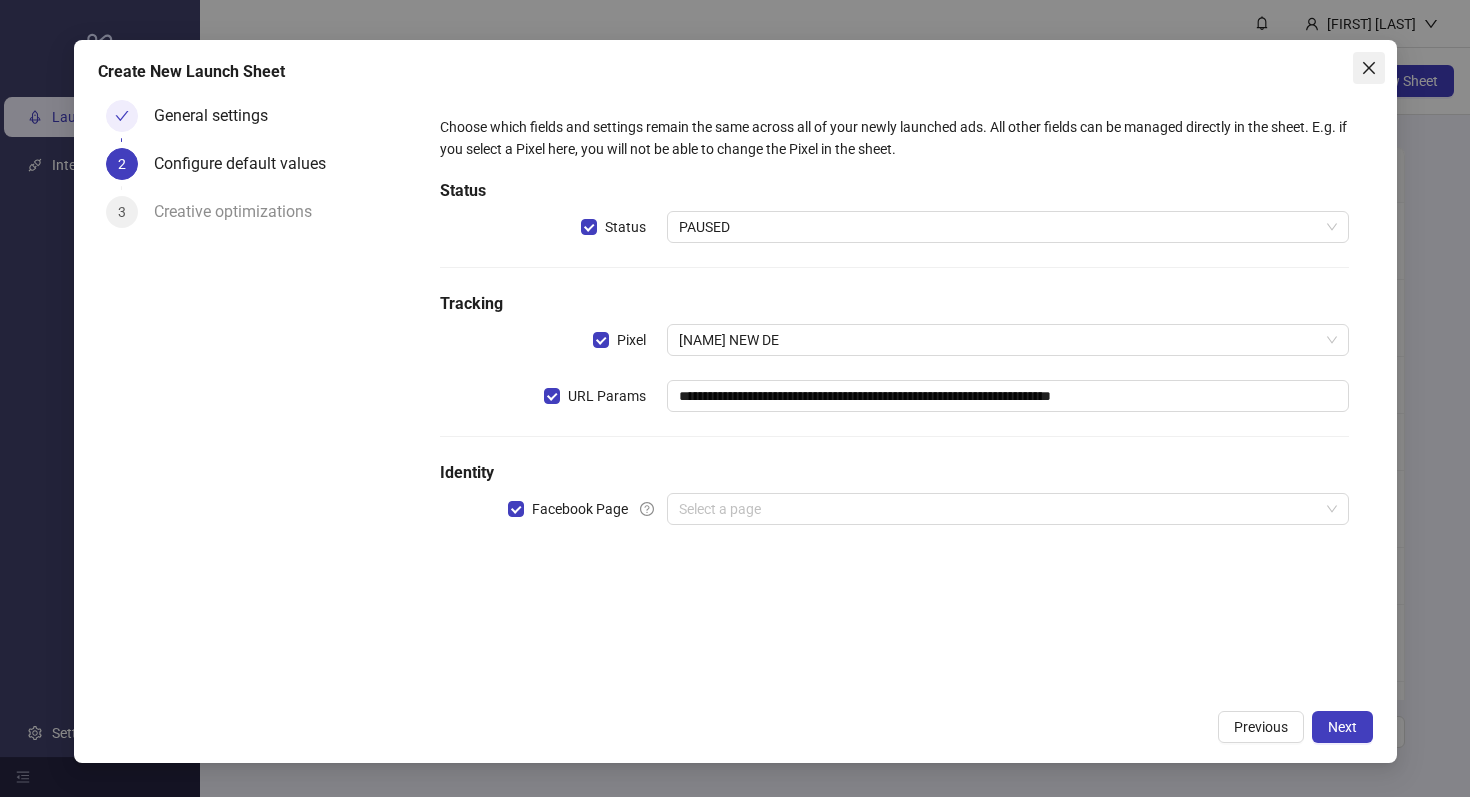 click 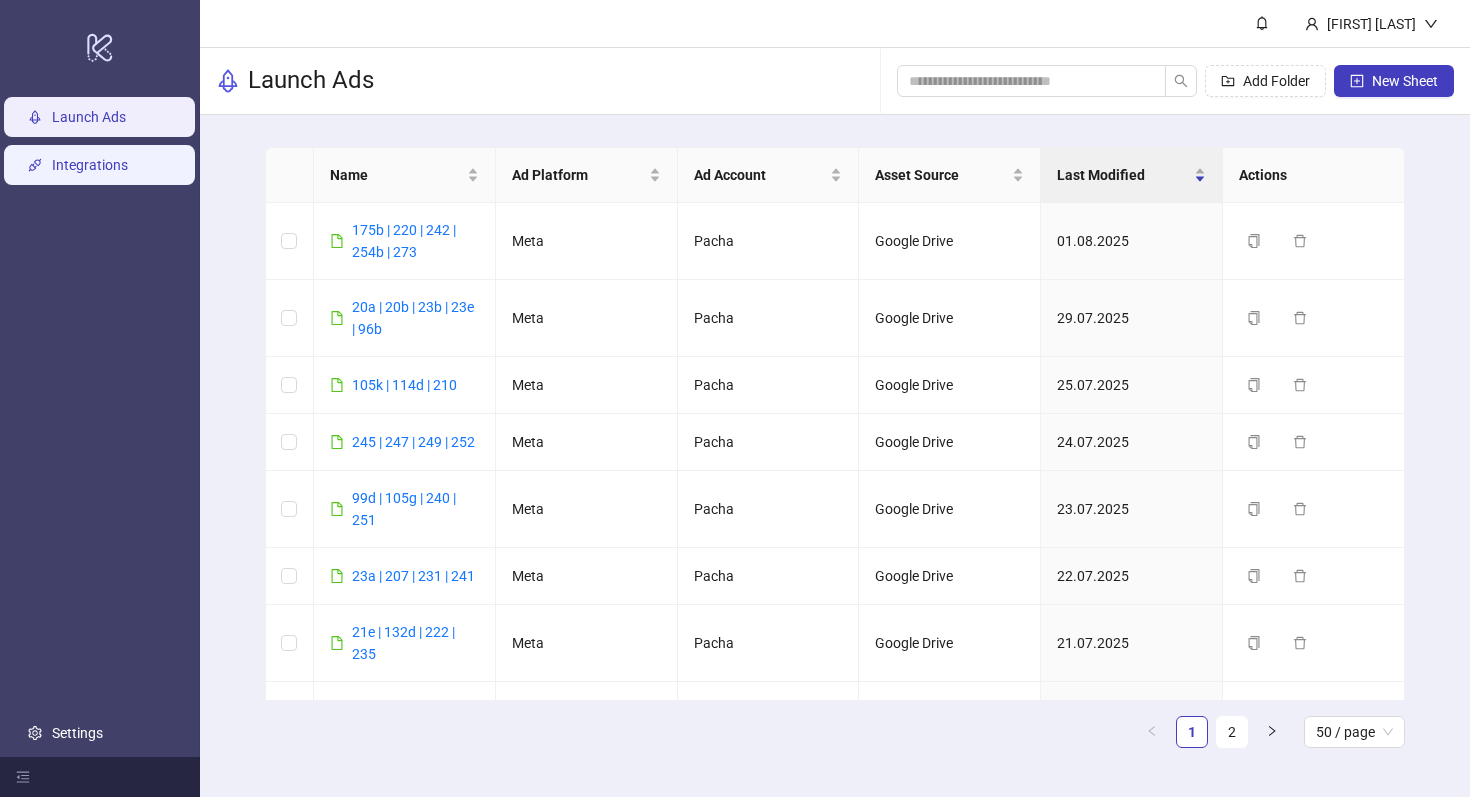 click on "Integrations" at bounding box center (90, 165) 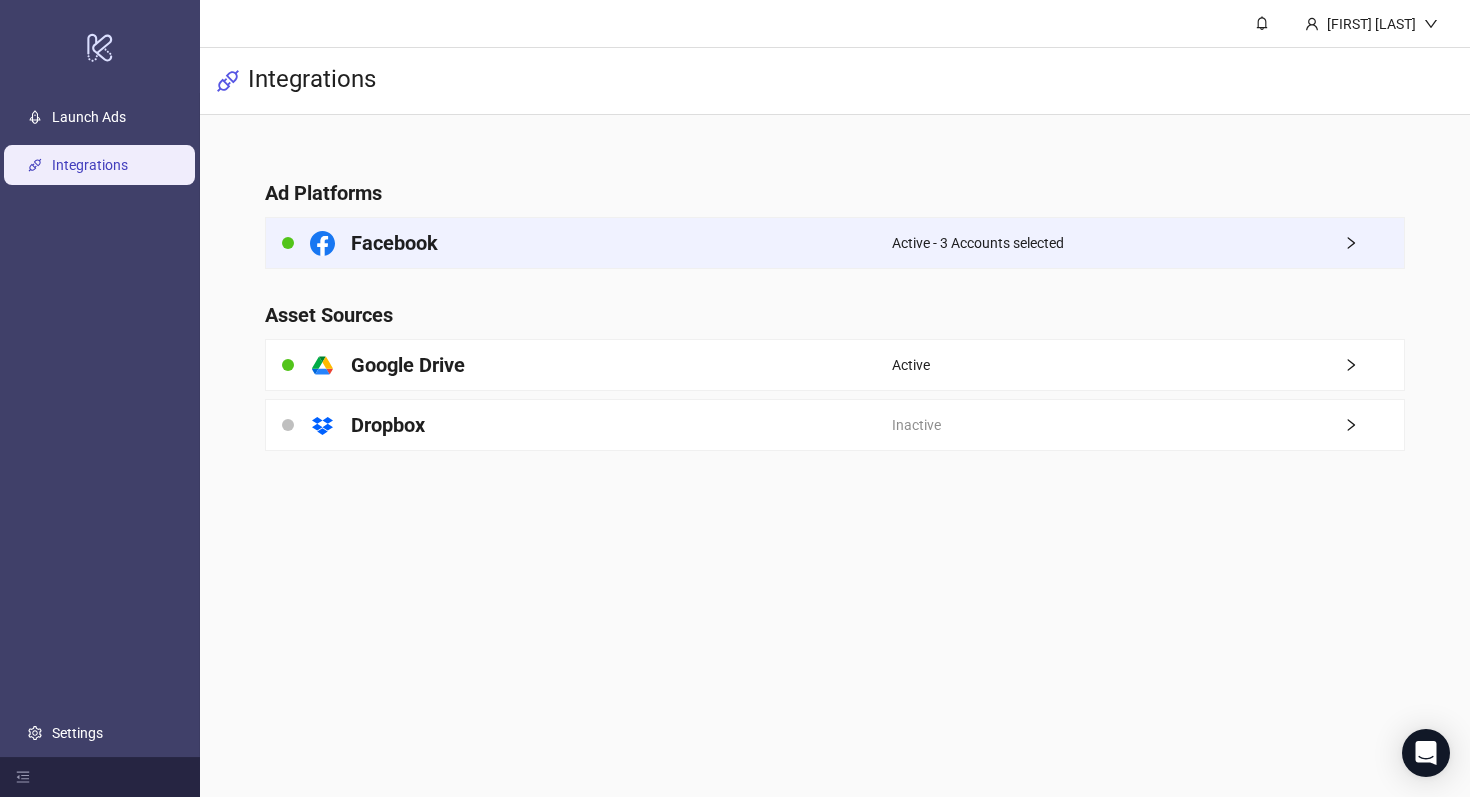 click 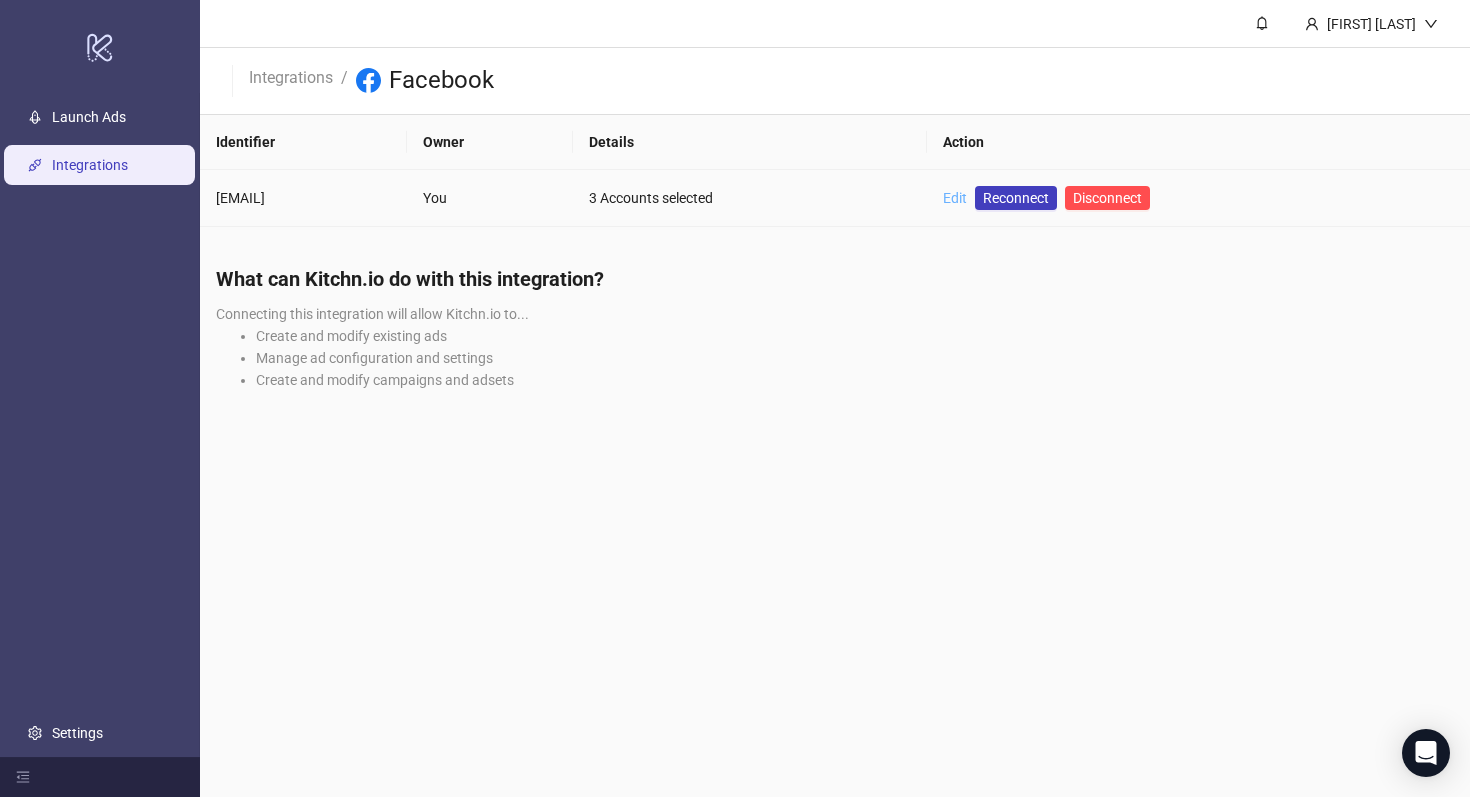 click on "Edit" at bounding box center (955, 198) 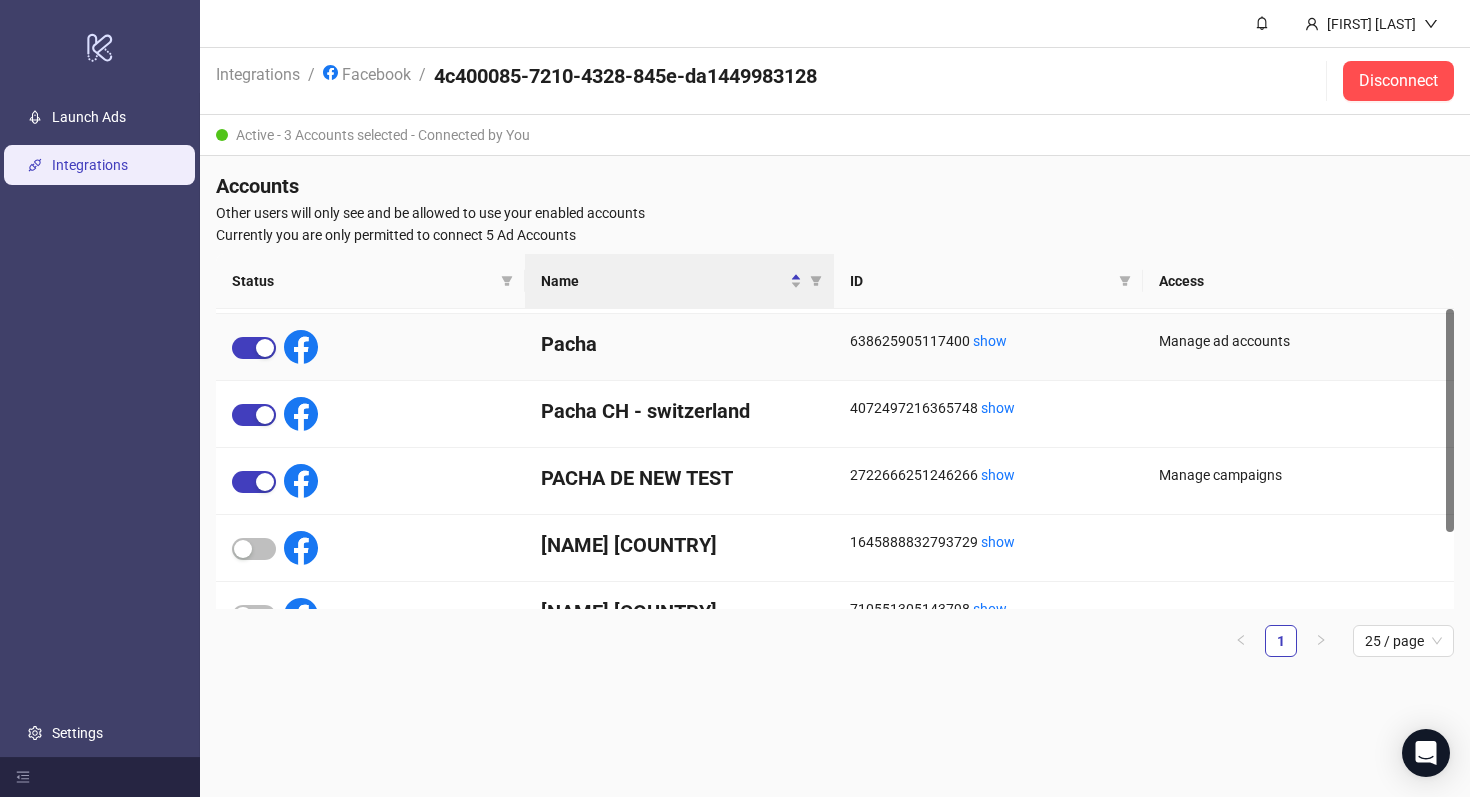 scroll, scrollTop: 0, scrollLeft: 0, axis: both 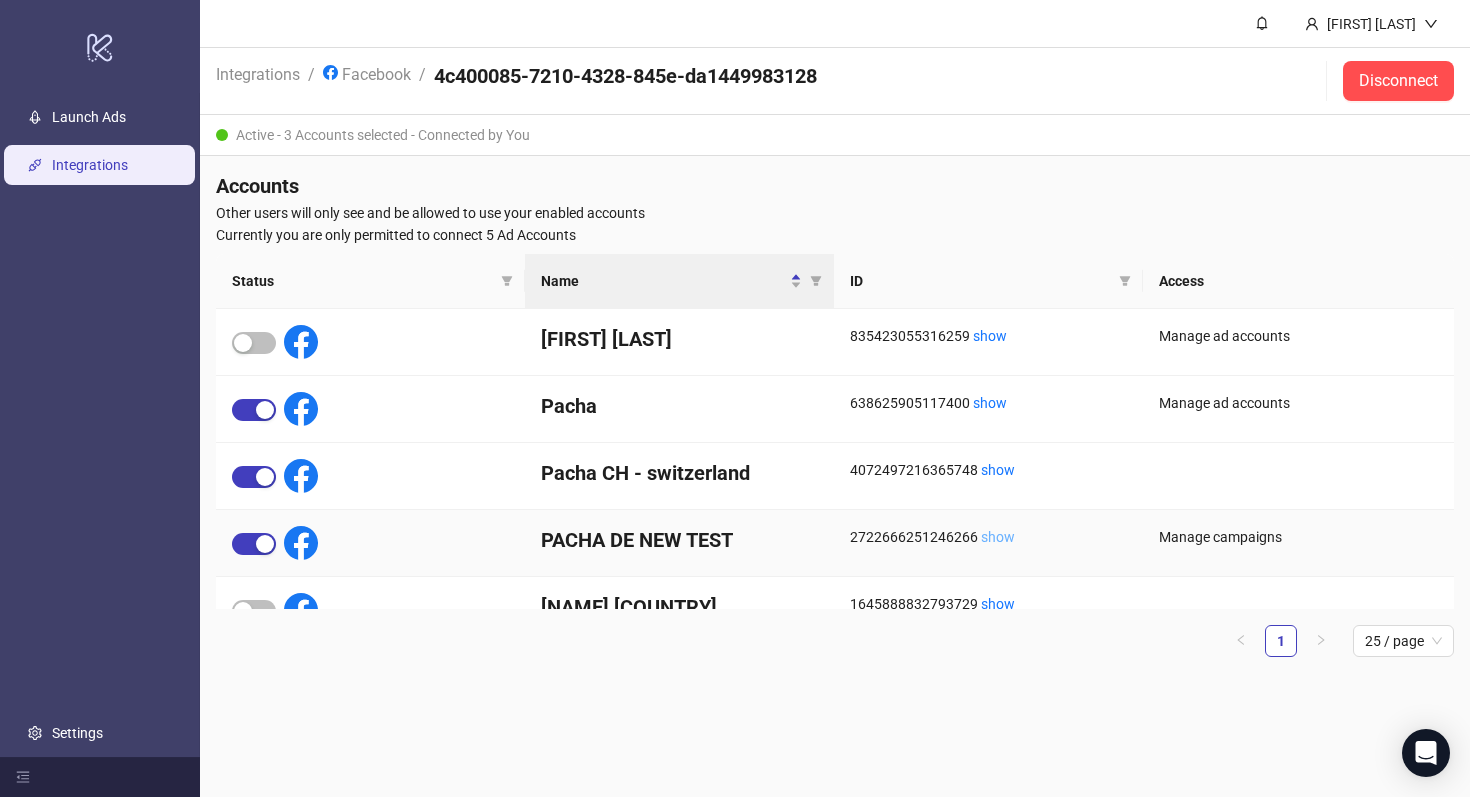 click on "show" at bounding box center [998, 537] 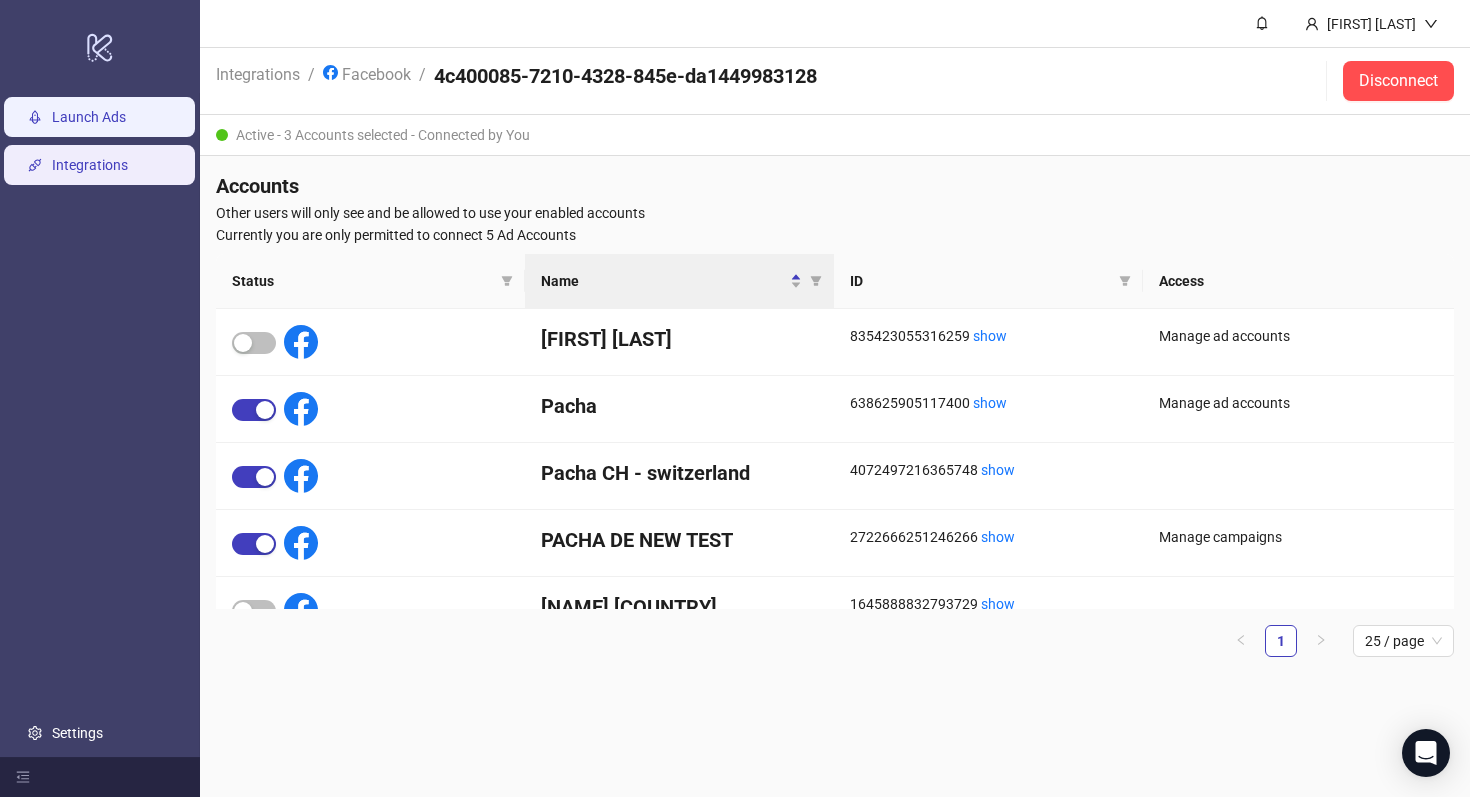click on "Launch Ads" at bounding box center (89, 117) 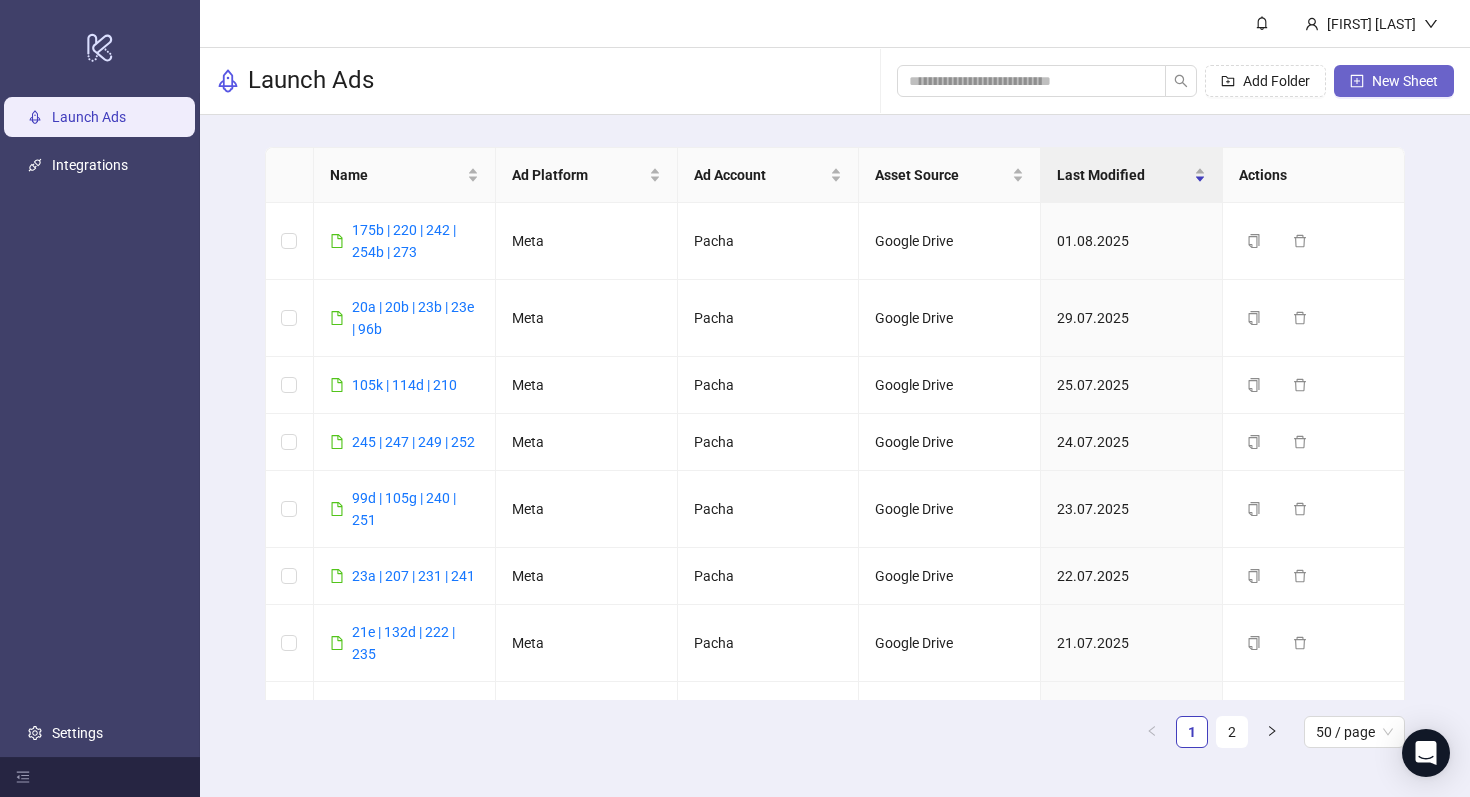click on "New Sheet" at bounding box center (1405, 81) 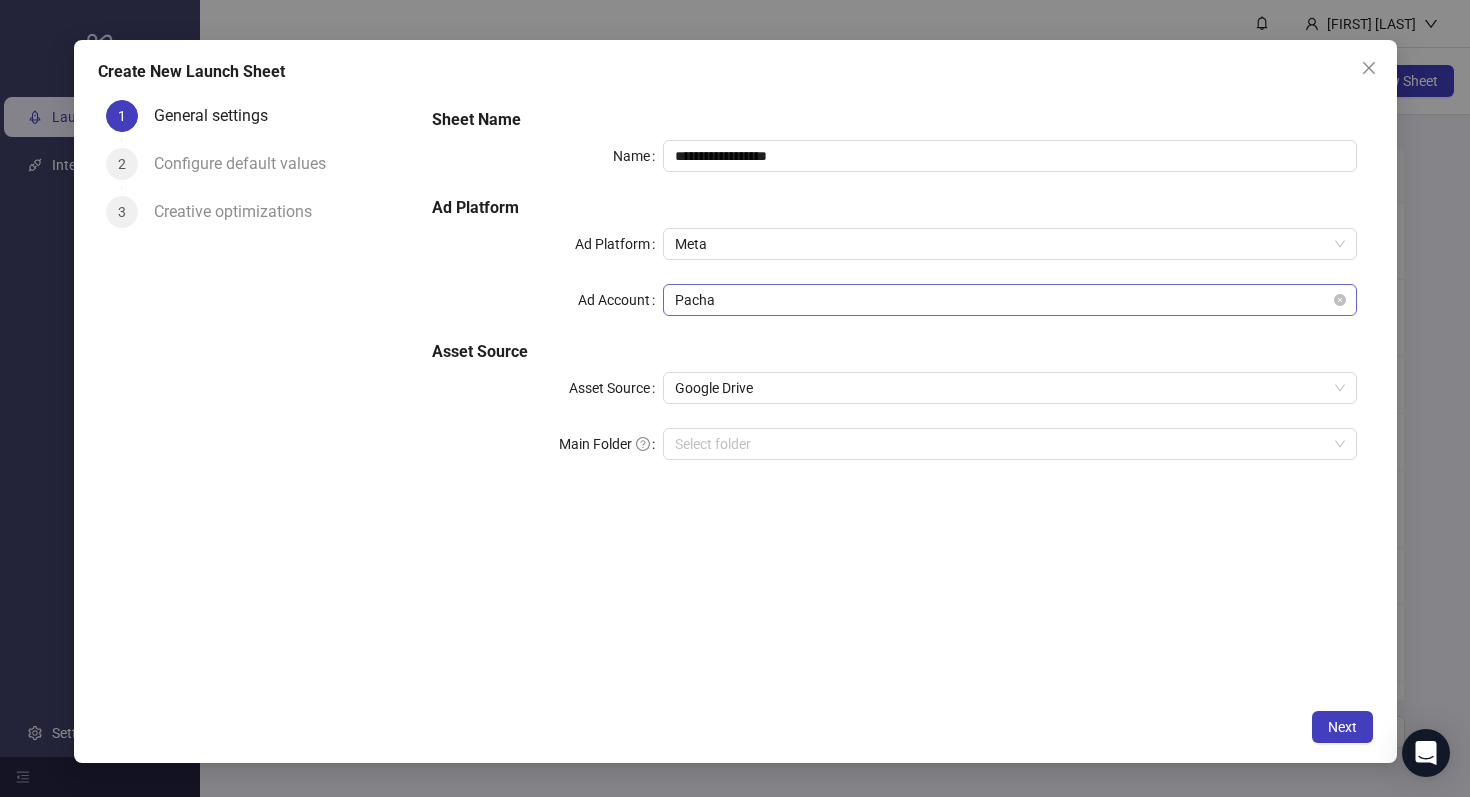 click on "Pacha" at bounding box center [1009, 300] 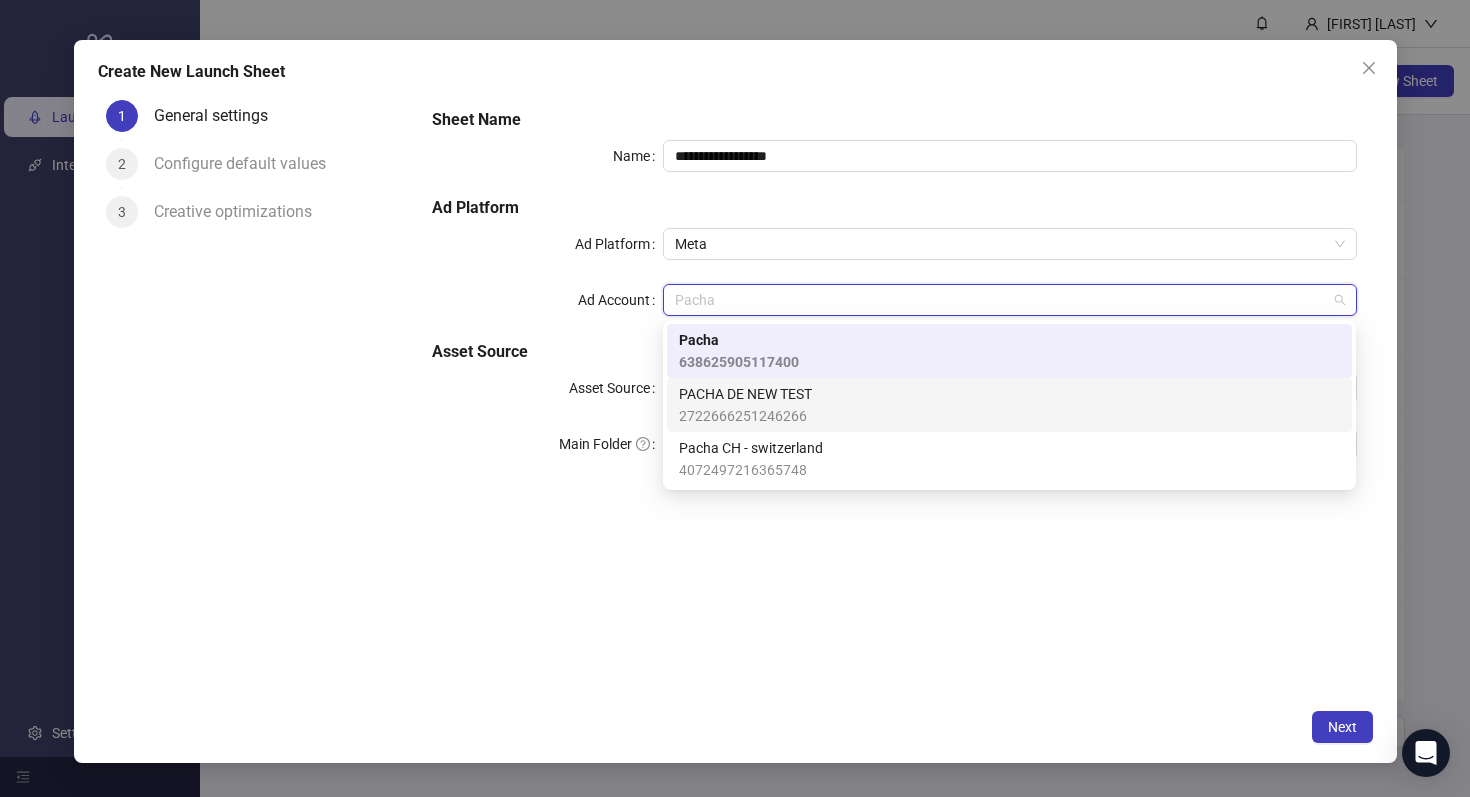 click on "2722666251246266" at bounding box center (745, 416) 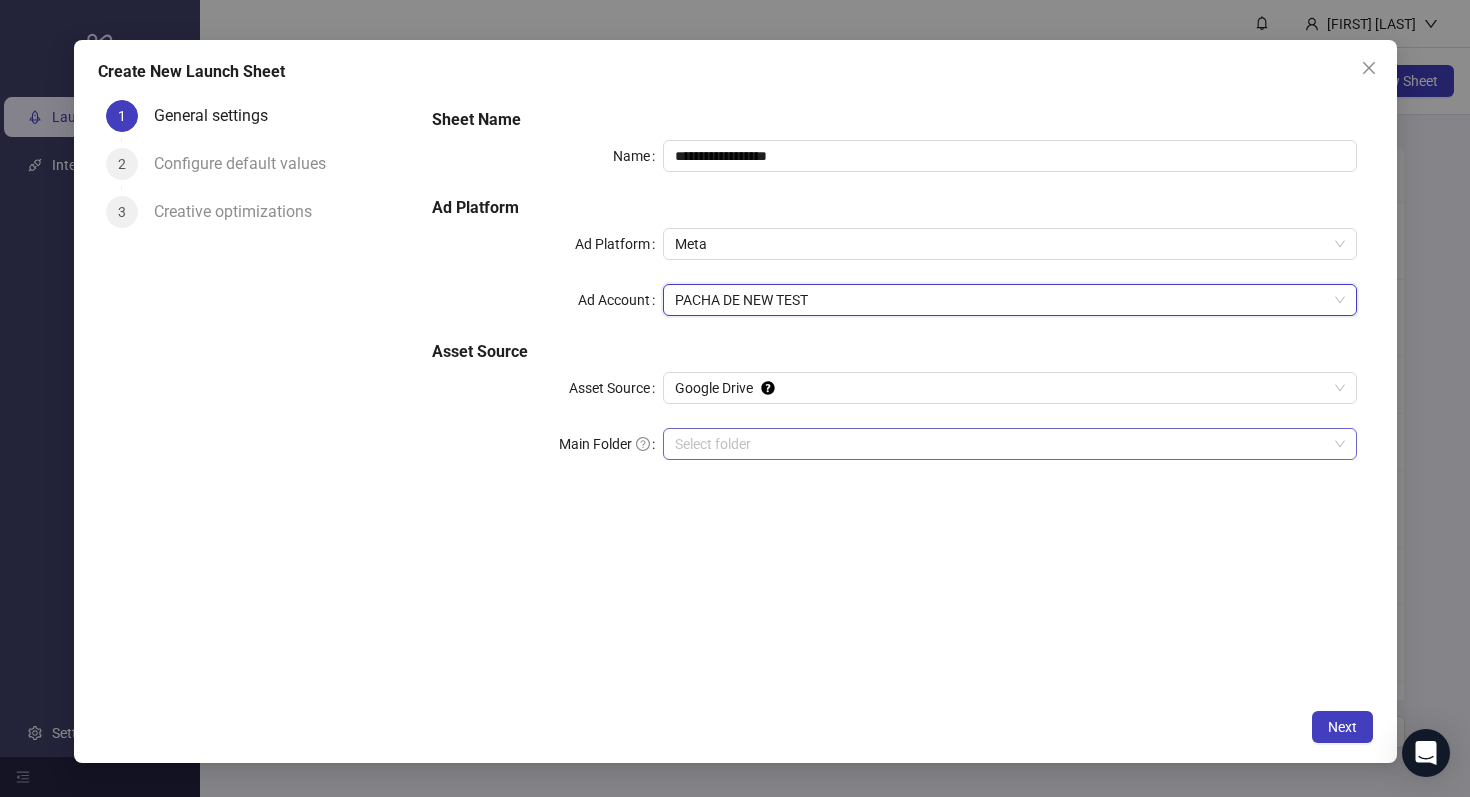 click on "Main Folder" at bounding box center [1000, 444] 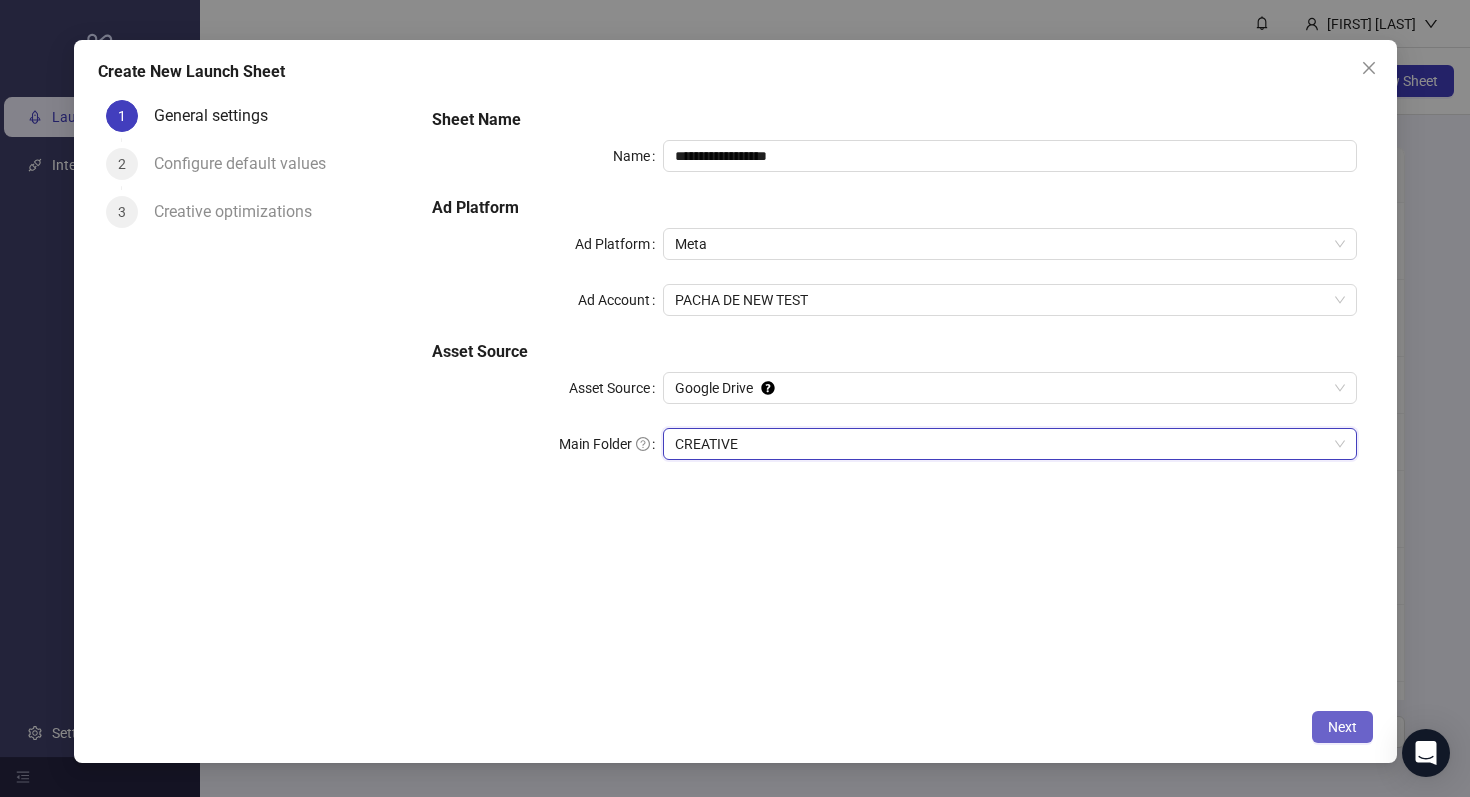 click on "Next" at bounding box center (1342, 727) 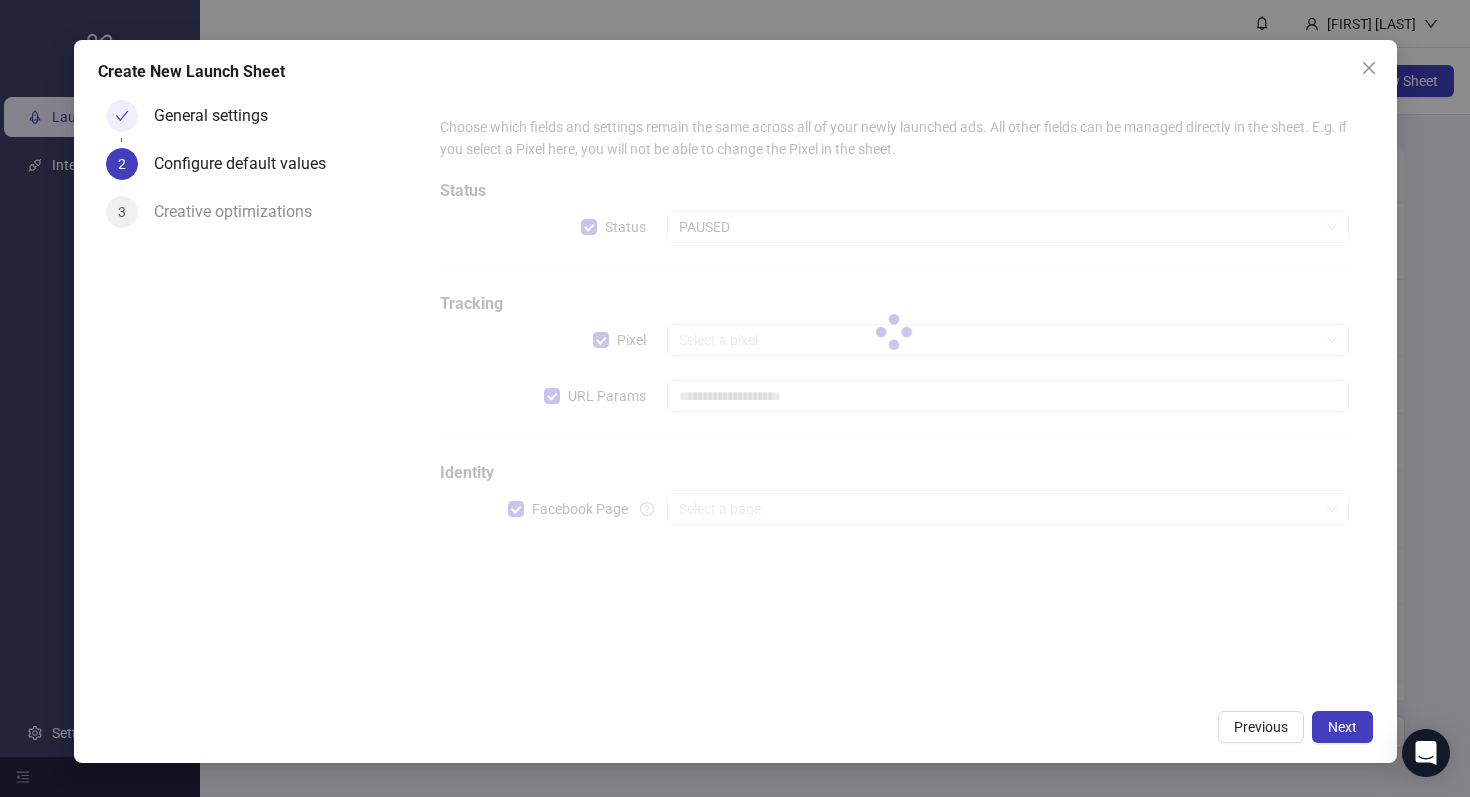 type on "**********" 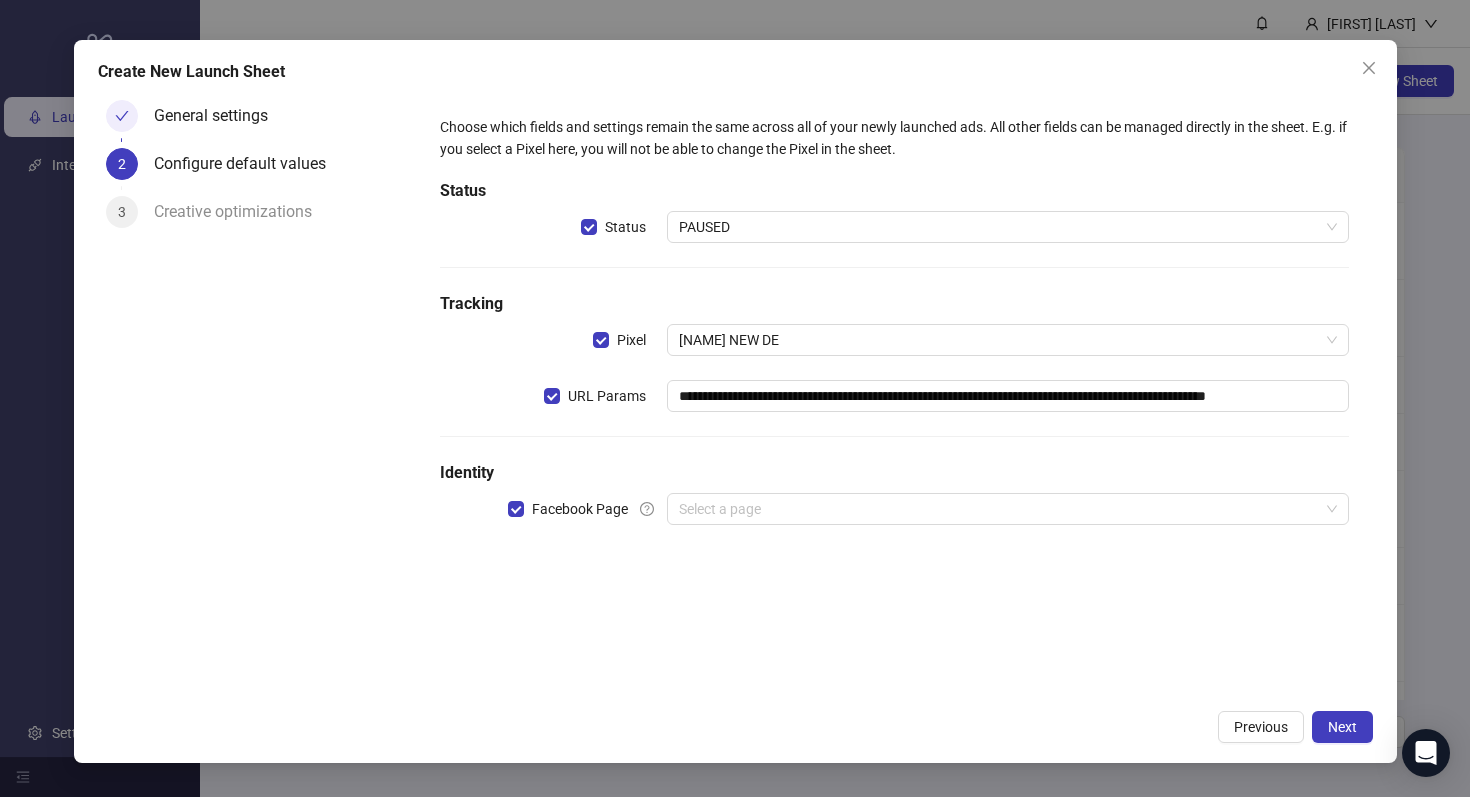 click on "**********" at bounding box center [894, 332] 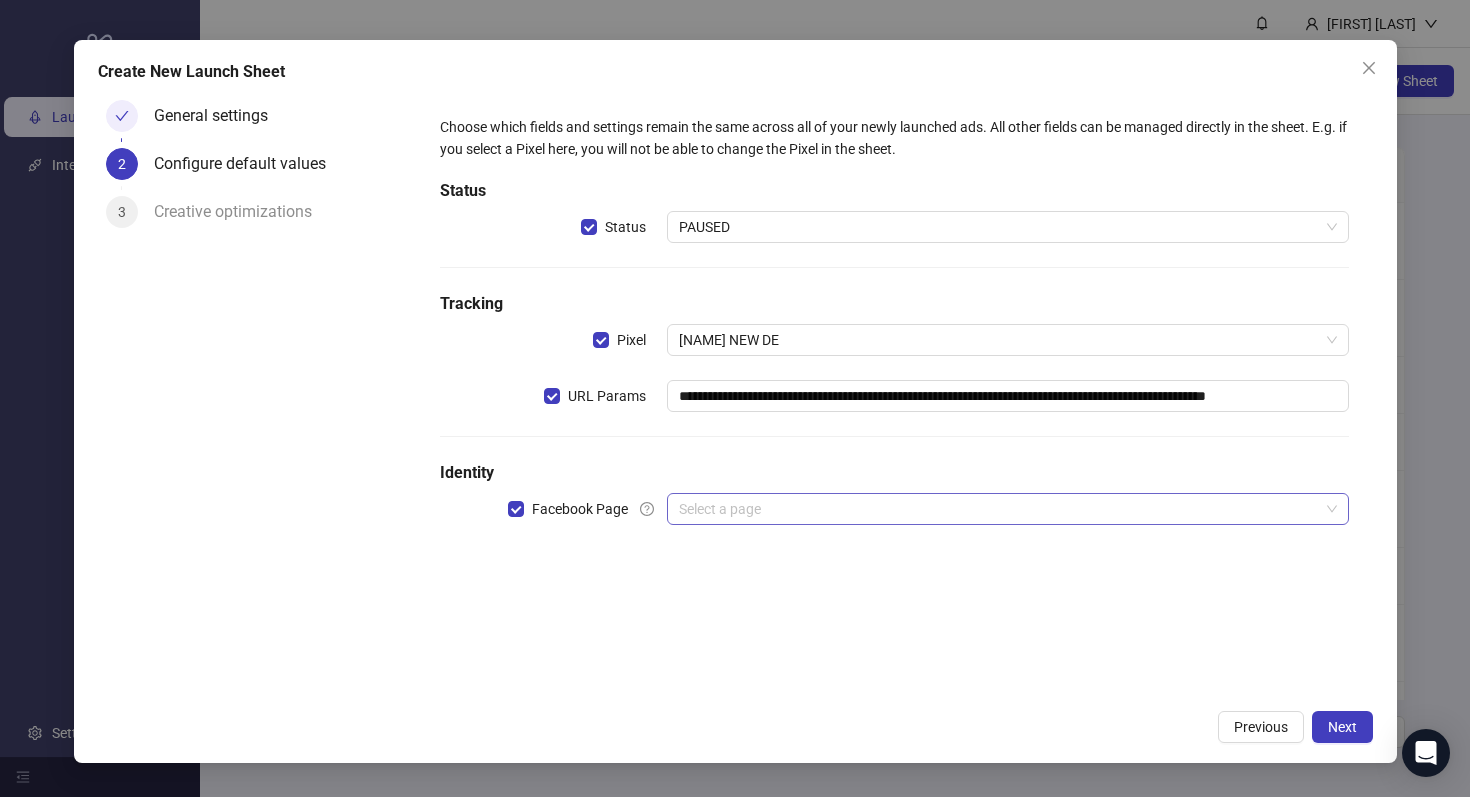 click at bounding box center (998, 509) 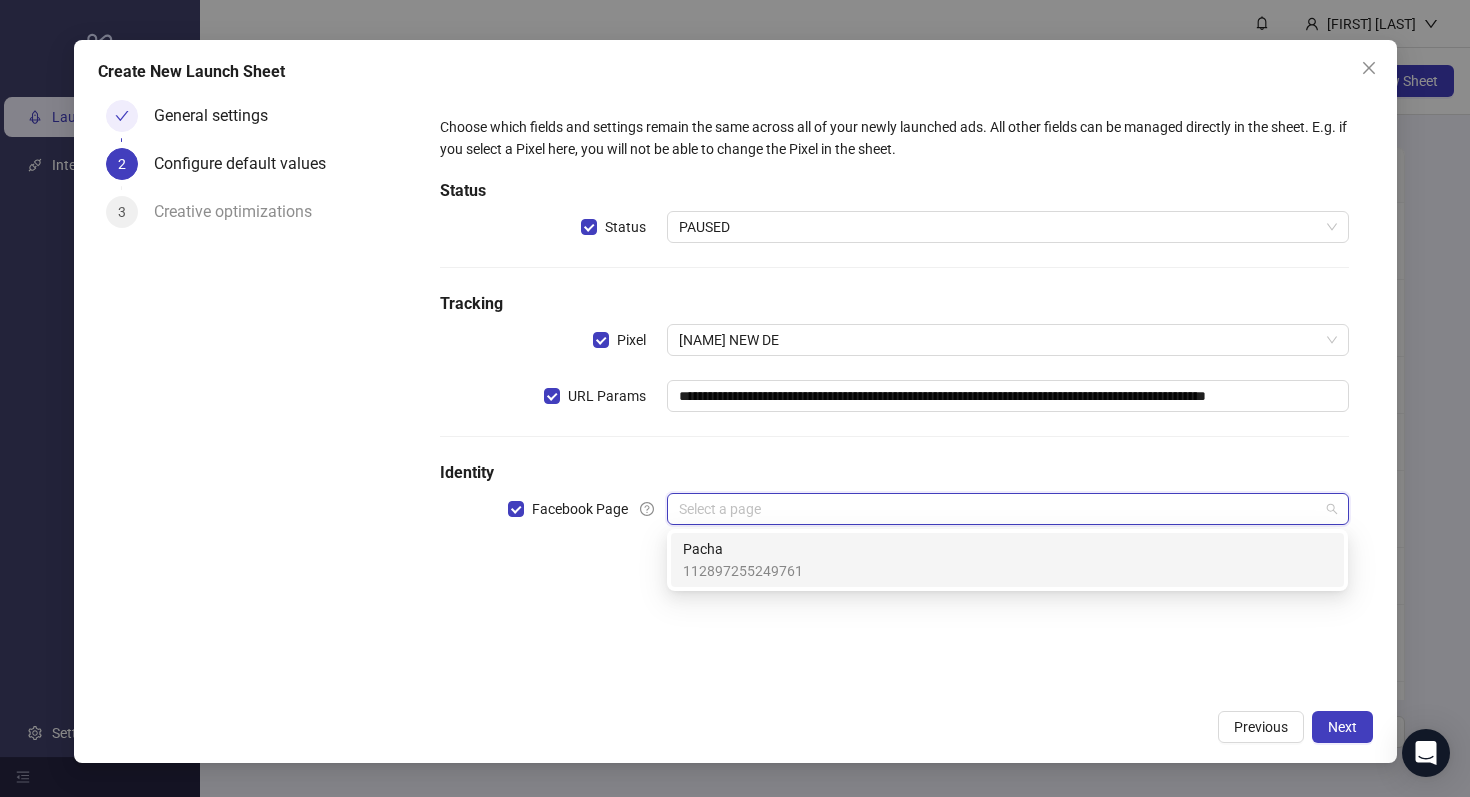 drag, startPoint x: 529, startPoint y: 439, endPoint x: 540, endPoint y: 443, distance: 11.7046995 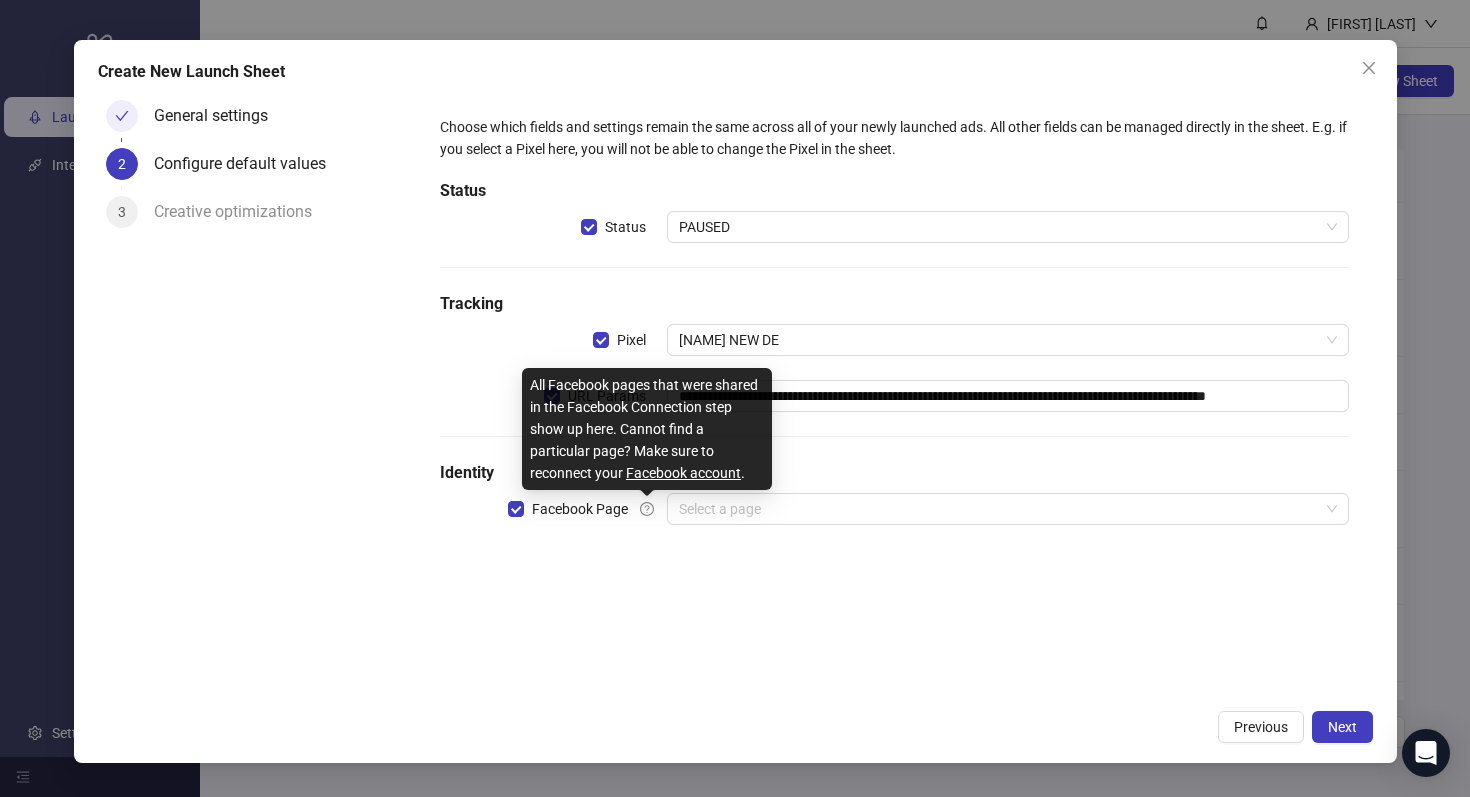 click 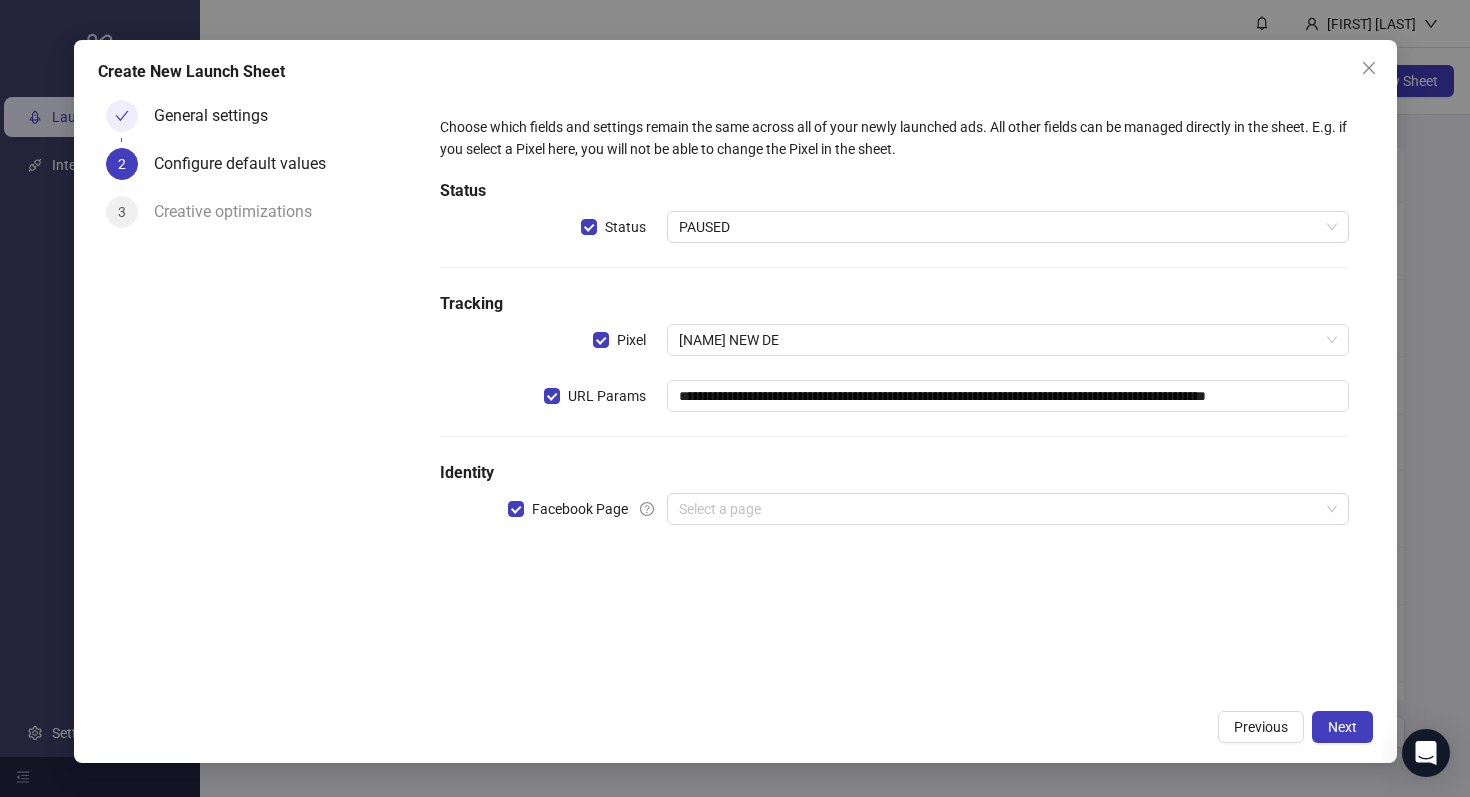 click on "General settings" at bounding box center [219, 116] 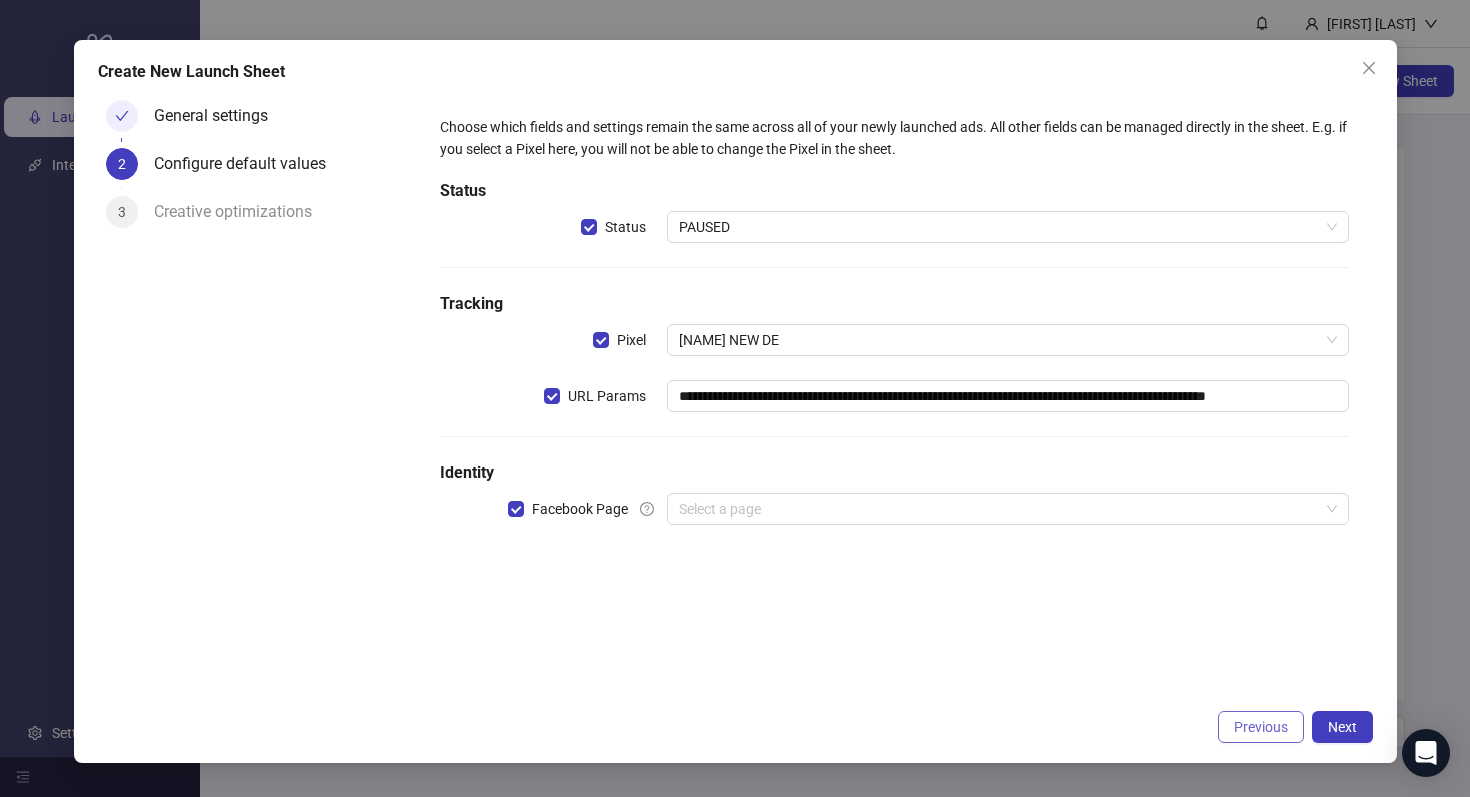 click on "Previous" at bounding box center [1261, 727] 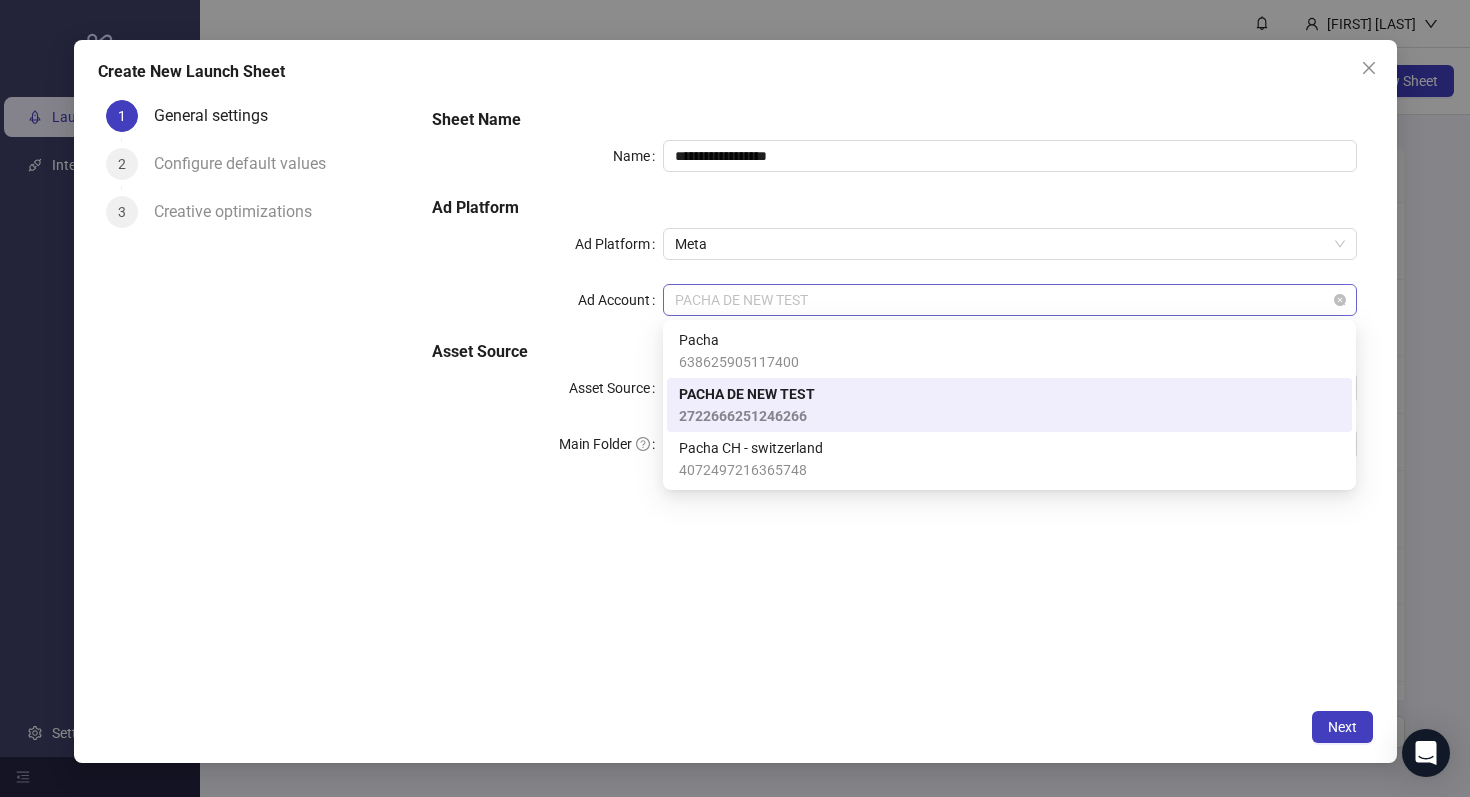click on "PACHA DE NEW TEST" at bounding box center [1009, 300] 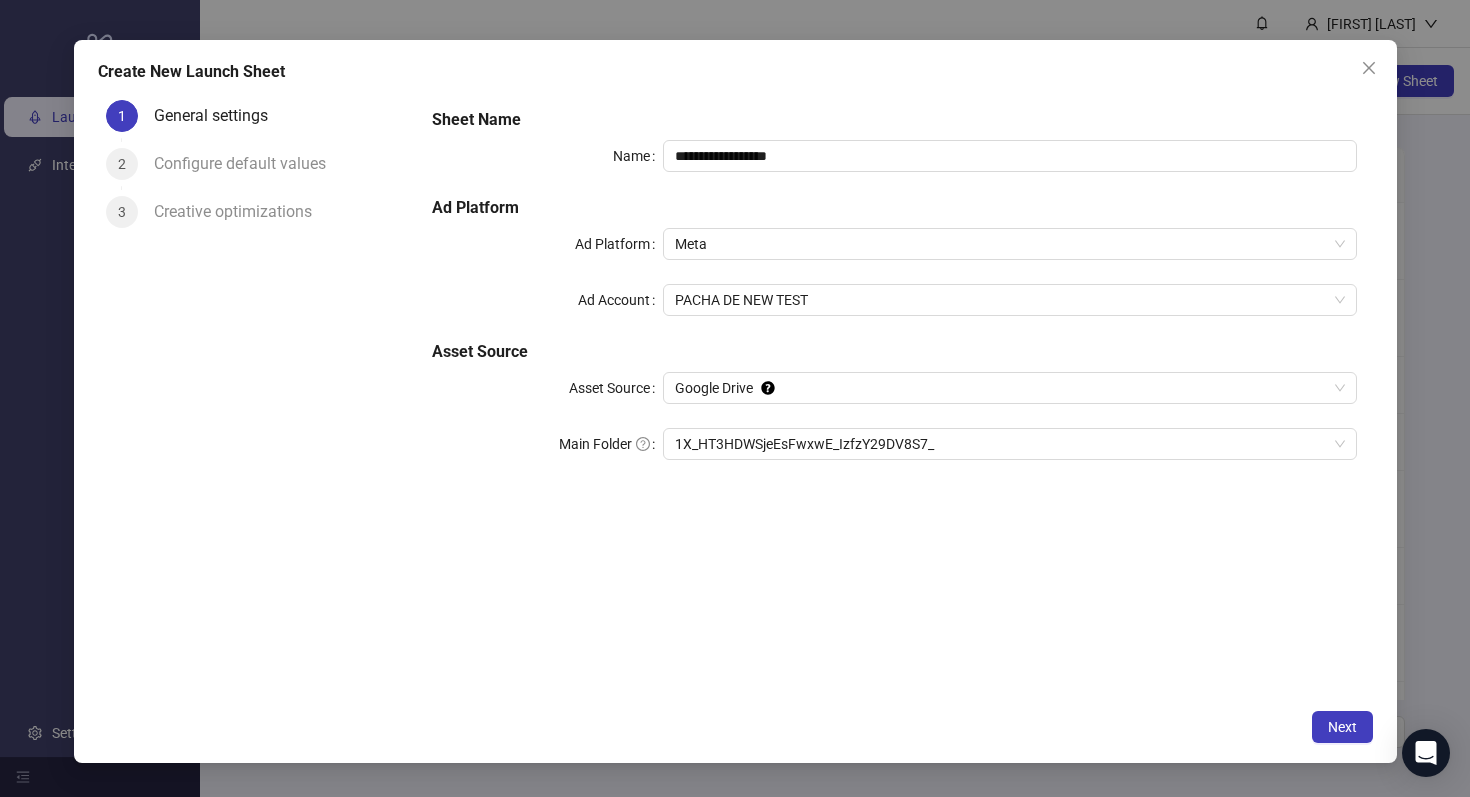 click on "1 General settings 2 Configure default values 3 Creative optimizations" at bounding box center [257, 395] 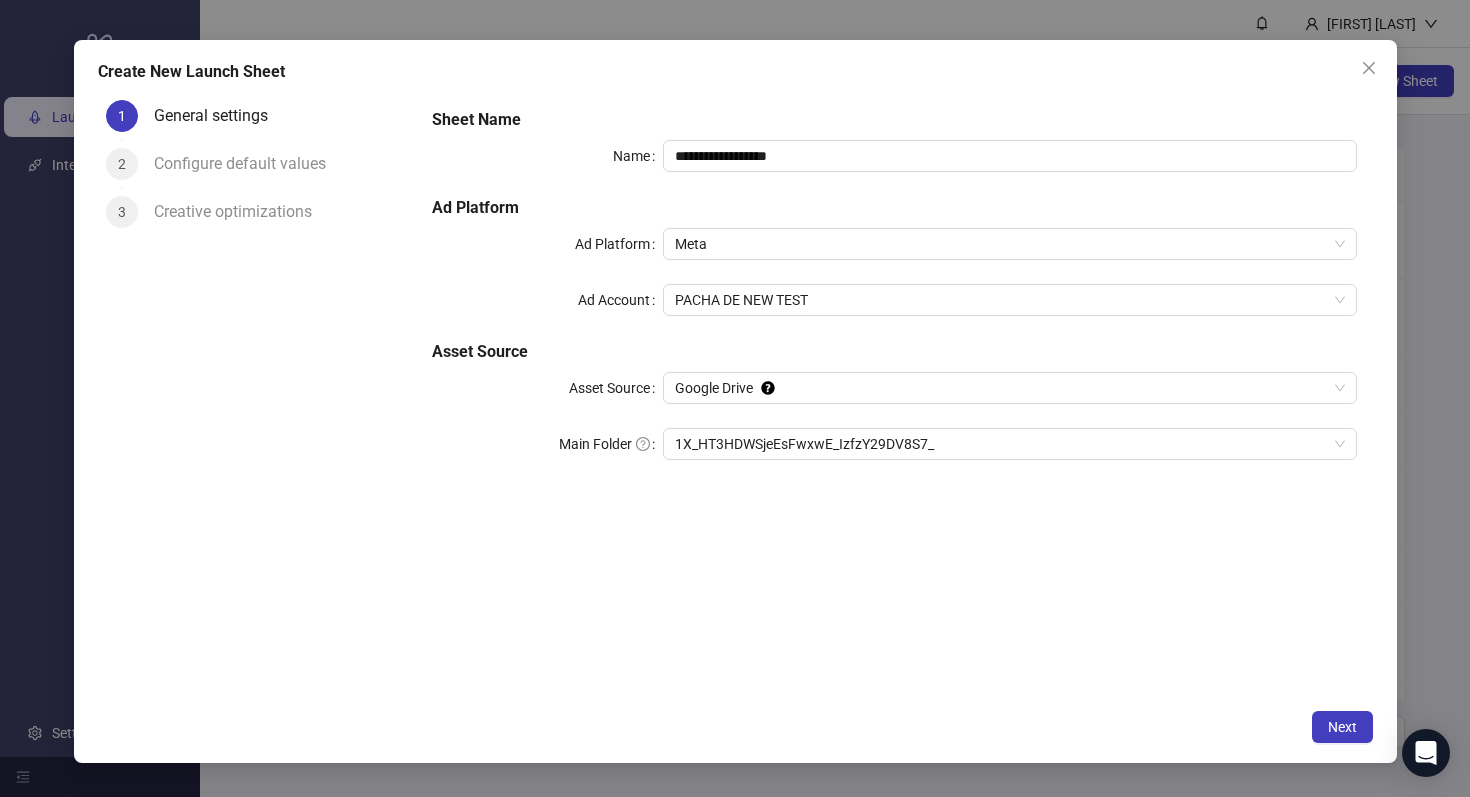 click on "**********" at bounding box center (894, 395) 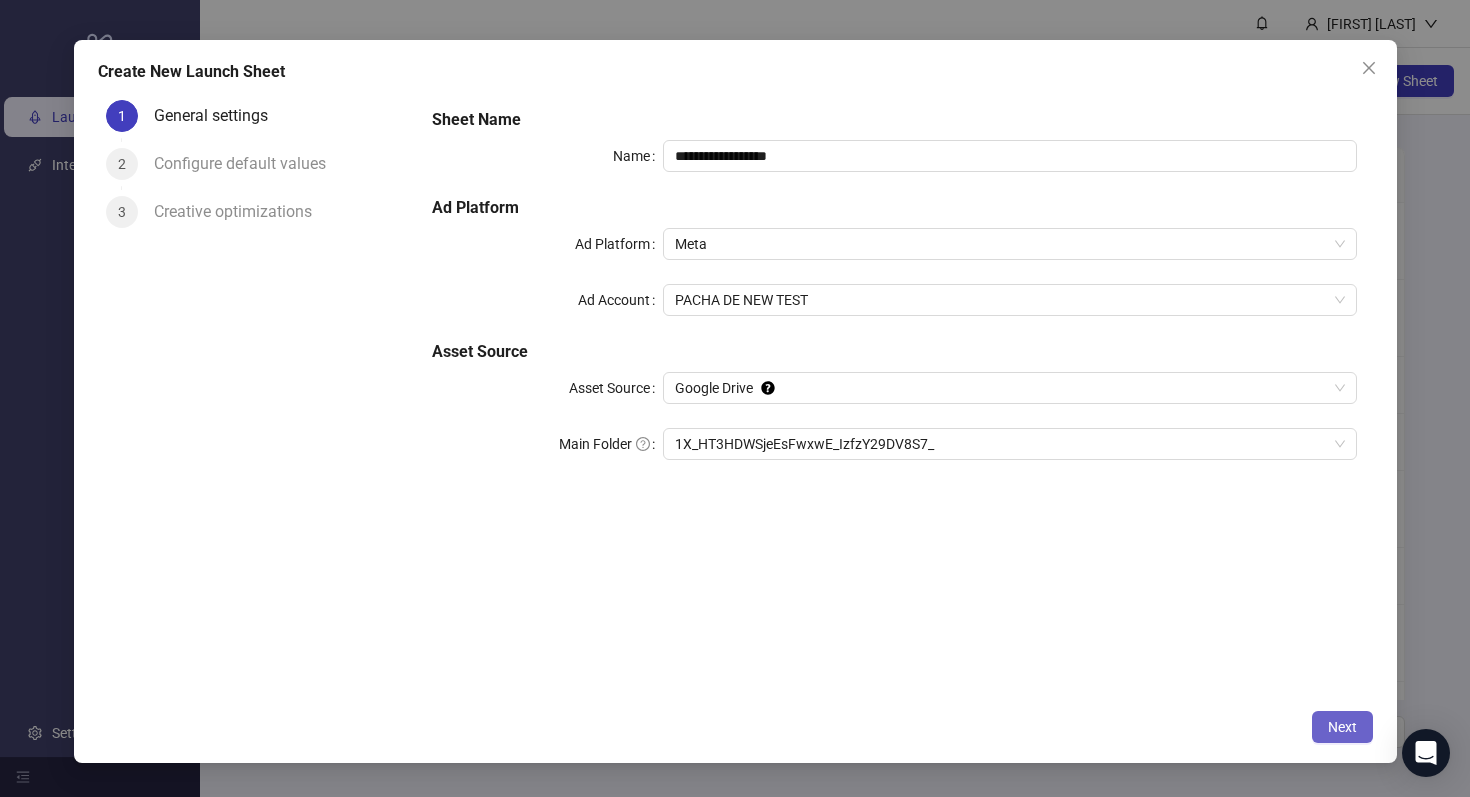 click on "Next" at bounding box center (1342, 727) 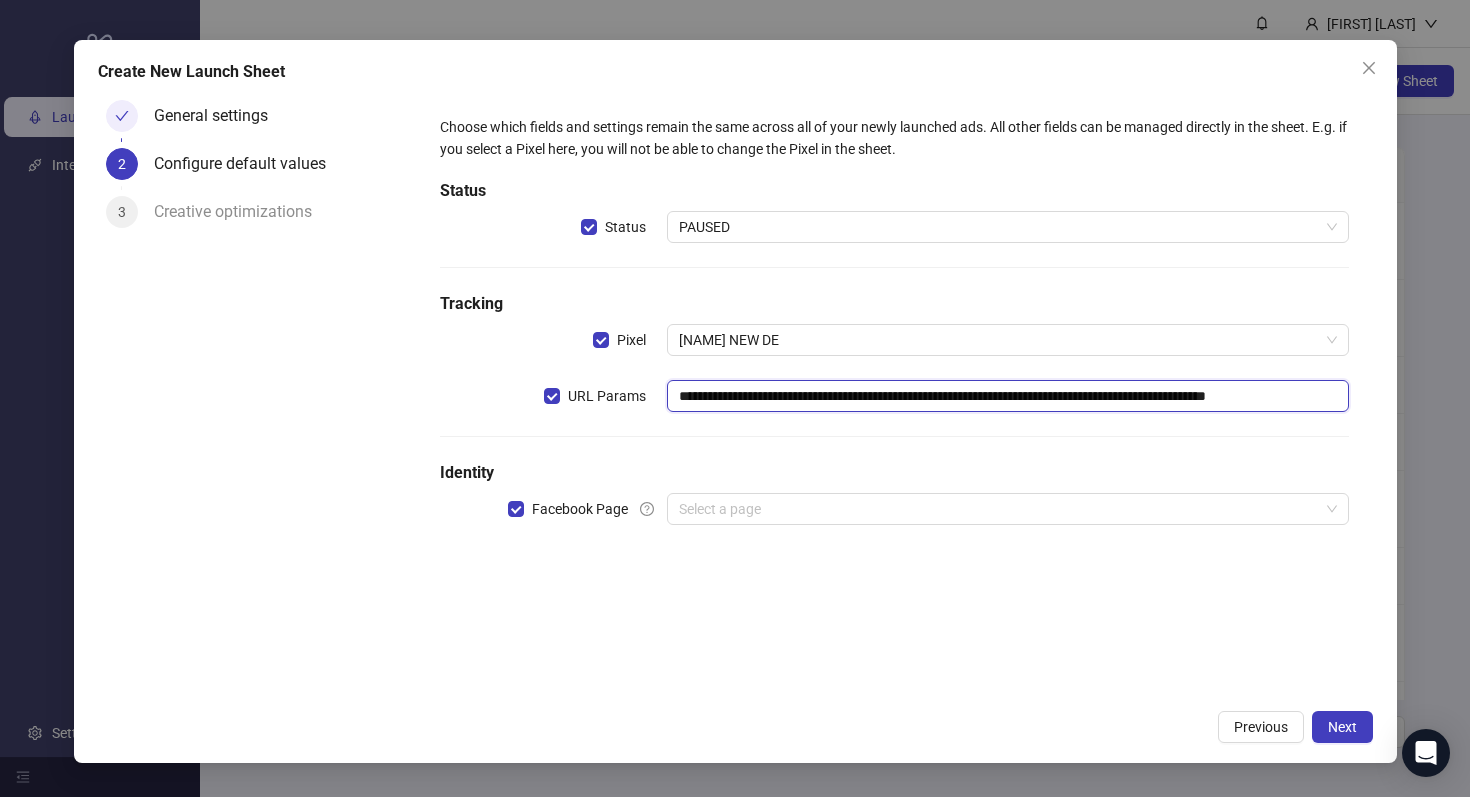 click on "**********" at bounding box center (1007, 396) 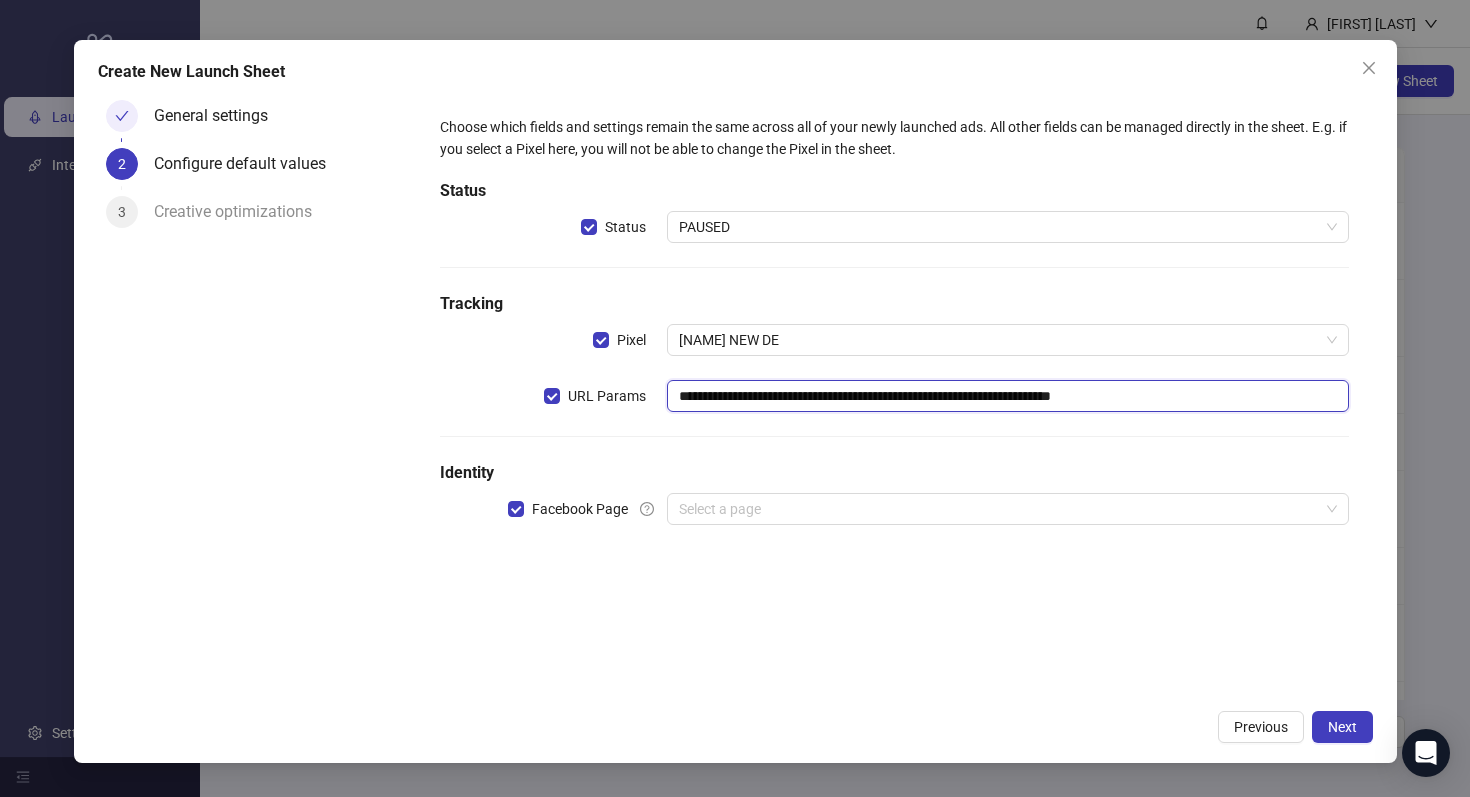 type on "**********" 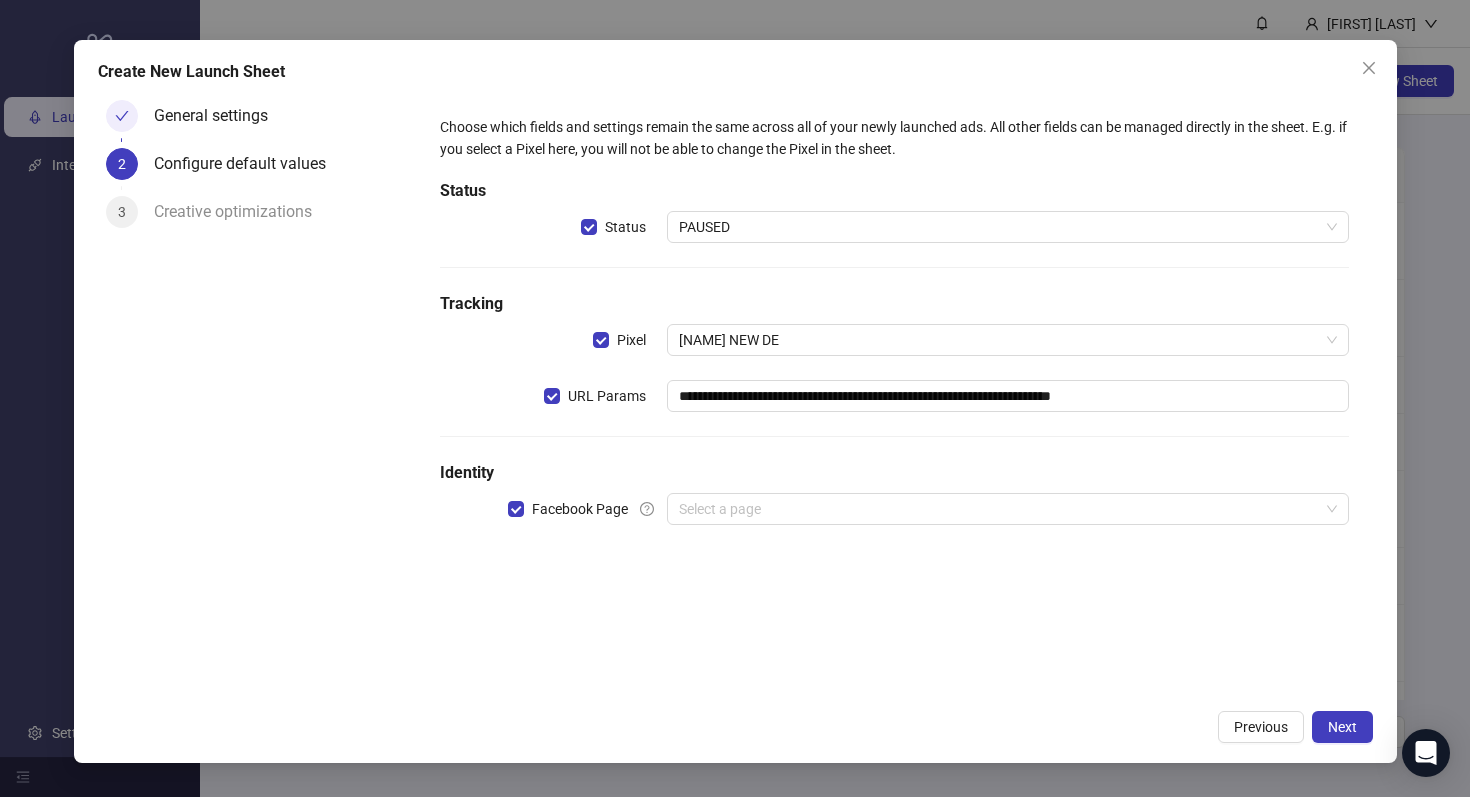 drag, startPoint x: 872, startPoint y: 582, endPoint x: 874, endPoint y: 528, distance: 54.037025 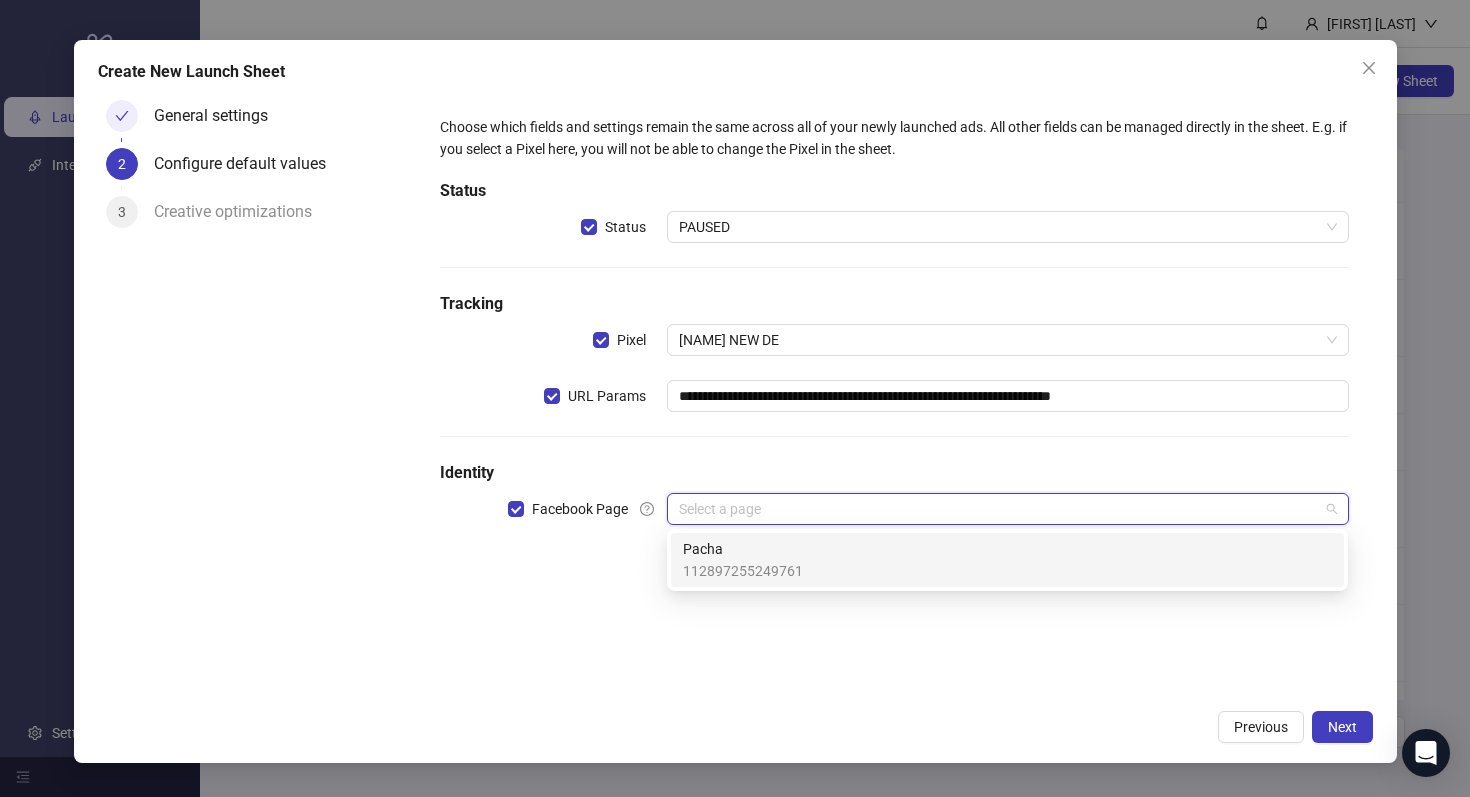 click at bounding box center (998, 509) 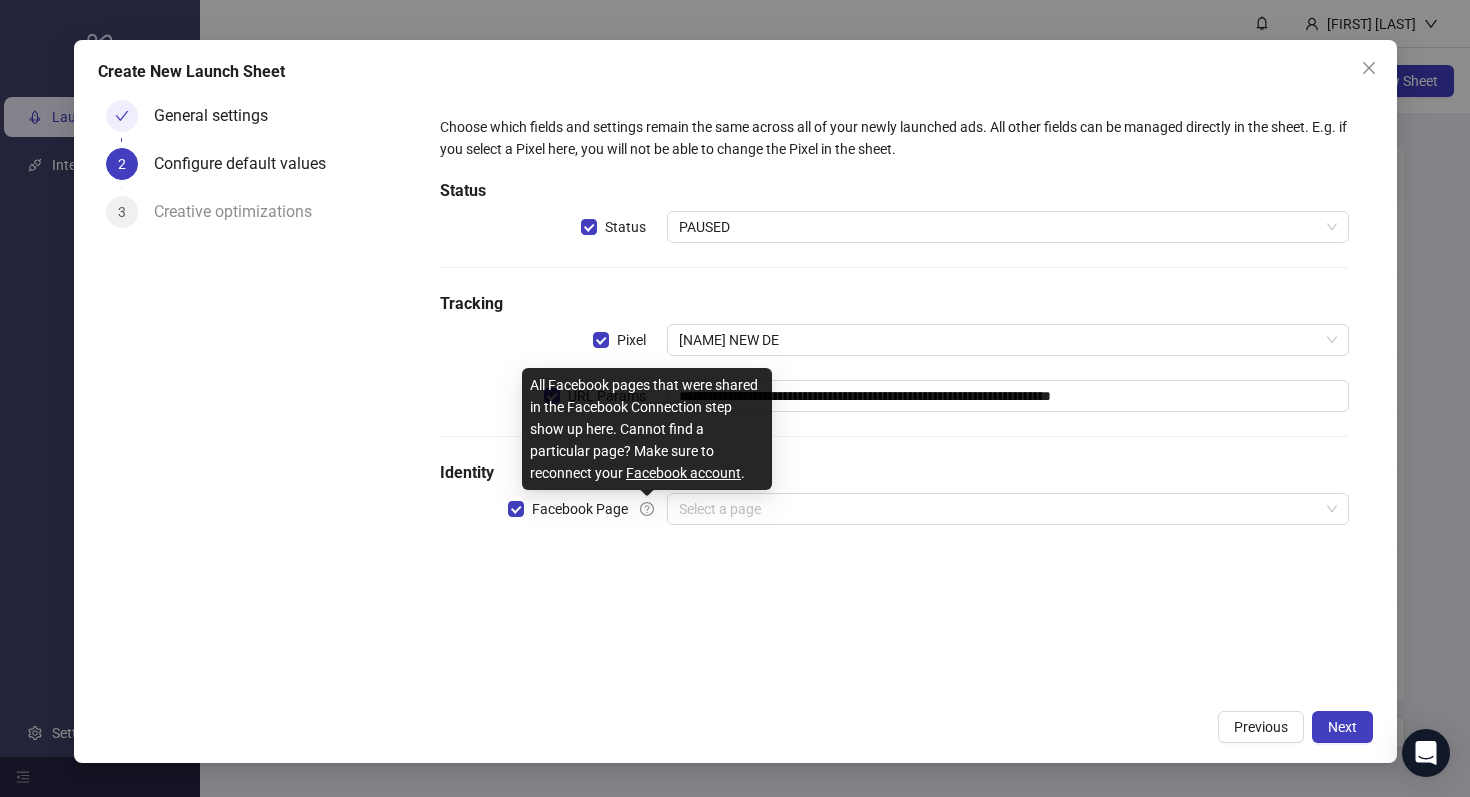 click 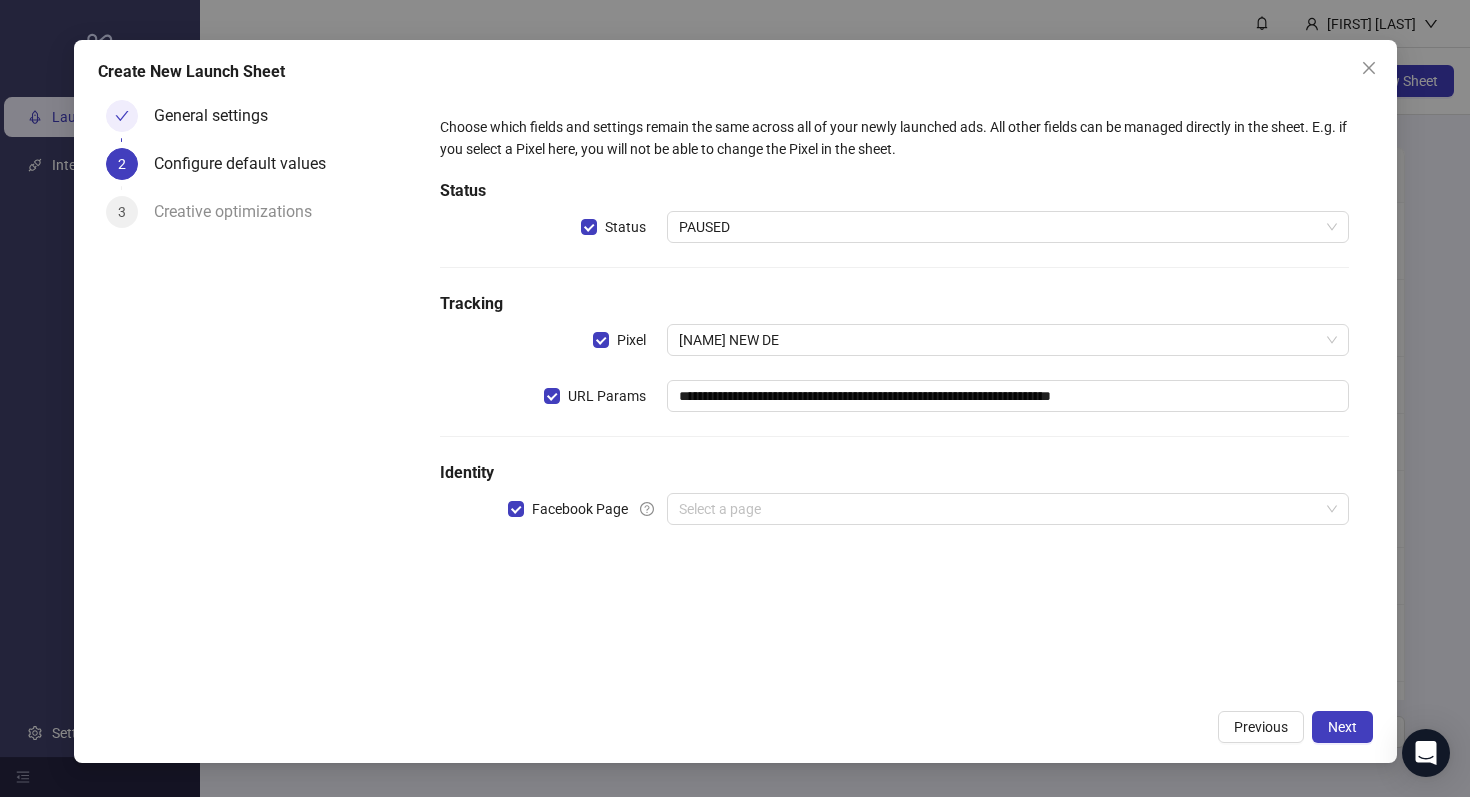 click 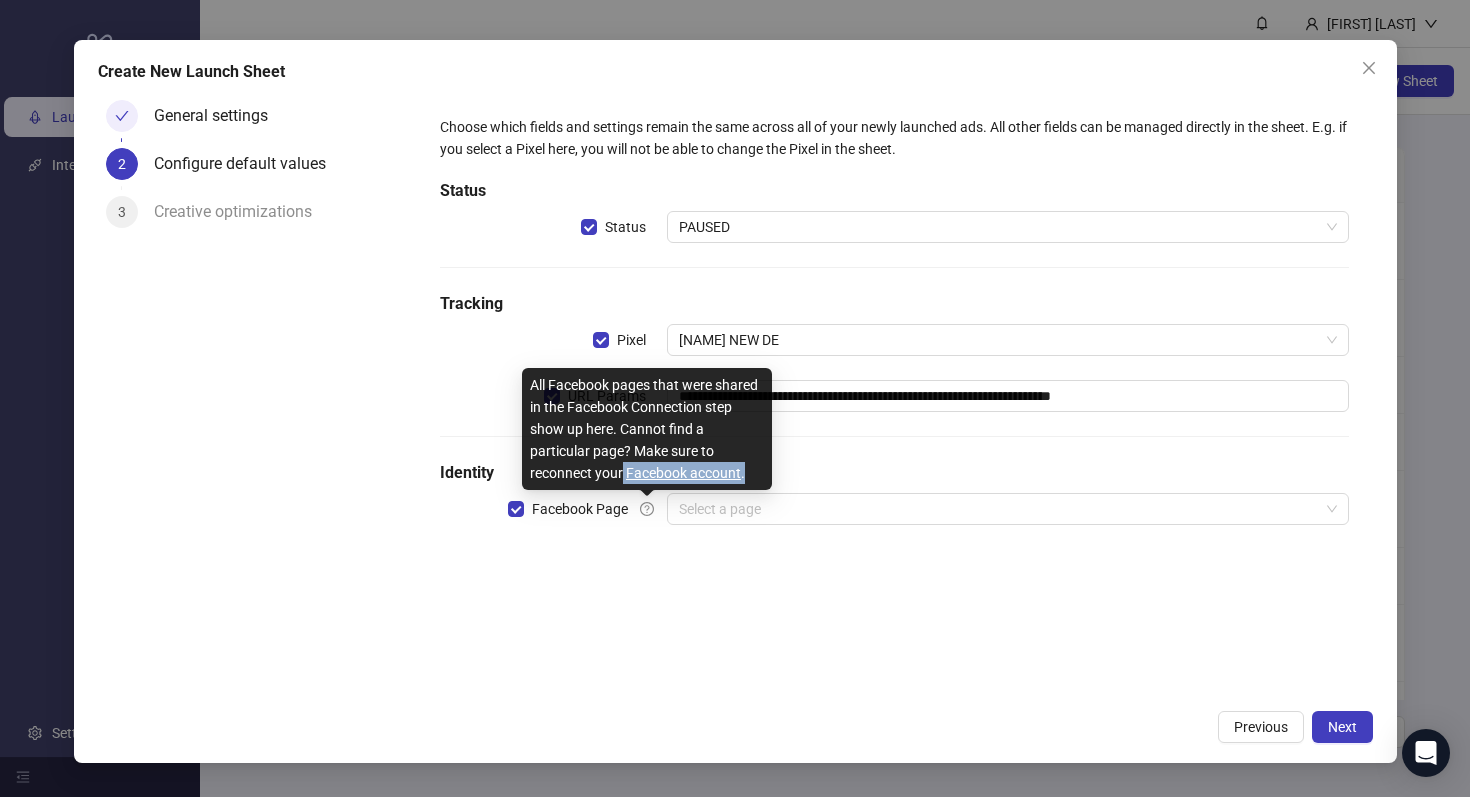 drag, startPoint x: 754, startPoint y: 472, endPoint x: 623, endPoint y: 466, distance: 131.13733 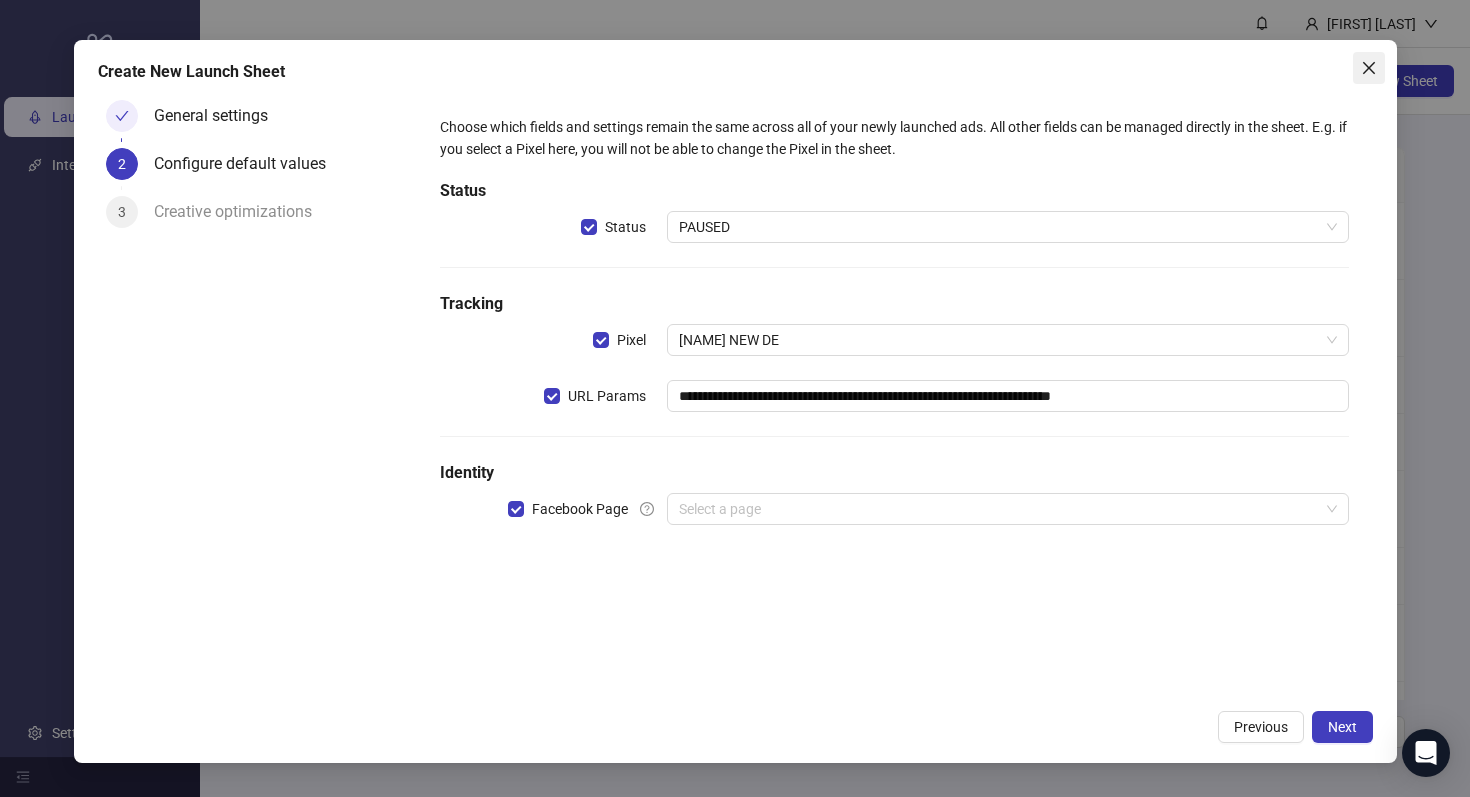 click 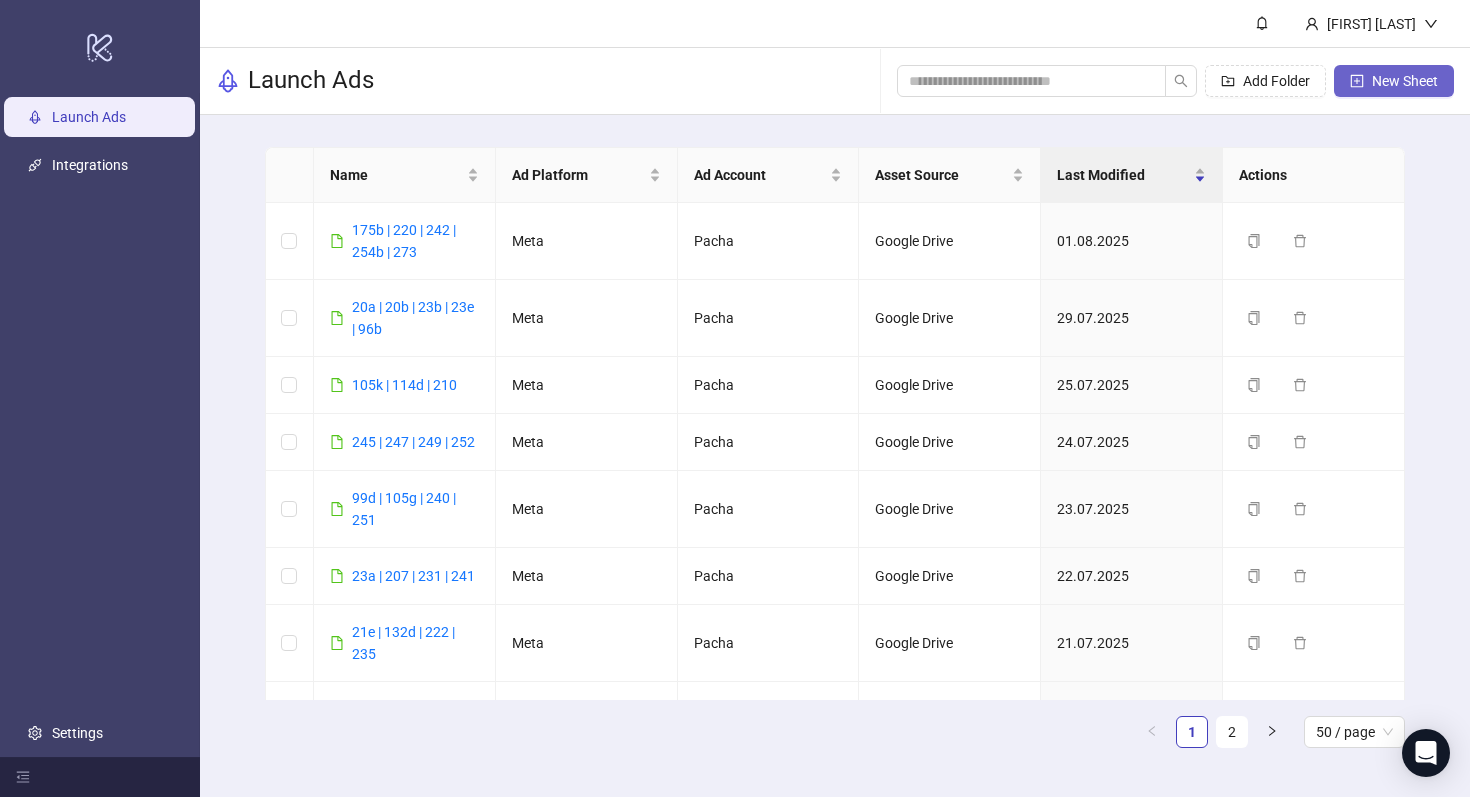 click on "New Sheet" at bounding box center [1405, 81] 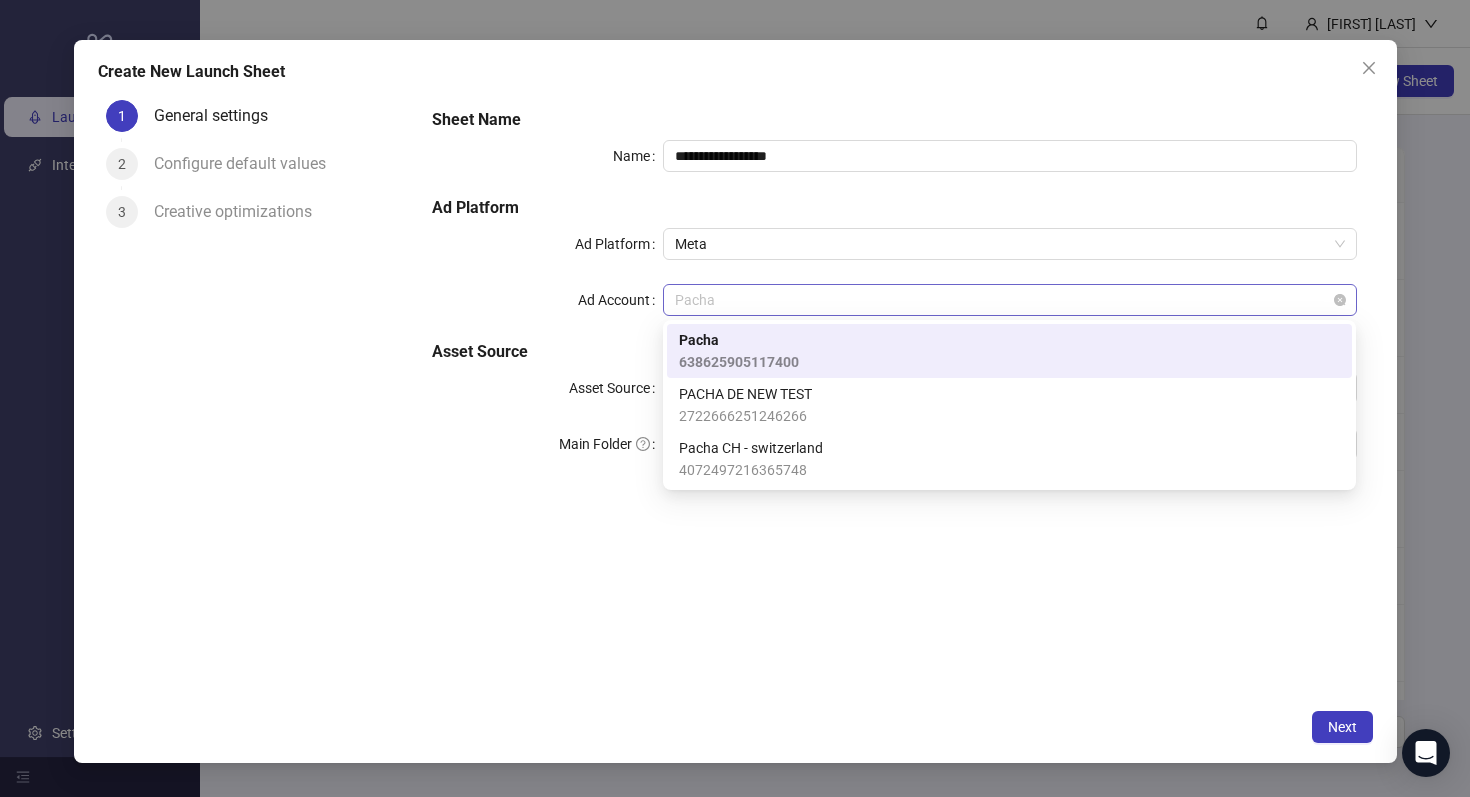 click on "Pacha" at bounding box center [1009, 300] 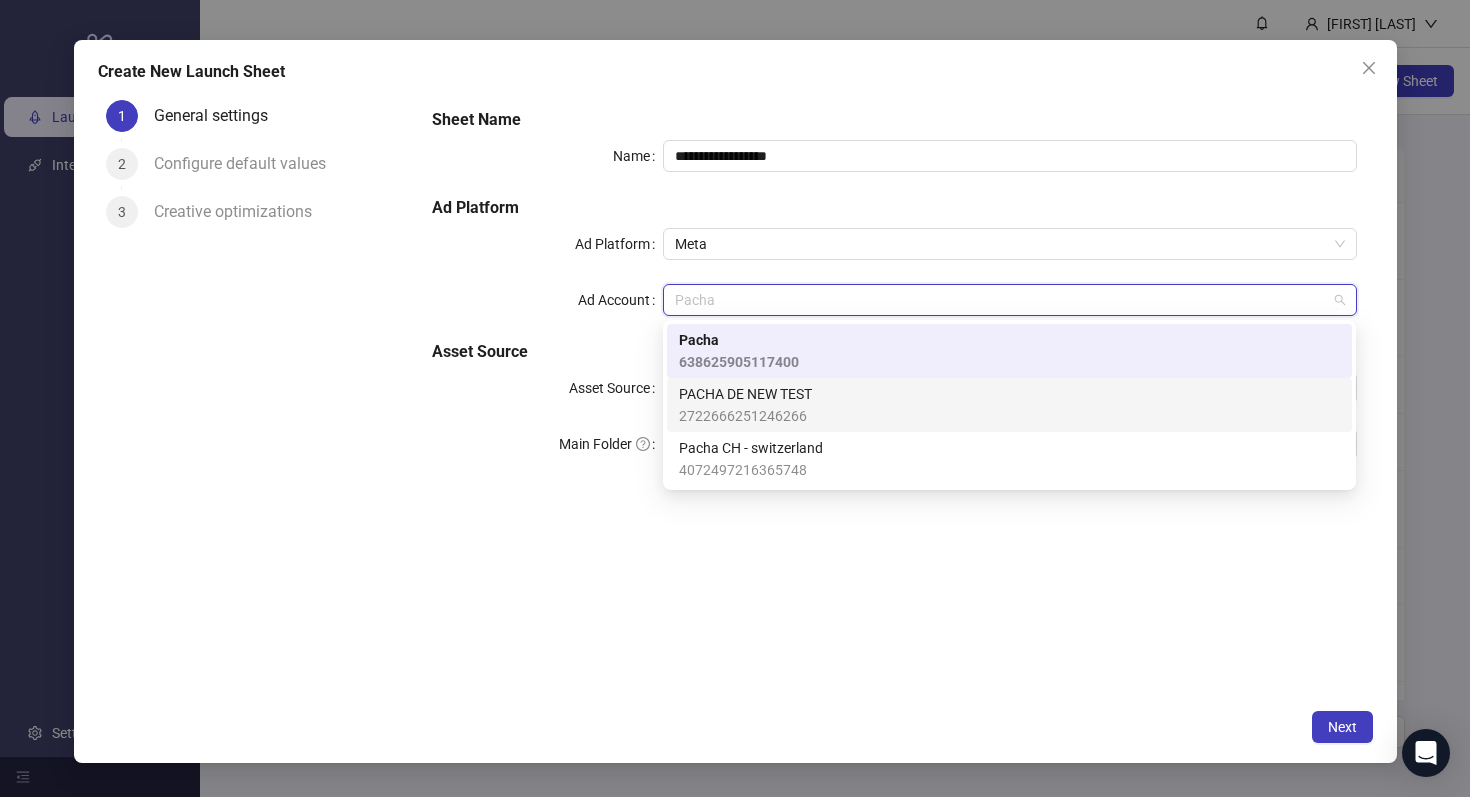 click on "2722666251246266" at bounding box center [745, 416] 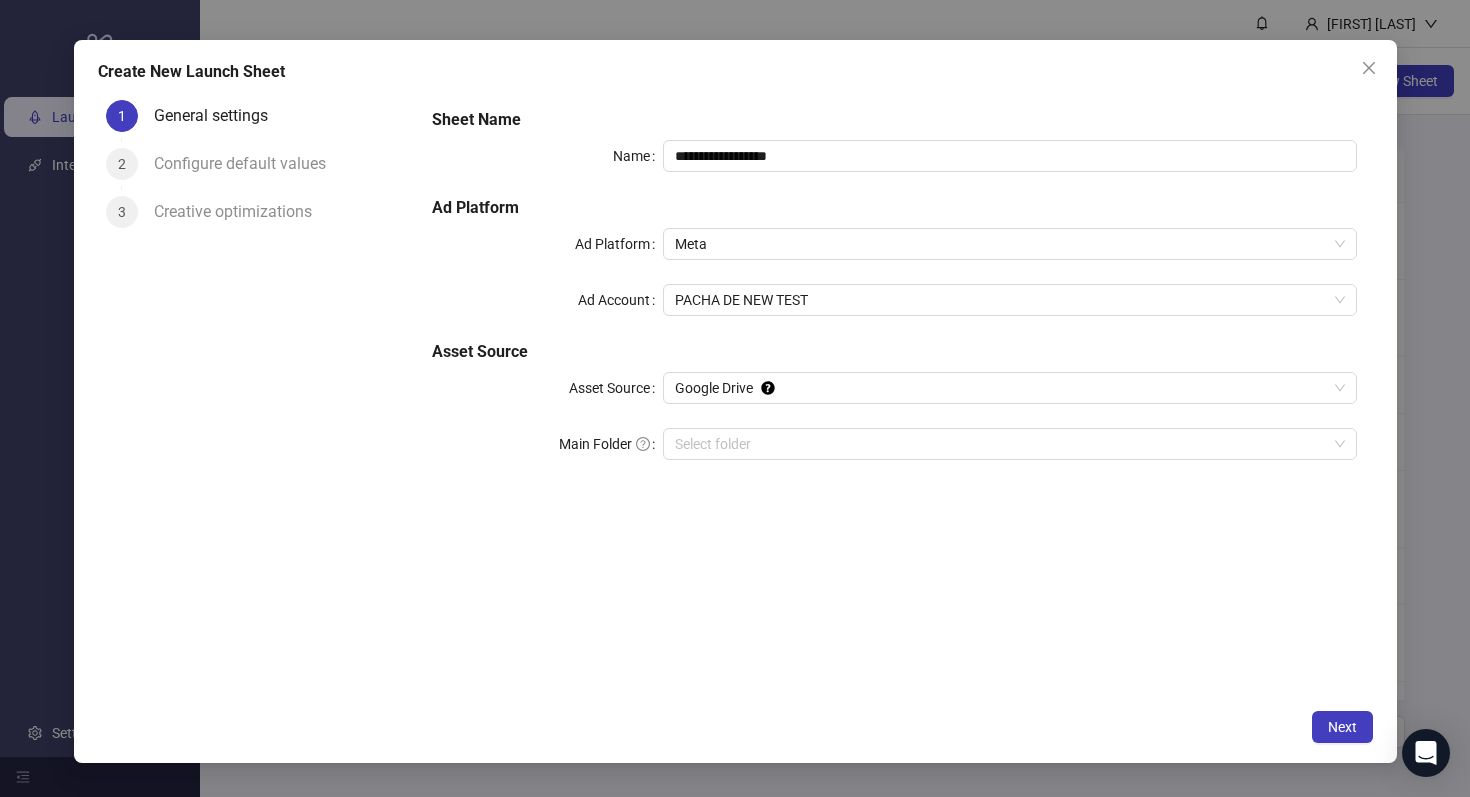 click on "**********" at bounding box center (894, 296) 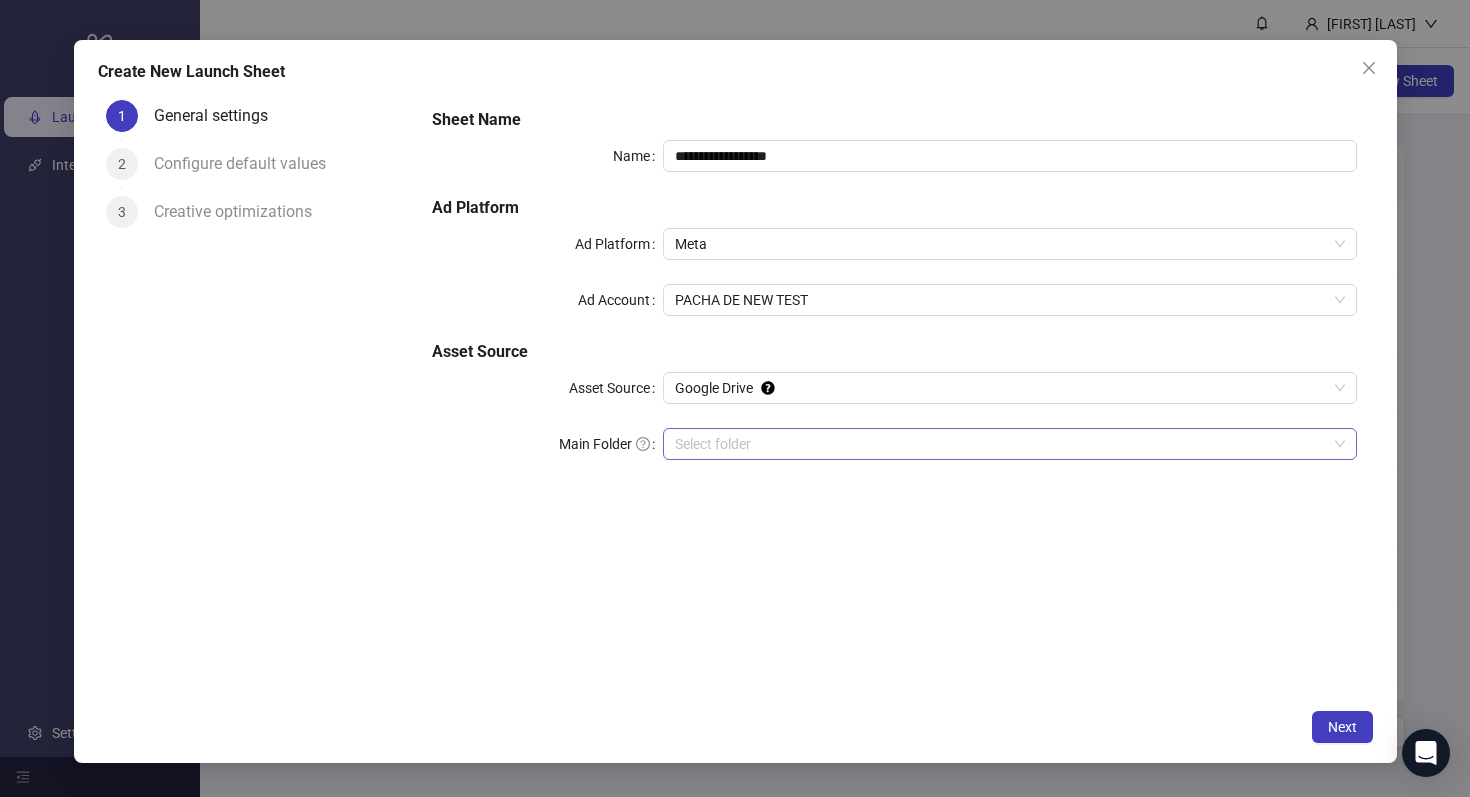 click on "Main Folder" at bounding box center (1000, 444) 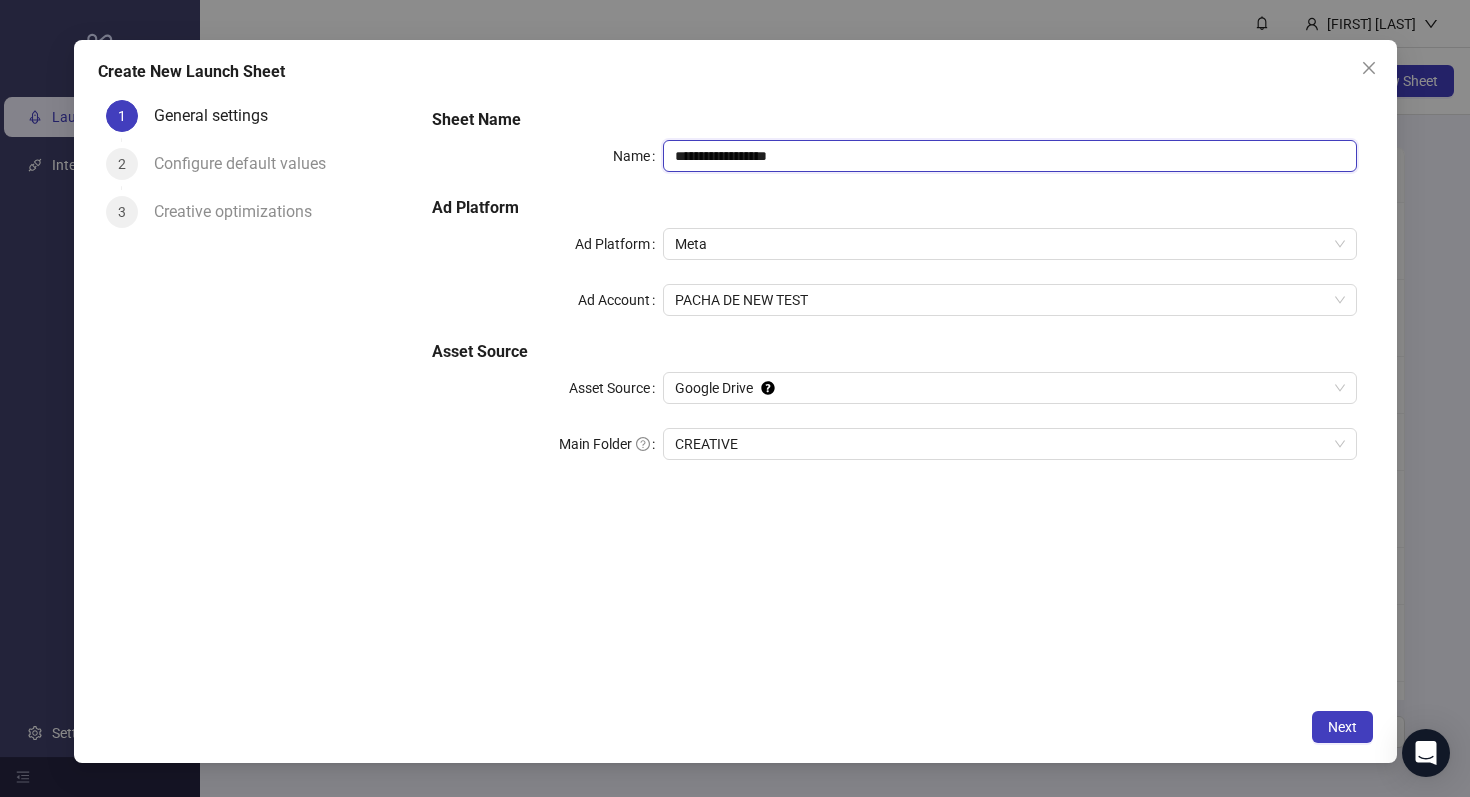 drag, startPoint x: 851, startPoint y: 160, endPoint x: 617, endPoint y: 155, distance: 234.0534 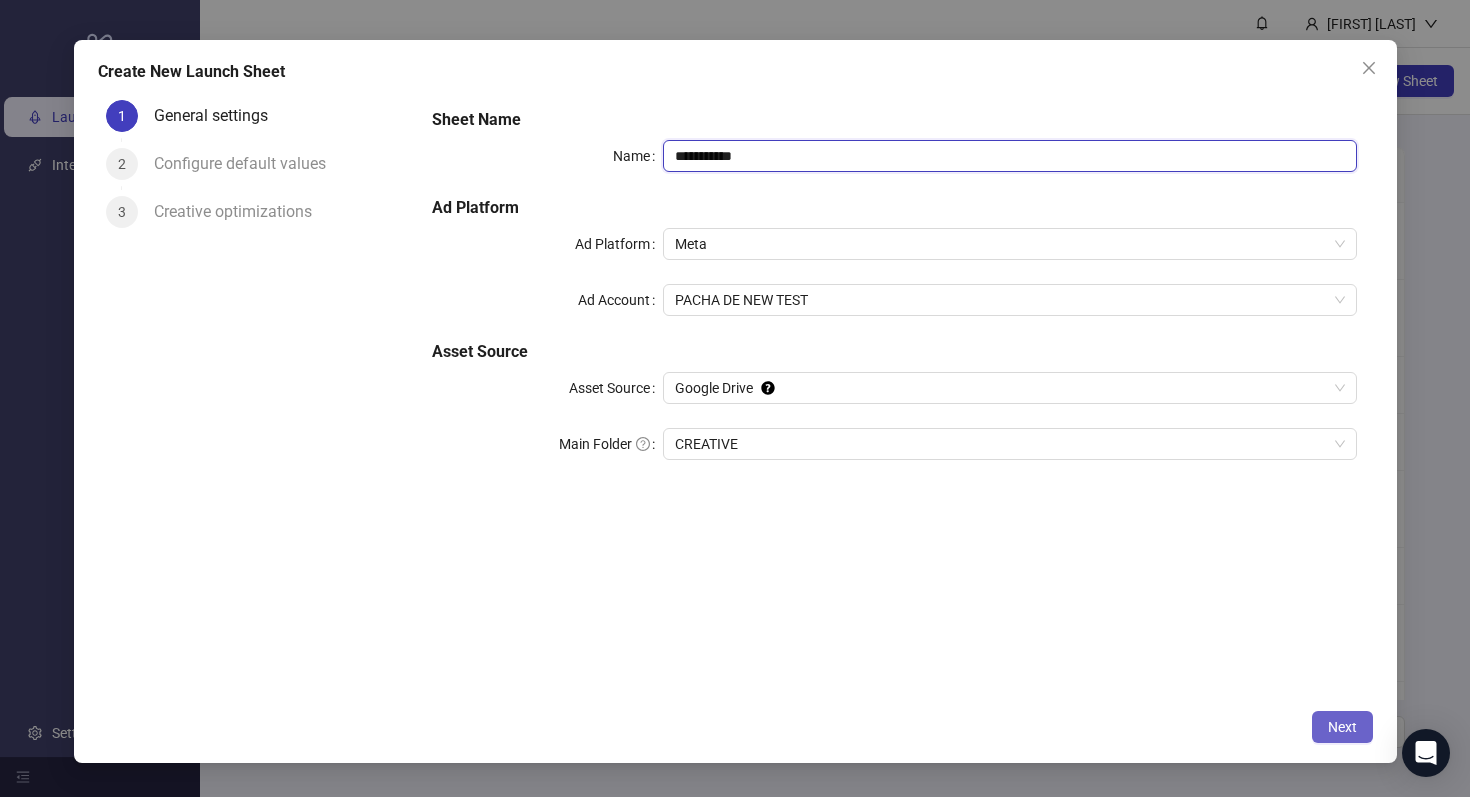 type on "**********" 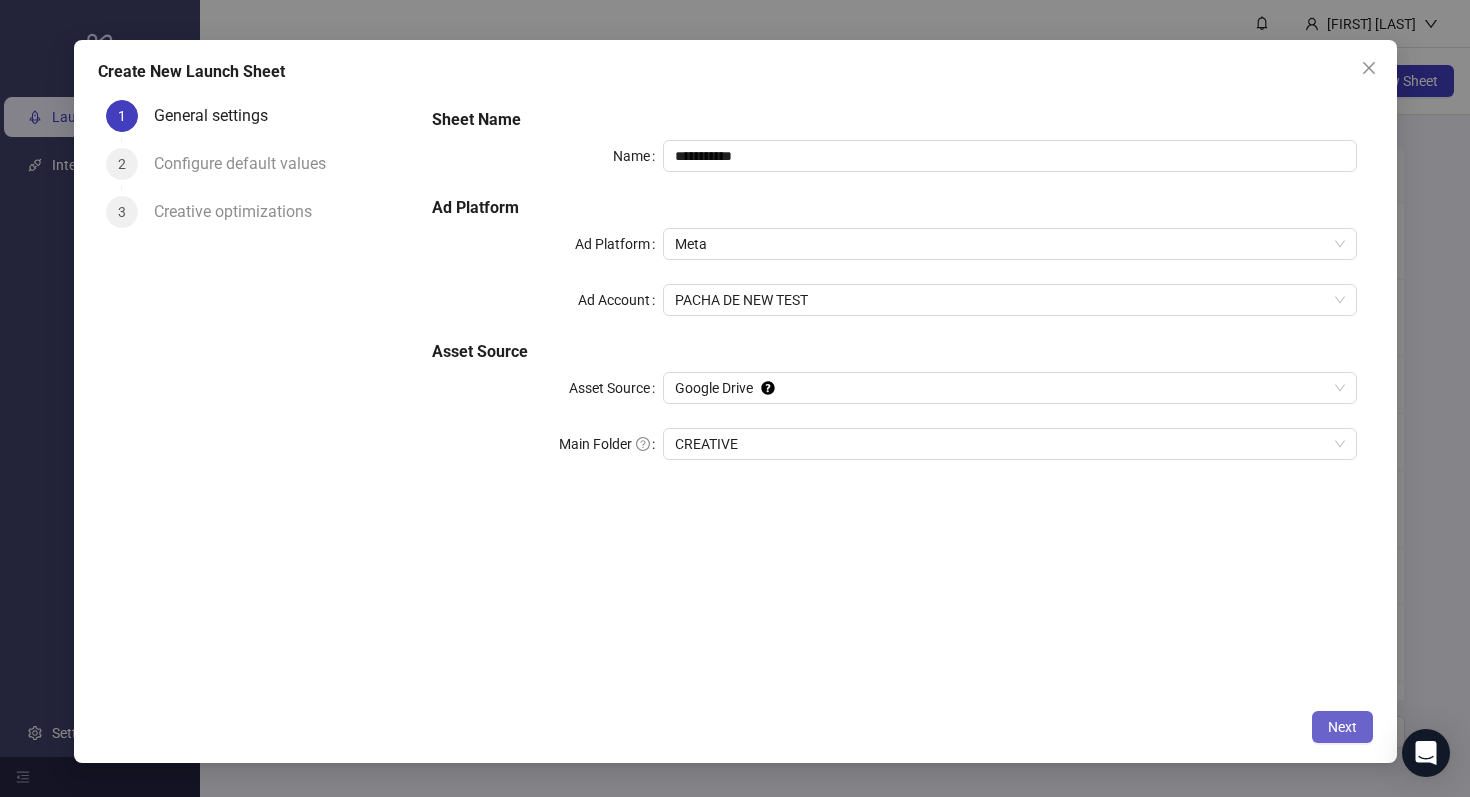 click on "Next" at bounding box center [1342, 727] 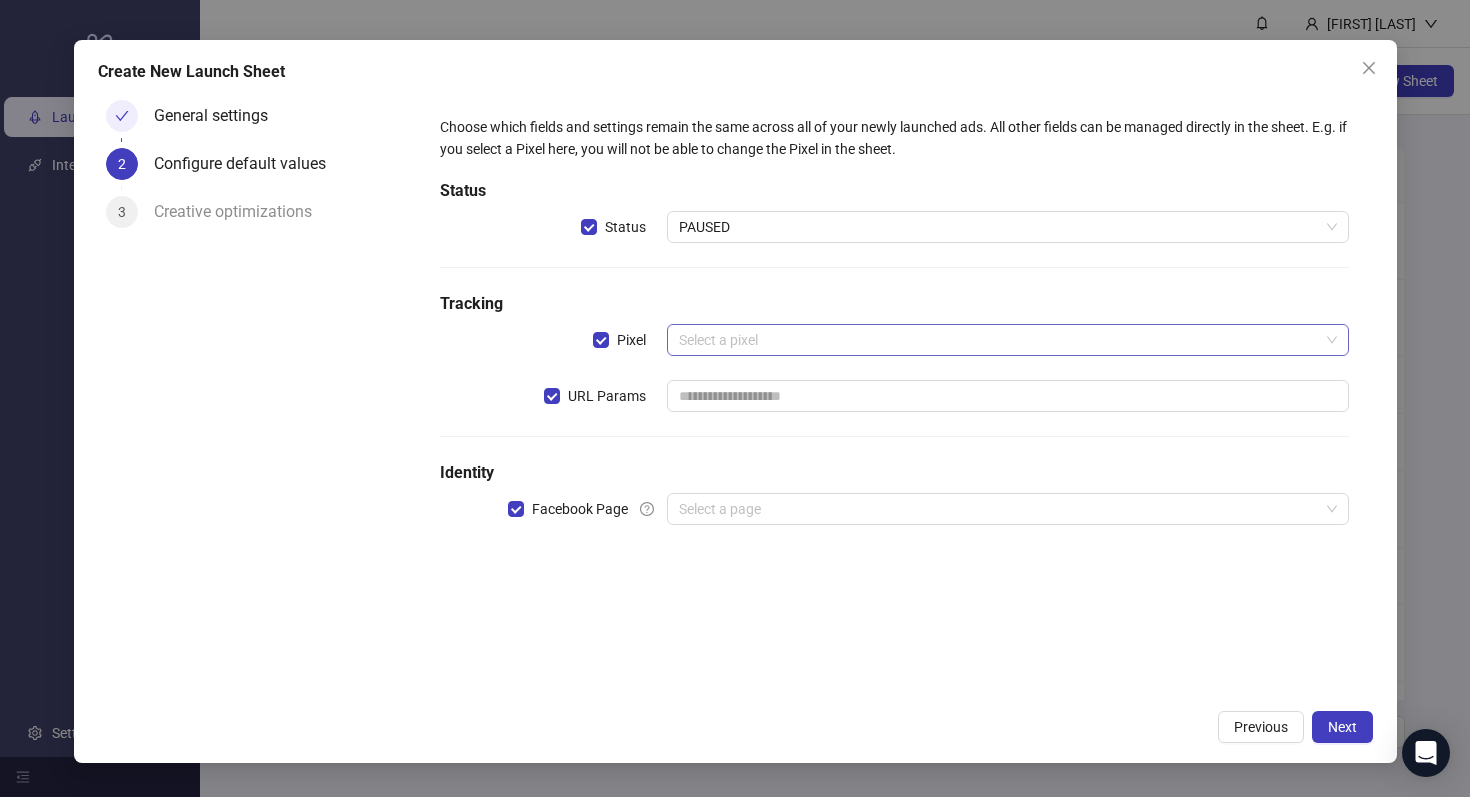 click at bounding box center [998, 340] 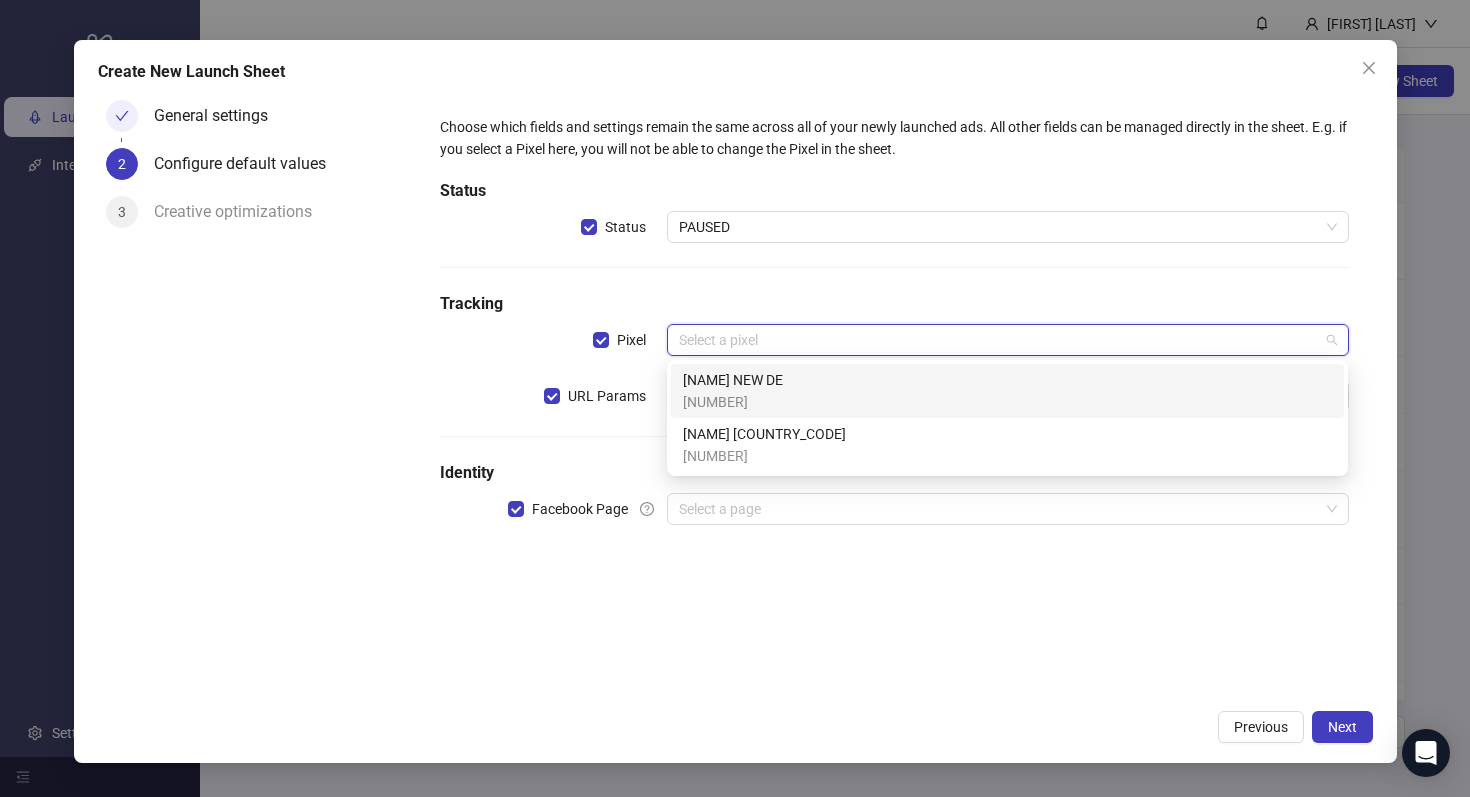 click on "Pacha NEW DE" at bounding box center [733, 380] 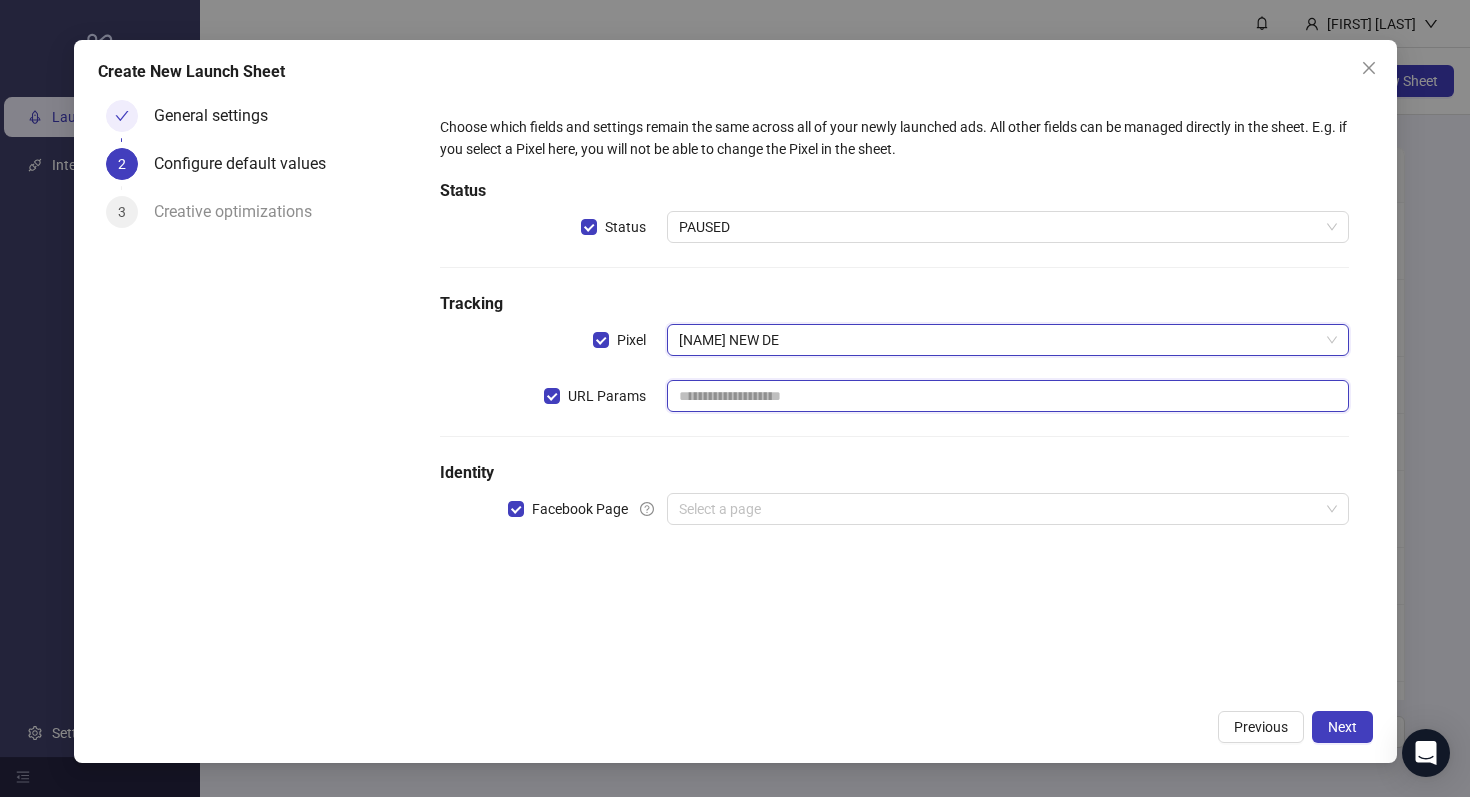click at bounding box center [1007, 396] 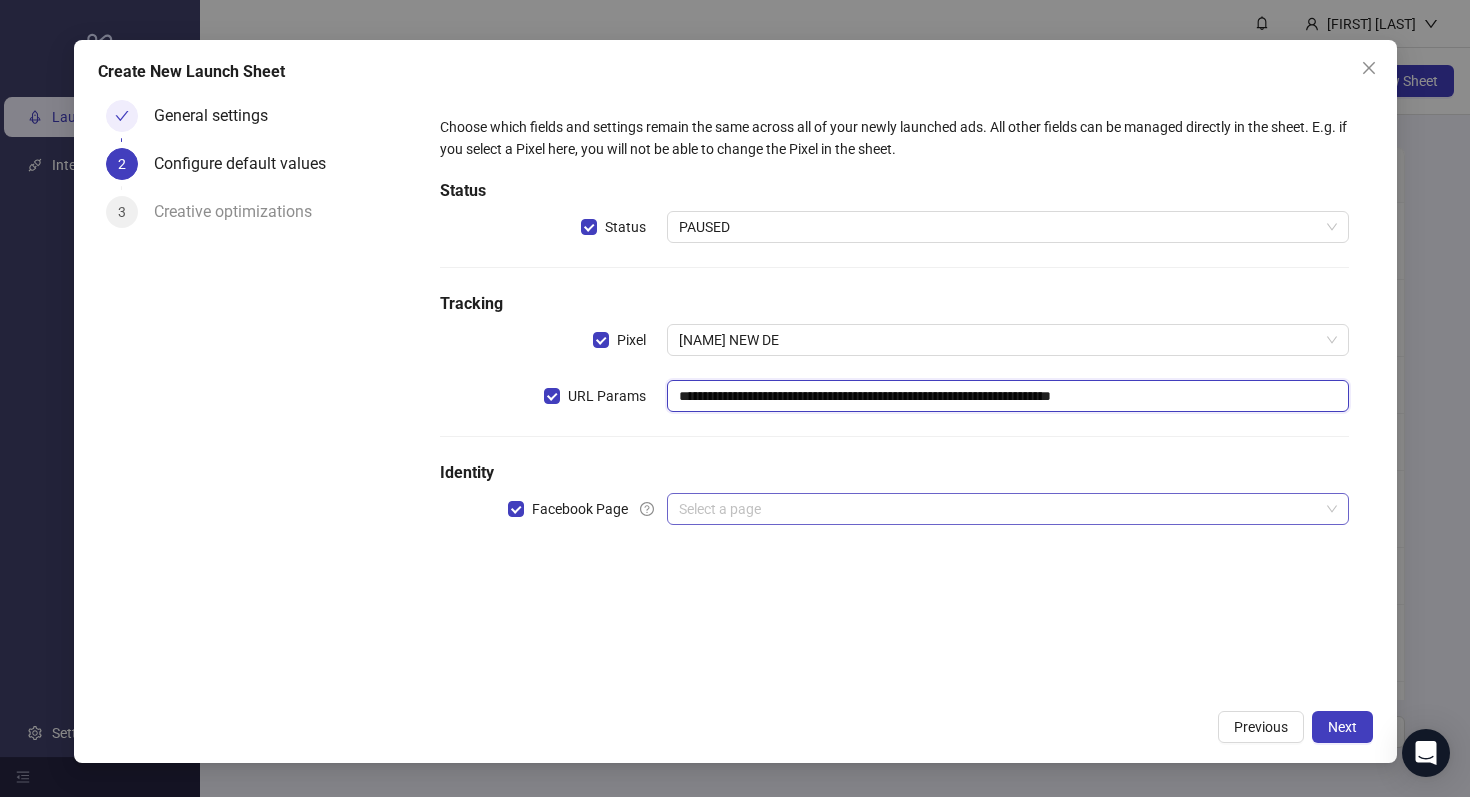 type on "**********" 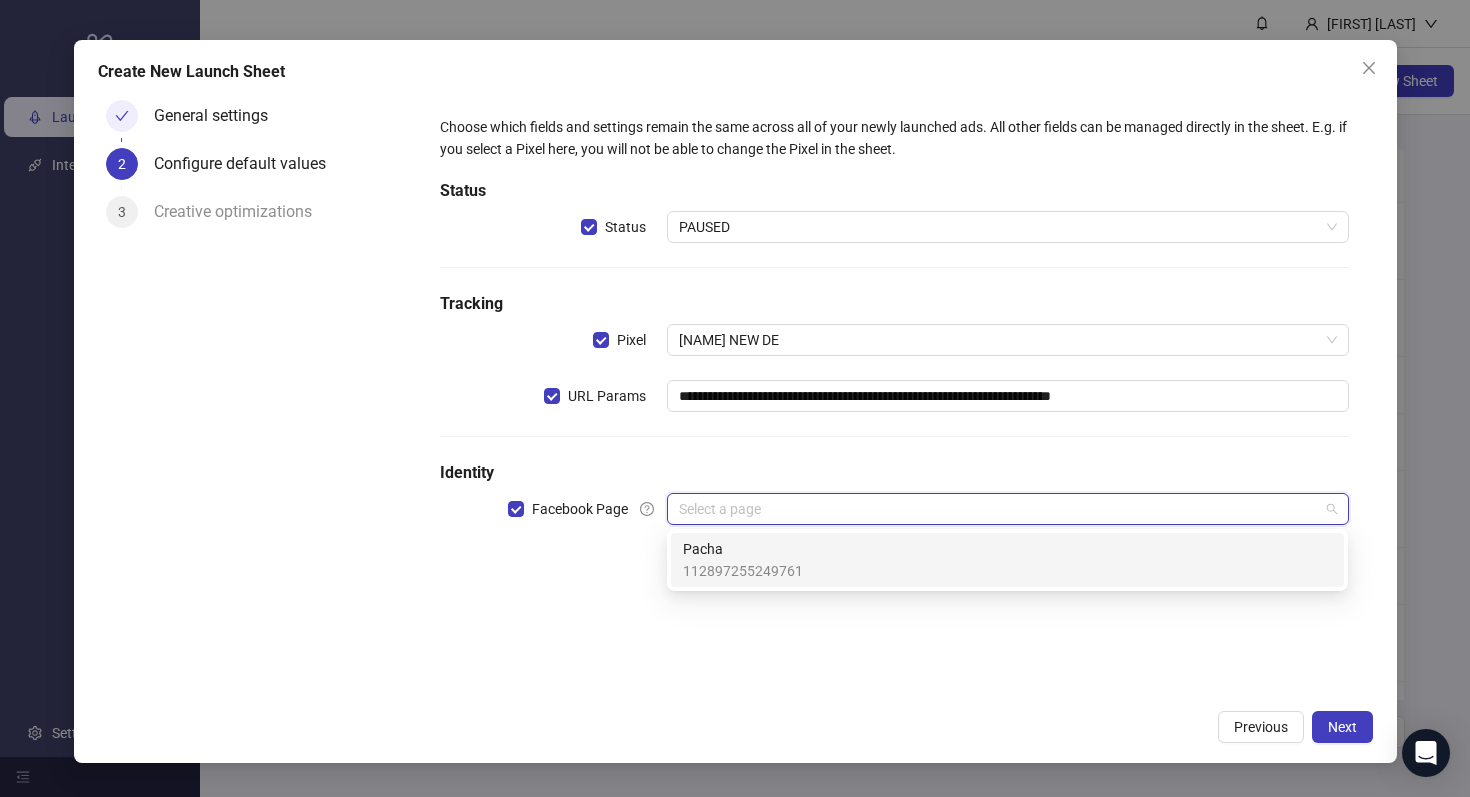 click at bounding box center (998, 509) 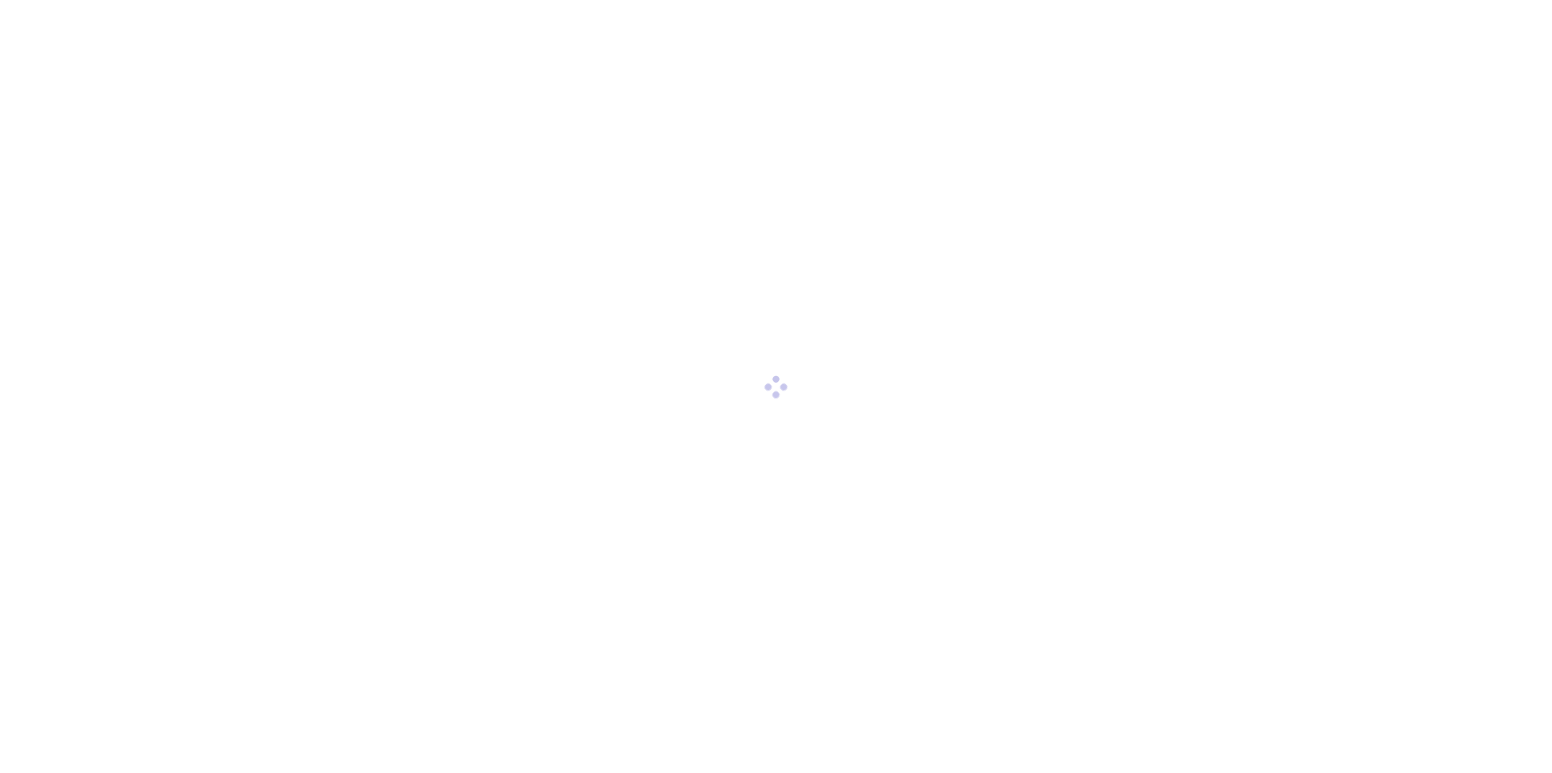 scroll, scrollTop: 0, scrollLeft: 0, axis: both 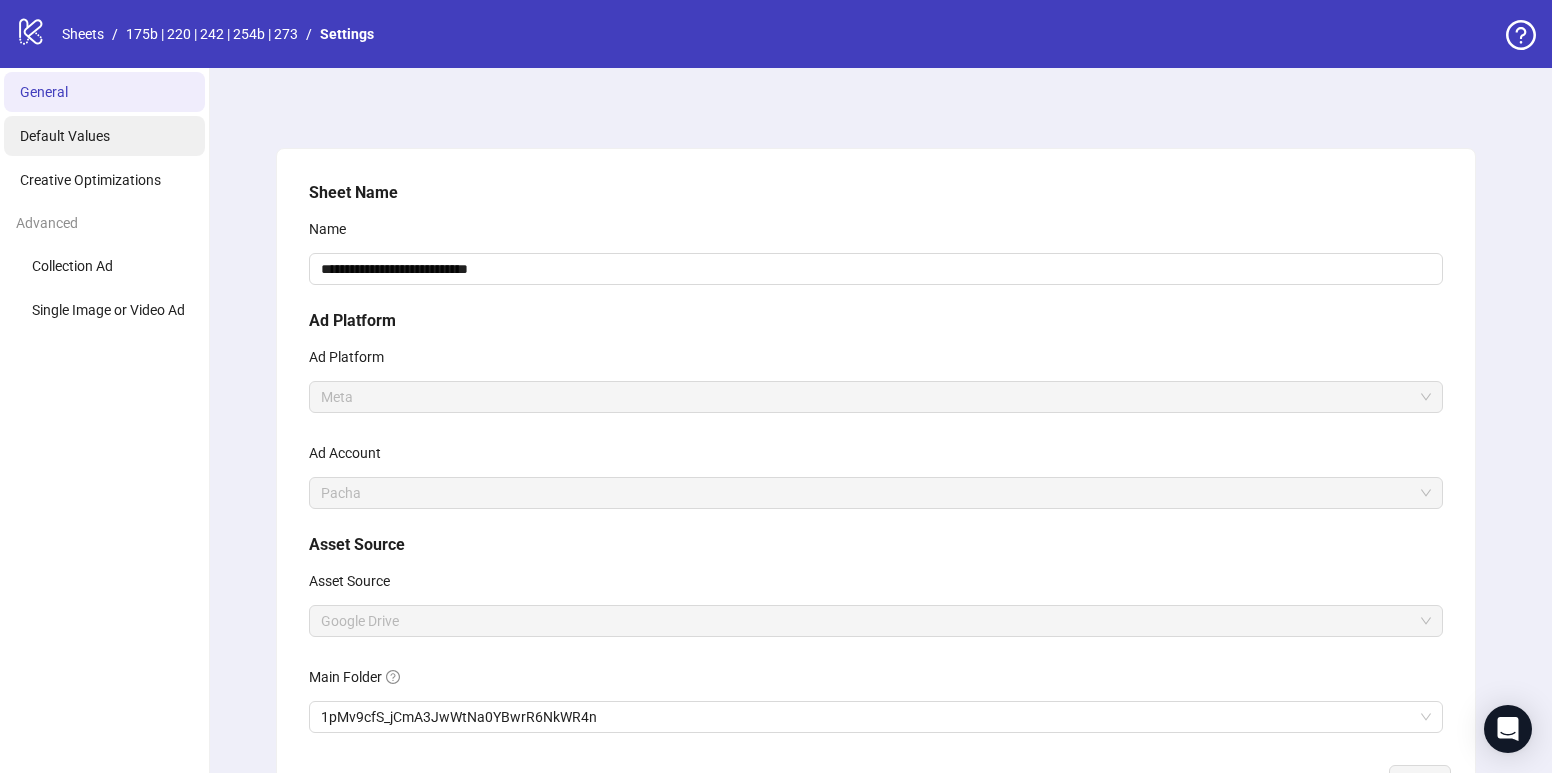 click on "Default Values" at bounding box center (65, 136) 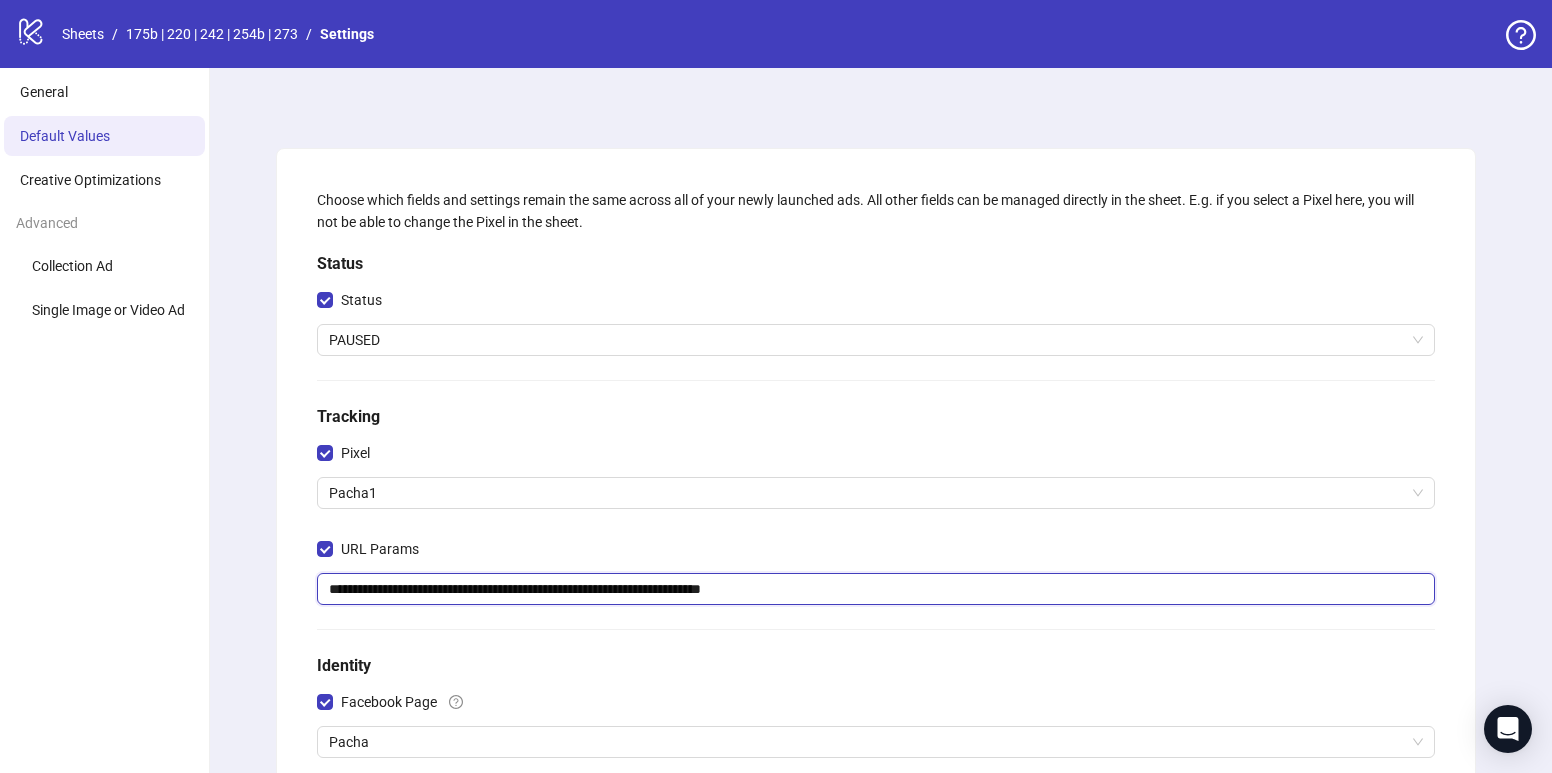 click on "**********" at bounding box center (876, 589) 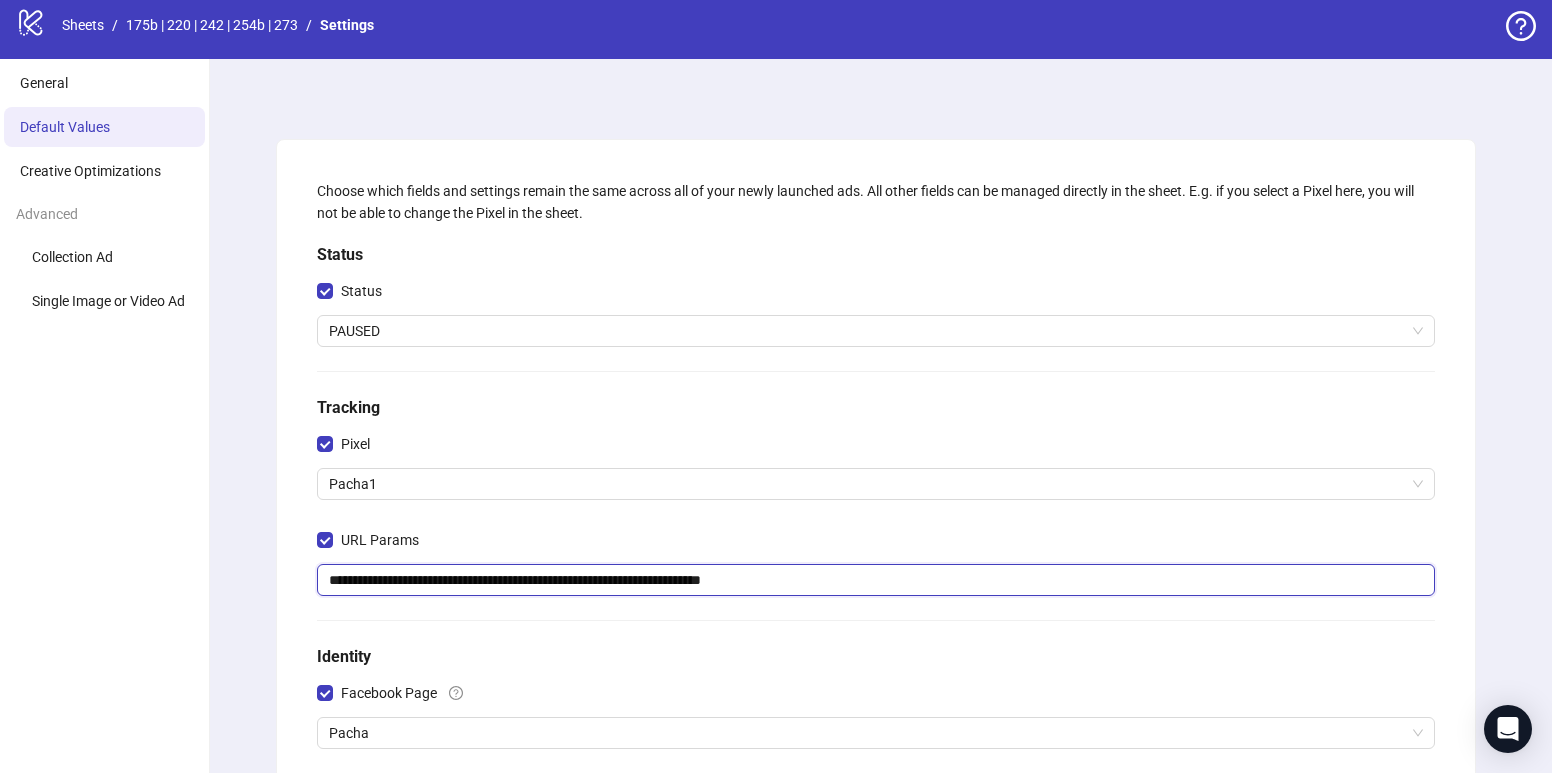 scroll, scrollTop: 0, scrollLeft: 0, axis: both 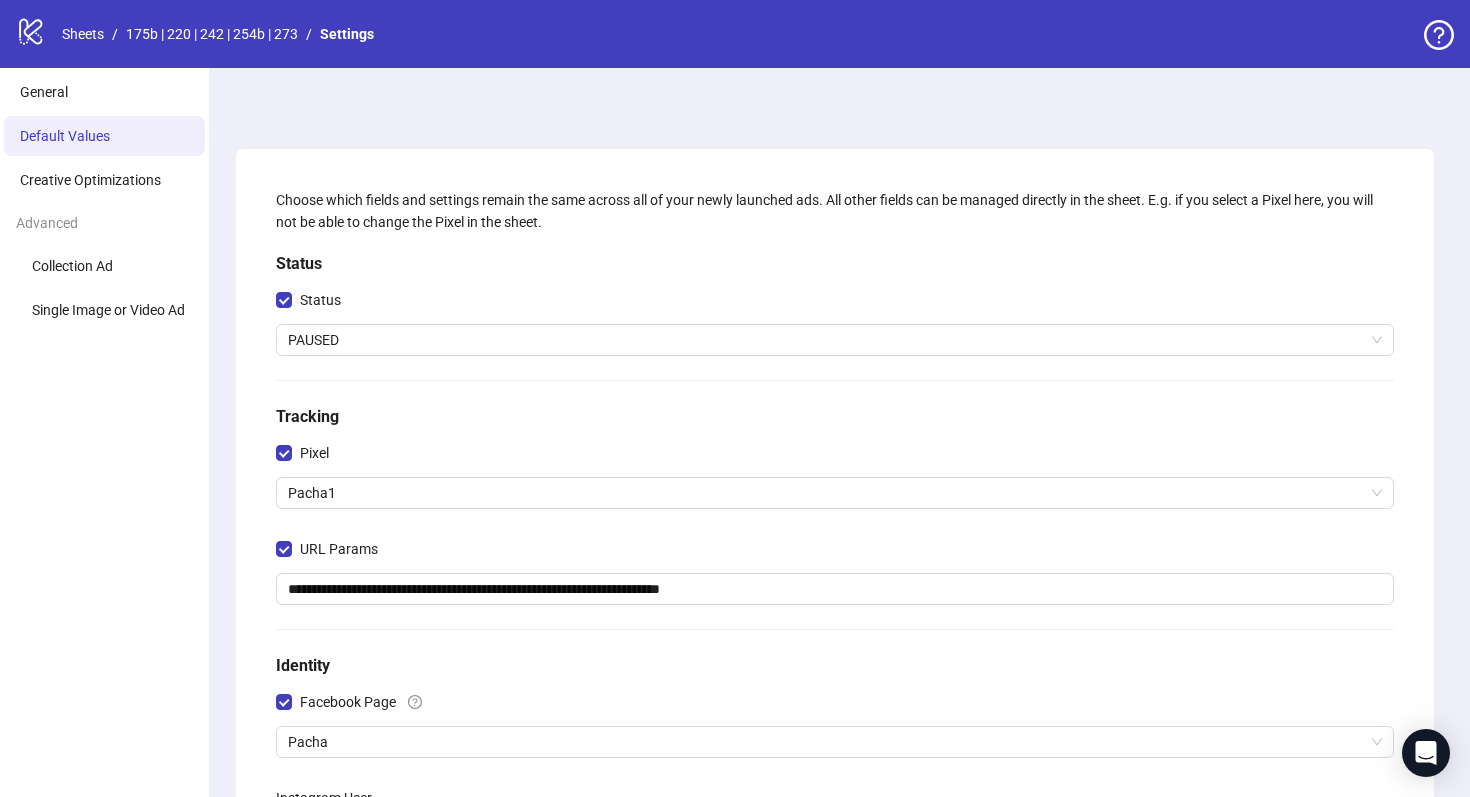 click on "Status" at bounding box center [835, 264] 